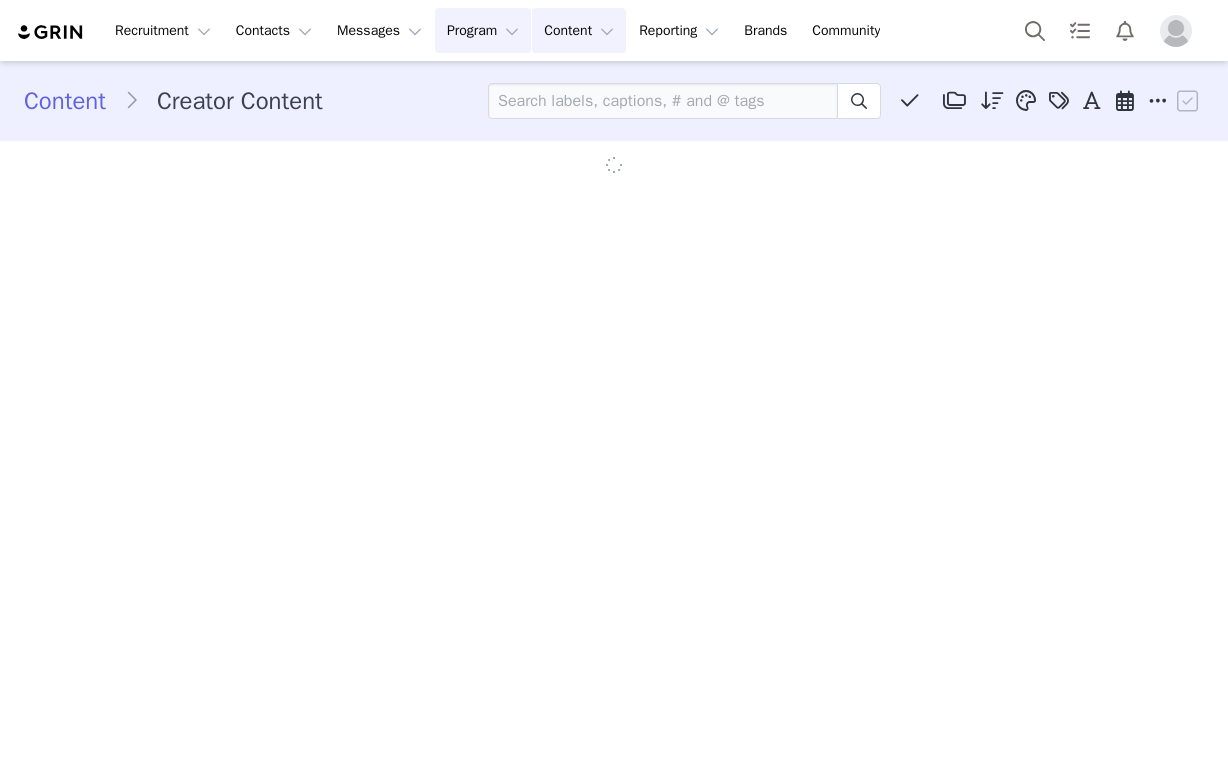 scroll, scrollTop: 0, scrollLeft: 0, axis: both 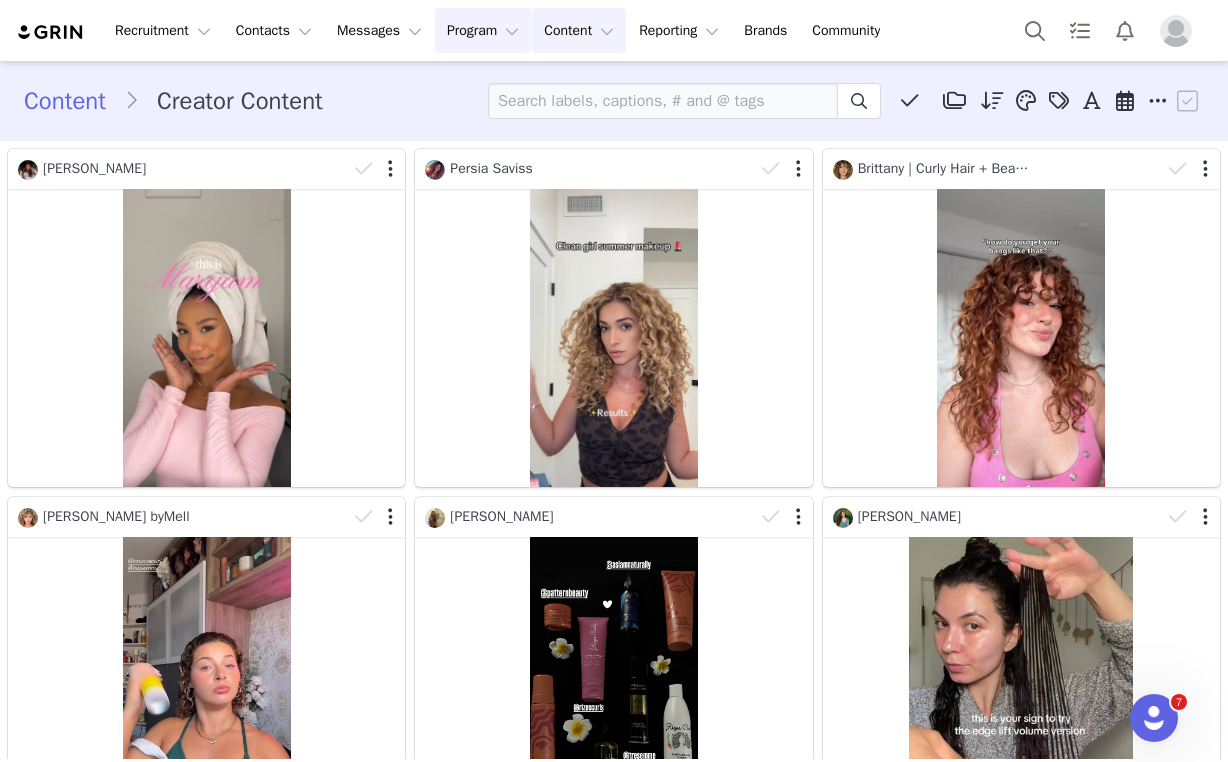 click on "Program Program" at bounding box center (483, 30) 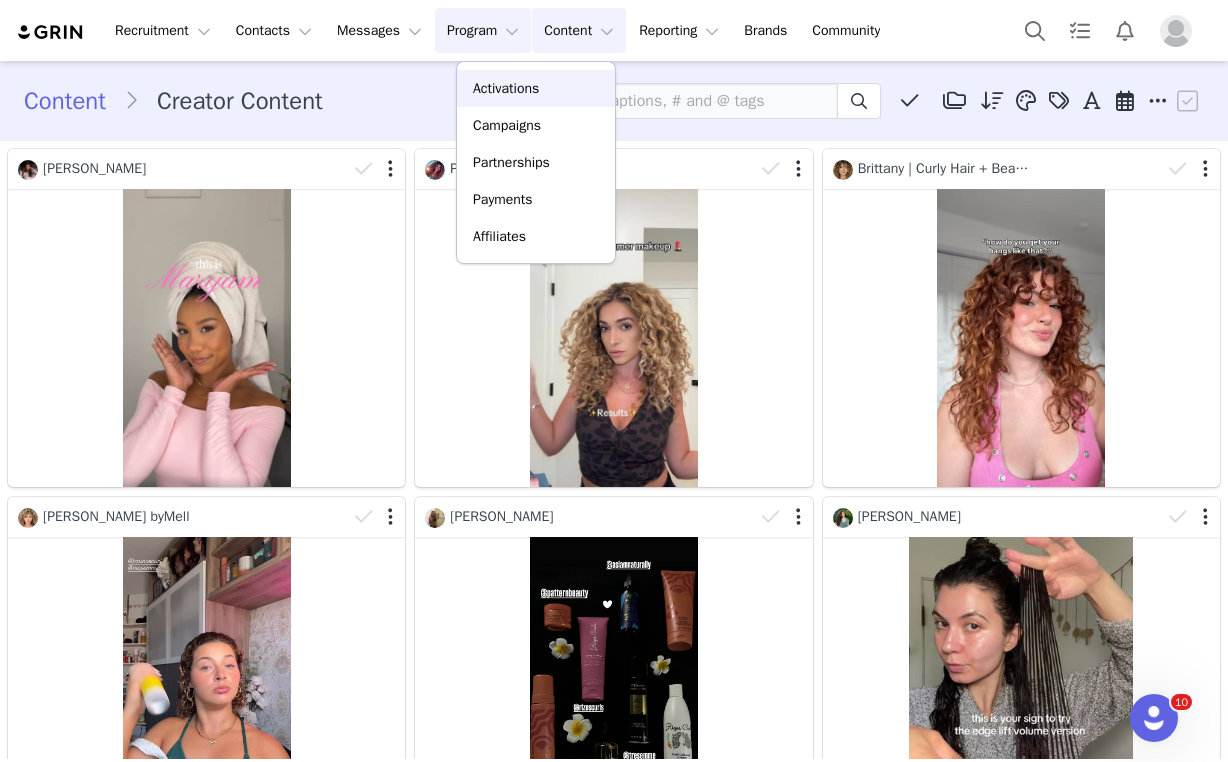 click on "Activations" at bounding box center [506, 88] 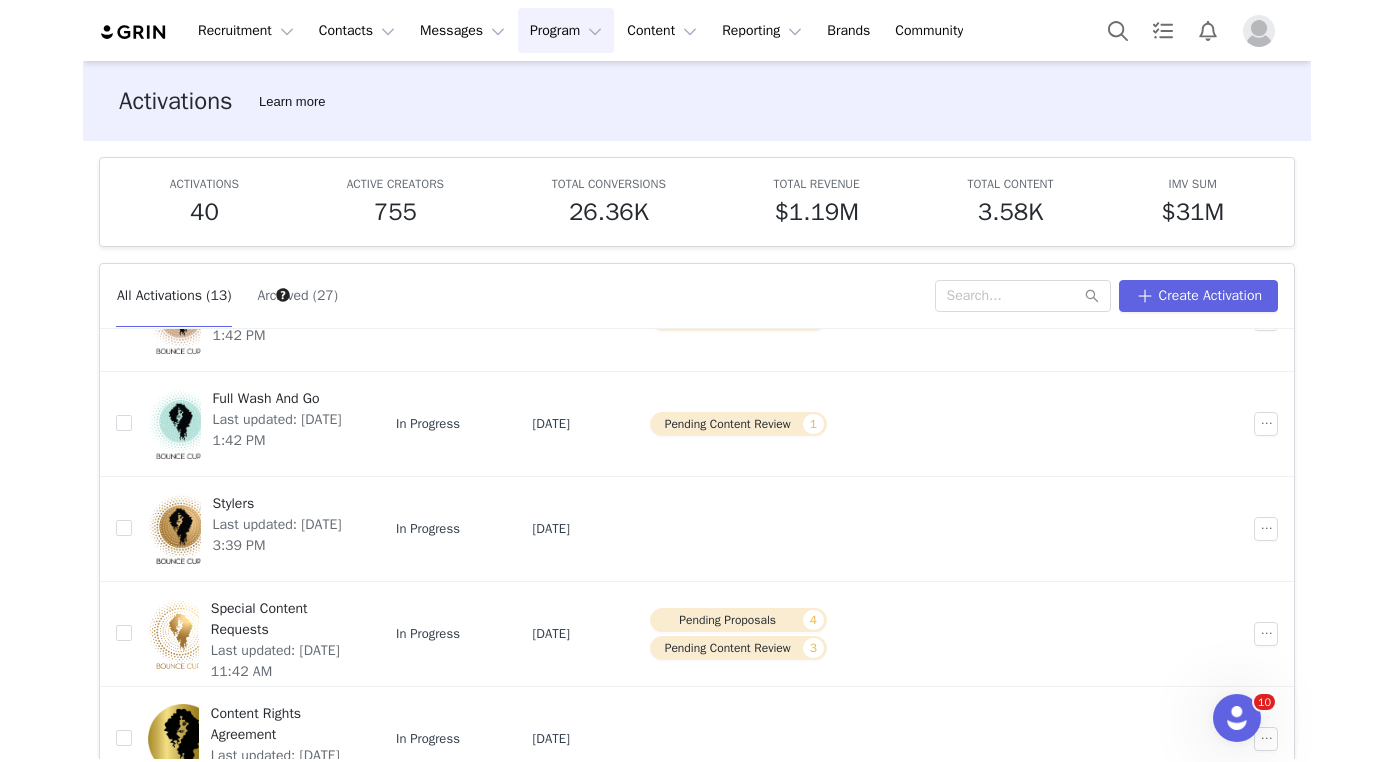 scroll, scrollTop: 652, scrollLeft: 0, axis: vertical 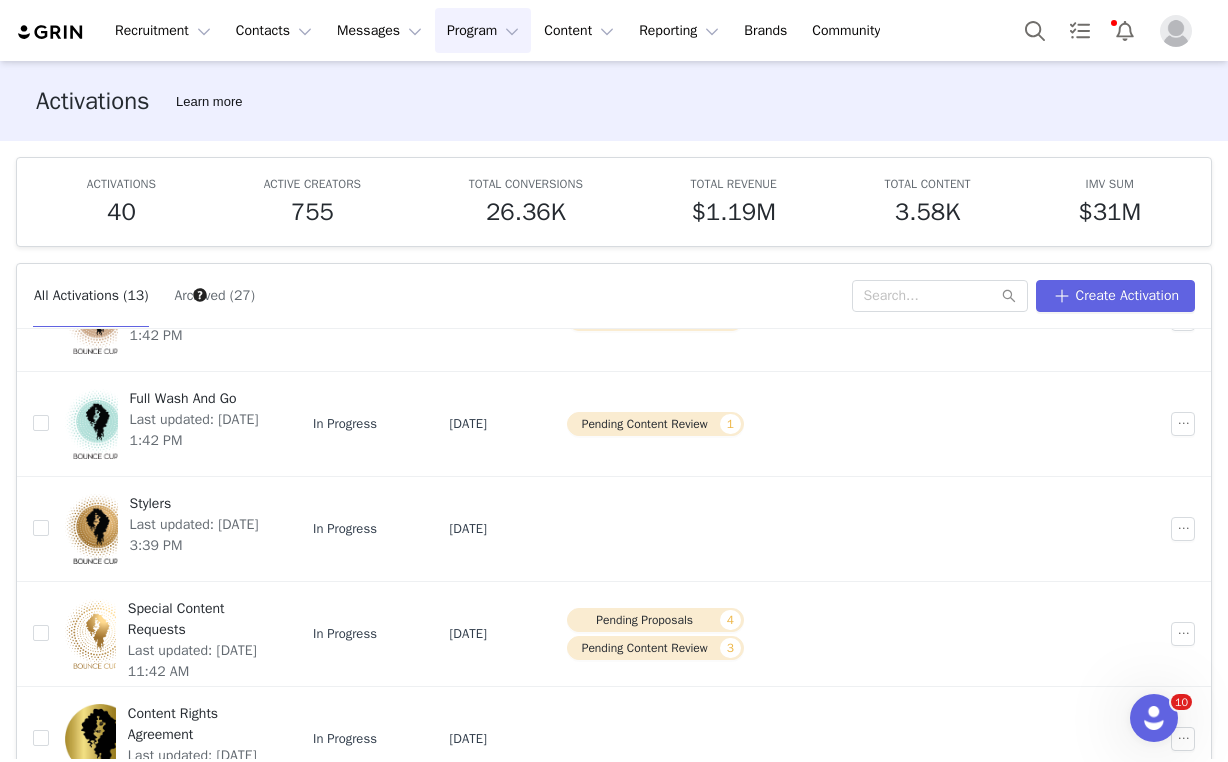click on "Activations     Learn more" at bounding box center [614, 101] 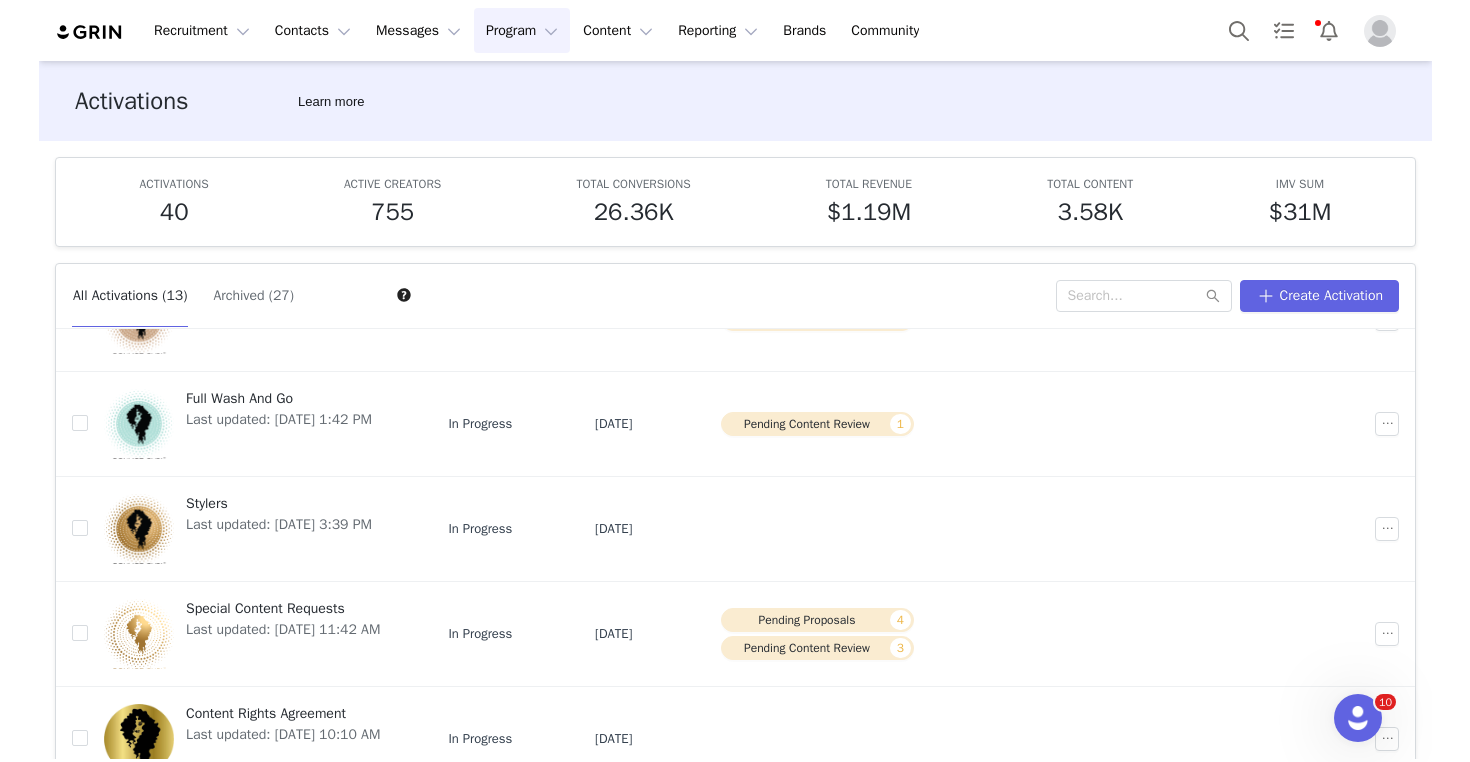 scroll, scrollTop: 636, scrollLeft: 0, axis: vertical 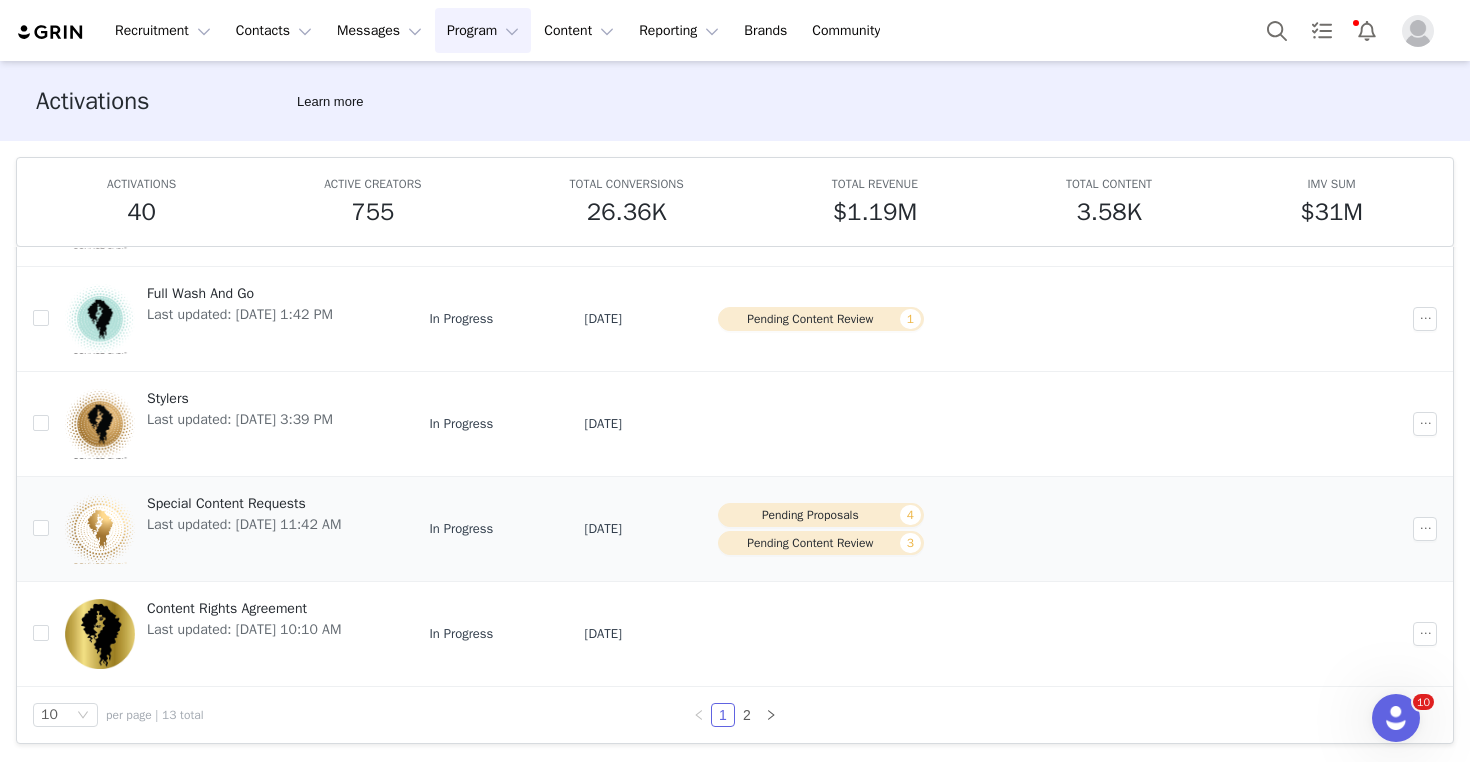 click on "Last updated: Mar 11, 2025 11:42 AM" at bounding box center (244, 524) 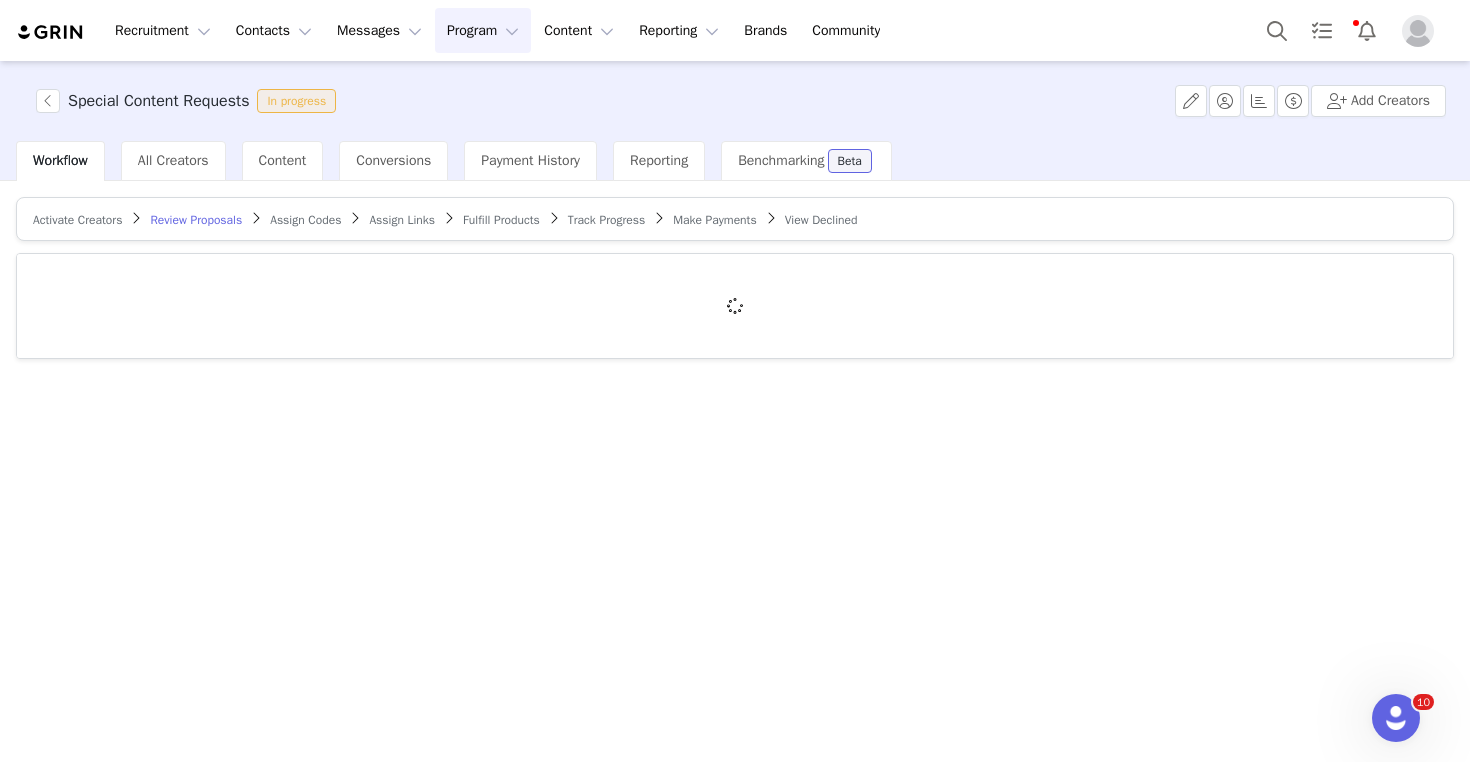 click on "Make Payments" at bounding box center (714, 220) 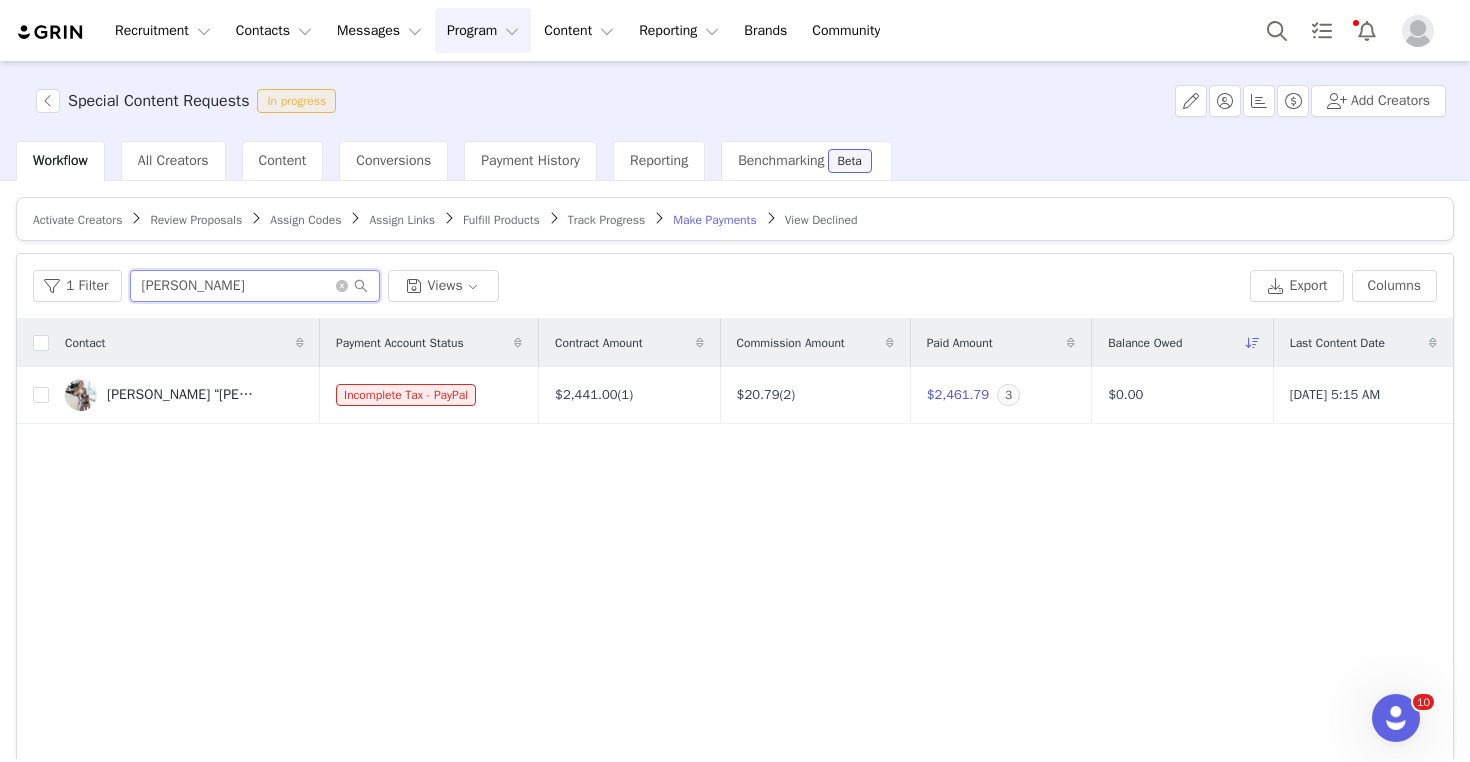 click on "georg" at bounding box center [255, 286] 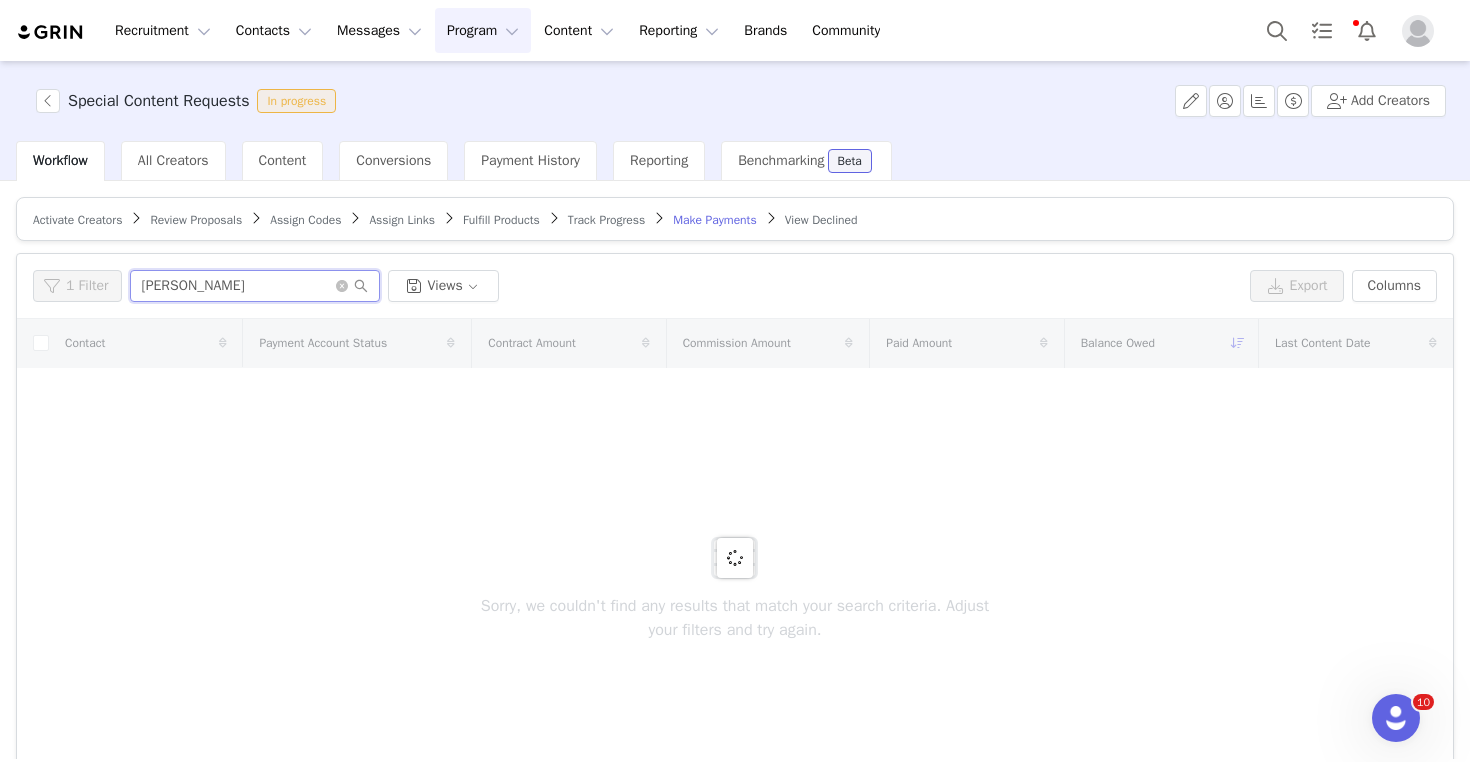 type on "[PERSON_NAME]" 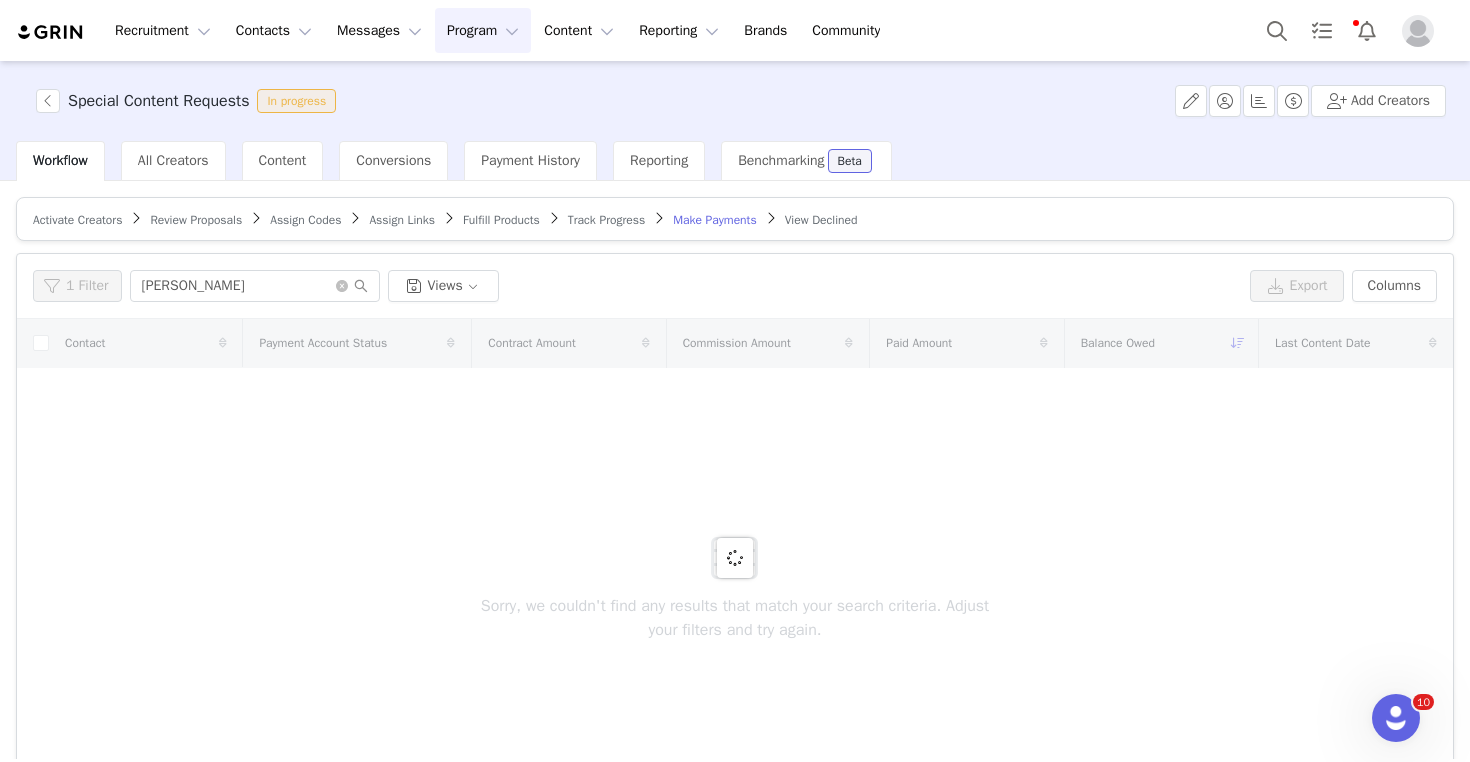 click on "Special Content Requests In progress" at bounding box center (190, 101) 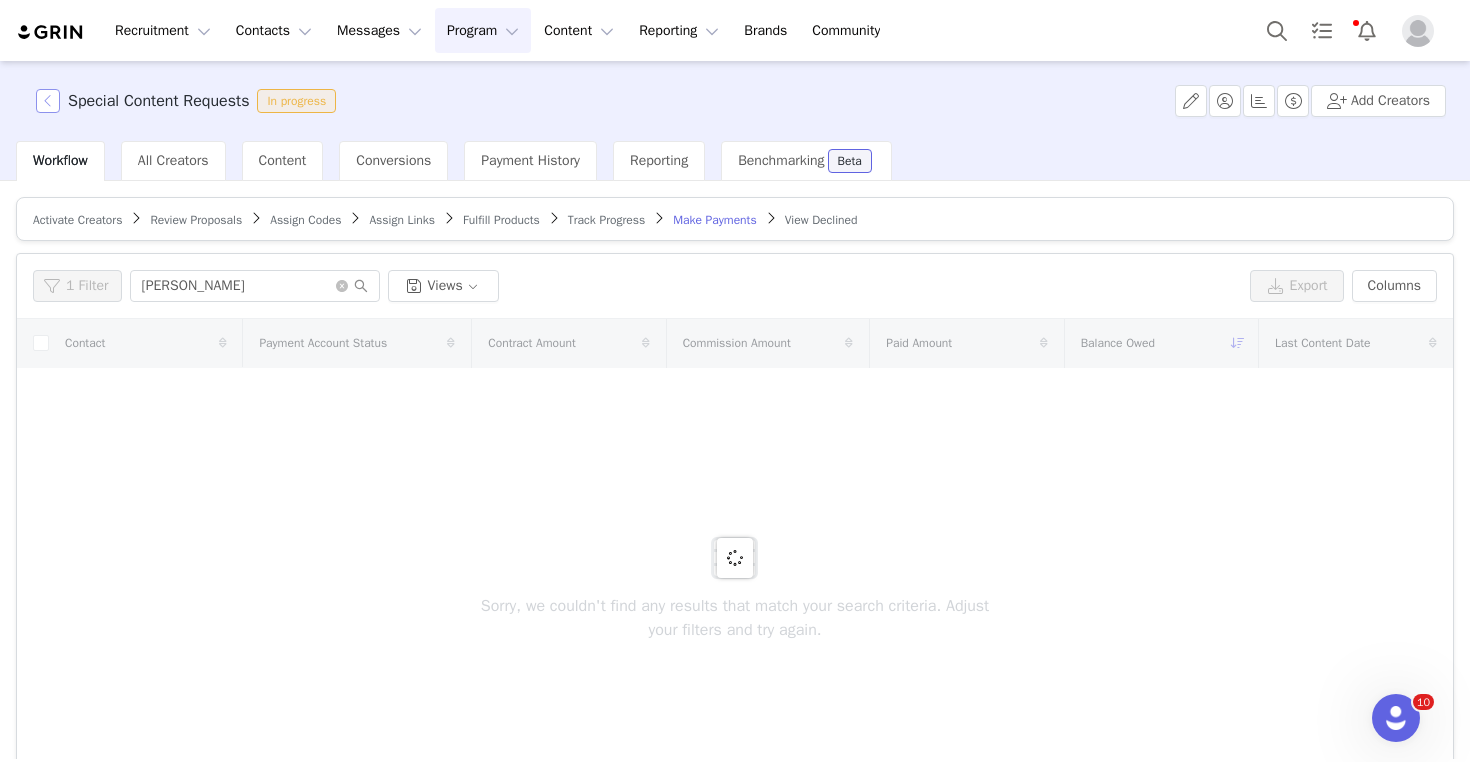 click at bounding box center [48, 101] 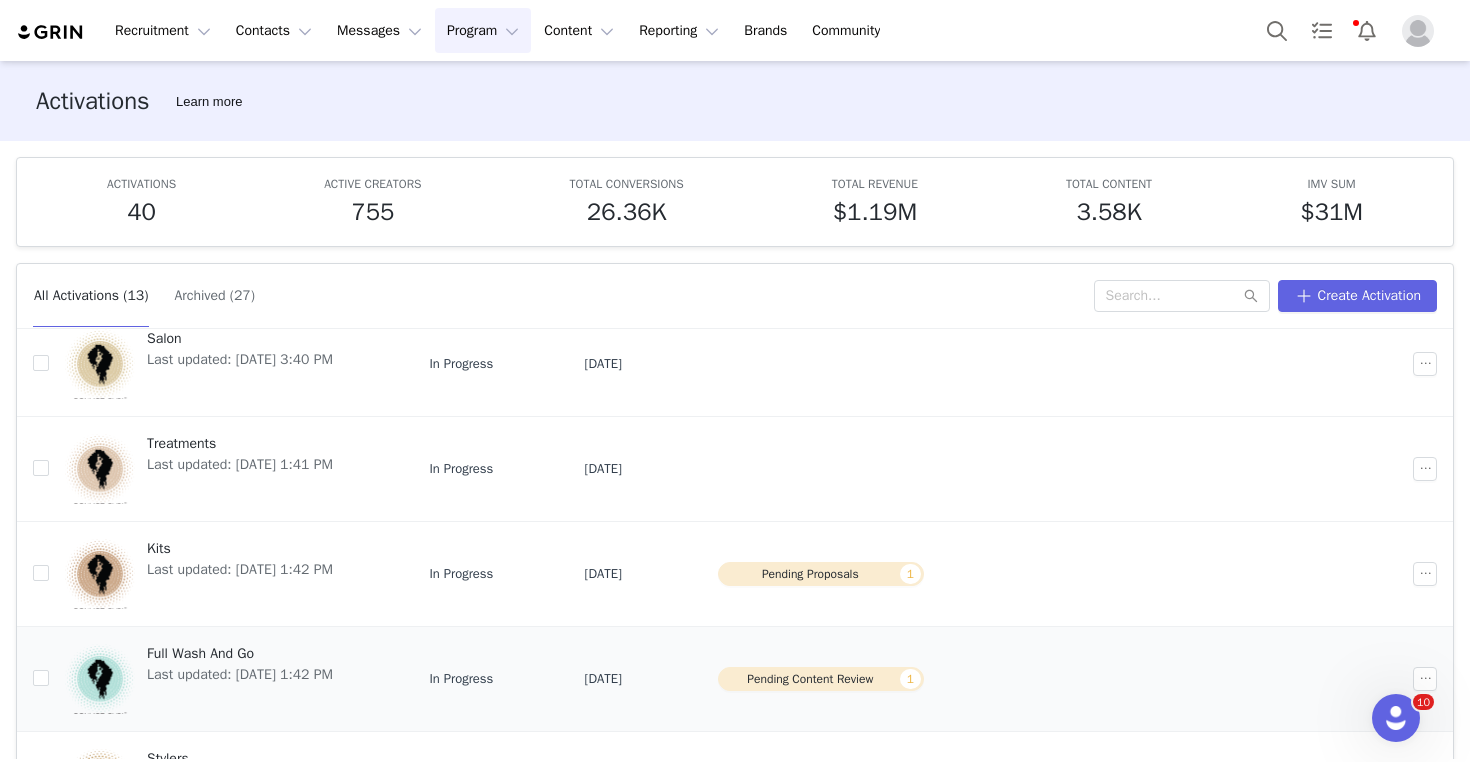 scroll, scrollTop: 540, scrollLeft: 0, axis: vertical 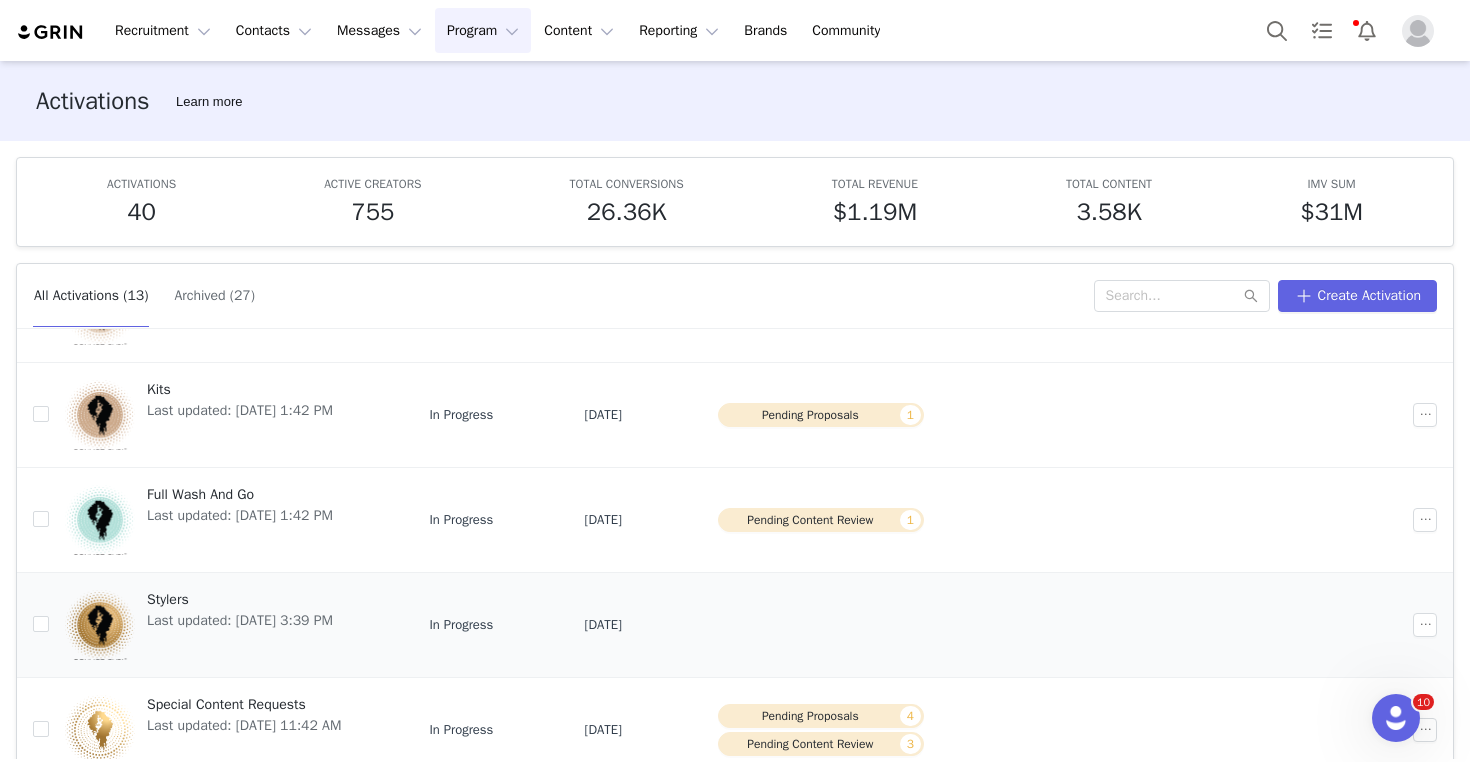 click on "Last updated: Jul 1, 2025 3:39 PM" at bounding box center (240, 620) 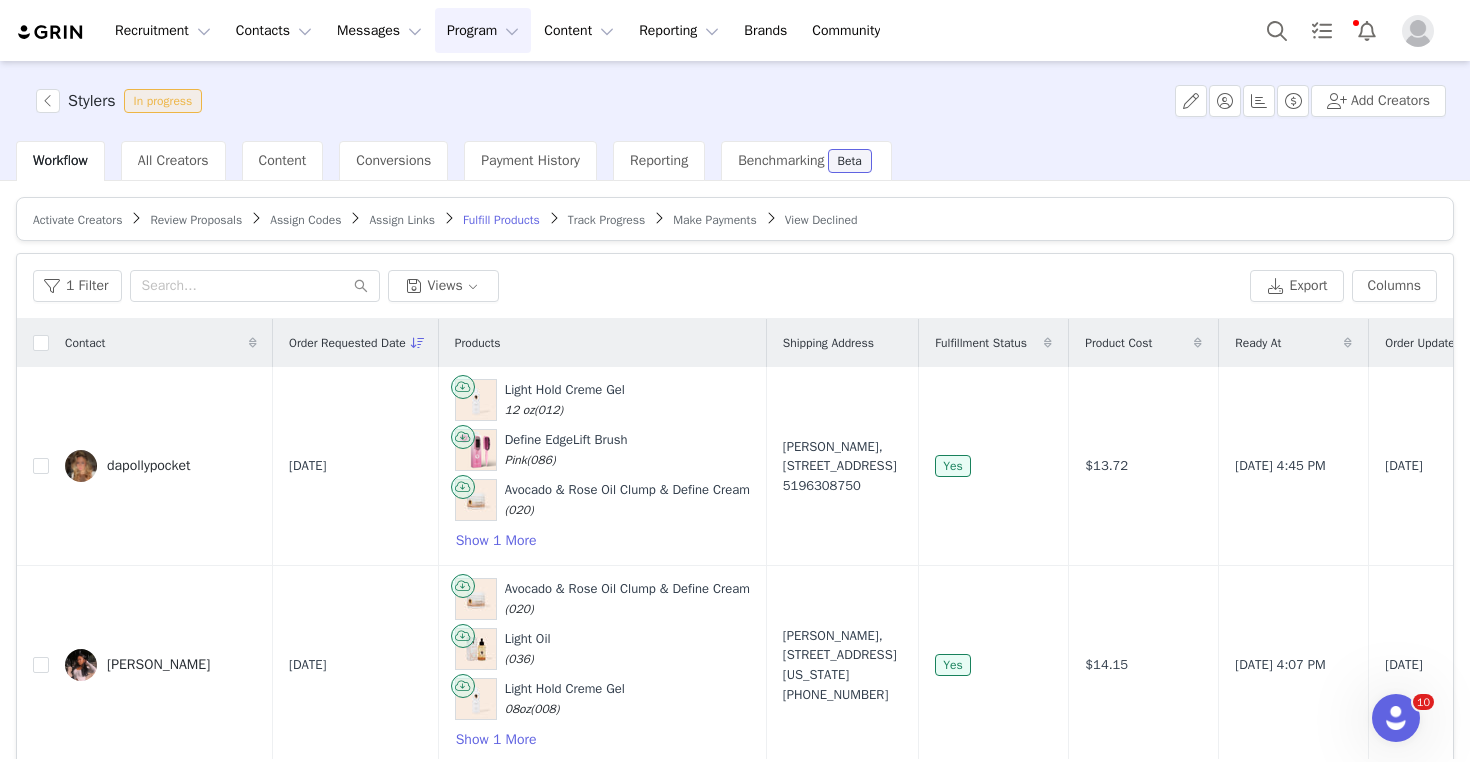 click on "Make Payments" at bounding box center (714, 220) 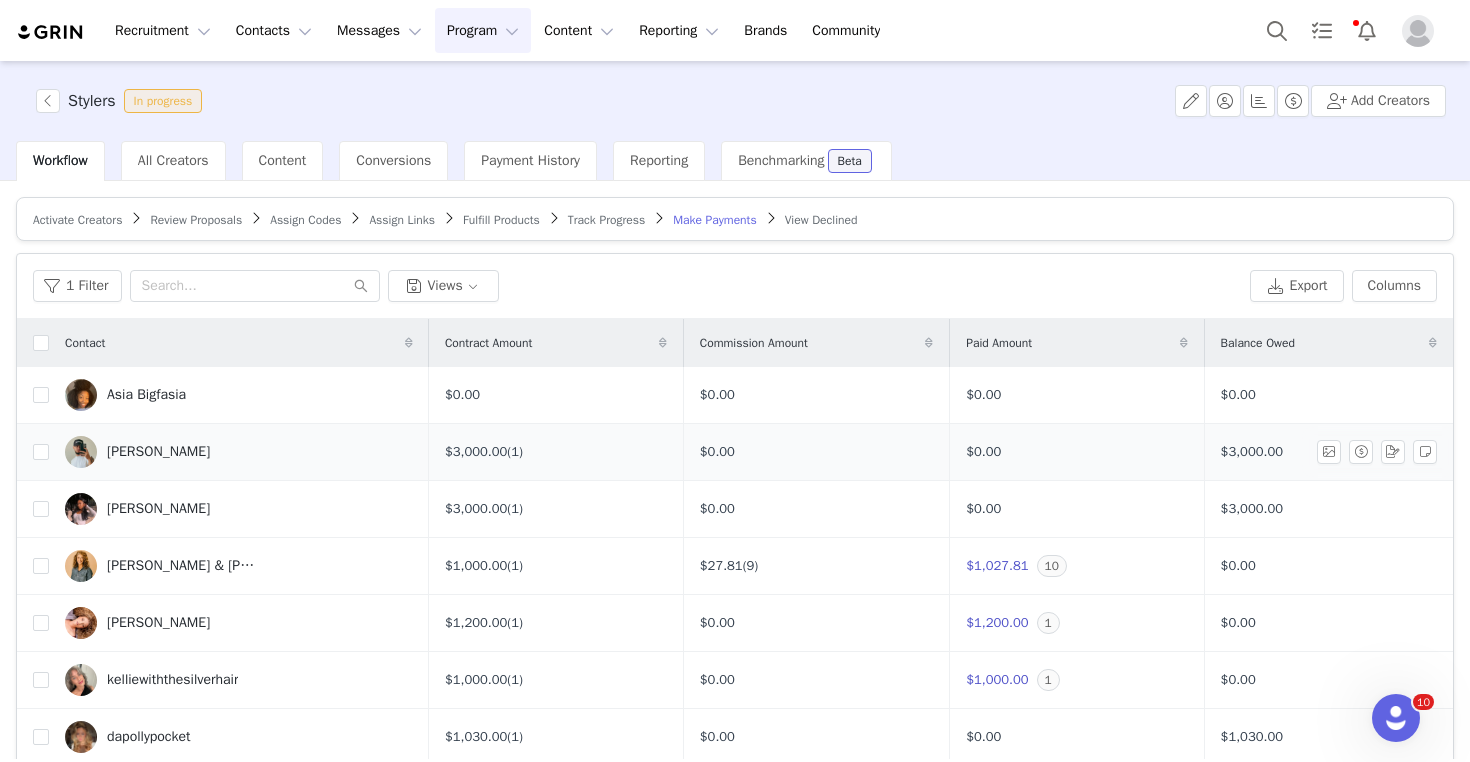 scroll, scrollTop: 109, scrollLeft: 0, axis: vertical 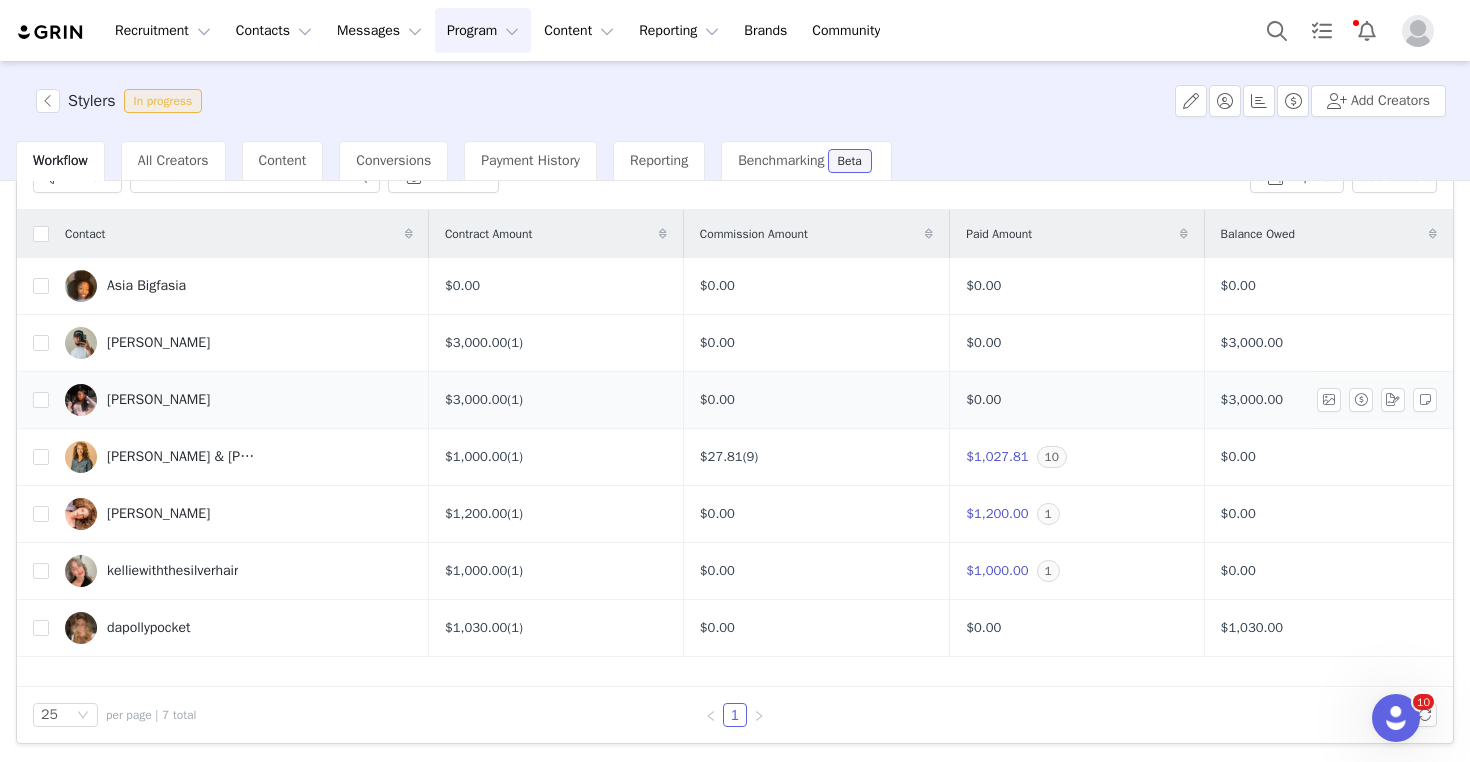 click on "Maryam Thomas" at bounding box center [239, 400] 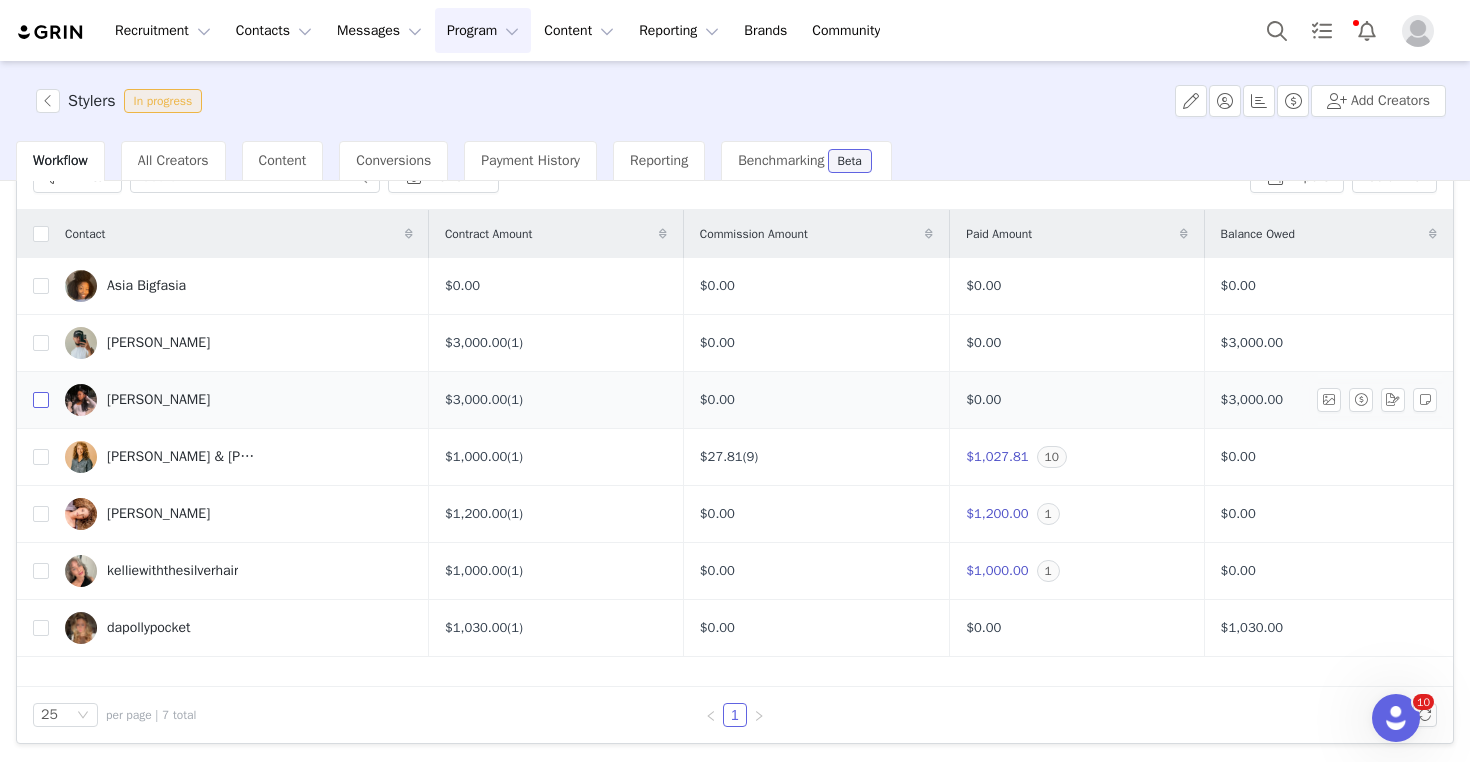click at bounding box center (41, 400) 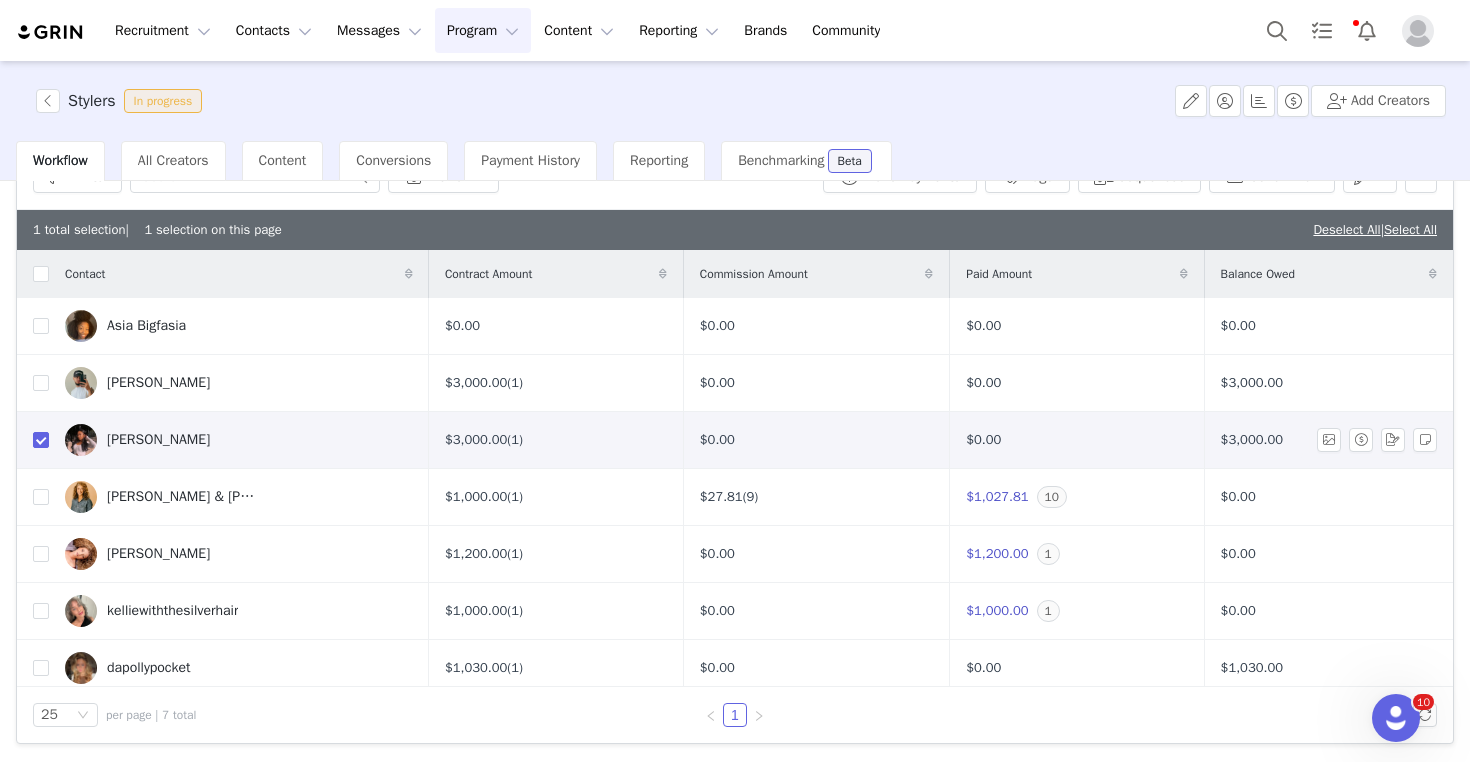 click at bounding box center [33, 440] 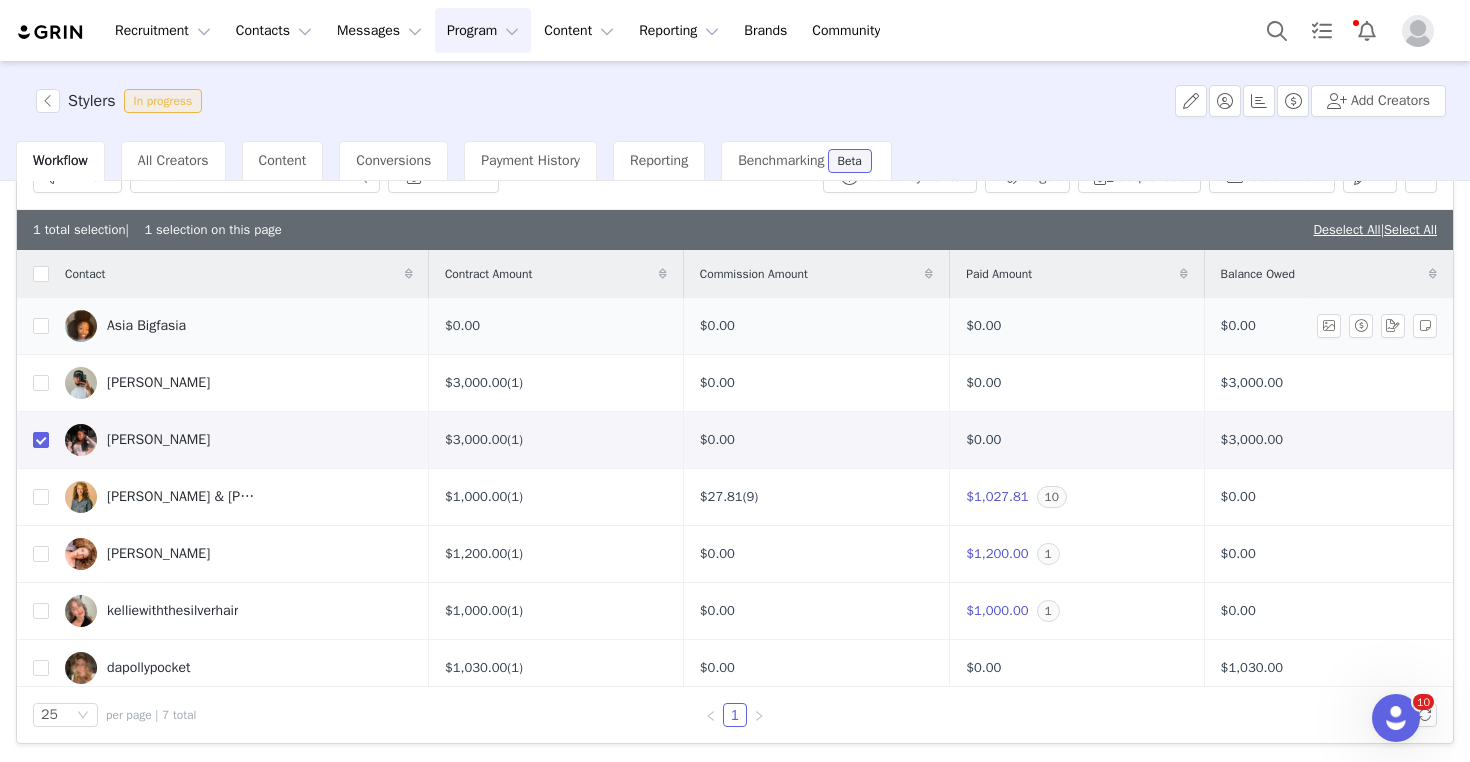 scroll, scrollTop: 0, scrollLeft: 0, axis: both 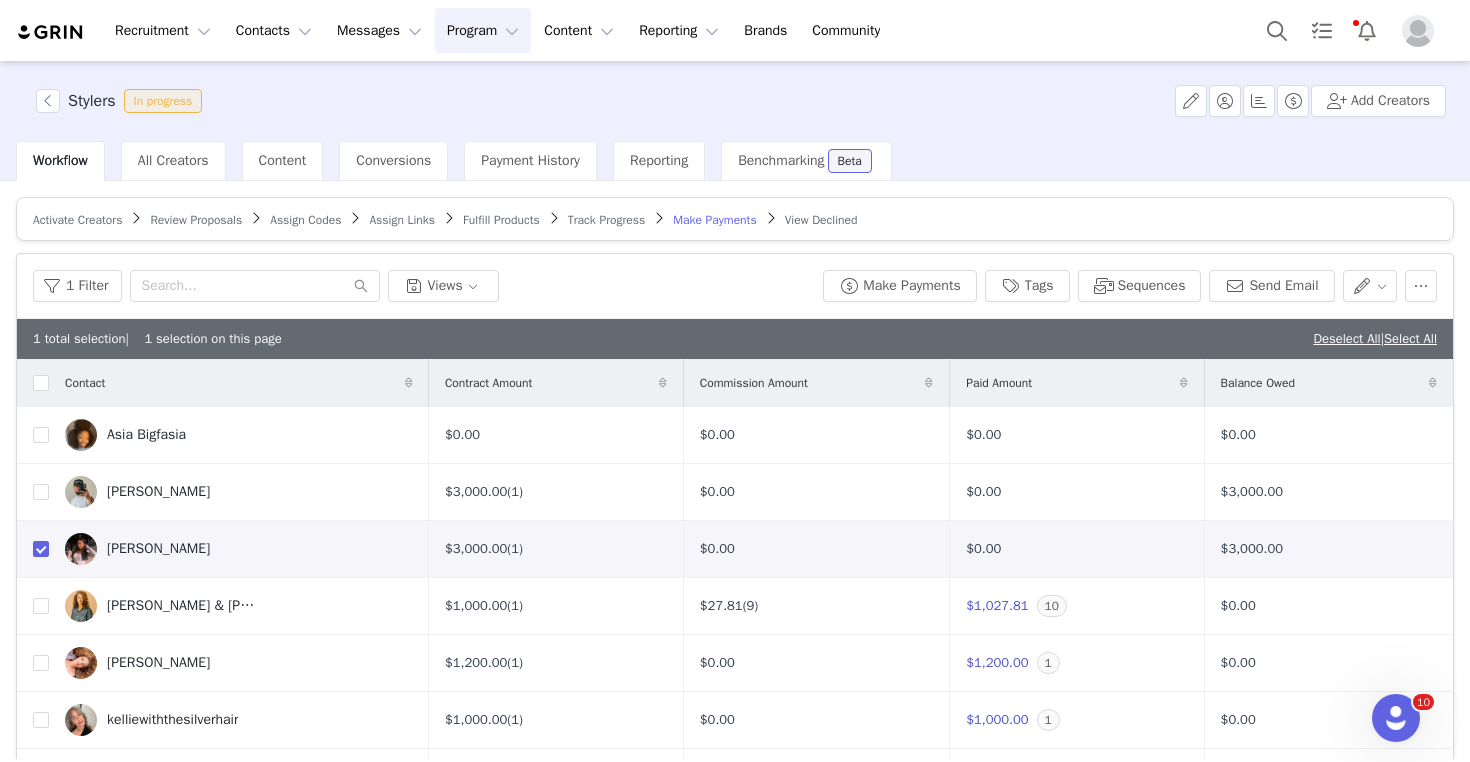 click on "Review Proposals" at bounding box center (196, 220) 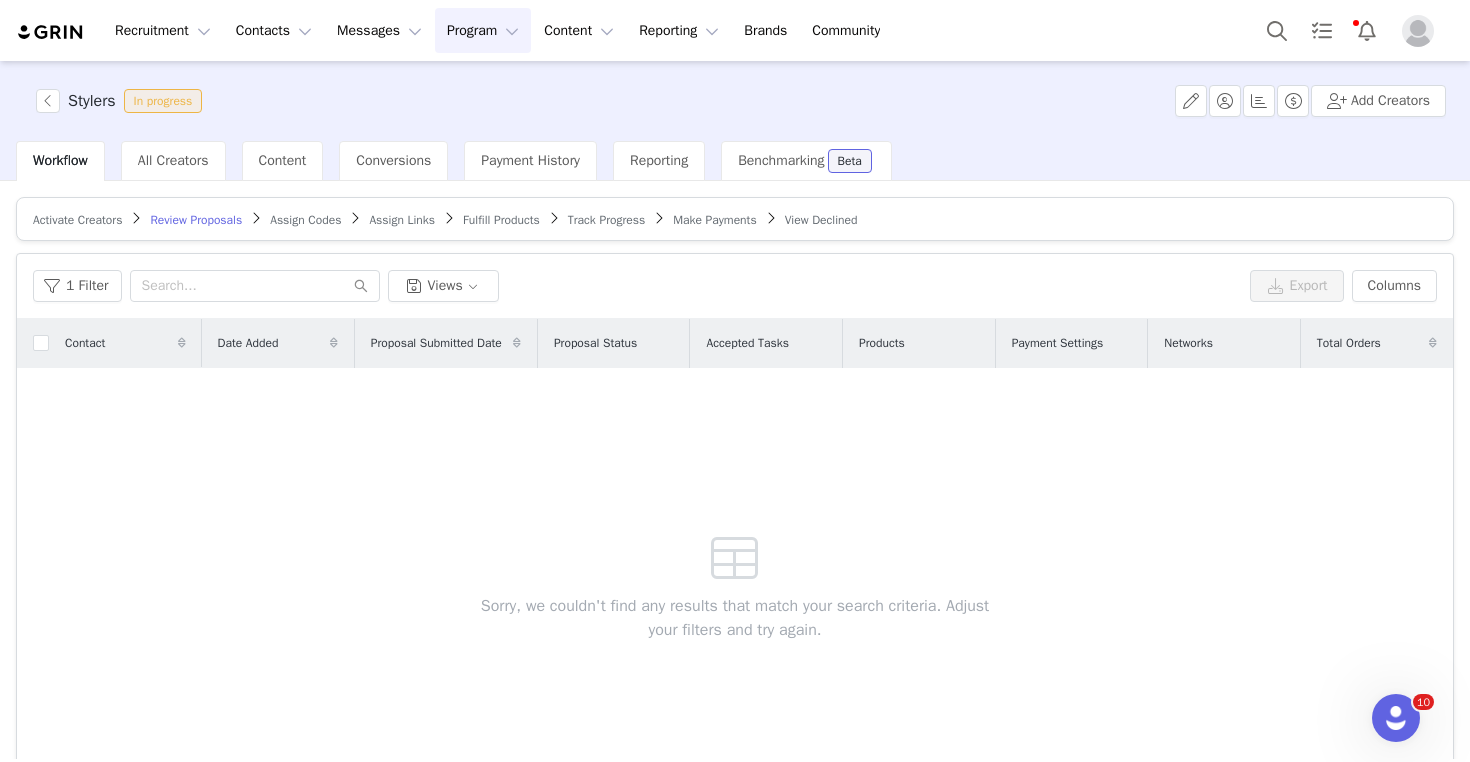 click on "Activate Creators Review Proposals Assign Codes Assign Links Fulfill Products Track Progress Make Payments View Declined" at bounding box center (735, 219) 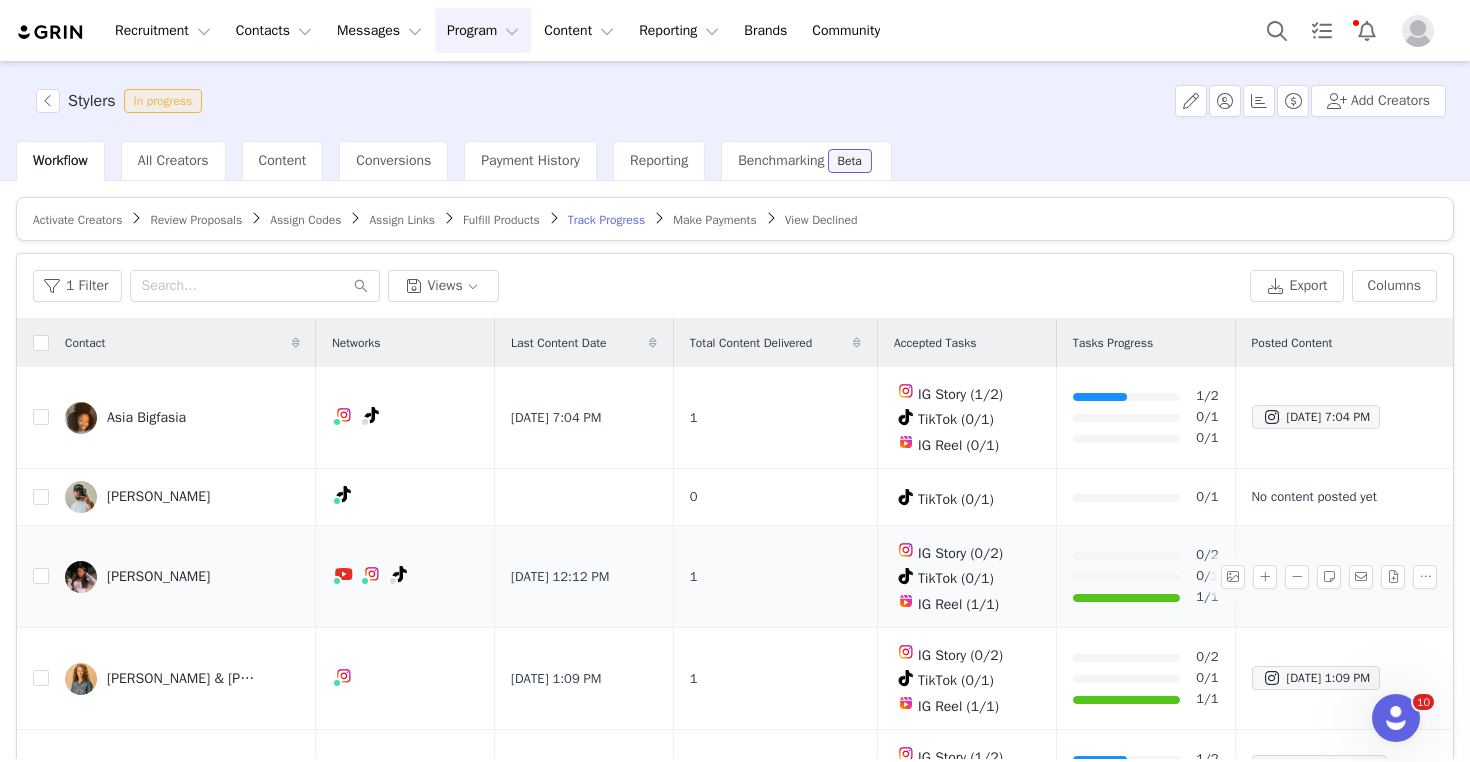 click on "Maryam Thomas" at bounding box center (182, 577) 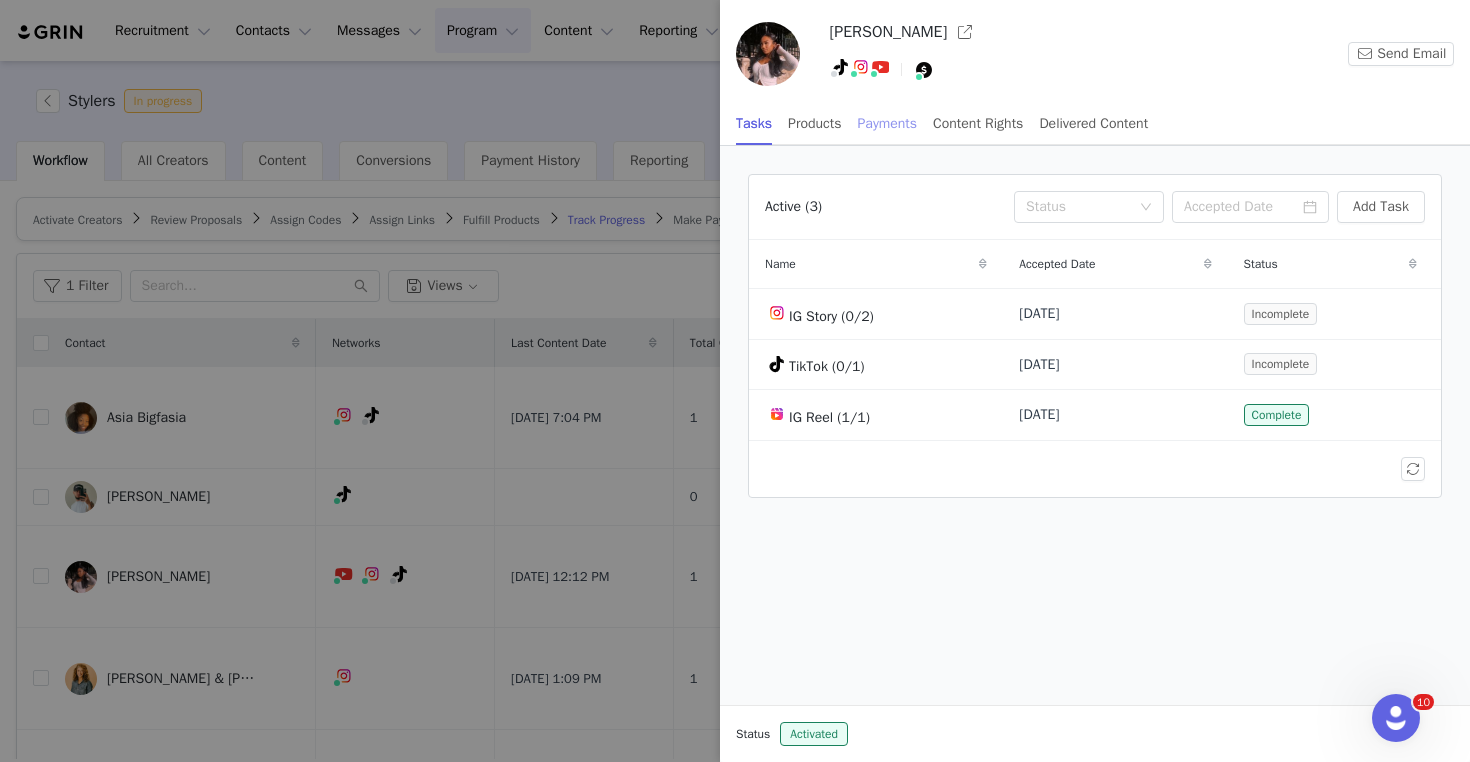 click on "Payments" at bounding box center (888, 123) 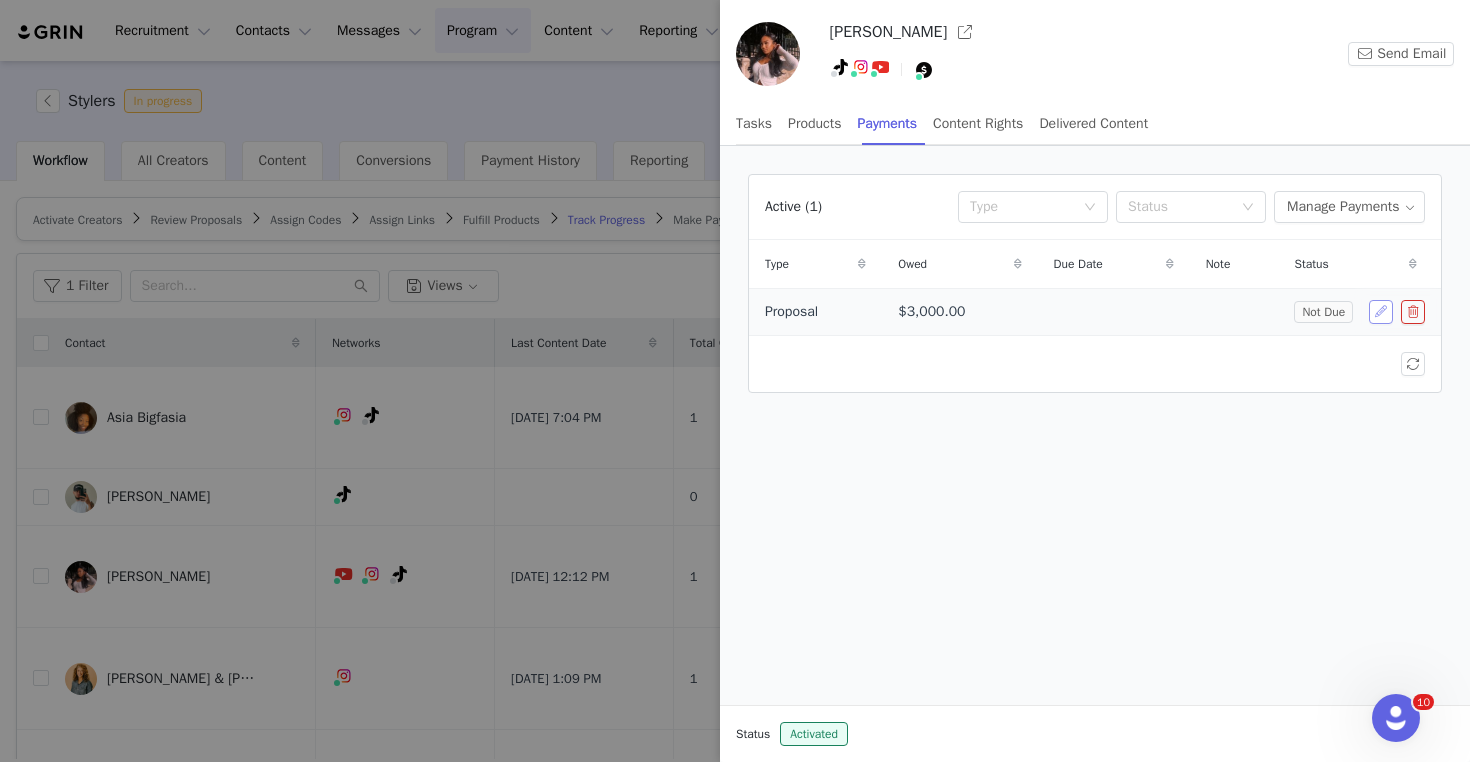 click at bounding box center (1381, 312) 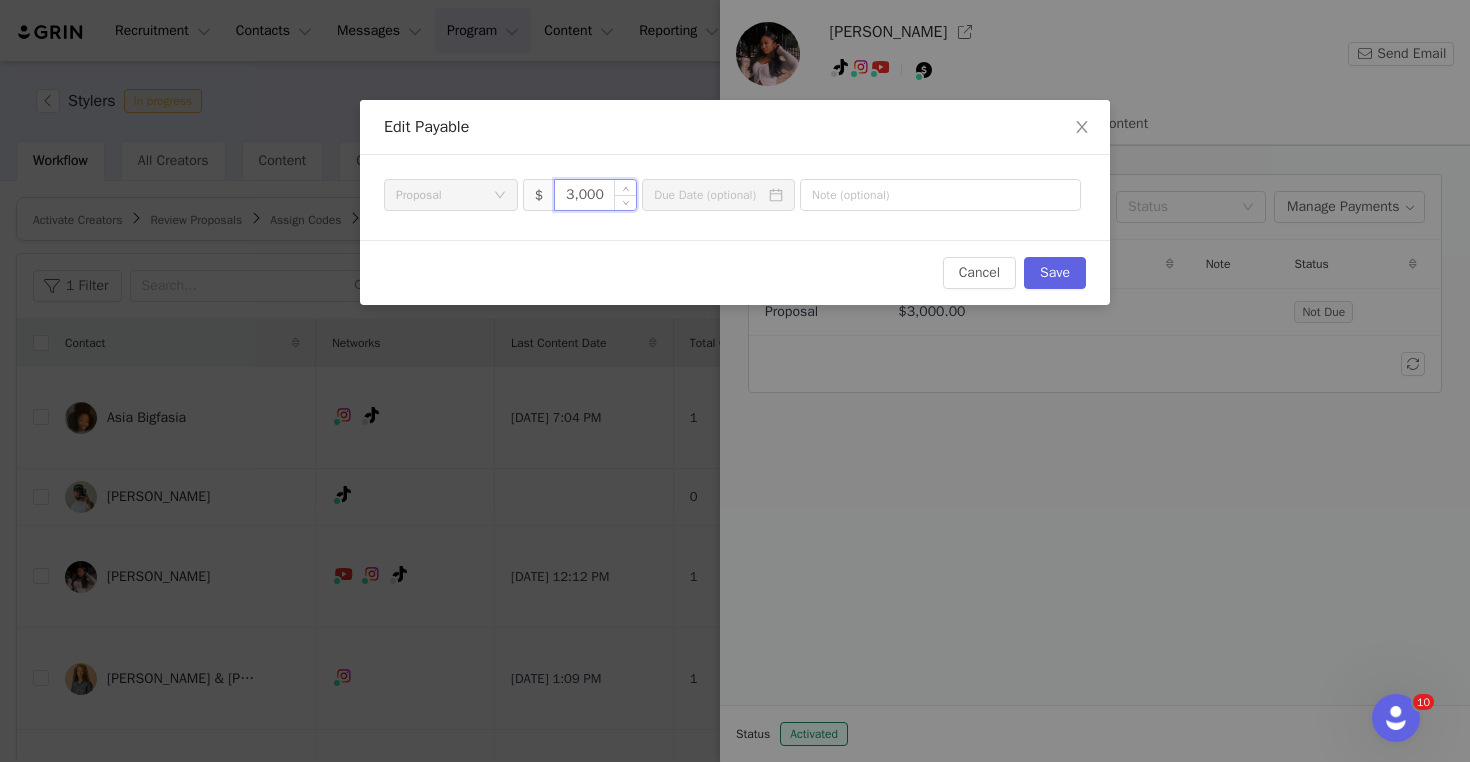 click on "3,000" at bounding box center [595, 195] 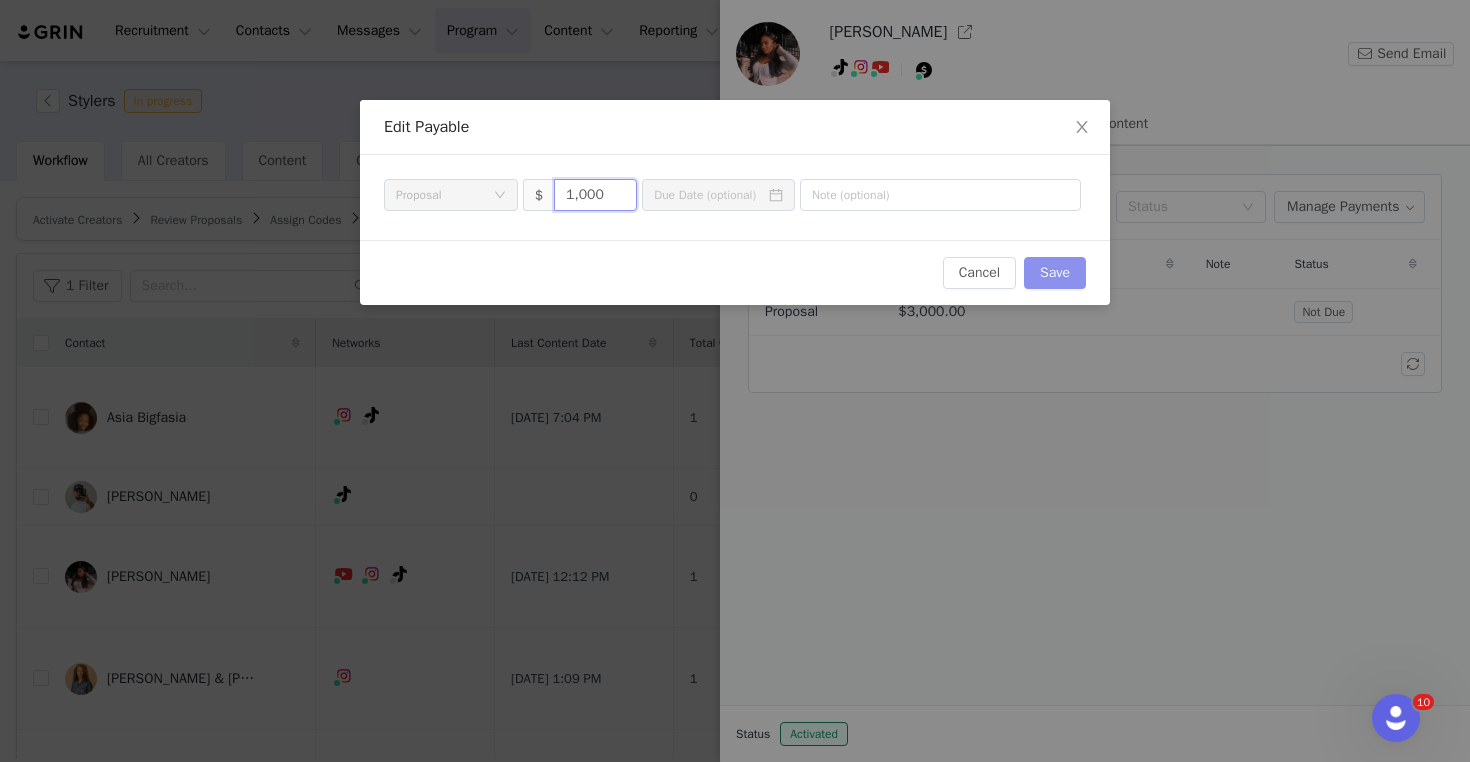type on "1,000" 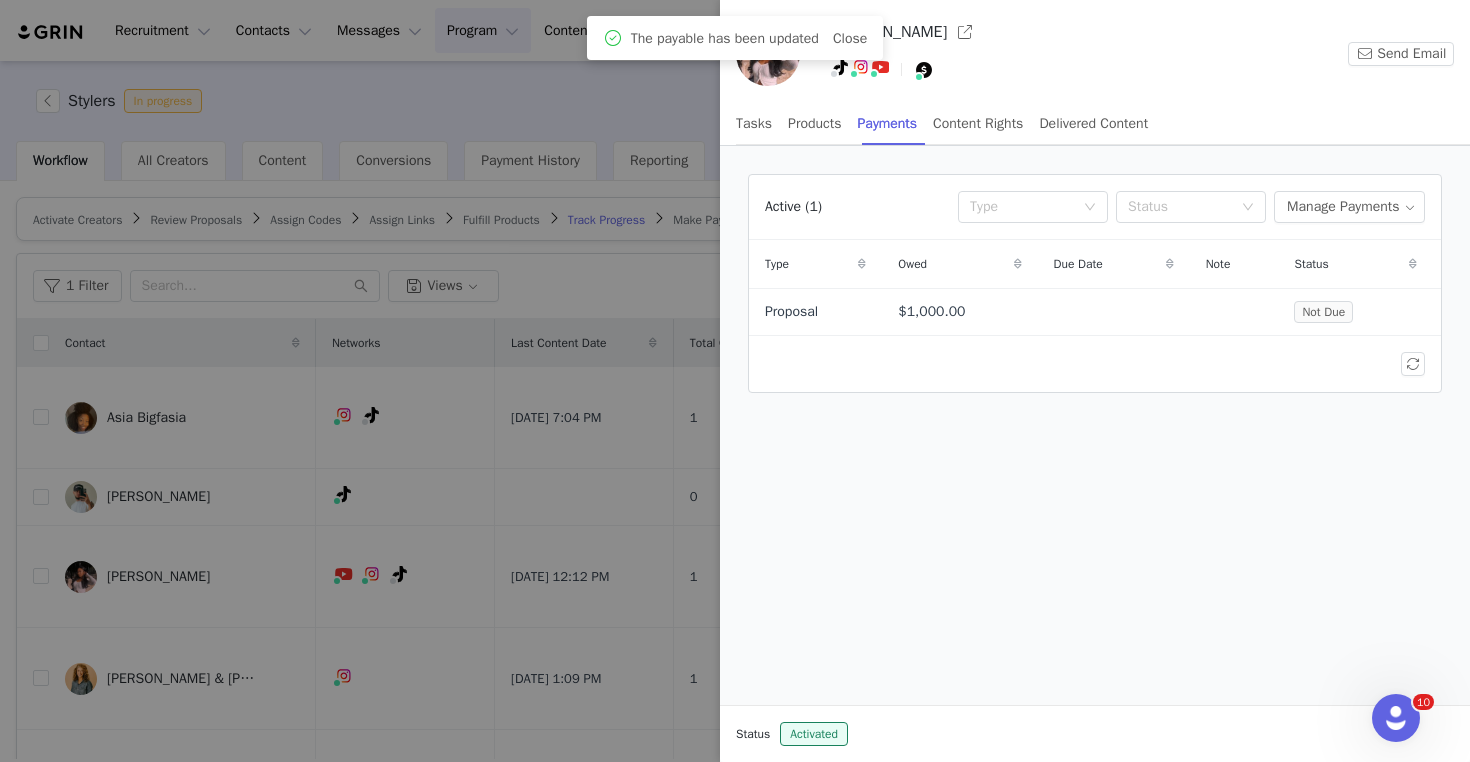 click at bounding box center [735, 381] 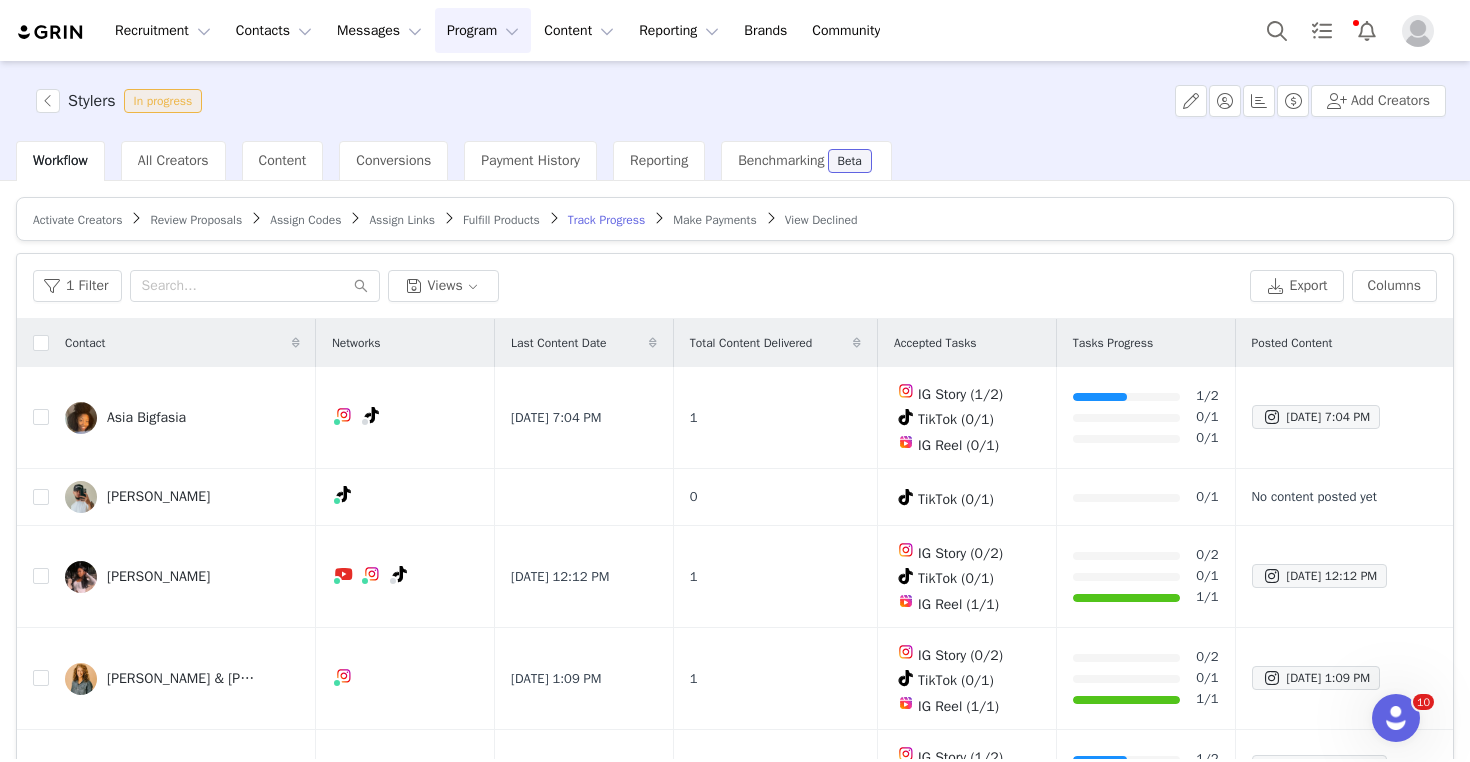 click on "Make Payments" at bounding box center (714, 220) 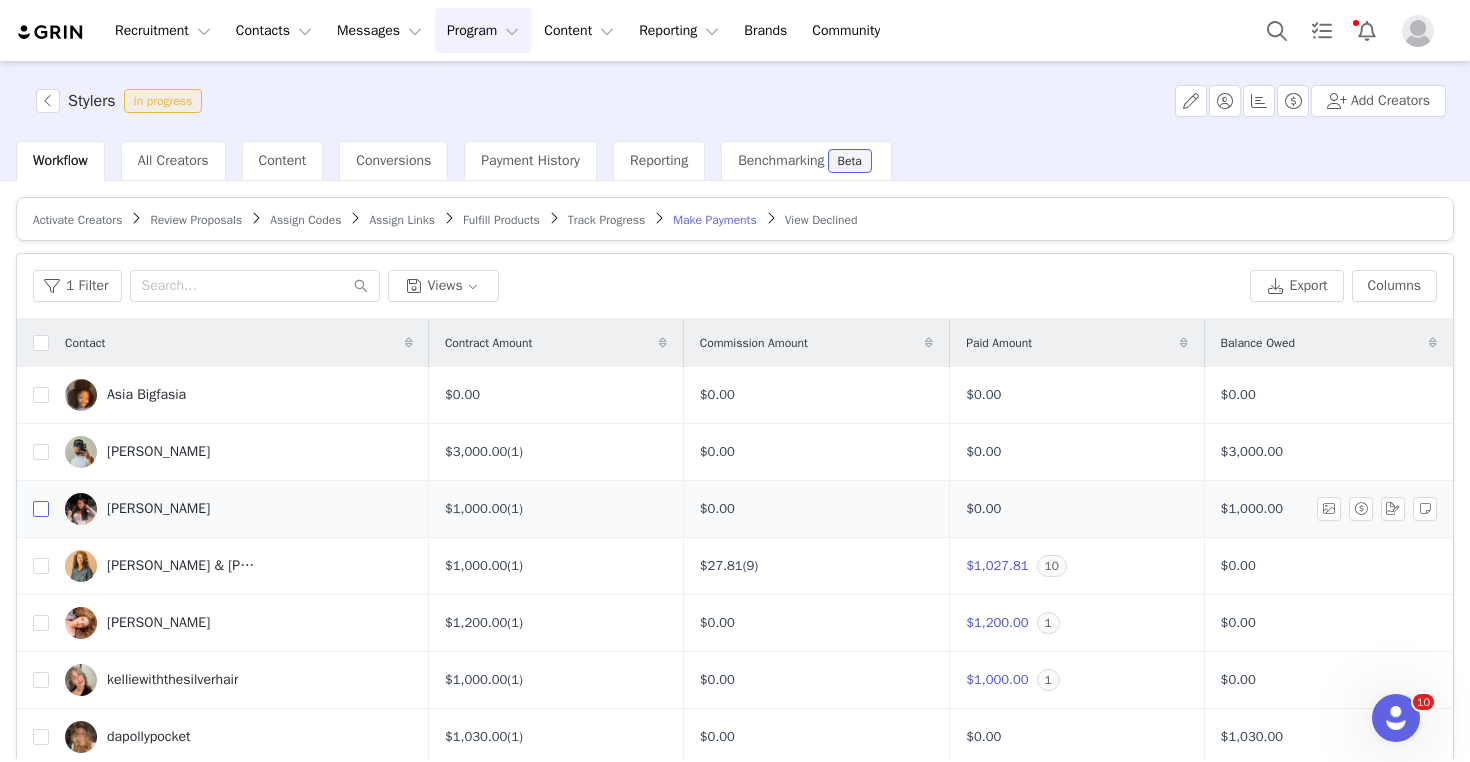 click at bounding box center [41, 509] 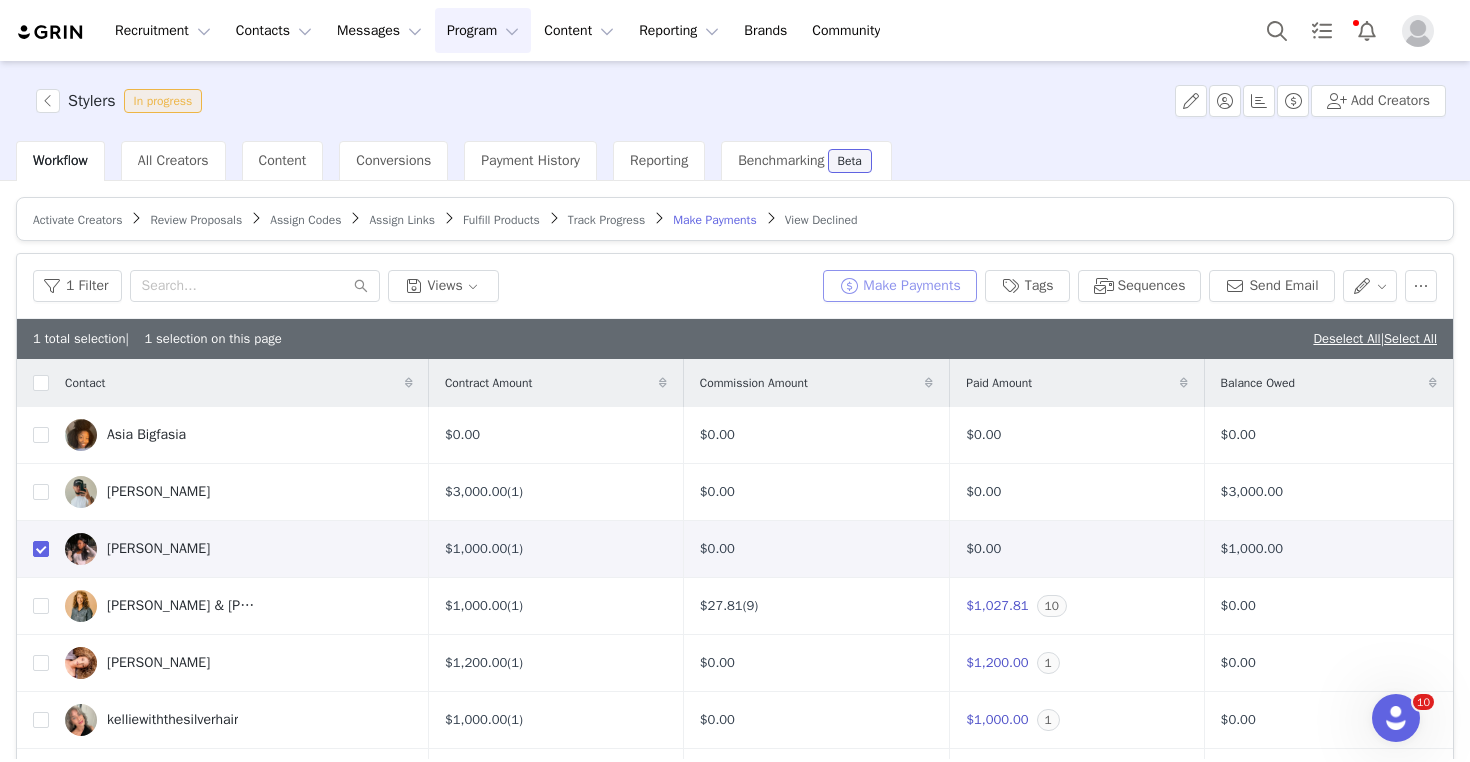 click on "Make Payments" at bounding box center (899, 286) 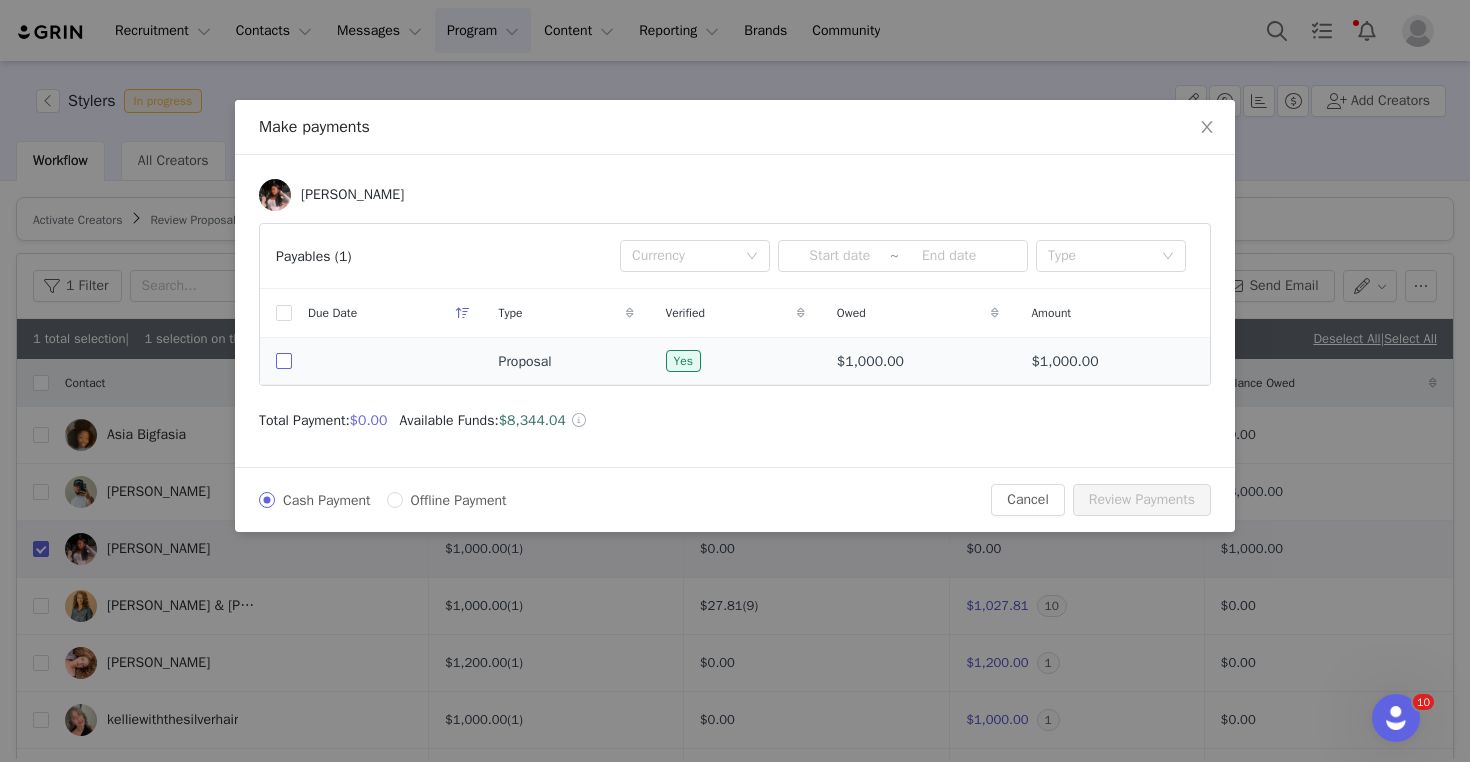 click at bounding box center [284, 361] 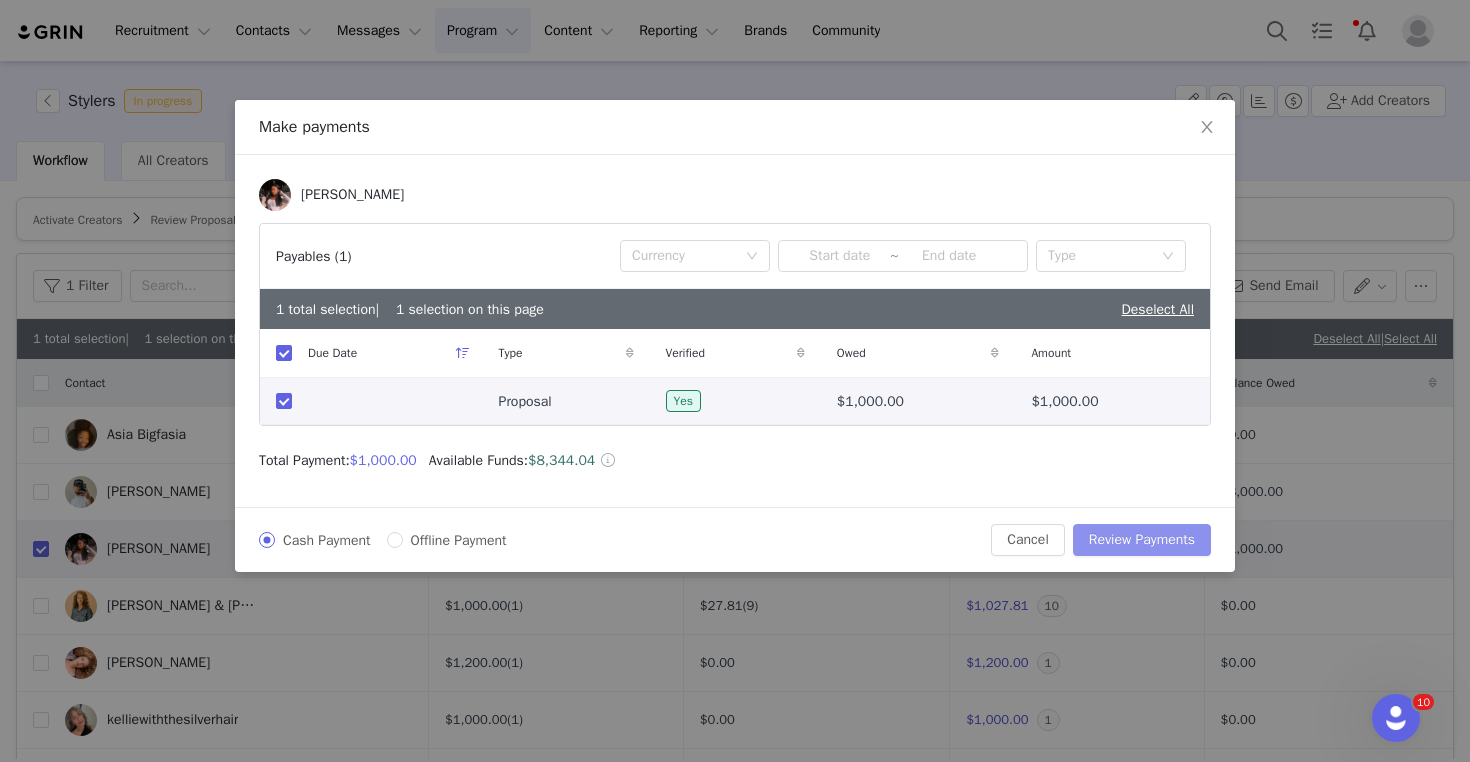 click on "Review Payments" at bounding box center (1142, 540) 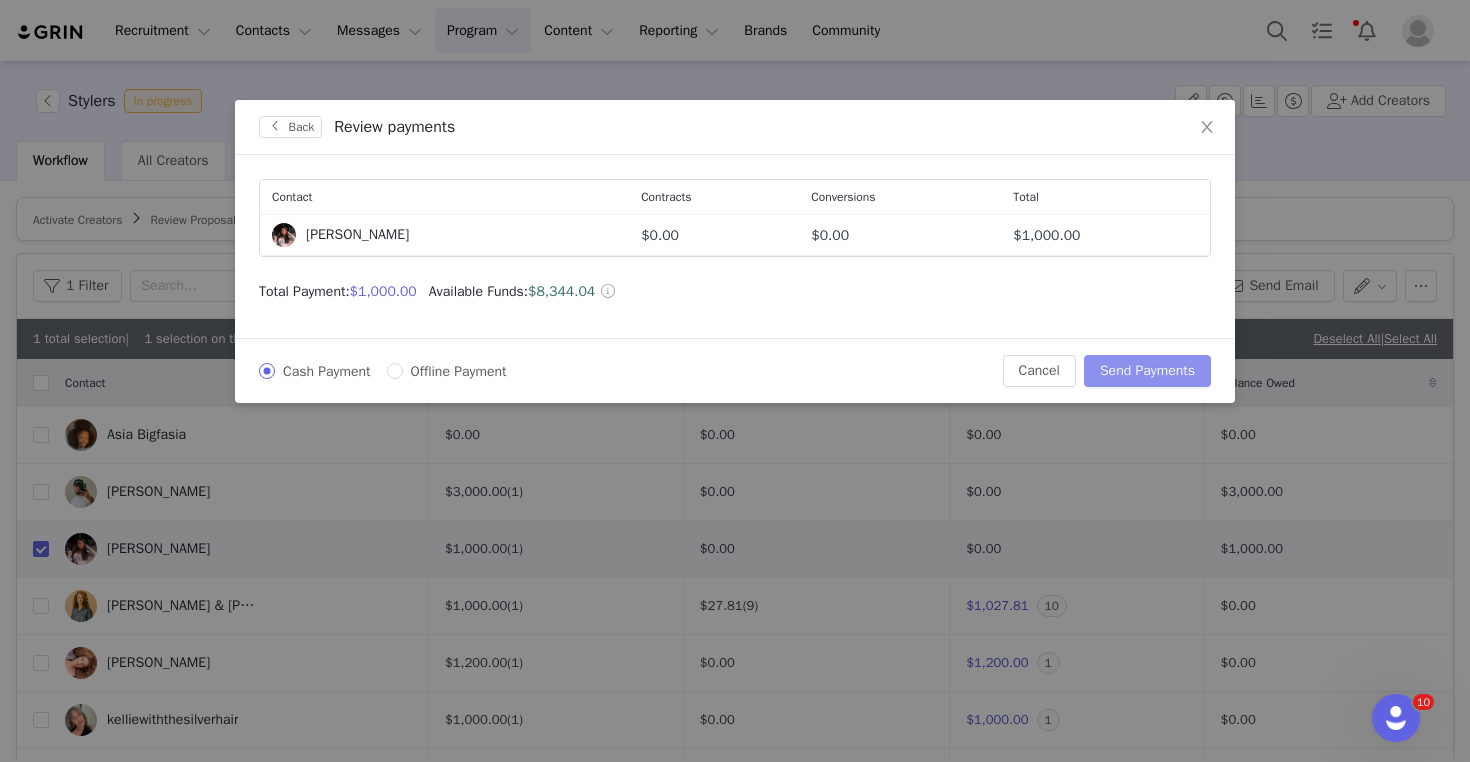 click on "Send Payments" at bounding box center (1147, 371) 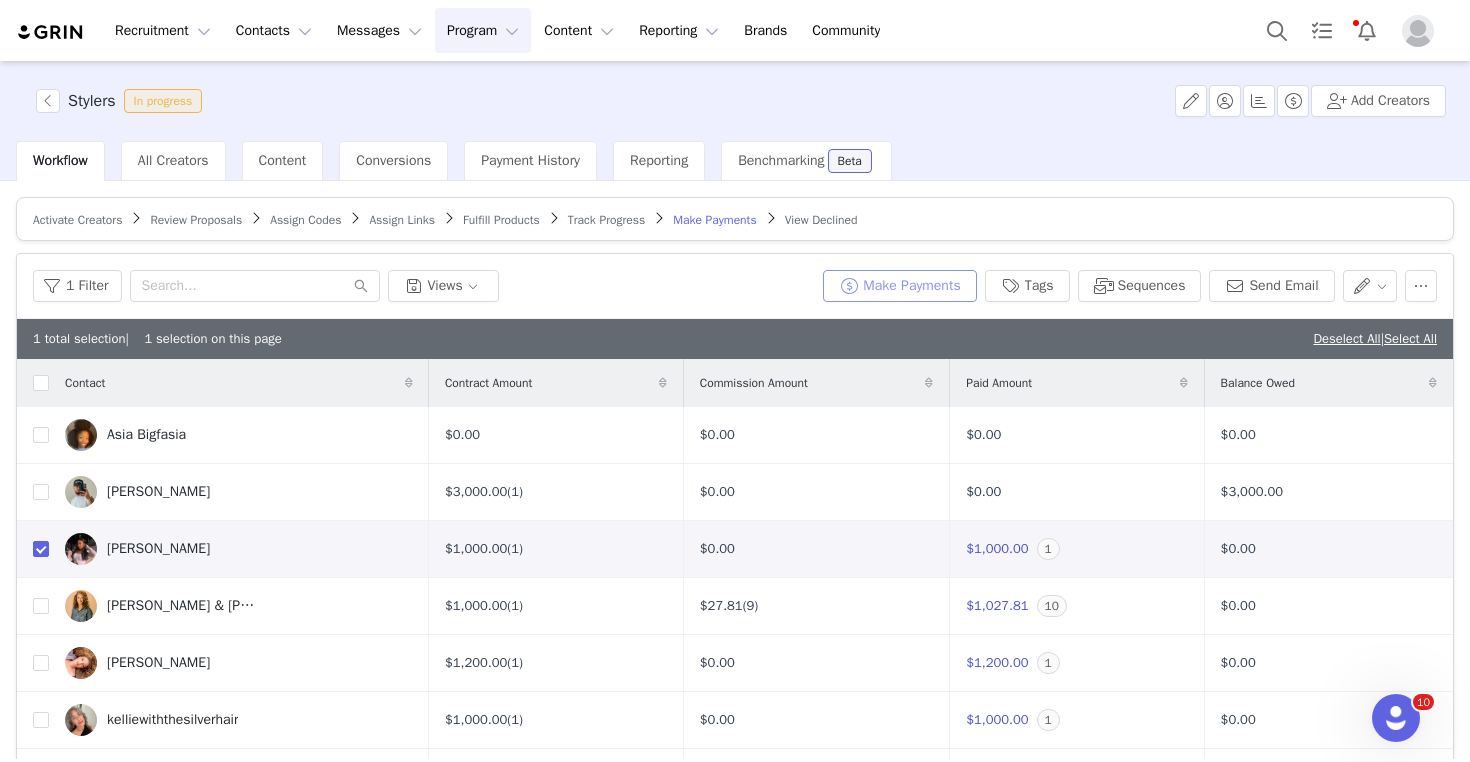type 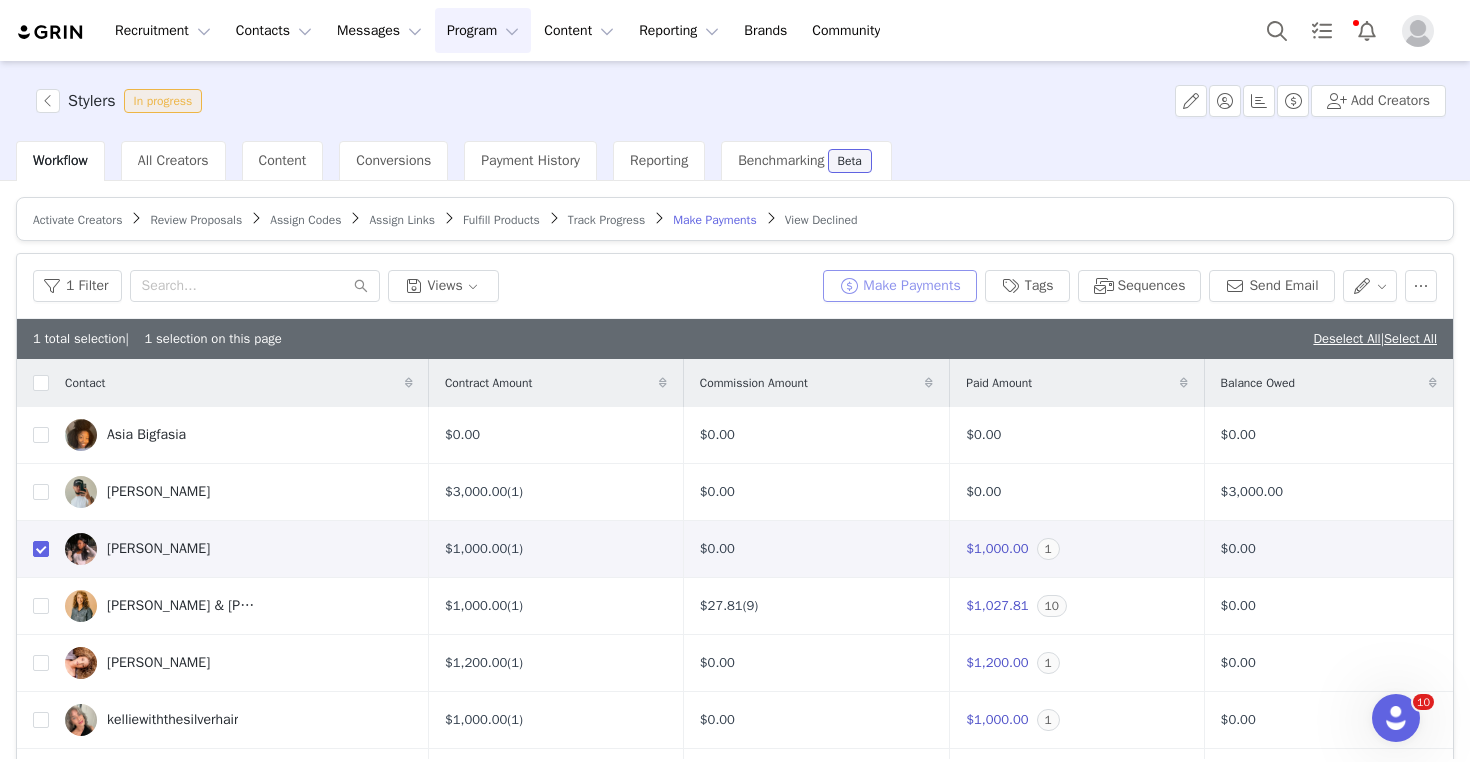 click on "Make Payments" at bounding box center [899, 286] 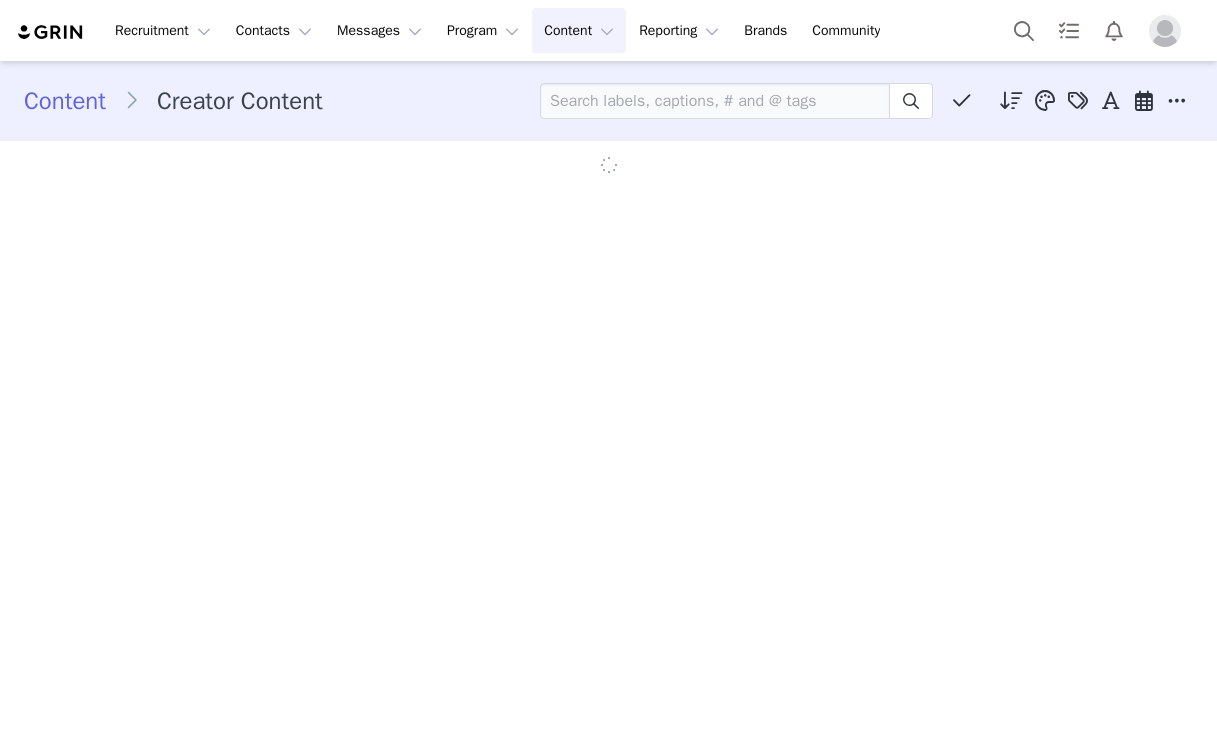 scroll, scrollTop: 0, scrollLeft: 0, axis: both 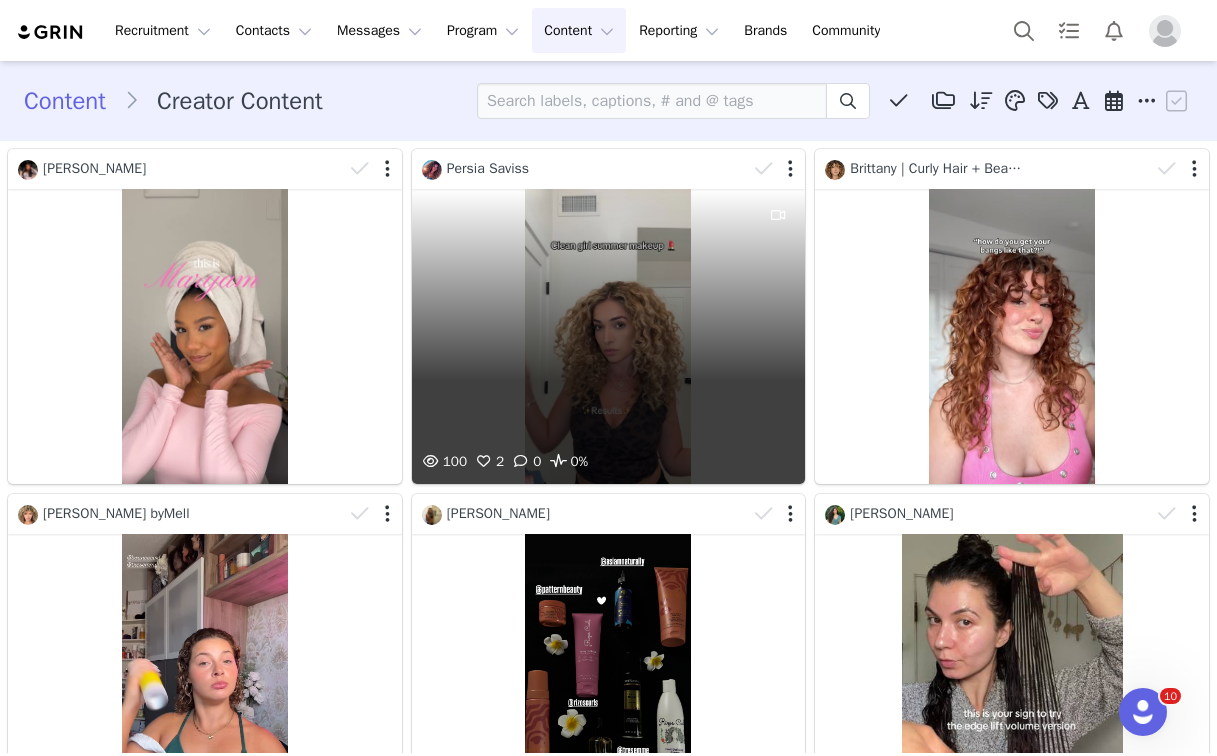 click on "100  2  0  0%" at bounding box center (609, 336) 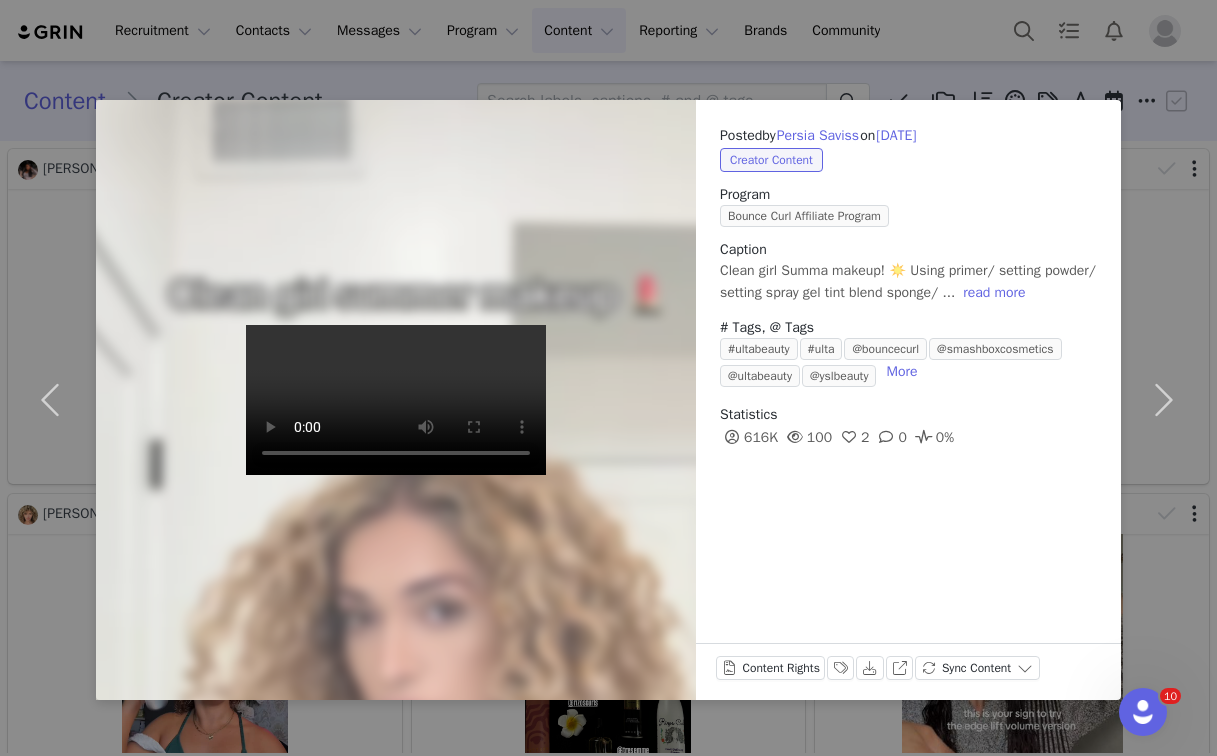 click at bounding box center (396, 400) 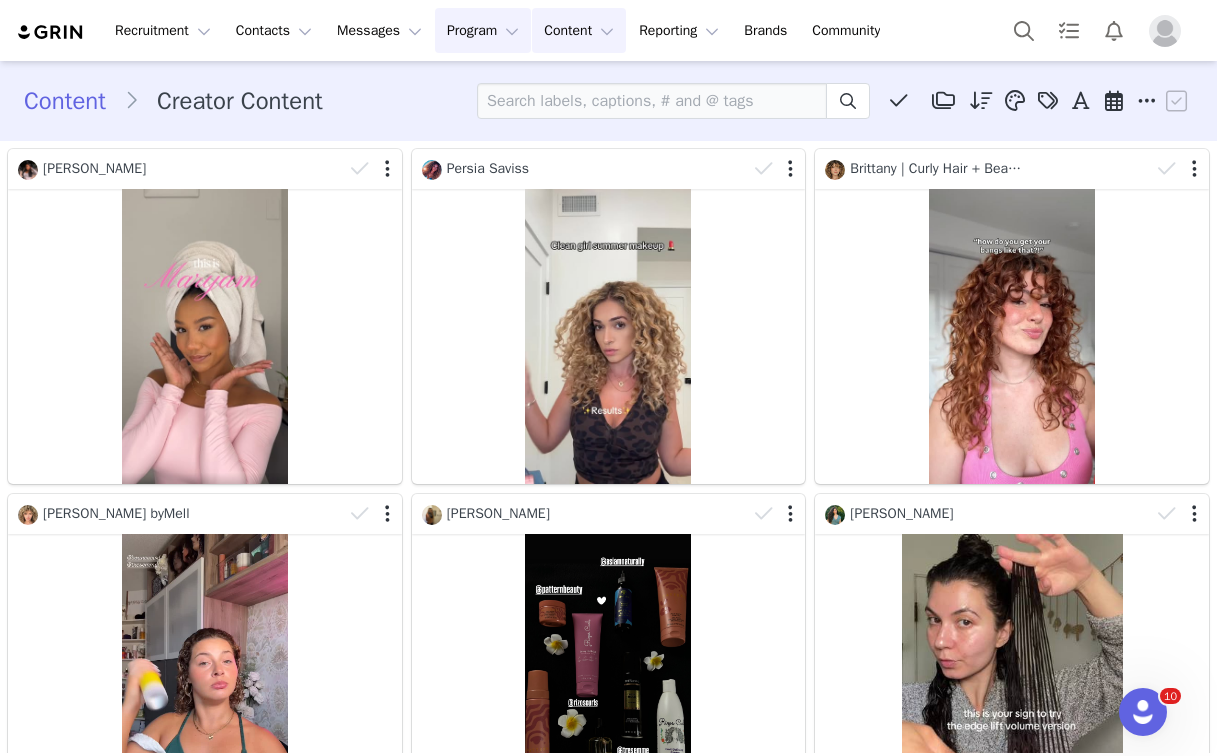 click on "Program Program" at bounding box center (483, 30) 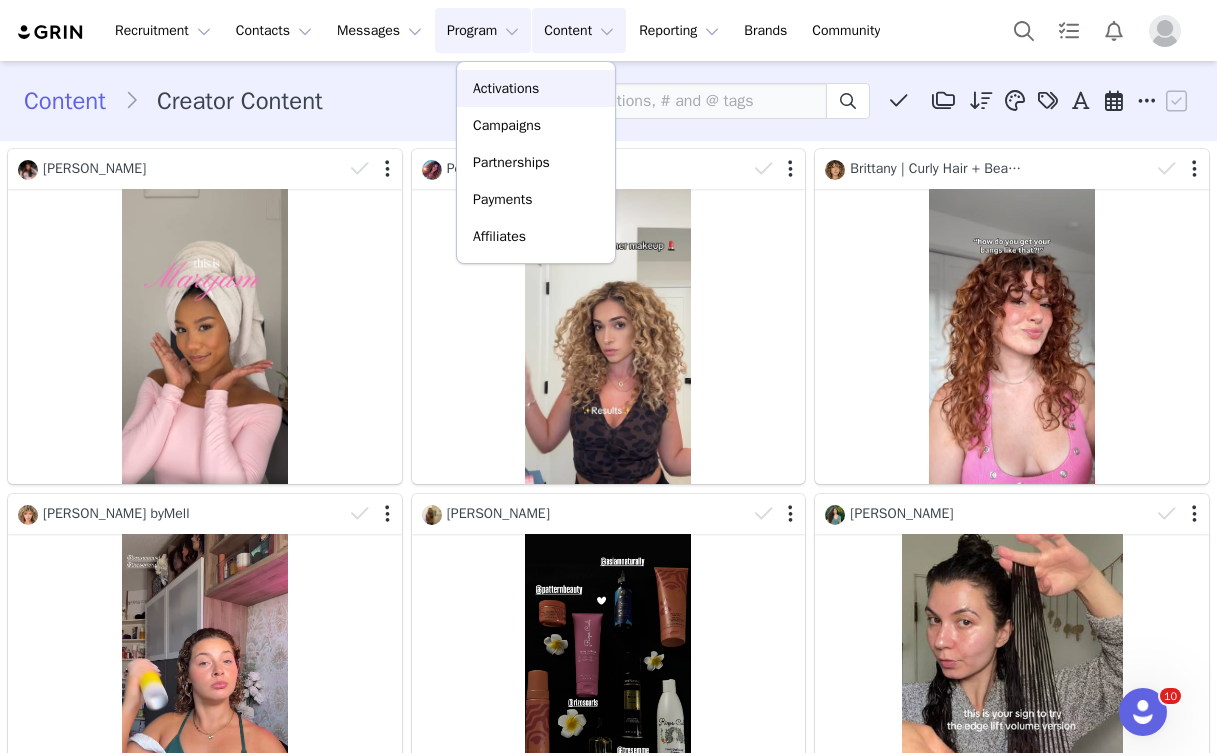 click on "Activations" at bounding box center [536, 88] 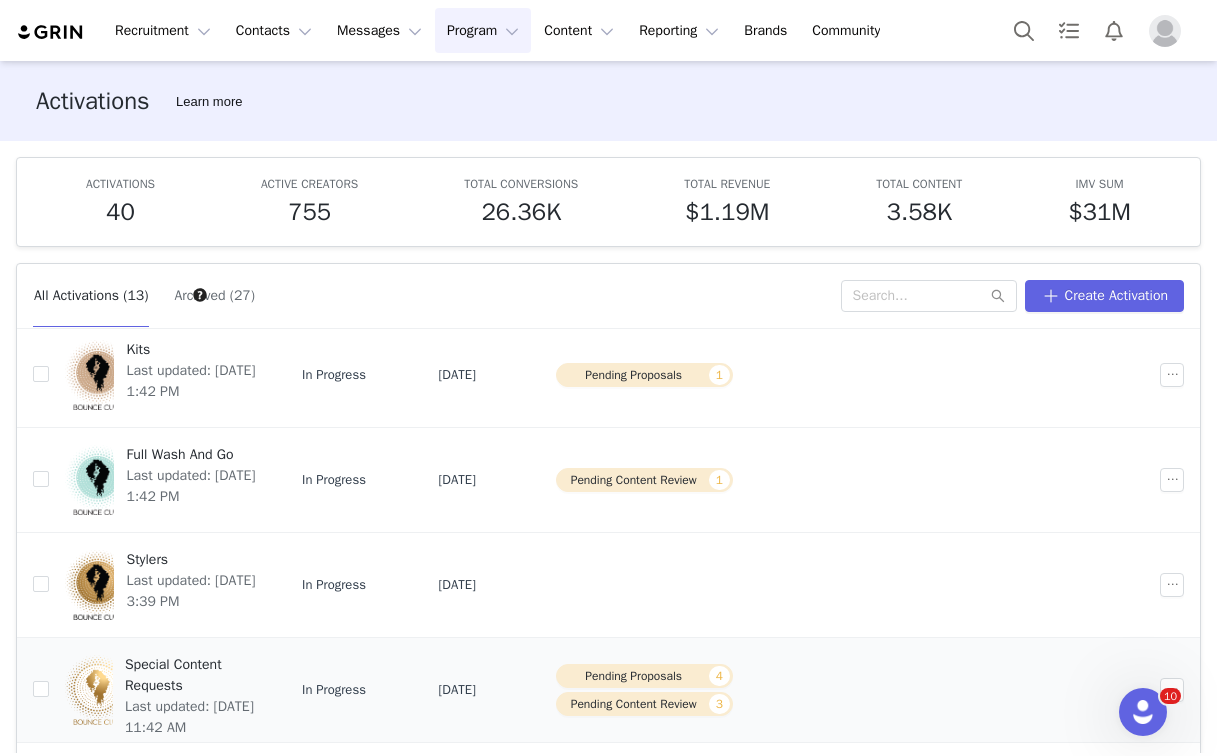 scroll, scrollTop: 658, scrollLeft: 0, axis: vertical 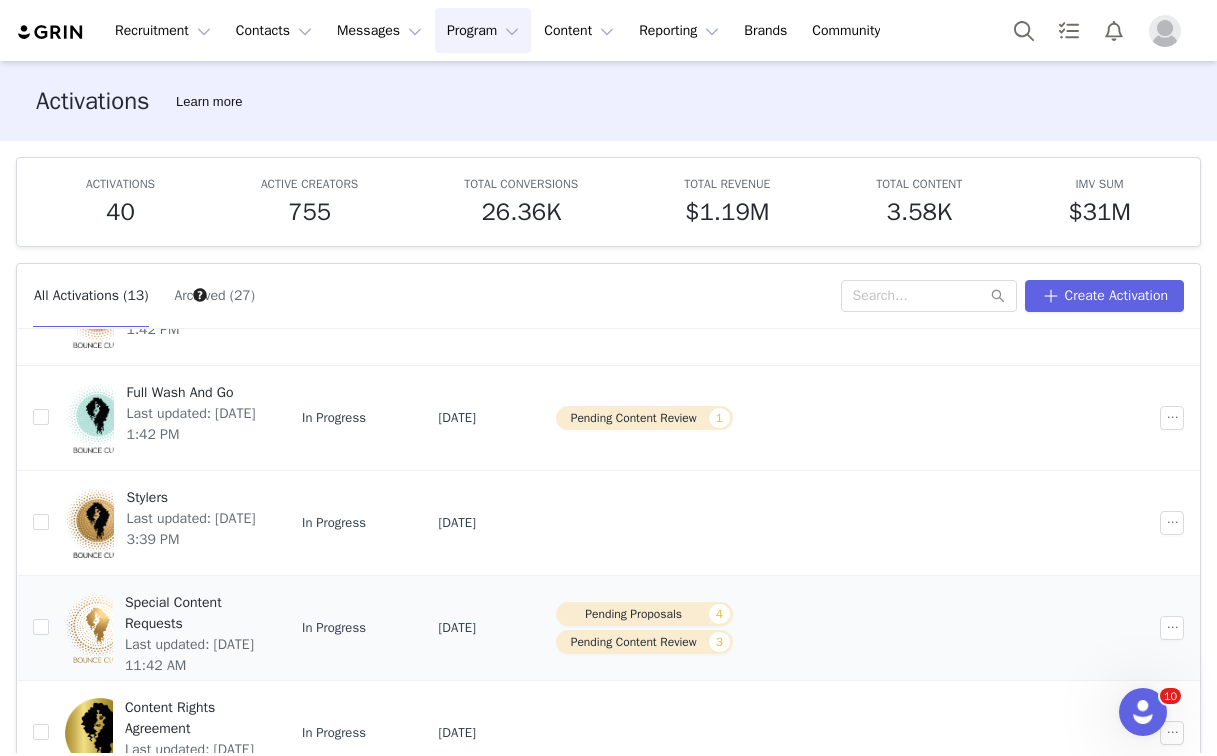 click on "Pending Proposals 4" at bounding box center (644, 614) 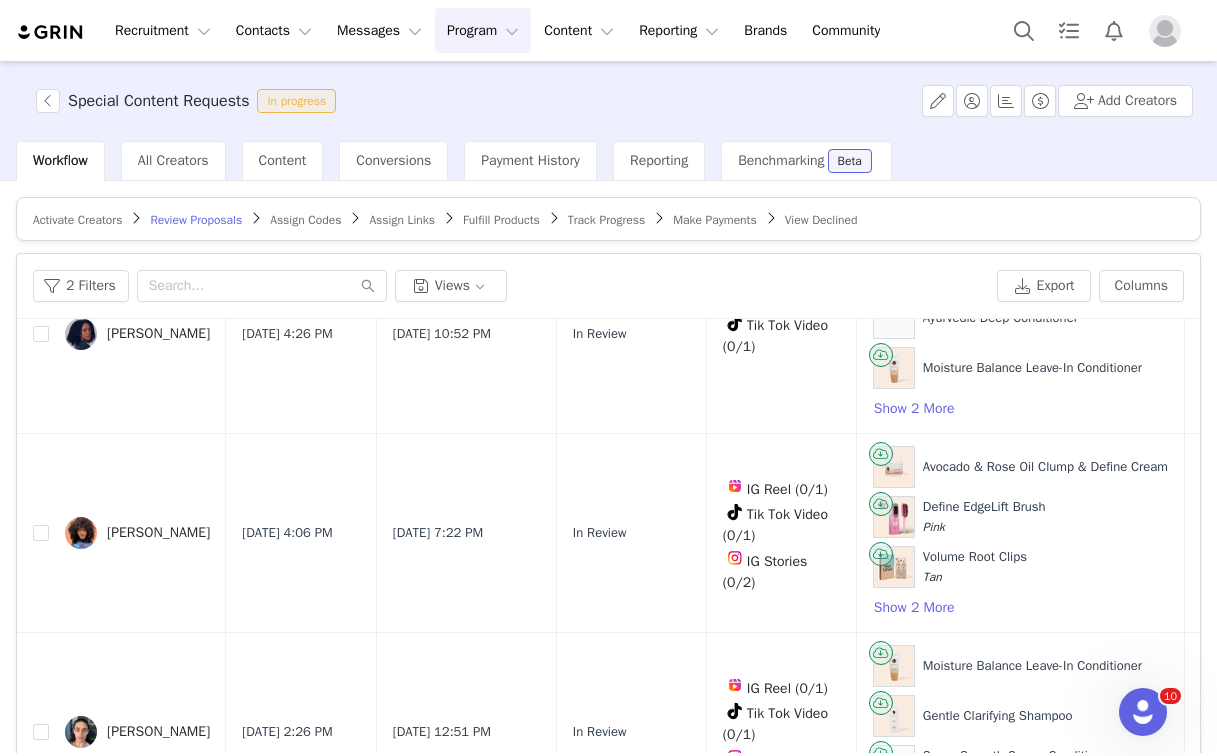scroll, scrollTop: 367, scrollLeft: 0, axis: vertical 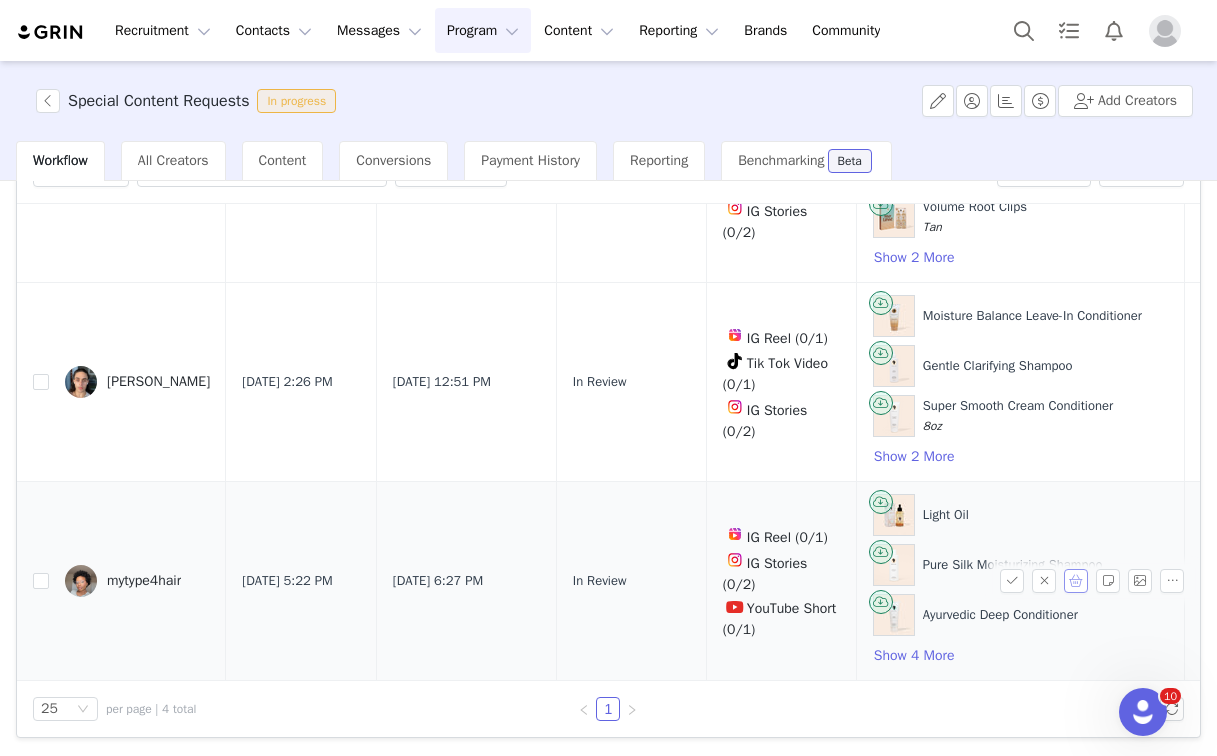 click at bounding box center [1076, 581] 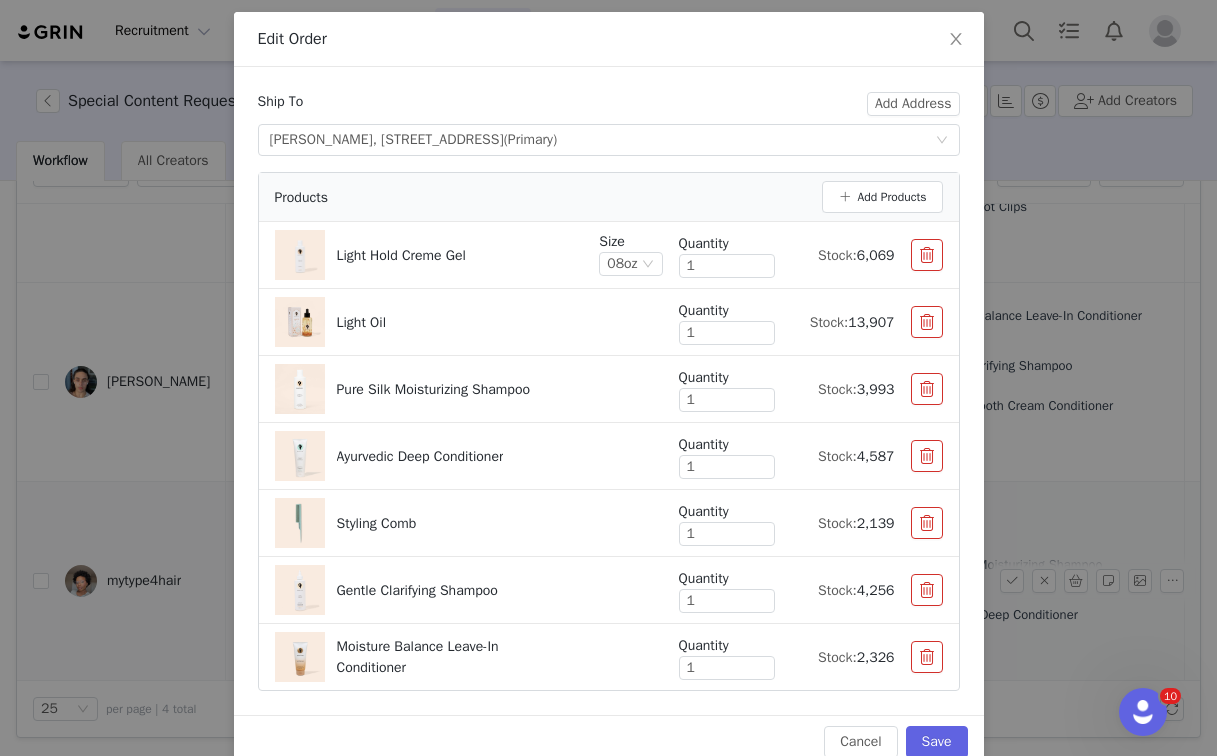 scroll, scrollTop: 124, scrollLeft: 0, axis: vertical 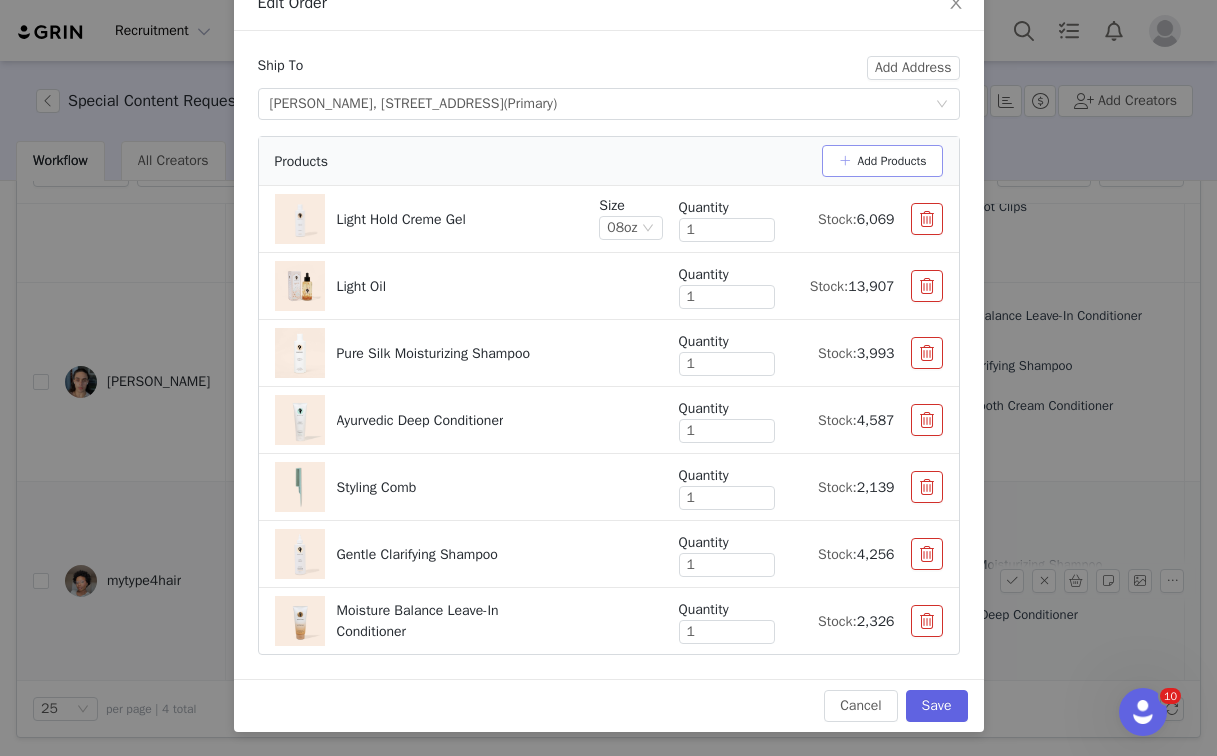 click on "Add Products" at bounding box center (882, 161) 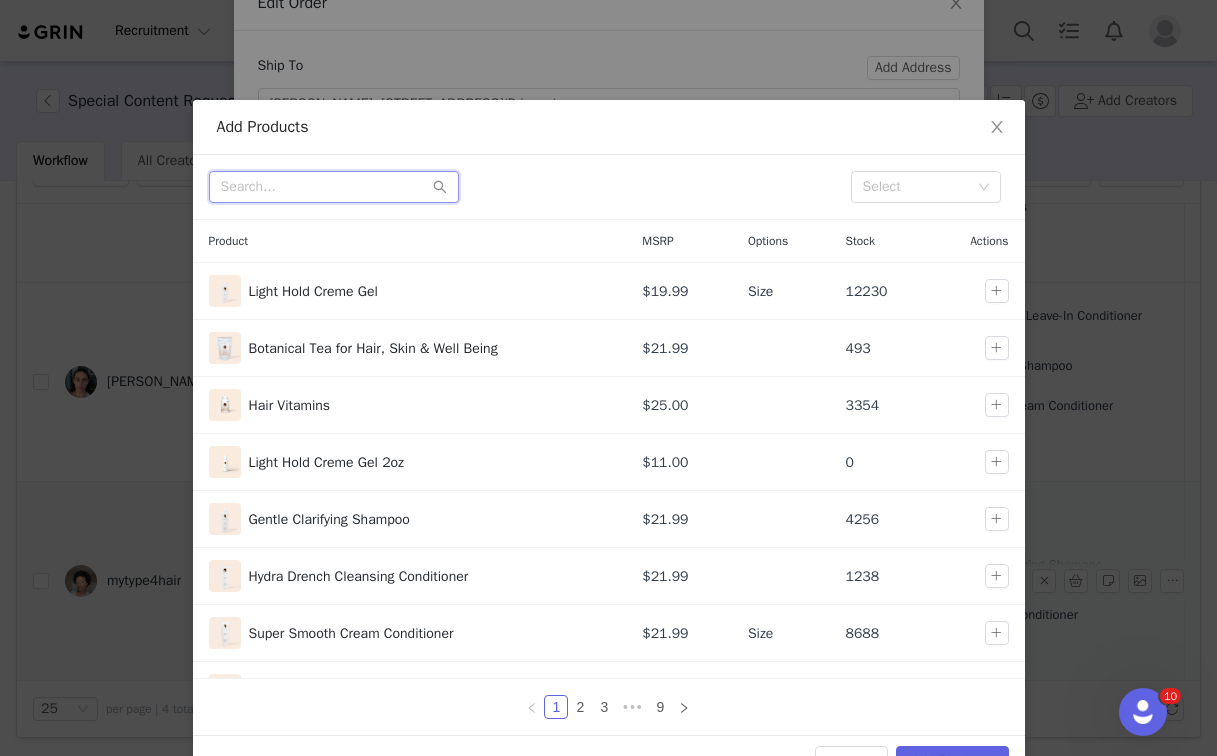 click at bounding box center (334, 187) 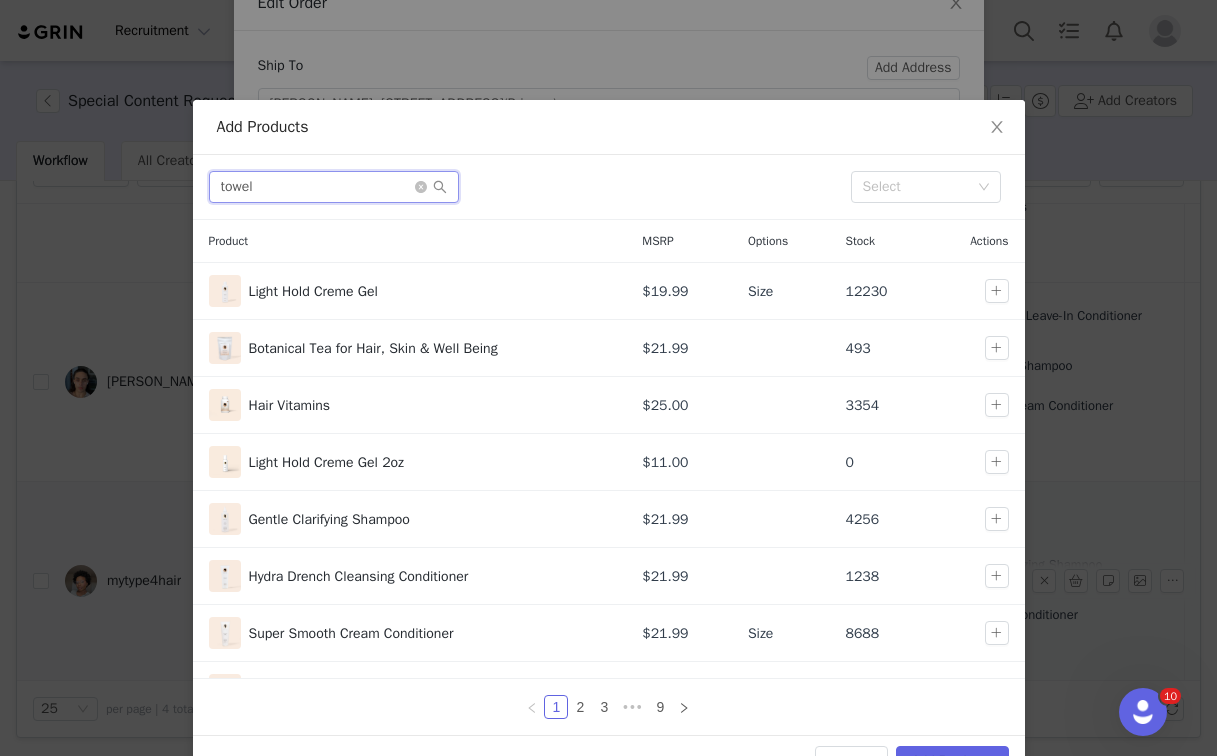 type on "towel" 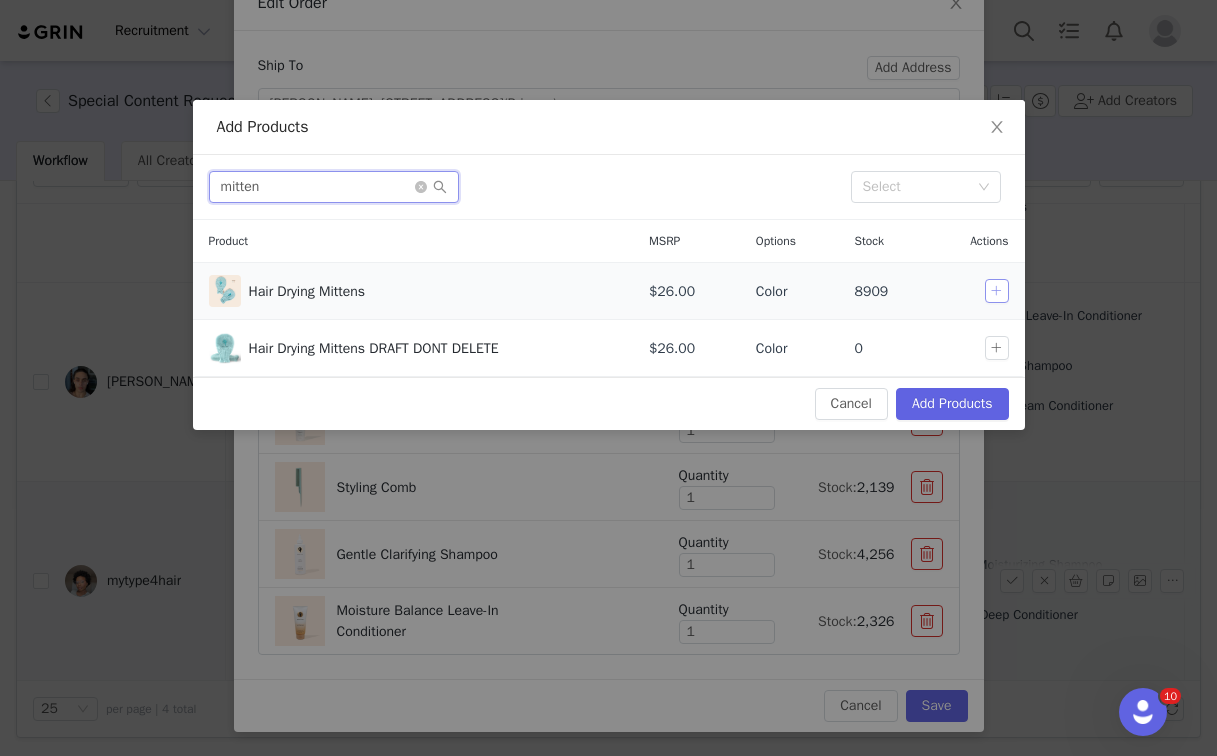type on "mitten" 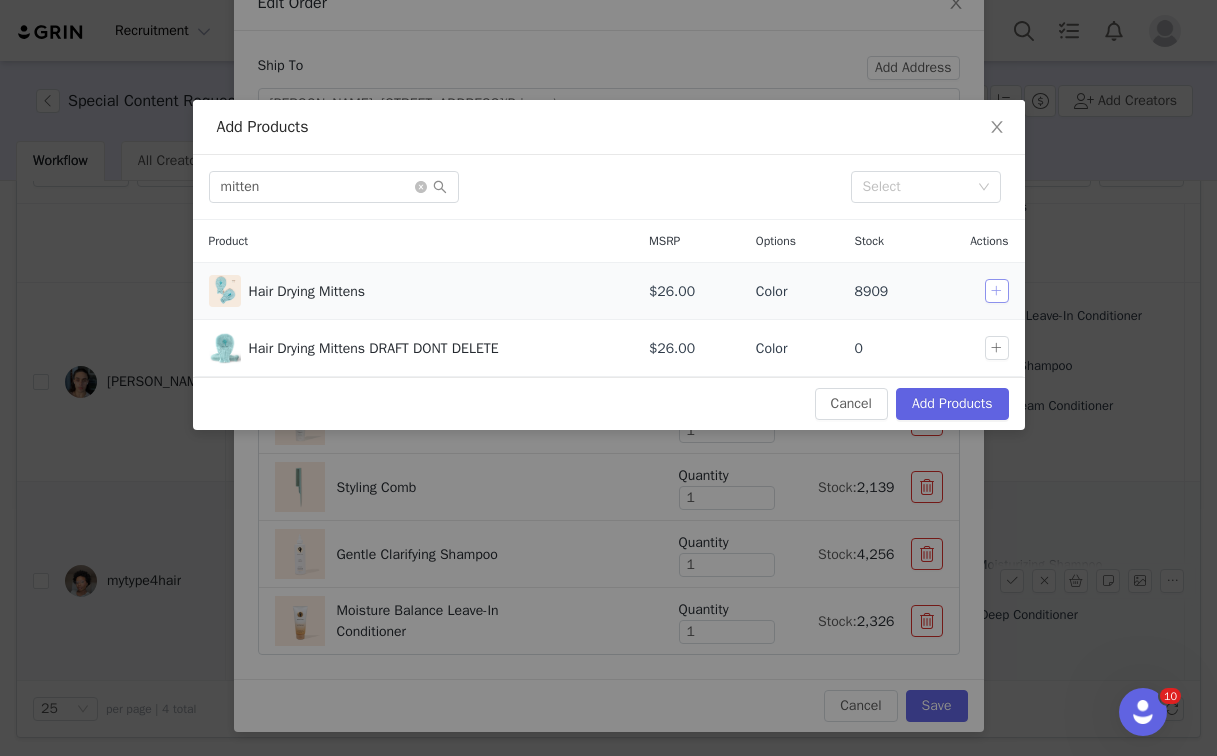 click at bounding box center [997, 291] 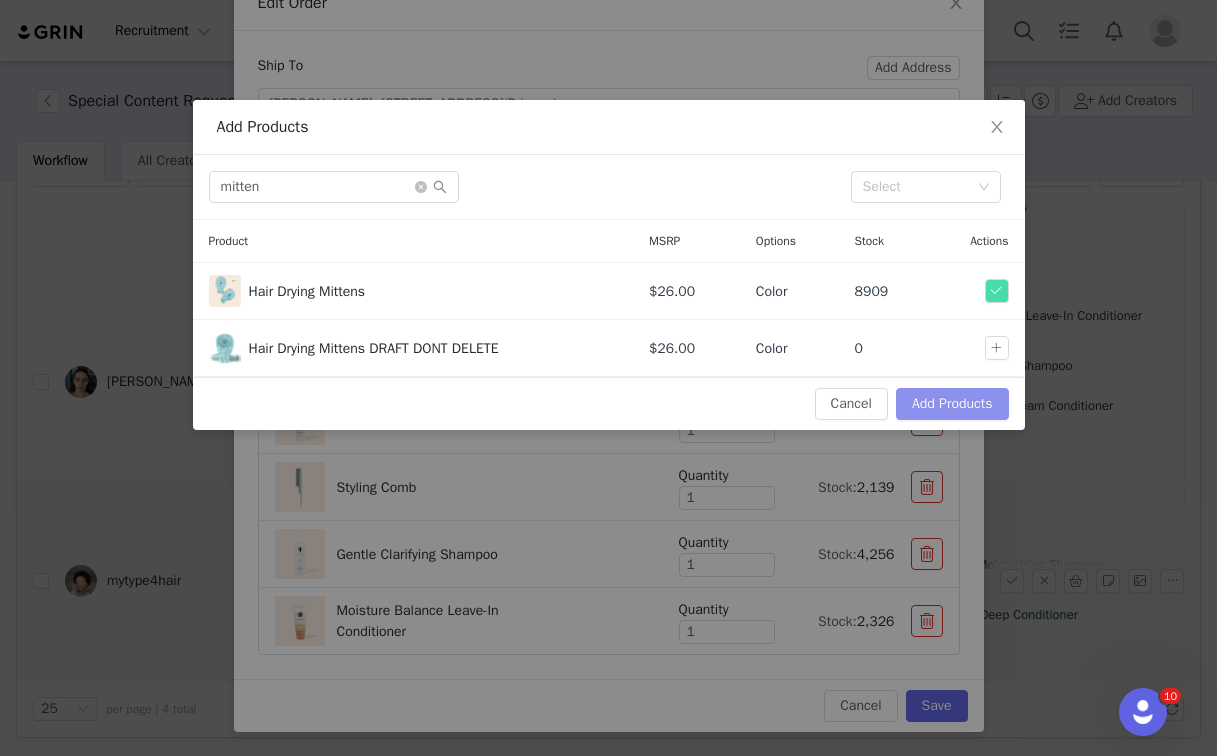 click on "Add Products" at bounding box center [952, 404] 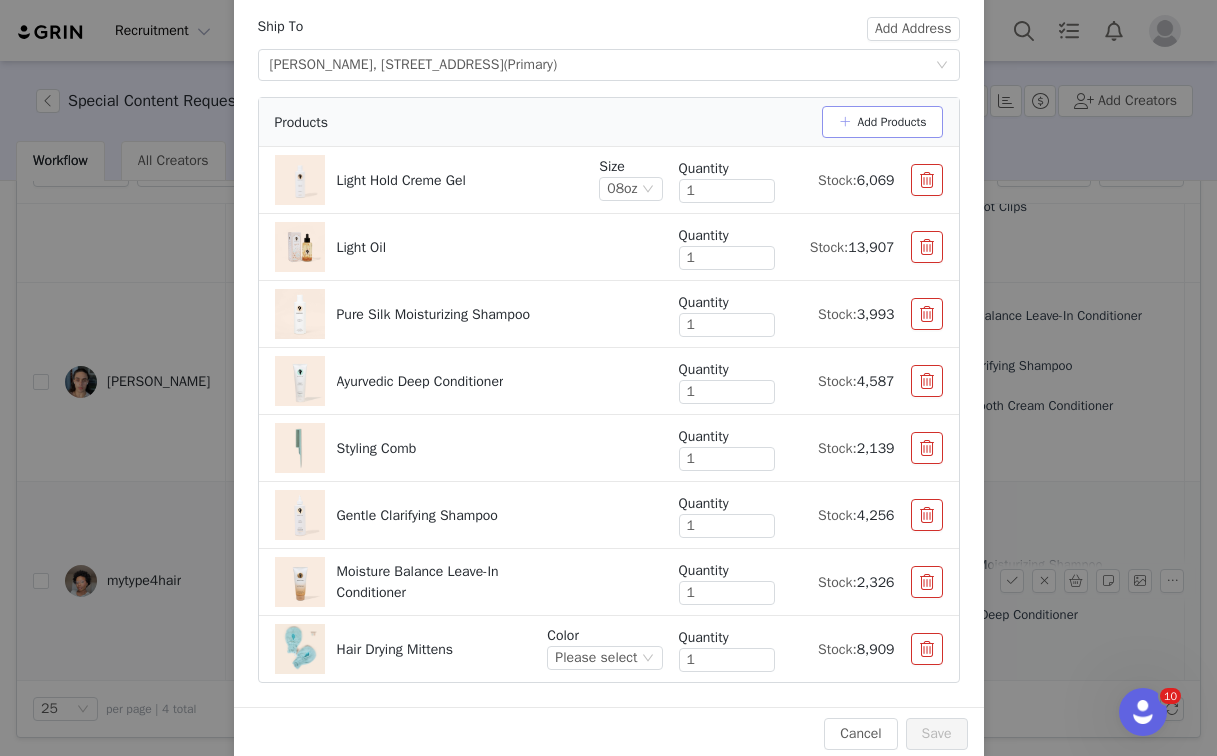 scroll, scrollTop: 180, scrollLeft: 0, axis: vertical 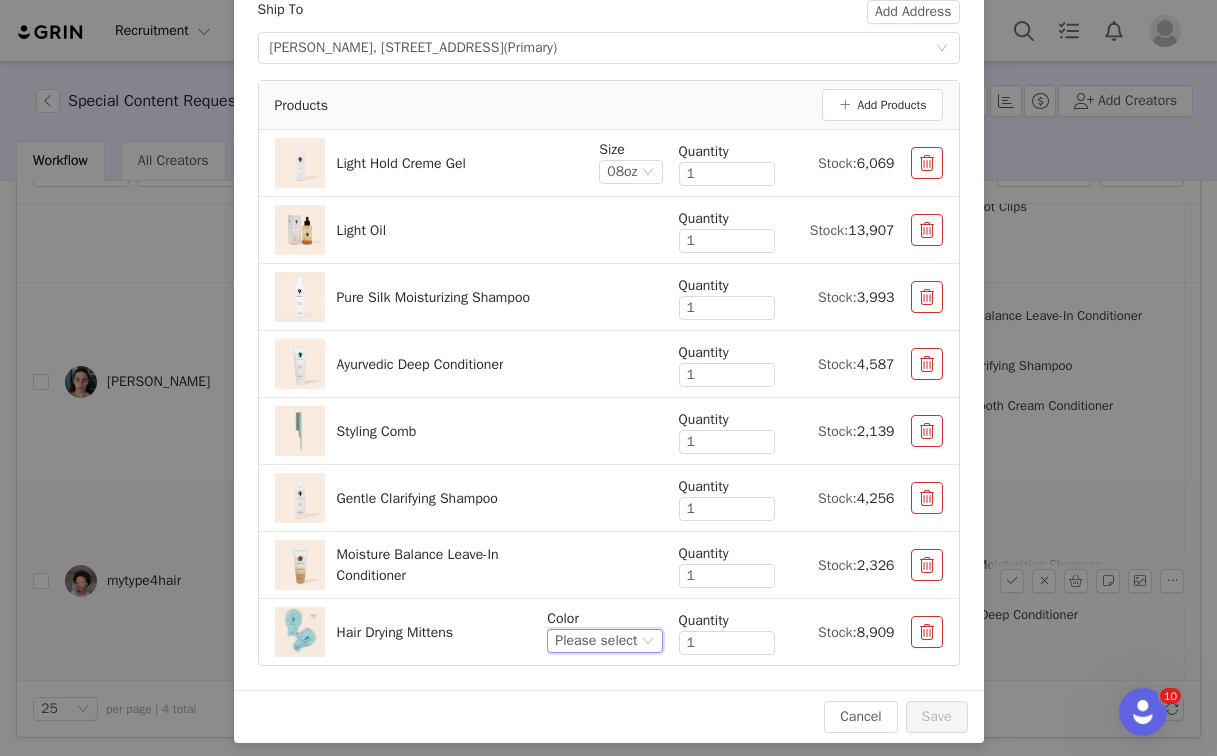 click on "Please select" at bounding box center (596, 641) 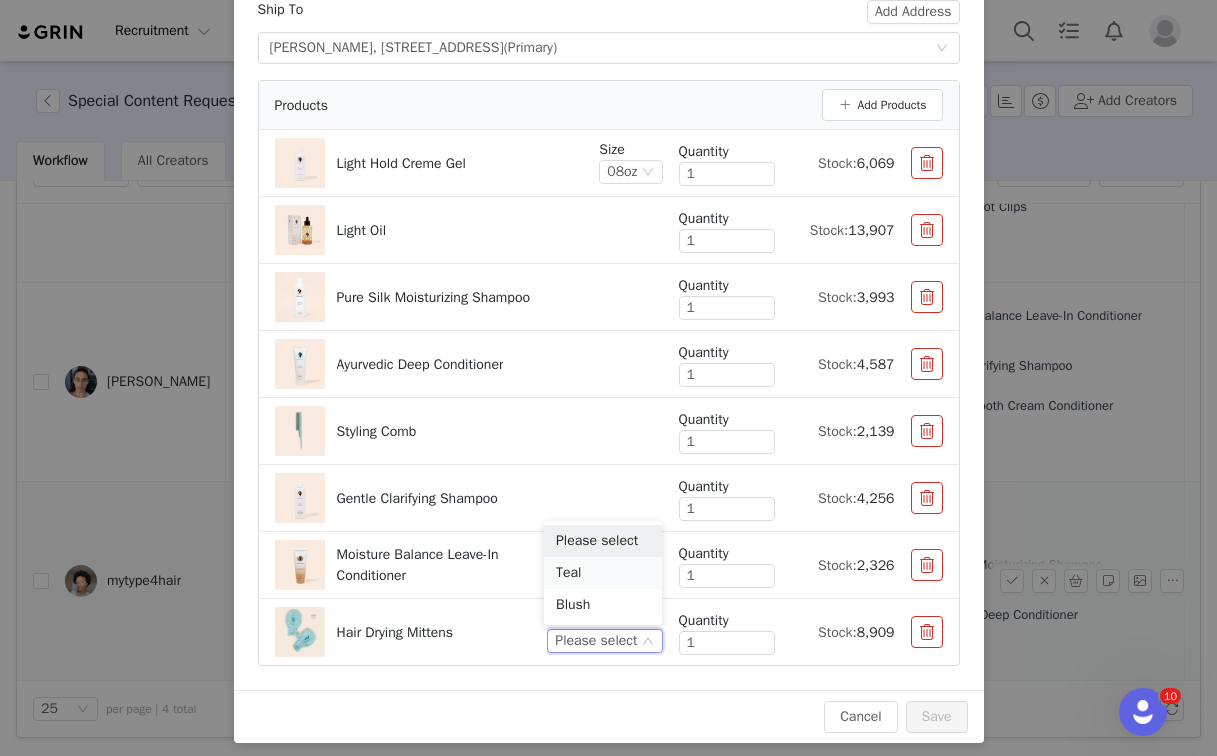 click on "Teal" at bounding box center [603, 573] 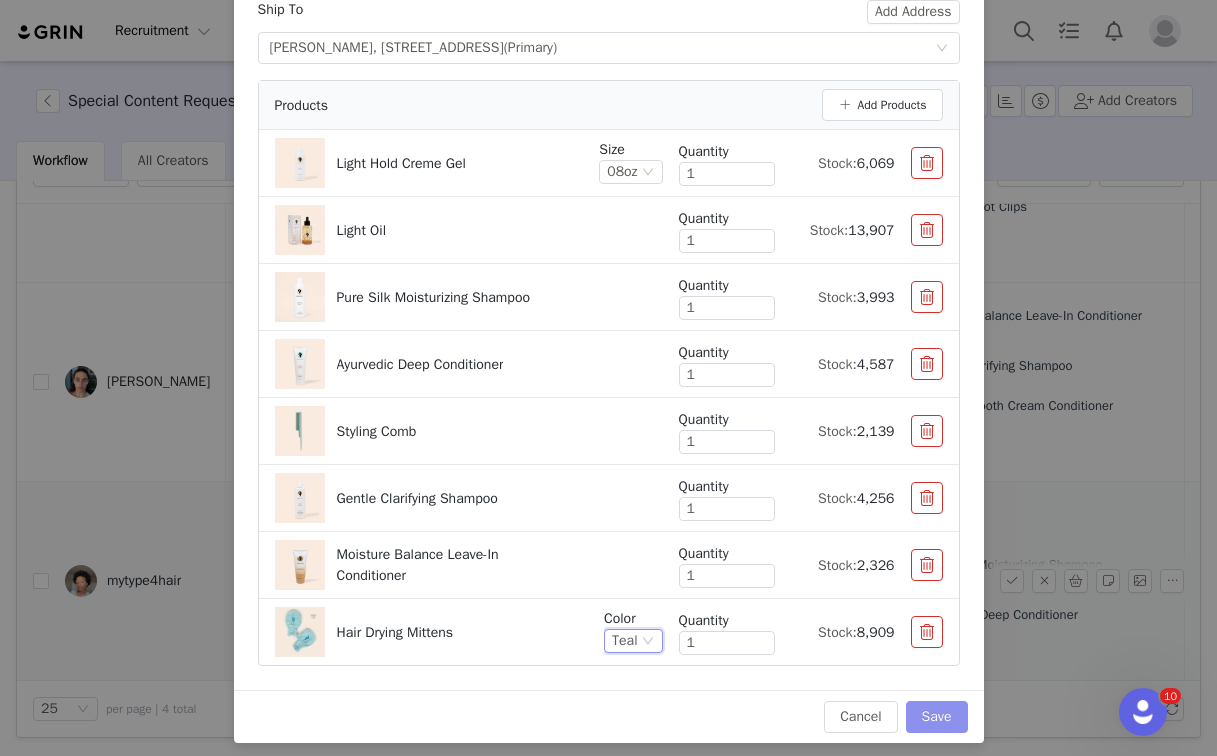 click on "Save" at bounding box center (937, 717) 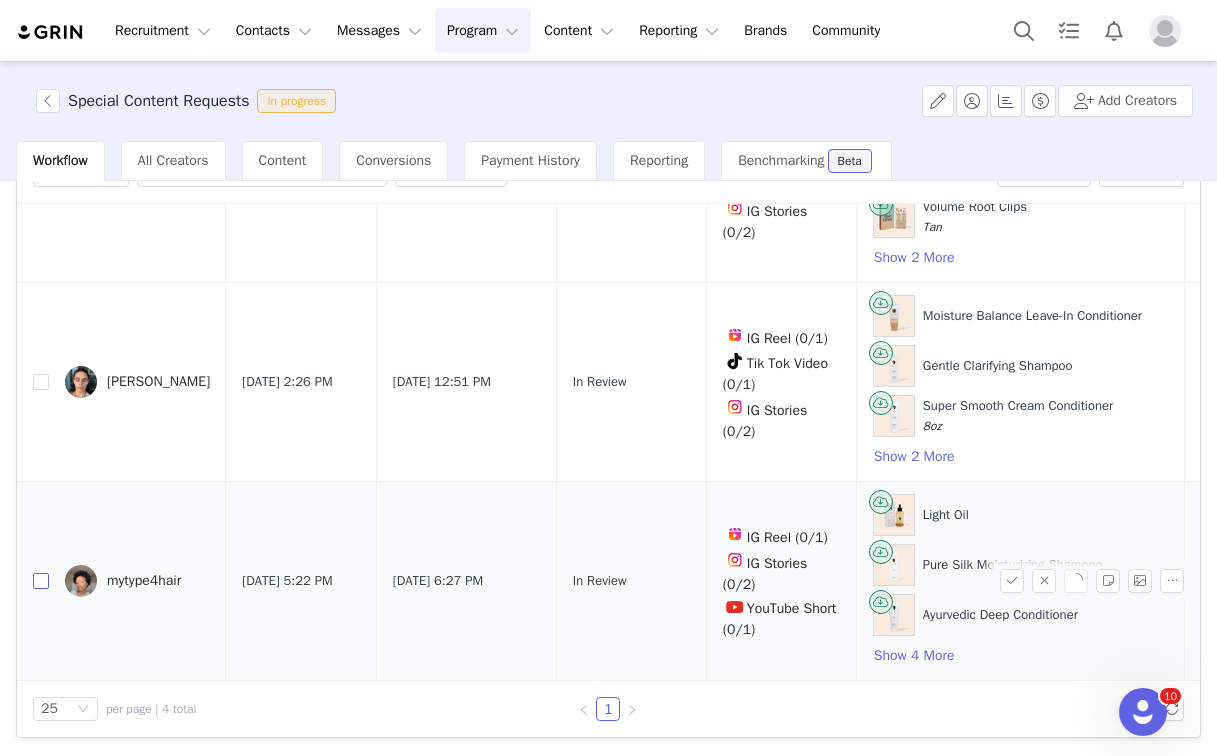 click at bounding box center (41, 581) 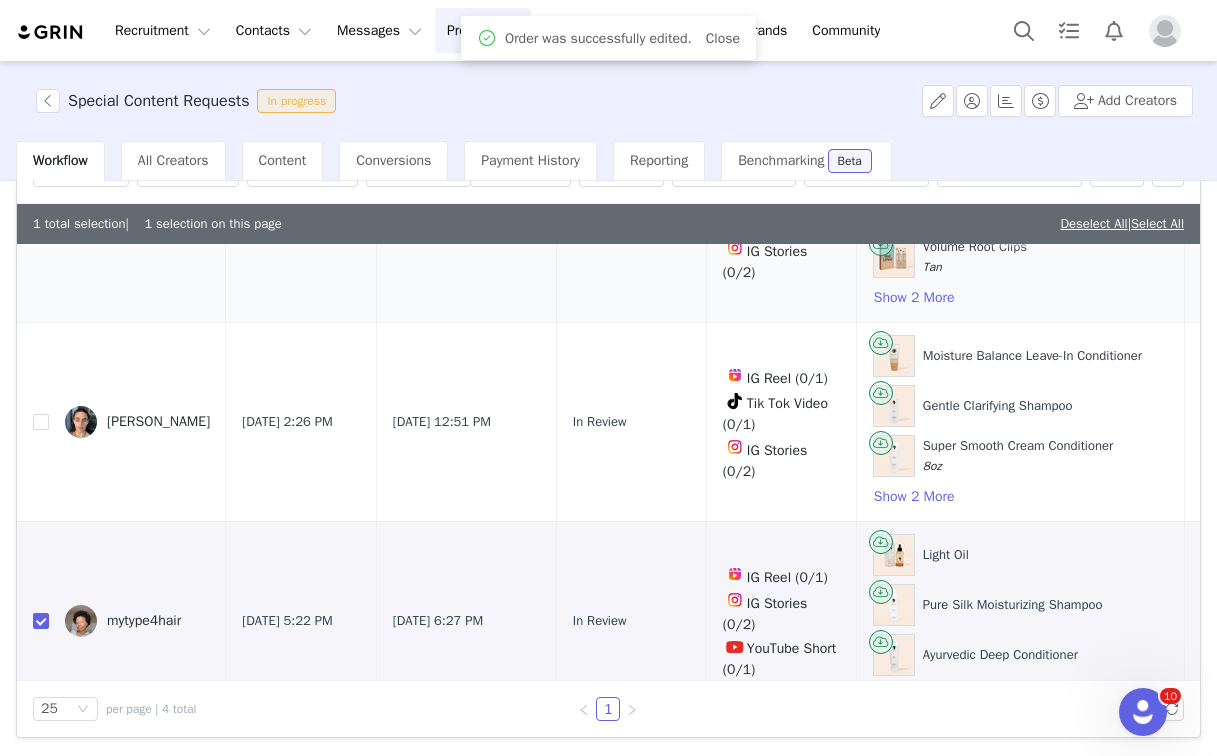 scroll, scrollTop: 0, scrollLeft: 0, axis: both 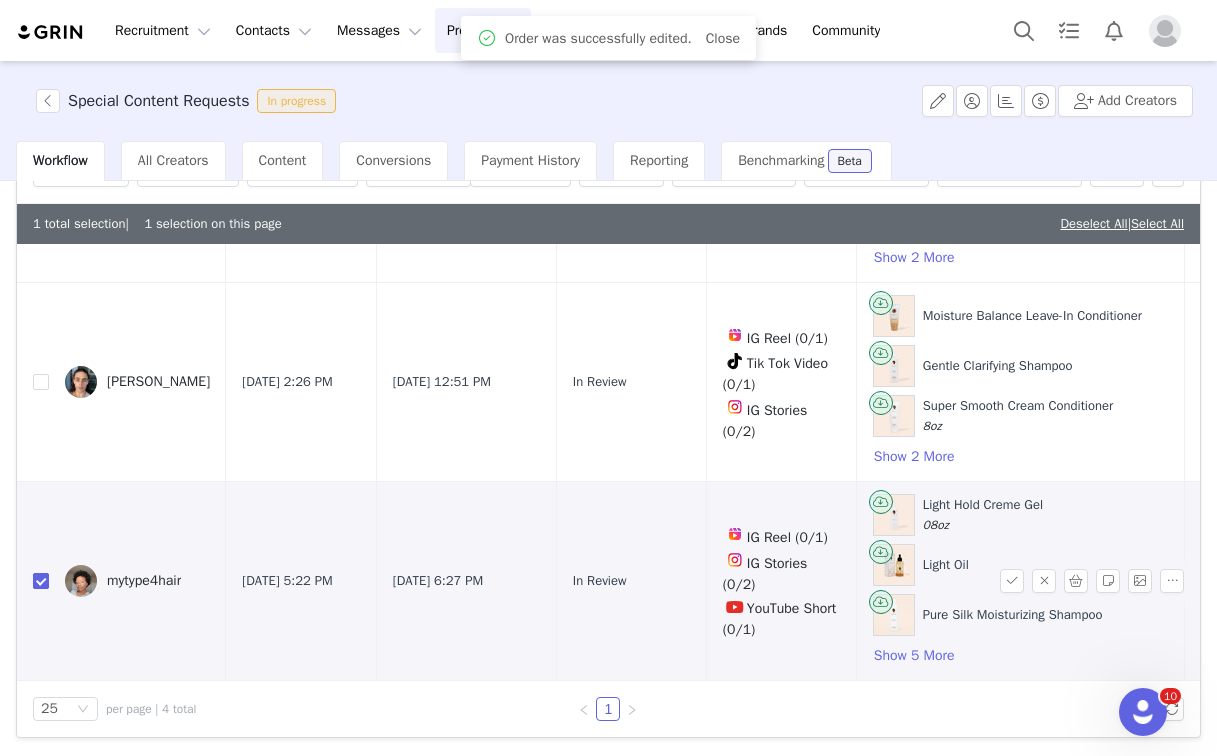 click at bounding box center [41, 581] 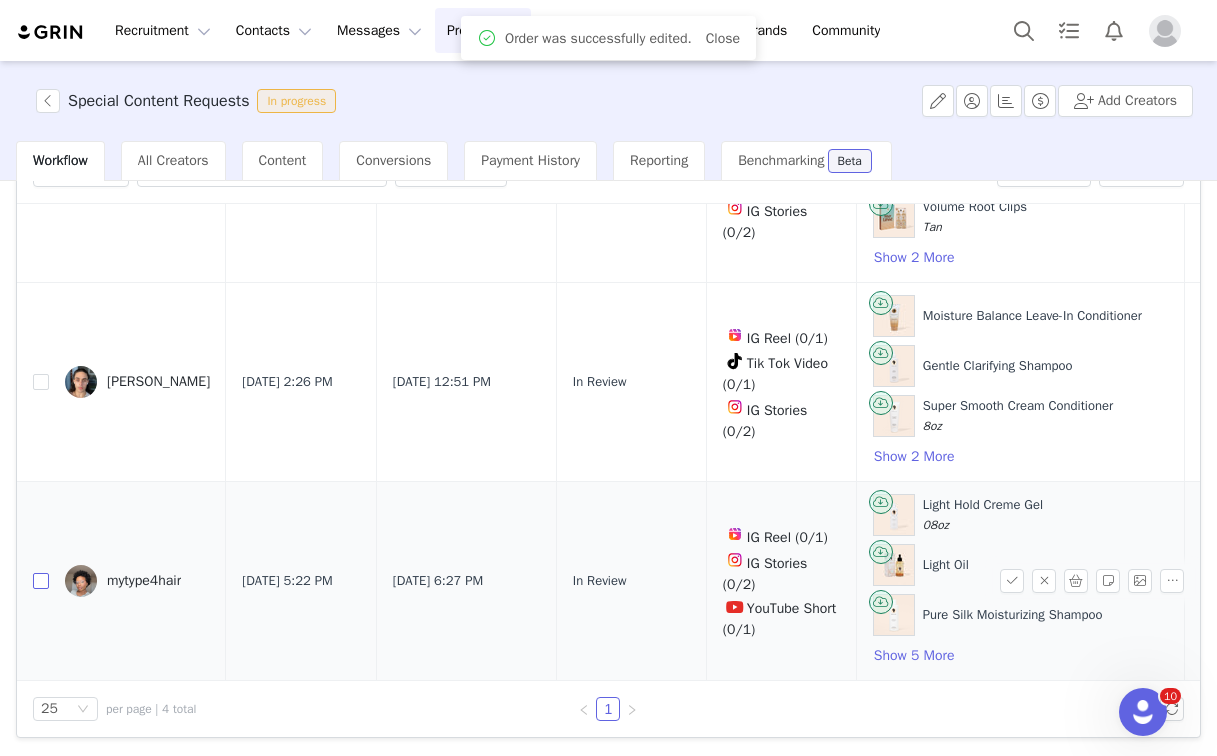 scroll, scrollTop: 367, scrollLeft: 0, axis: vertical 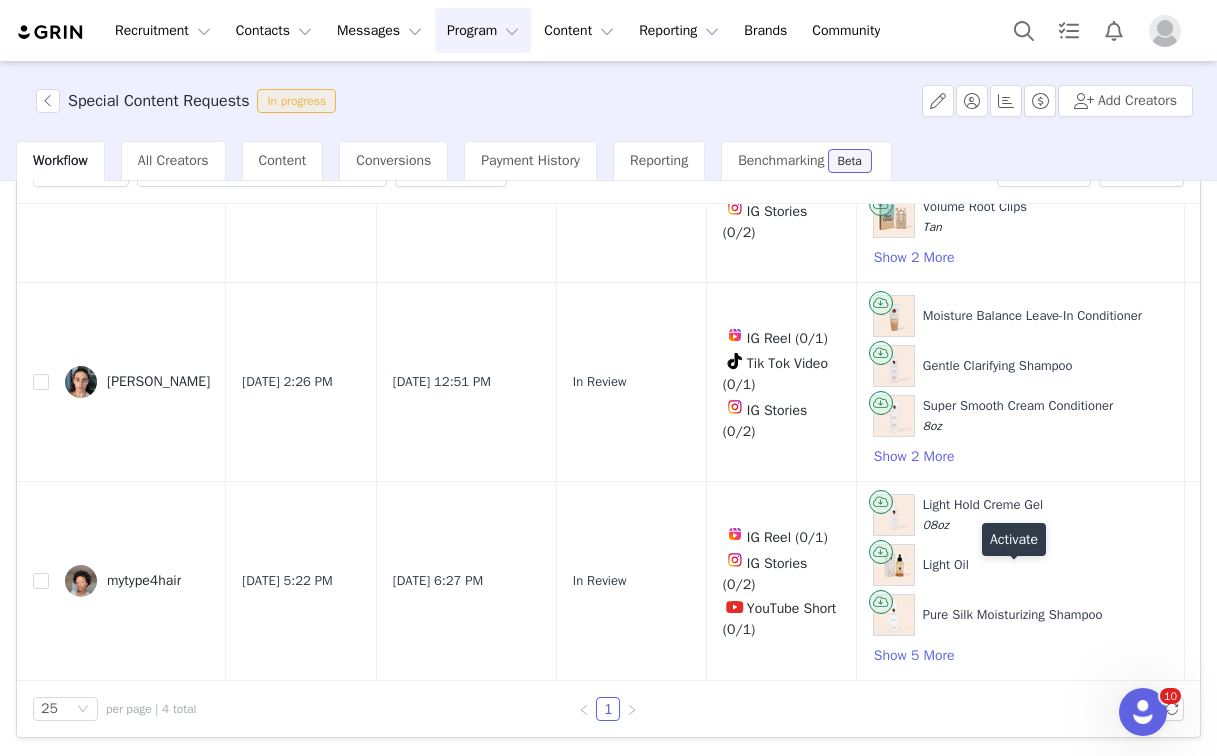 click at bounding box center (1012, 581) 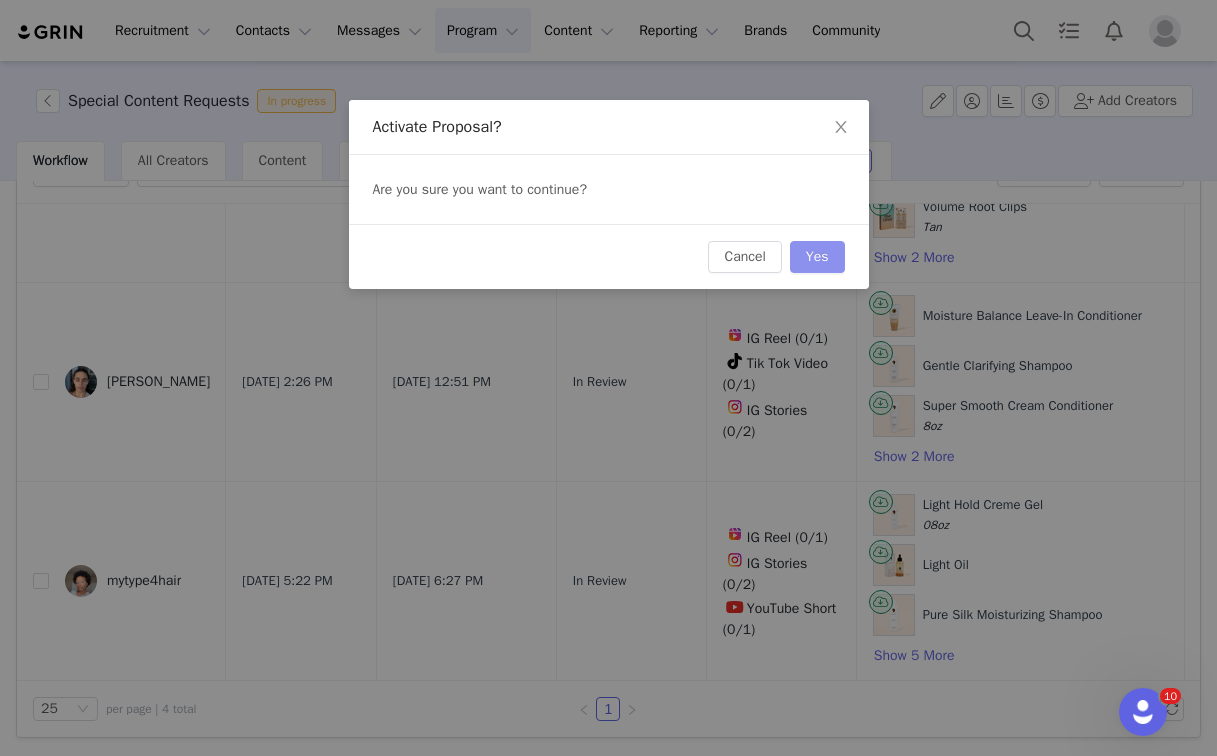 click on "Yes" at bounding box center [817, 257] 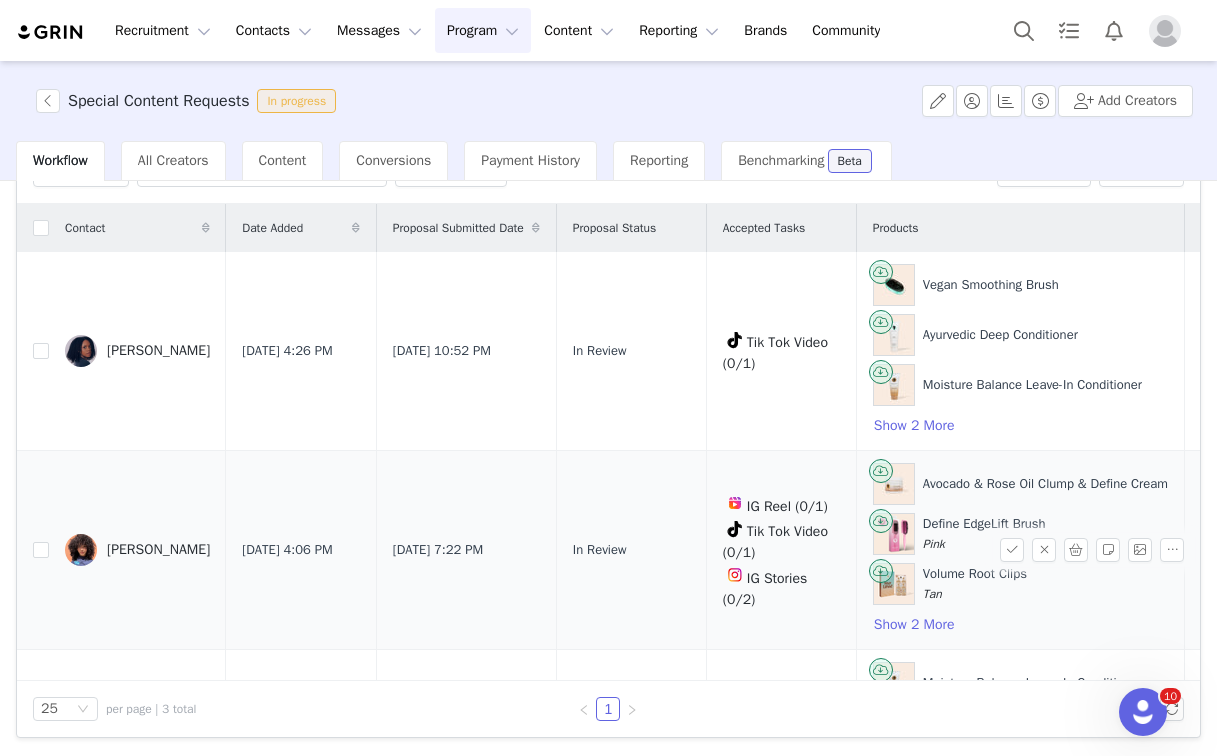 scroll, scrollTop: 168, scrollLeft: 0, axis: vertical 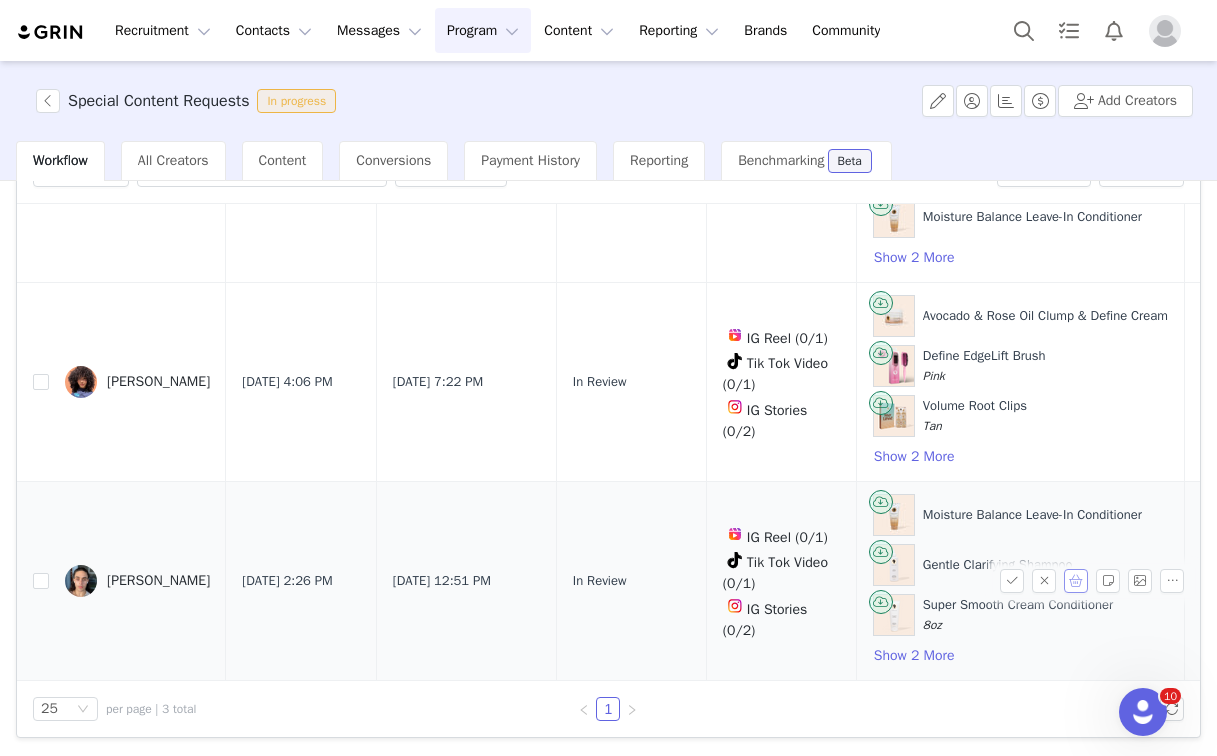 click at bounding box center (1076, 581) 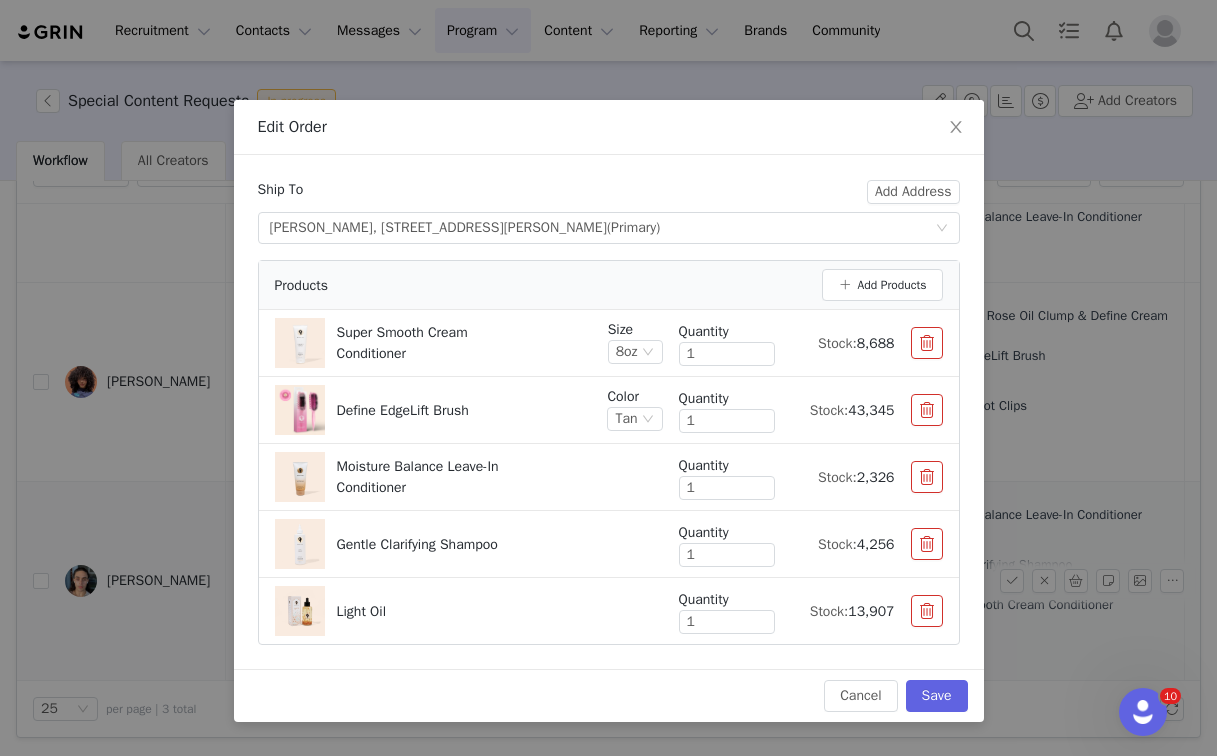click at bounding box center [927, 343] 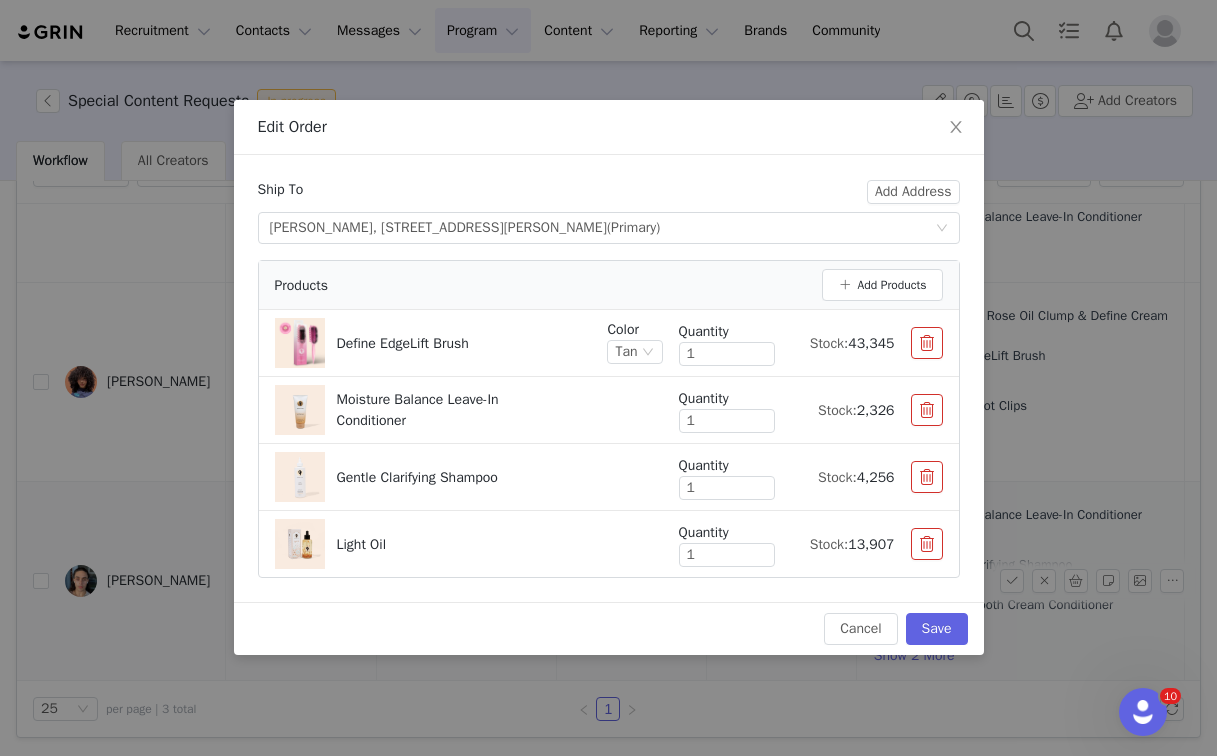 click at bounding box center (927, 477) 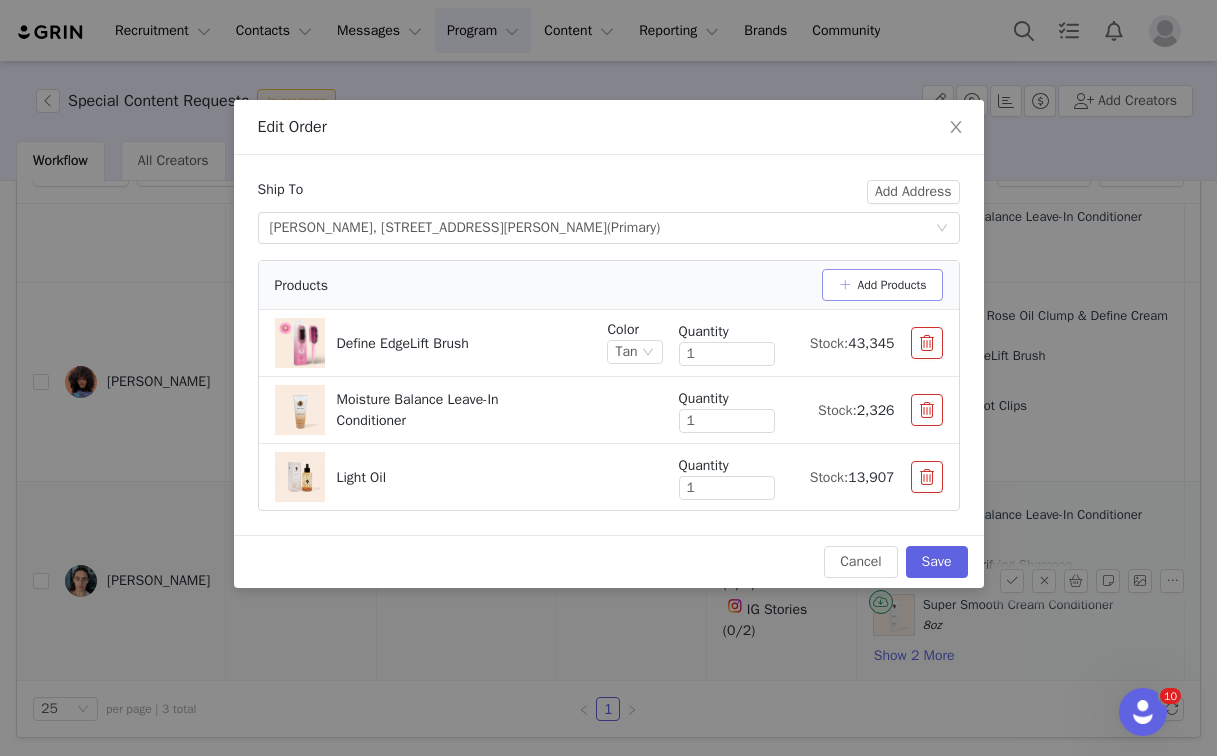 click on "Add Products" at bounding box center (882, 285) 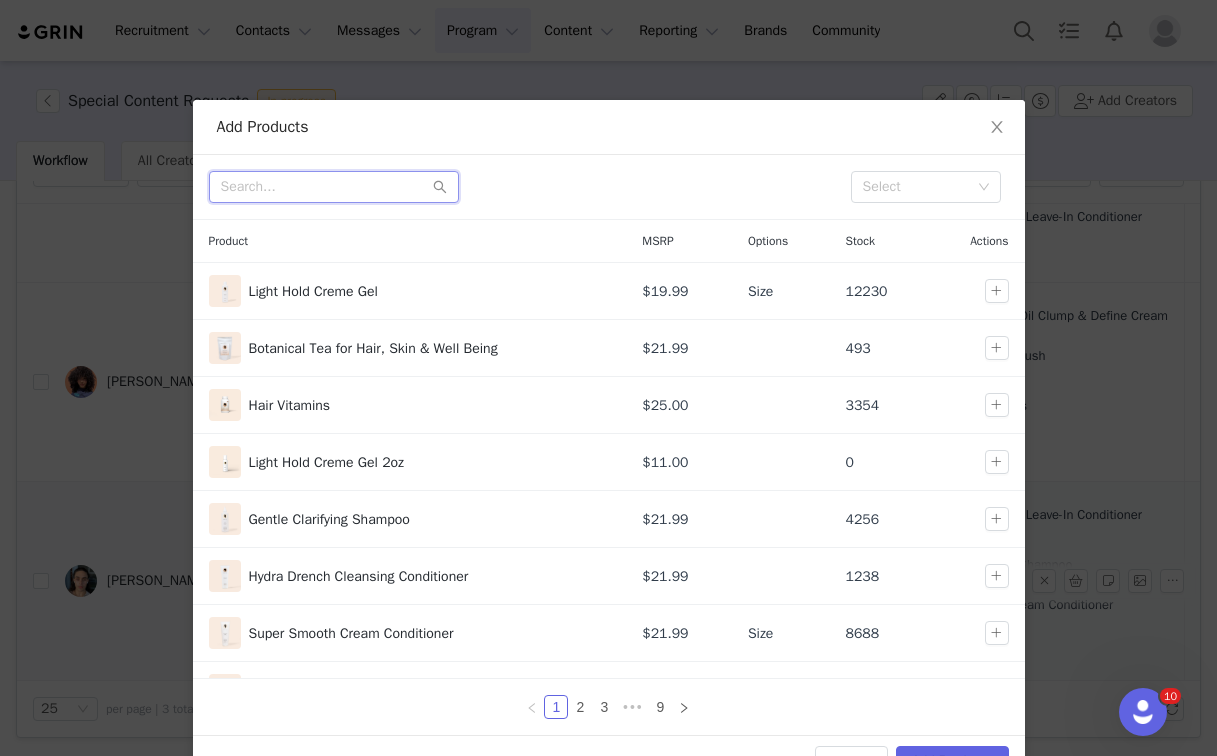 click at bounding box center [334, 187] 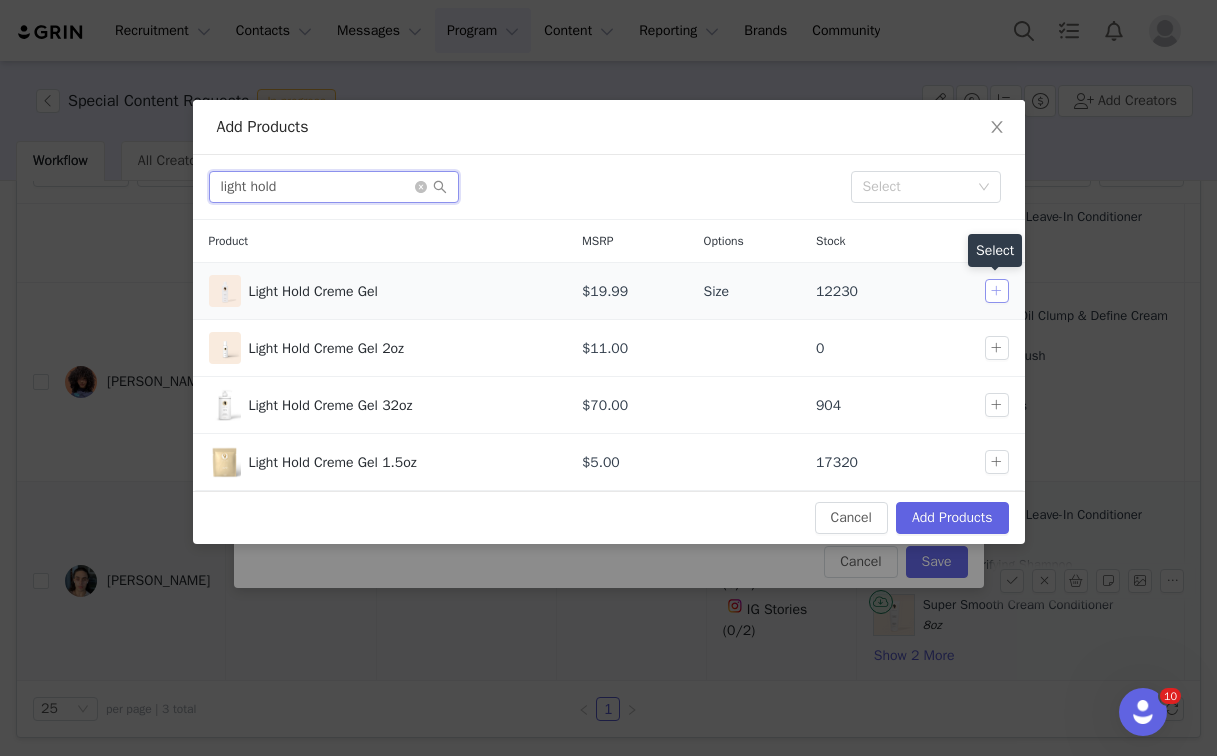 type on "light hold" 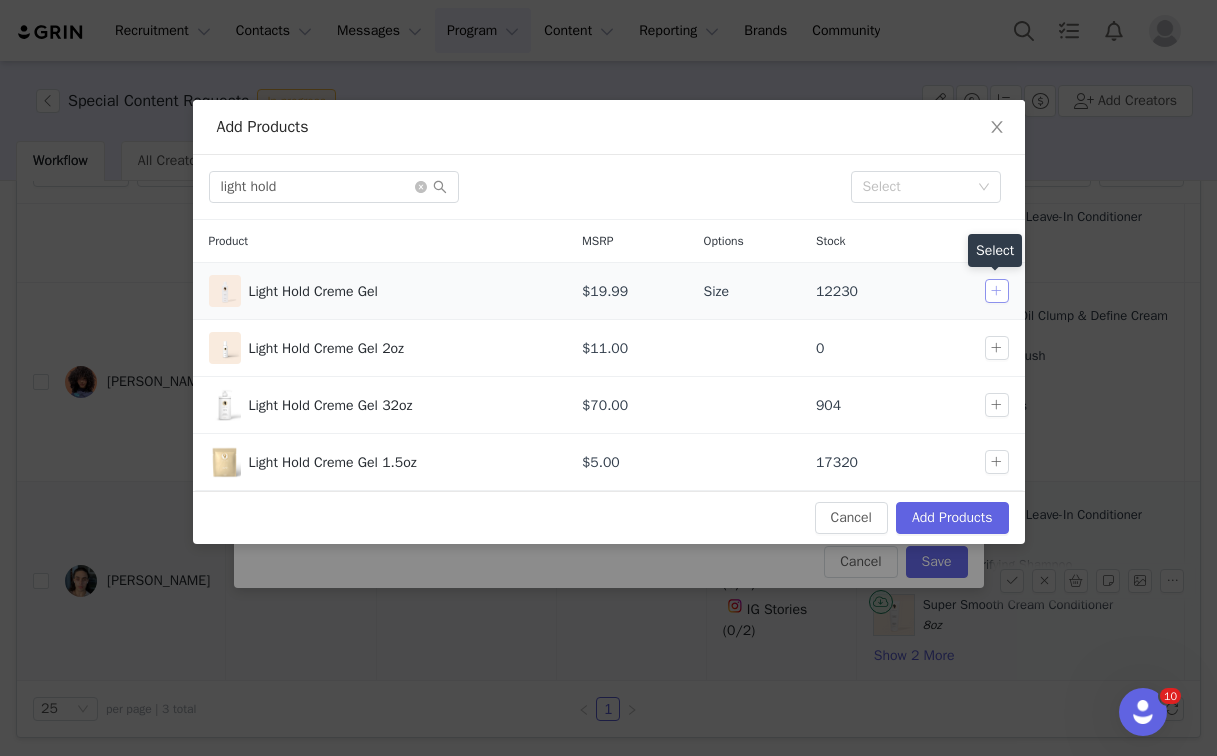 click at bounding box center [997, 291] 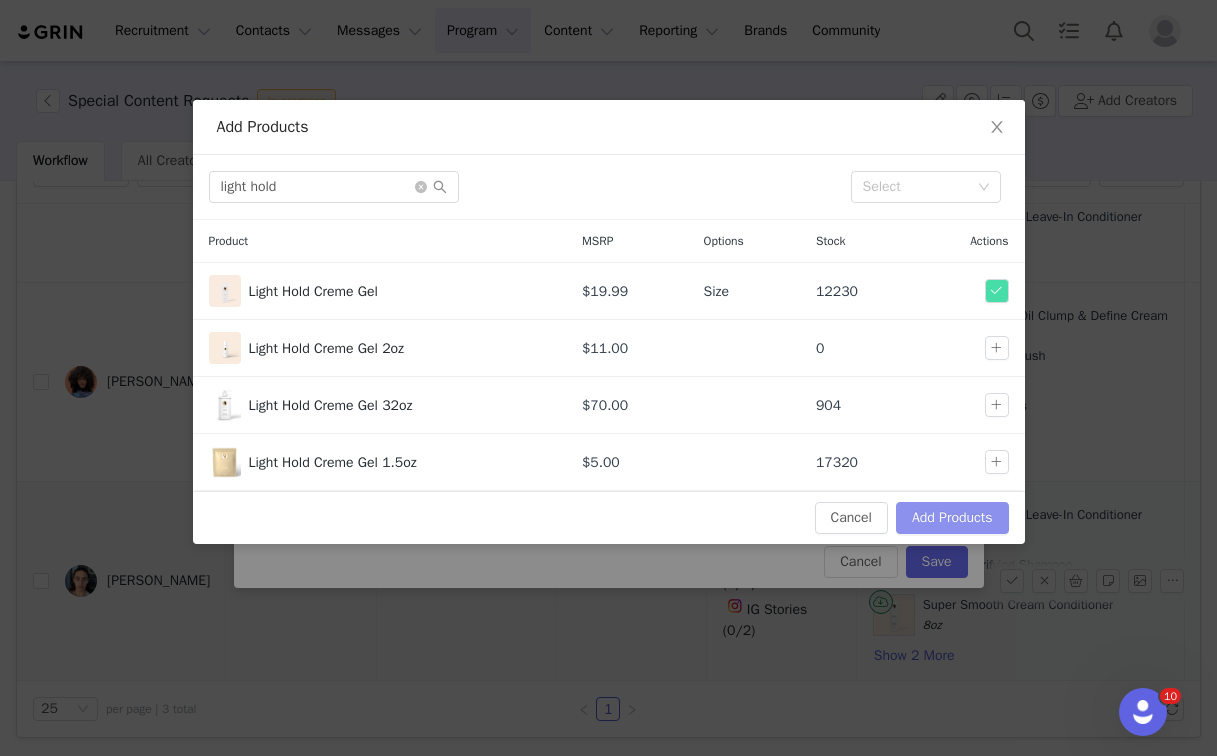 click on "Add Products" at bounding box center (952, 518) 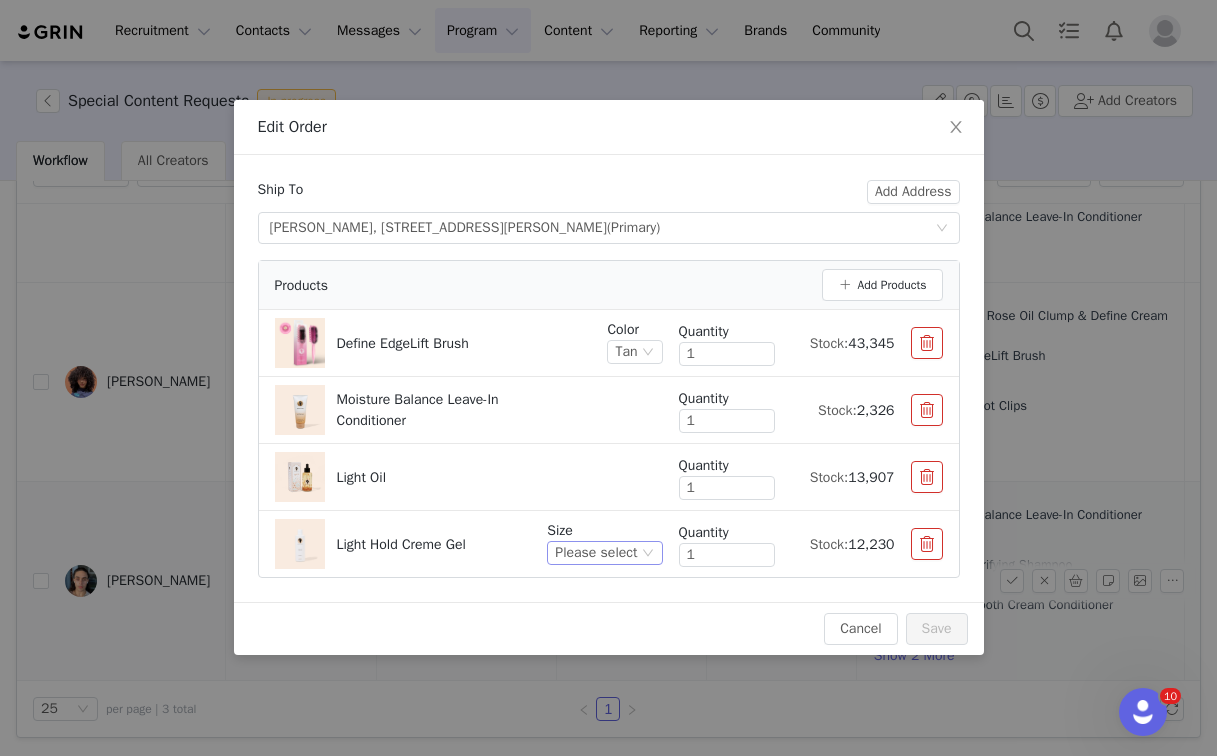 click on "Please select" at bounding box center [596, 553] 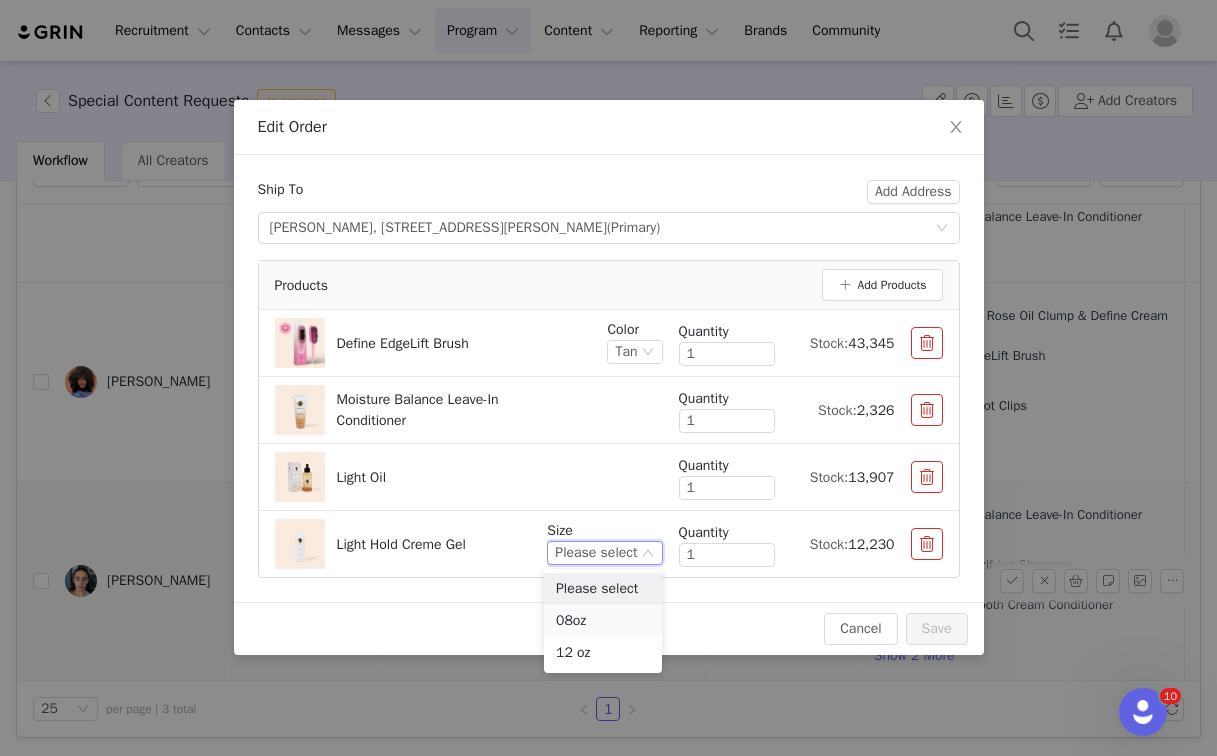click on "08oz" at bounding box center (603, 621) 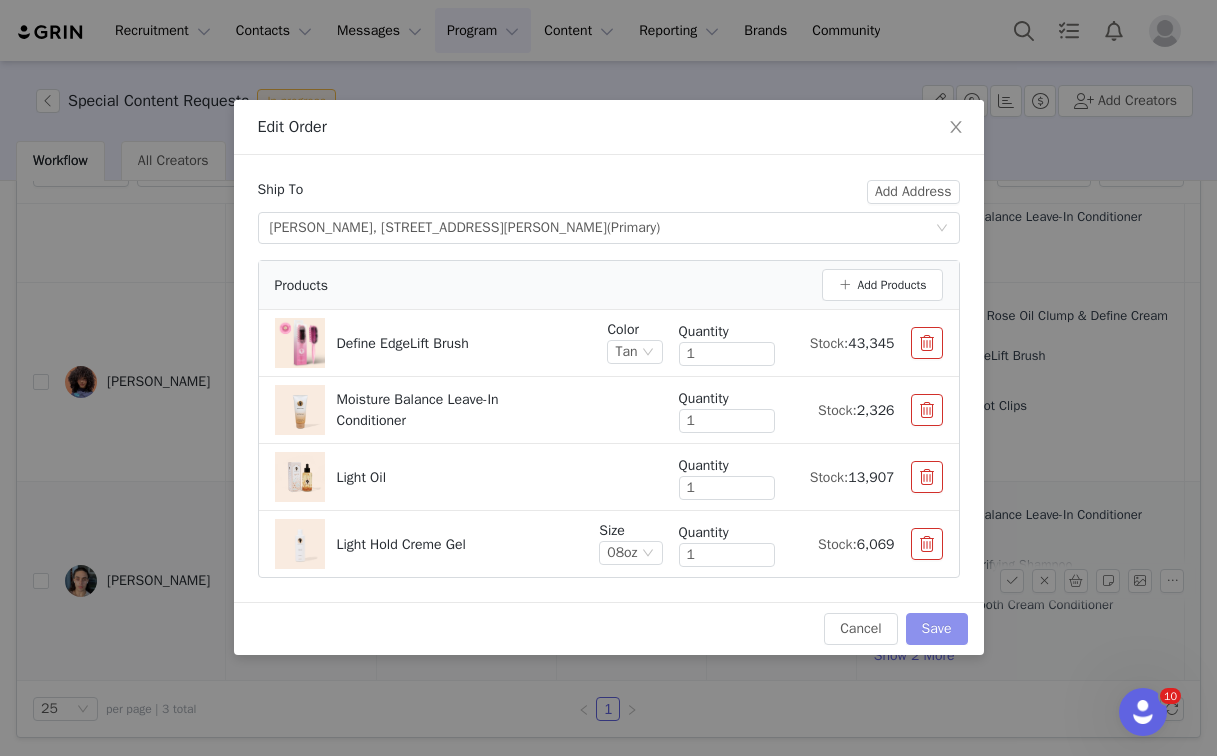 click on "Save" at bounding box center [937, 629] 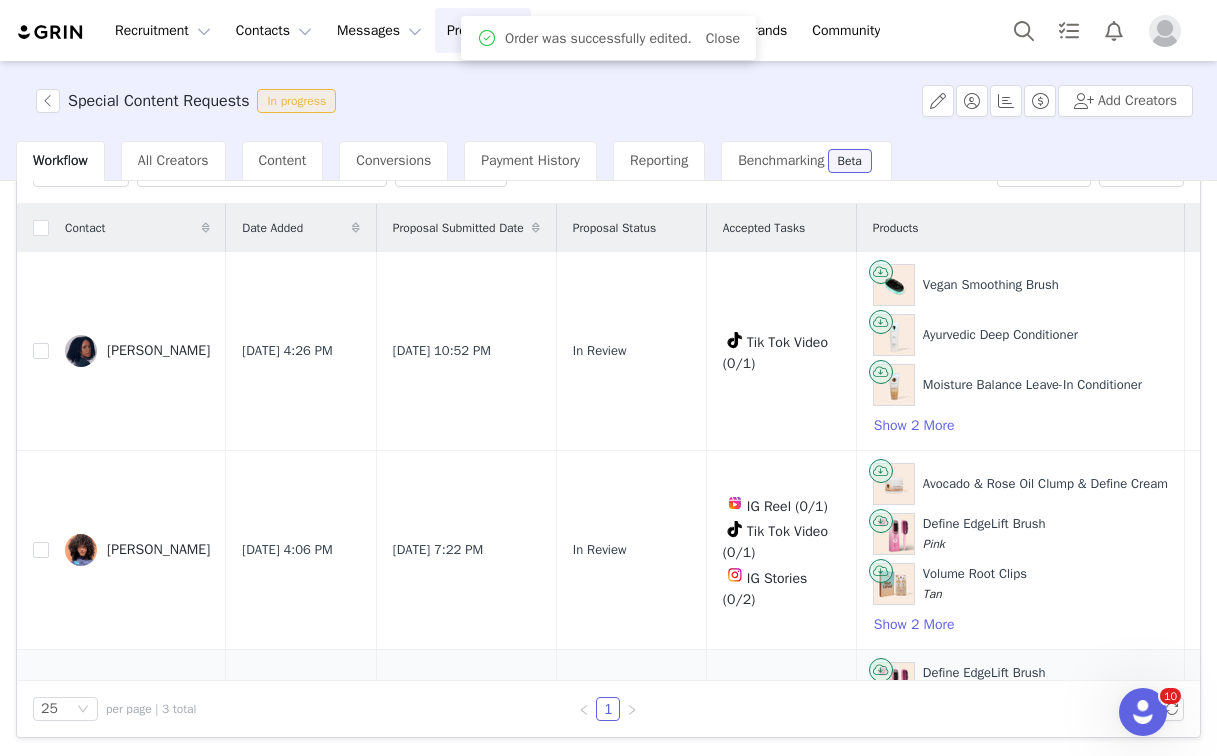 scroll, scrollTop: 168, scrollLeft: 0, axis: vertical 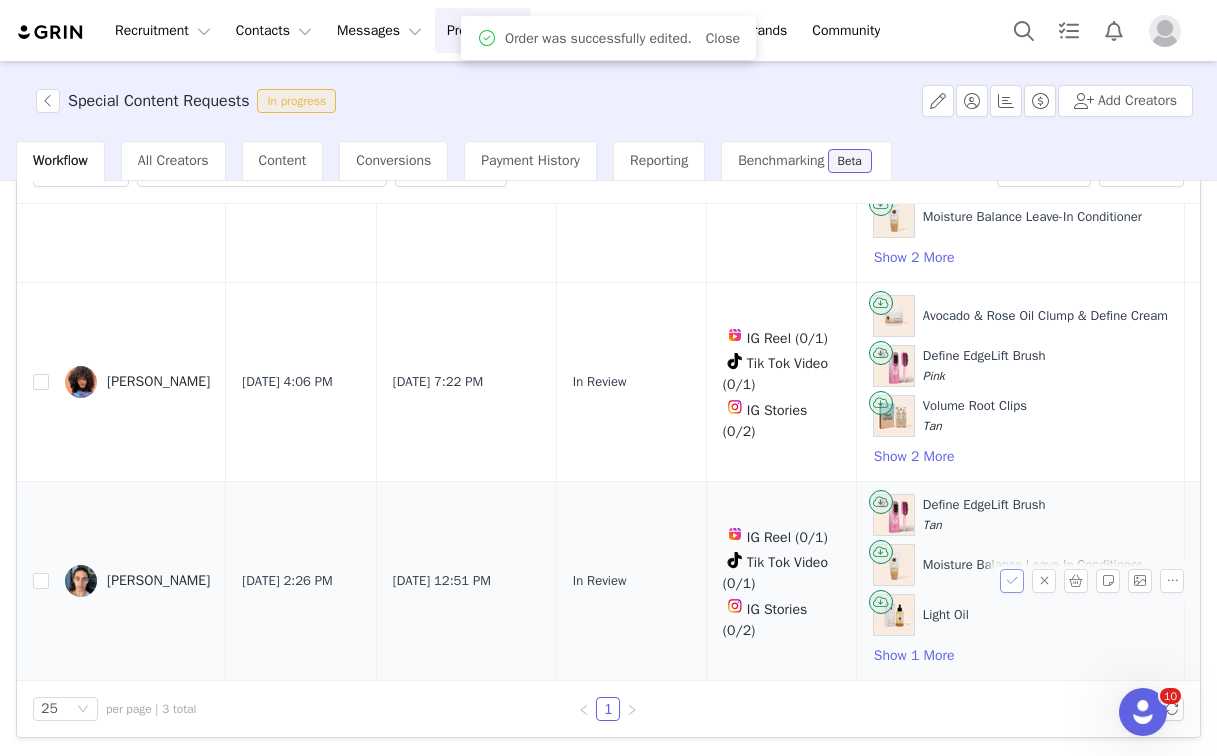 click at bounding box center (1012, 581) 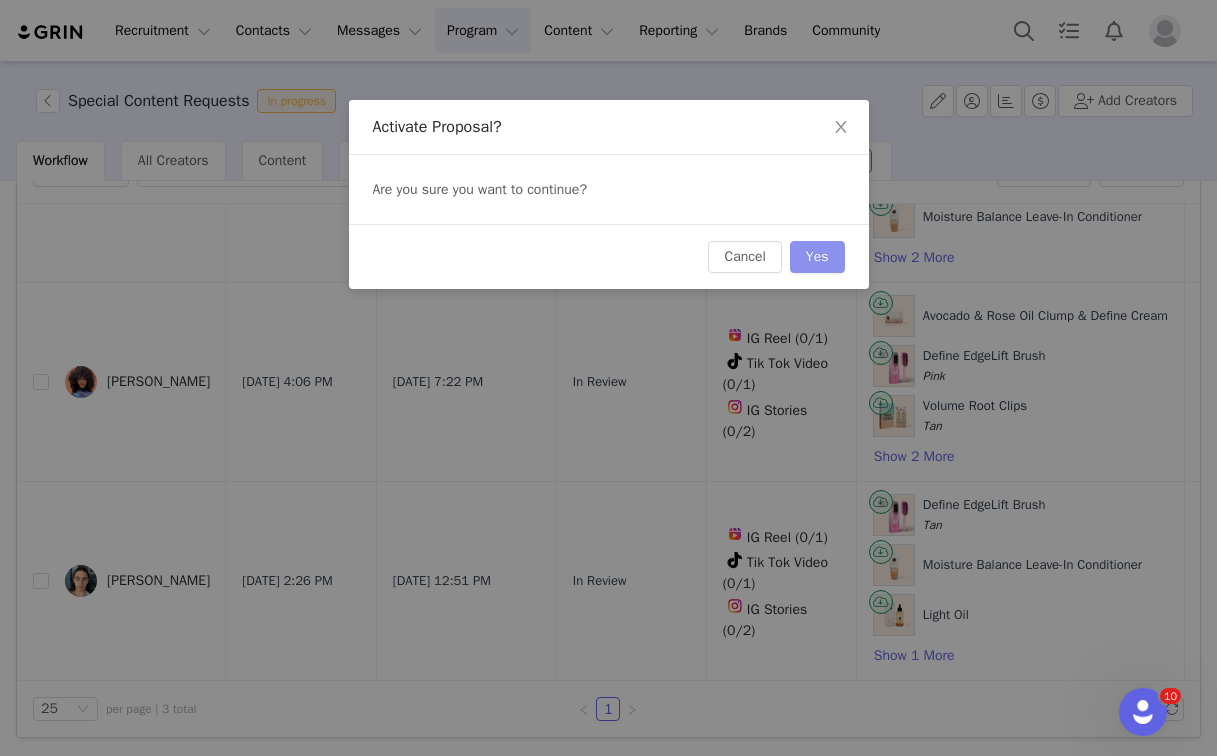click on "Yes" at bounding box center [817, 257] 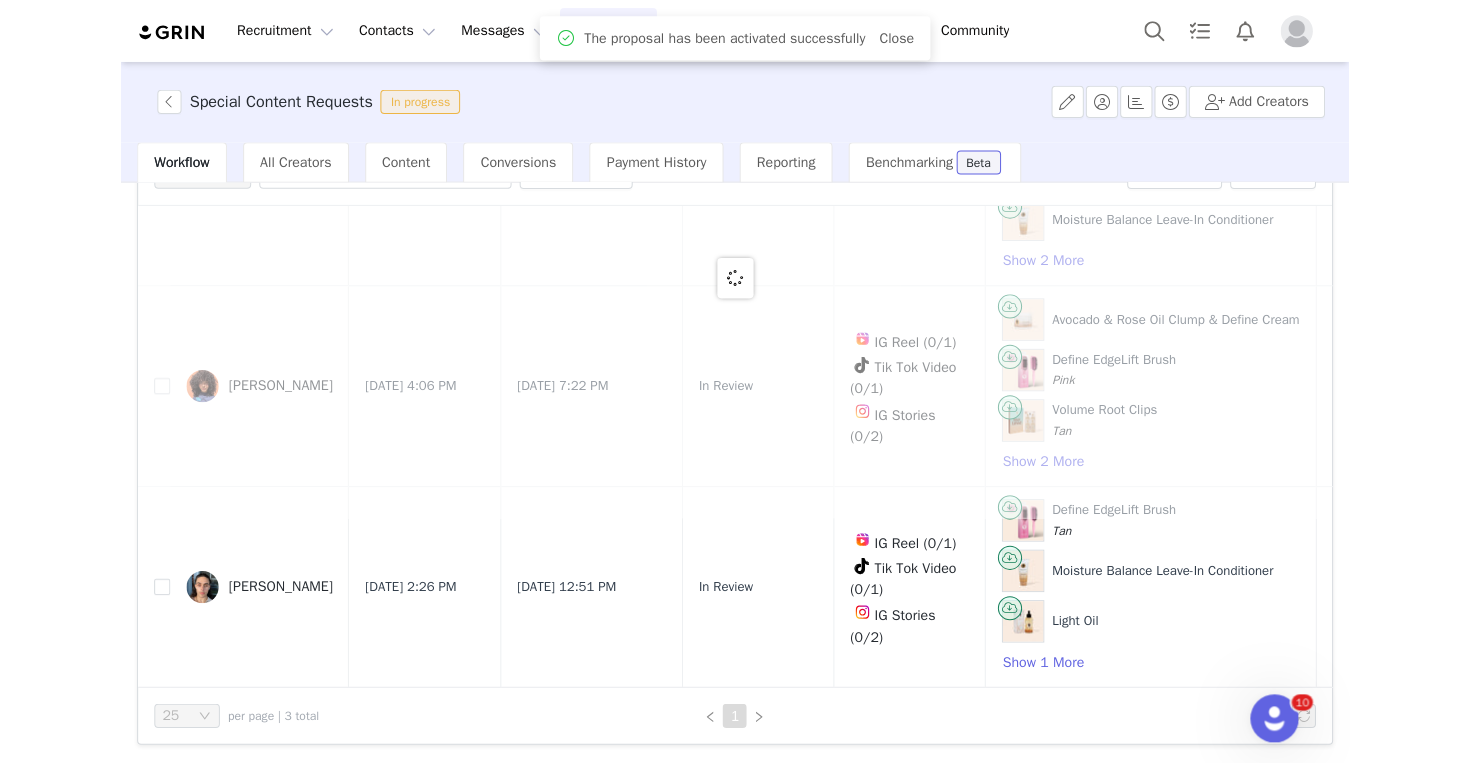scroll, scrollTop: 0, scrollLeft: 0, axis: both 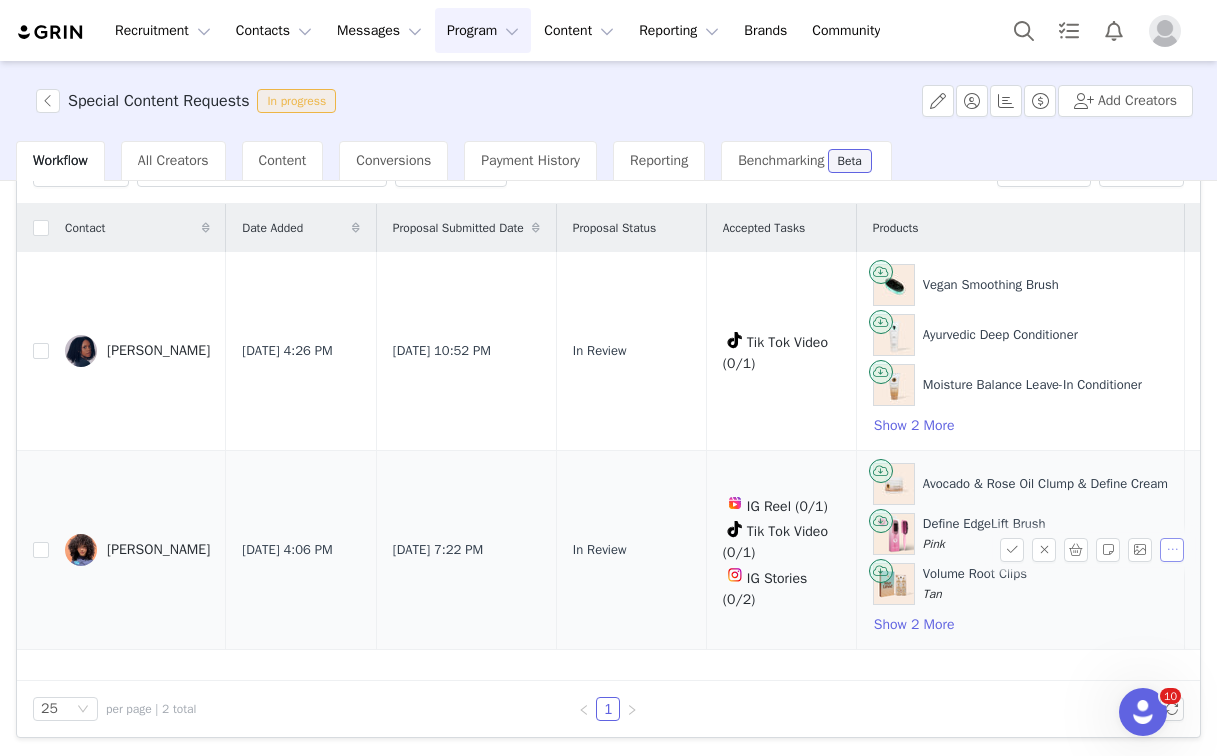 click at bounding box center [1172, 550] 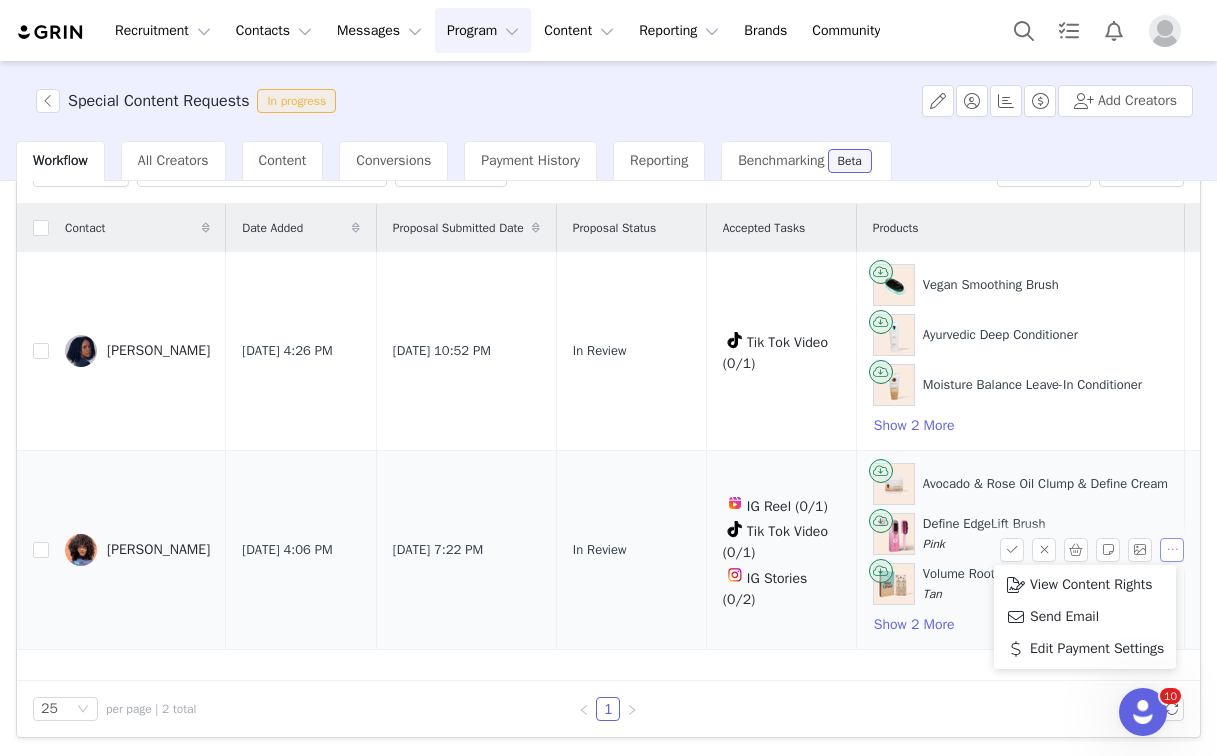click at bounding box center (1172, 550) 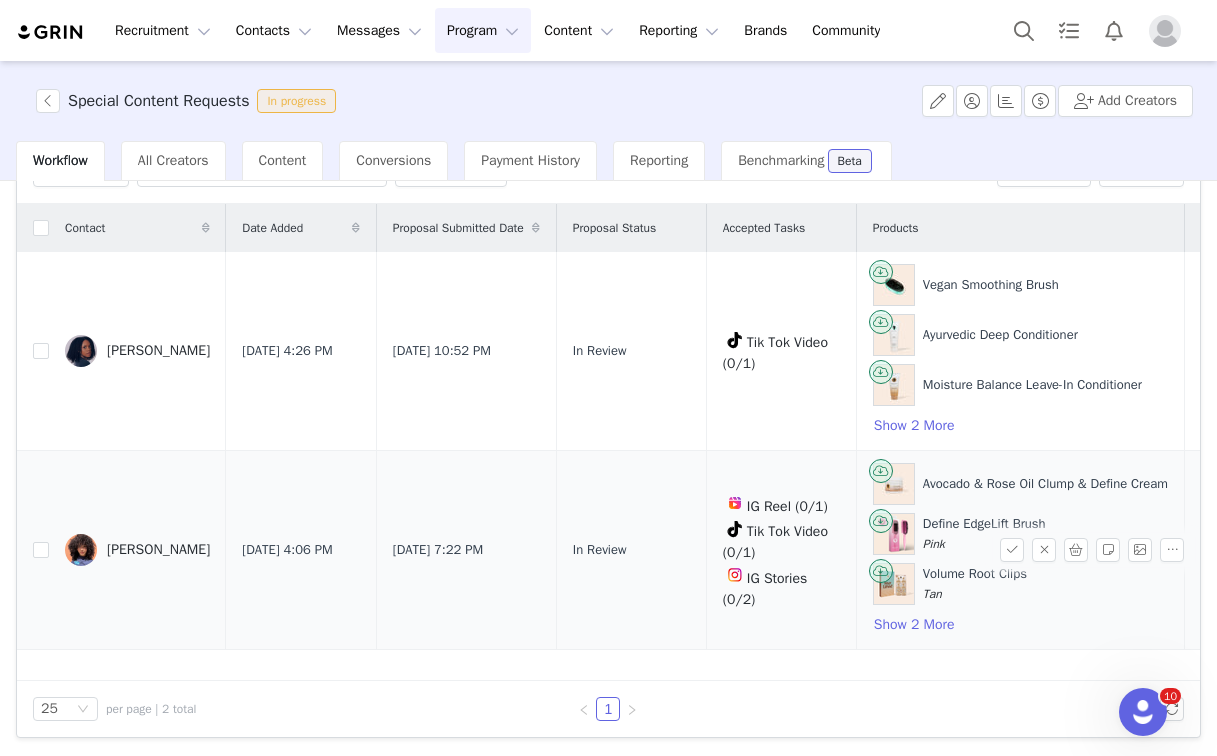 click on "[PERSON_NAME]" at bounding box center [137, 550] 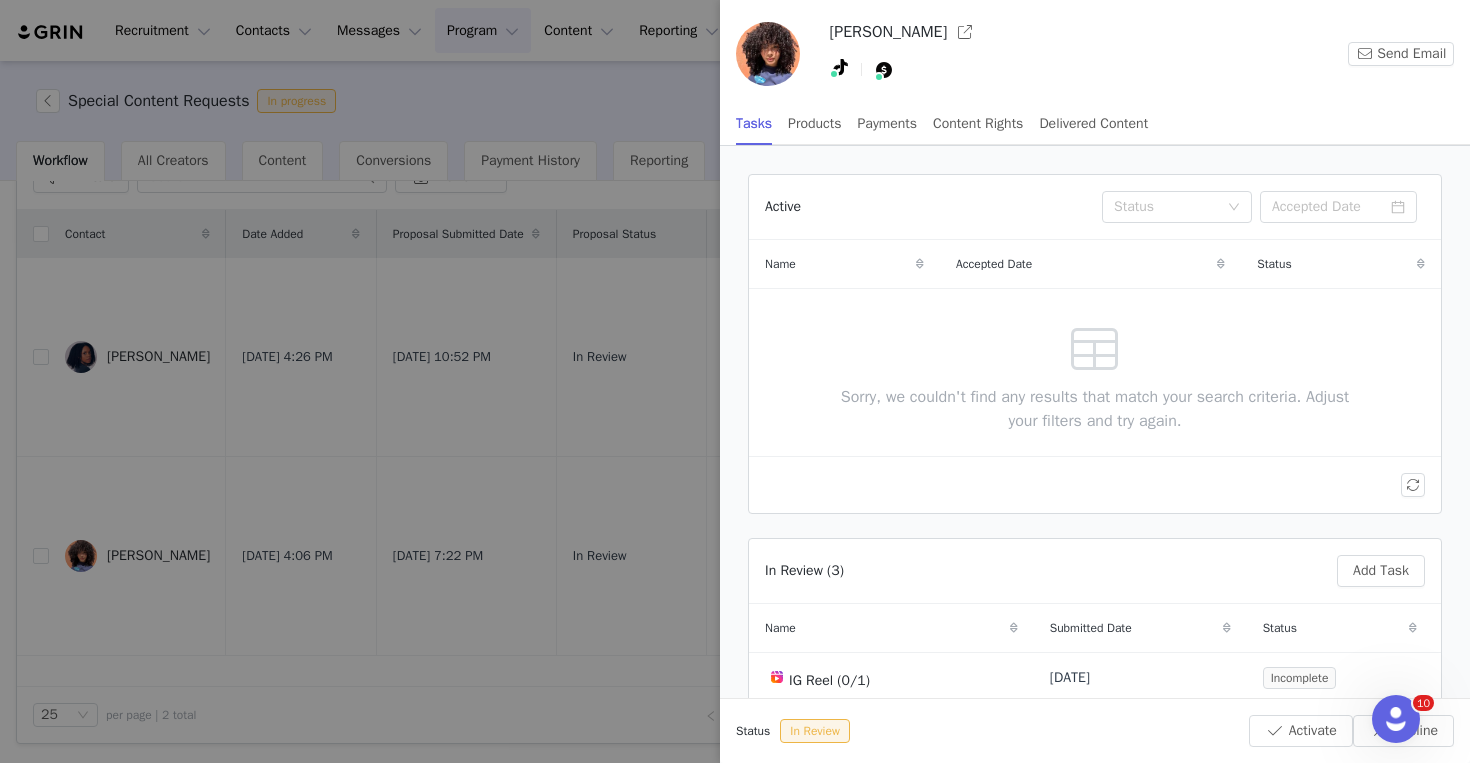 scroll, scrollTop: 108, scrollLeft: 0, axis: vertical 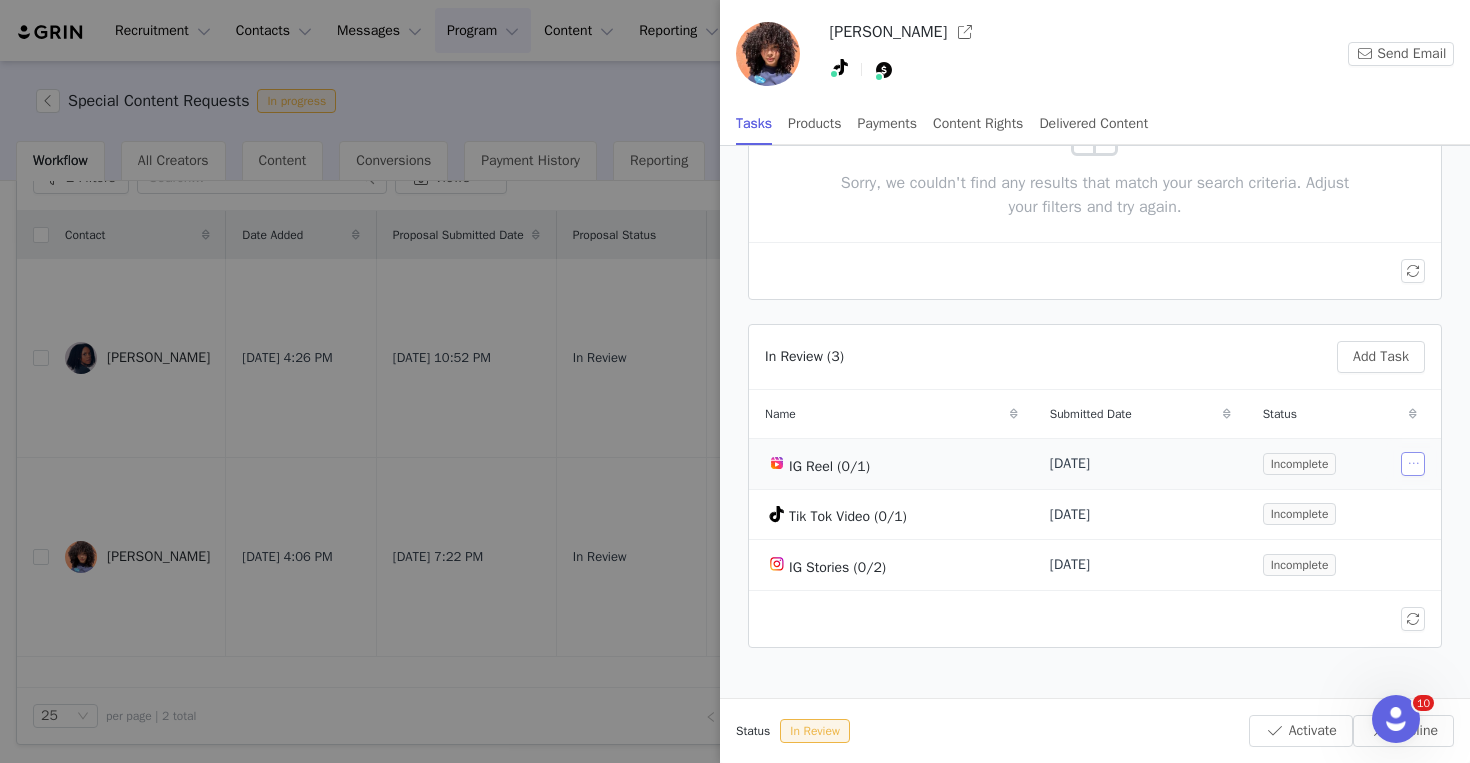 click at bounding box center [1413, 464] 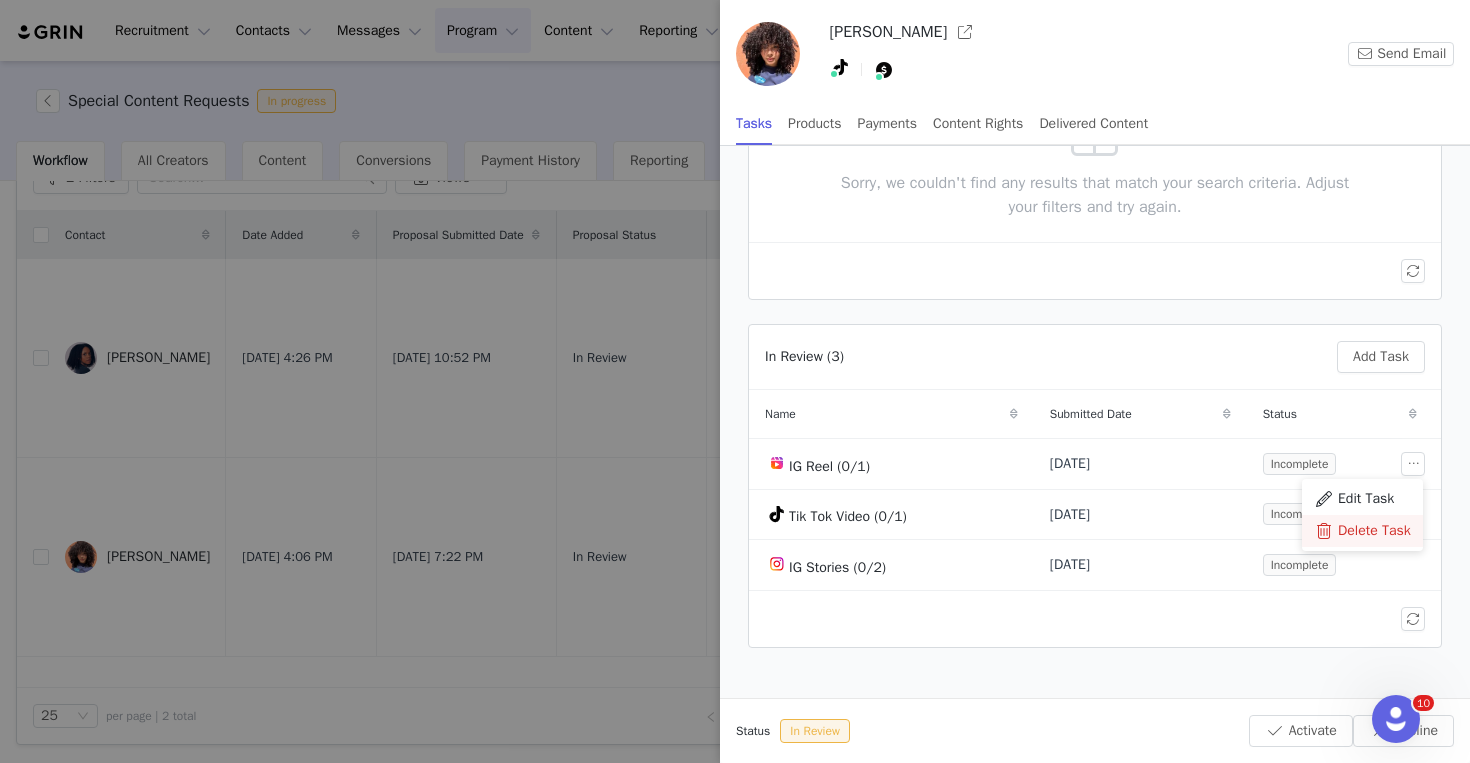 click on "Delete Task" at bounding box center (1362, 531) 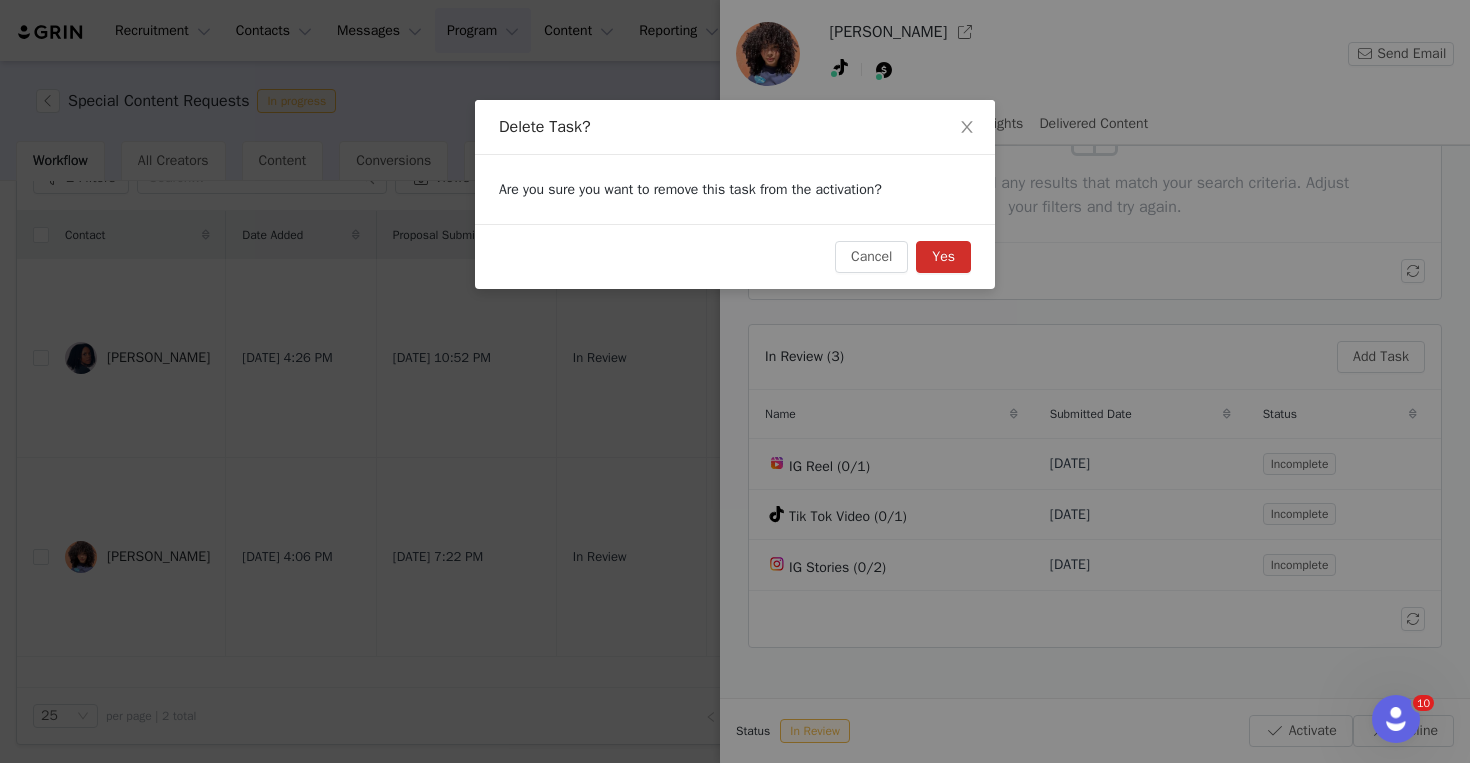 click on "Yes" at bounding box center [943, 257] 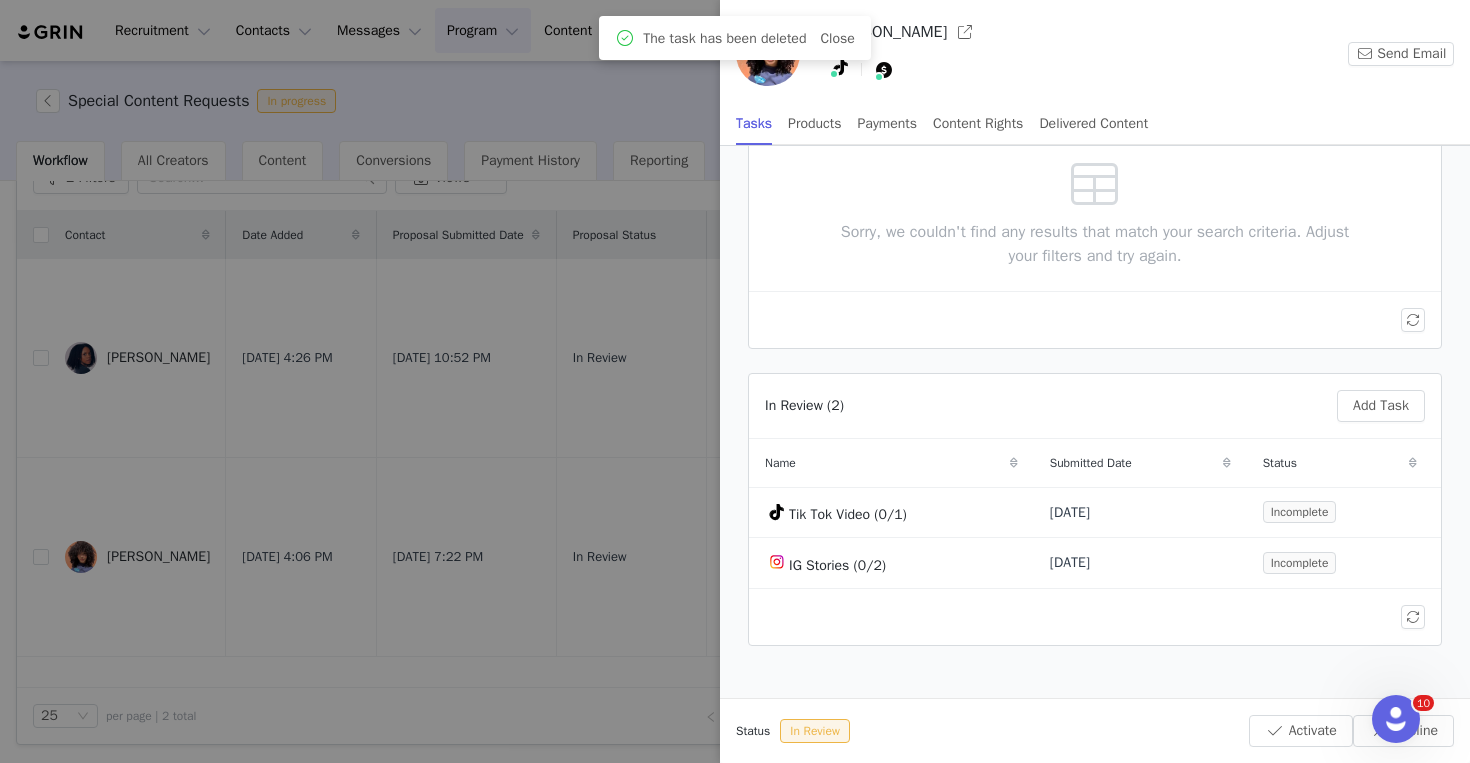 scroll, scrollTop: 163, scrollLeft: 0, axis: vertical 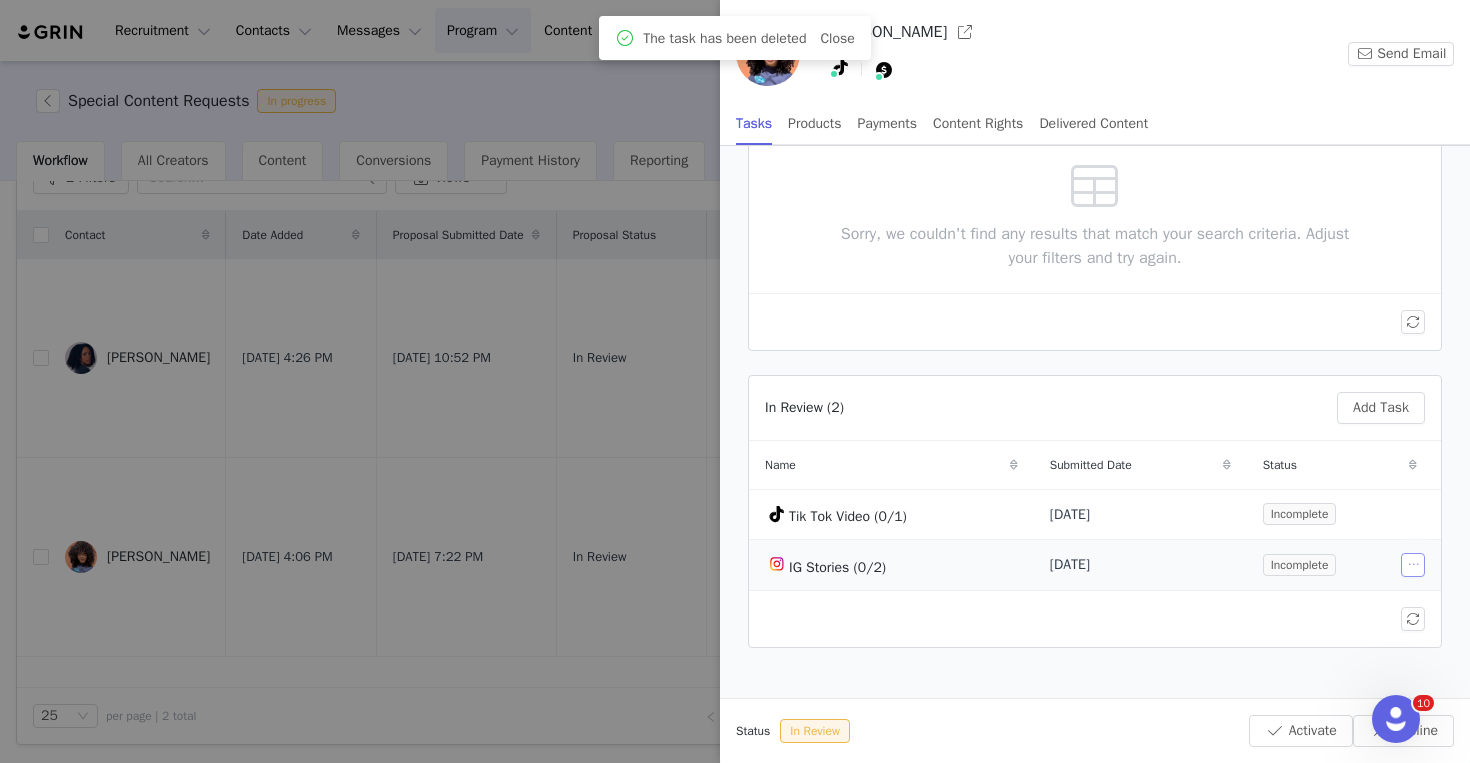 click at bounding box center [1413, 565] 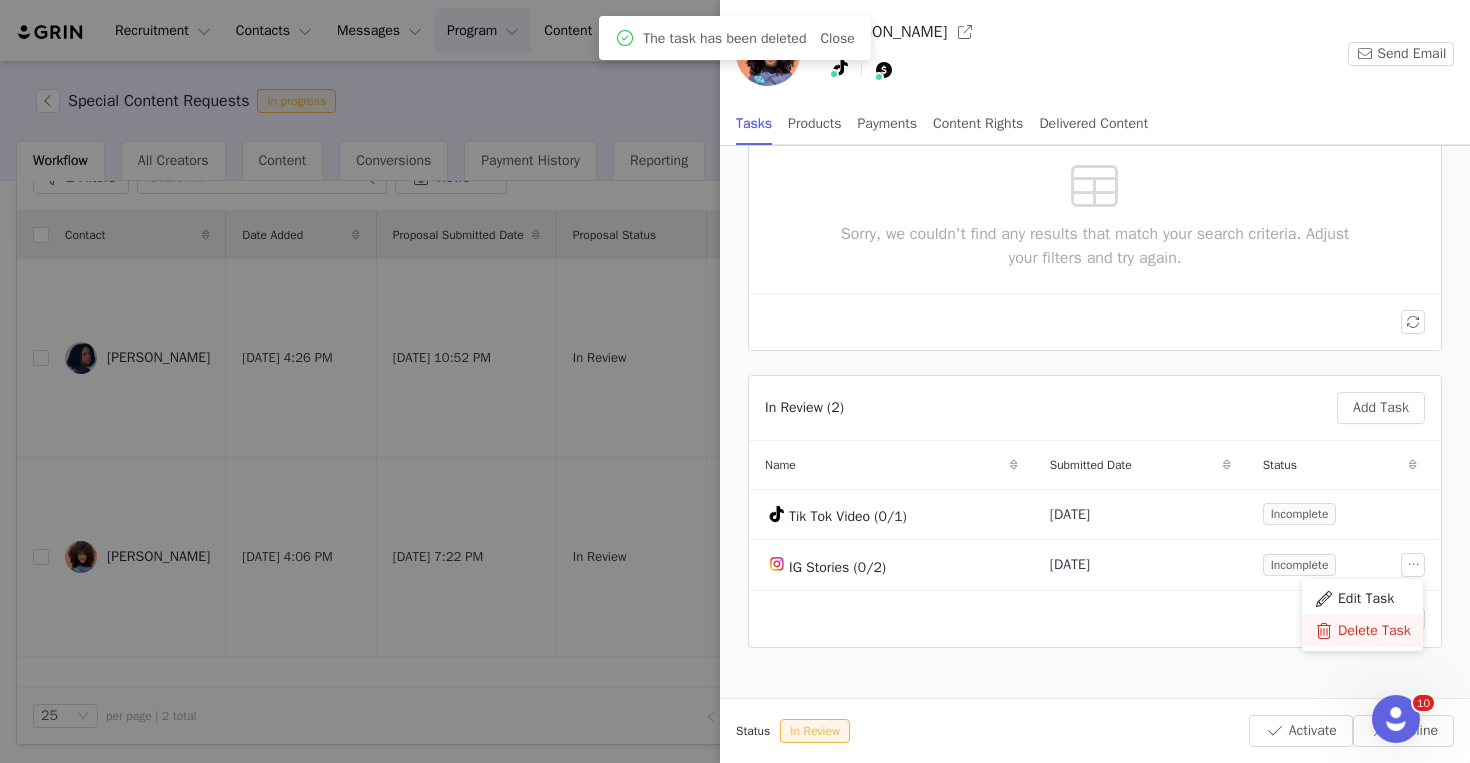 click on "Delete Task" at bounding box center [1374, 631] 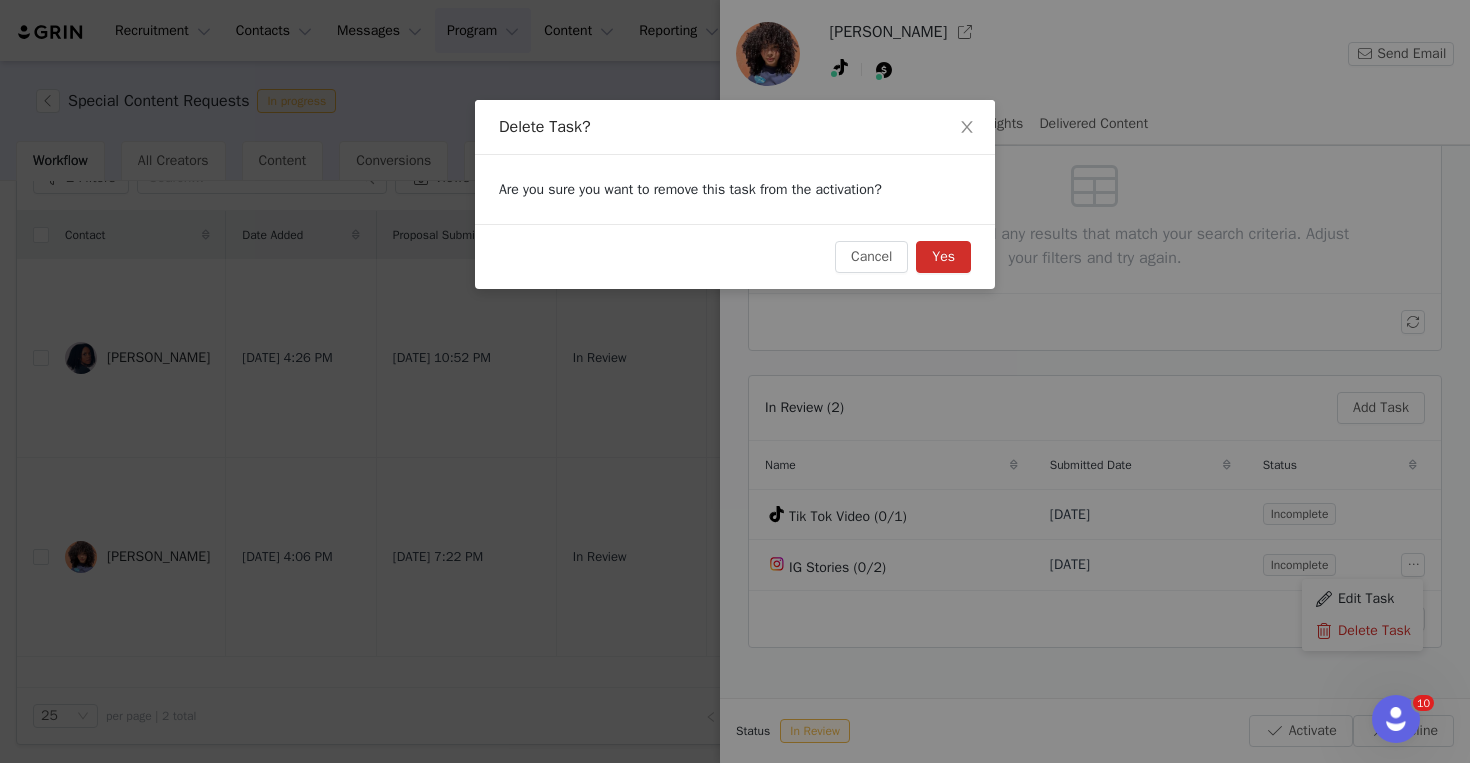 click on "Yes" at bounding box center (943, 257) 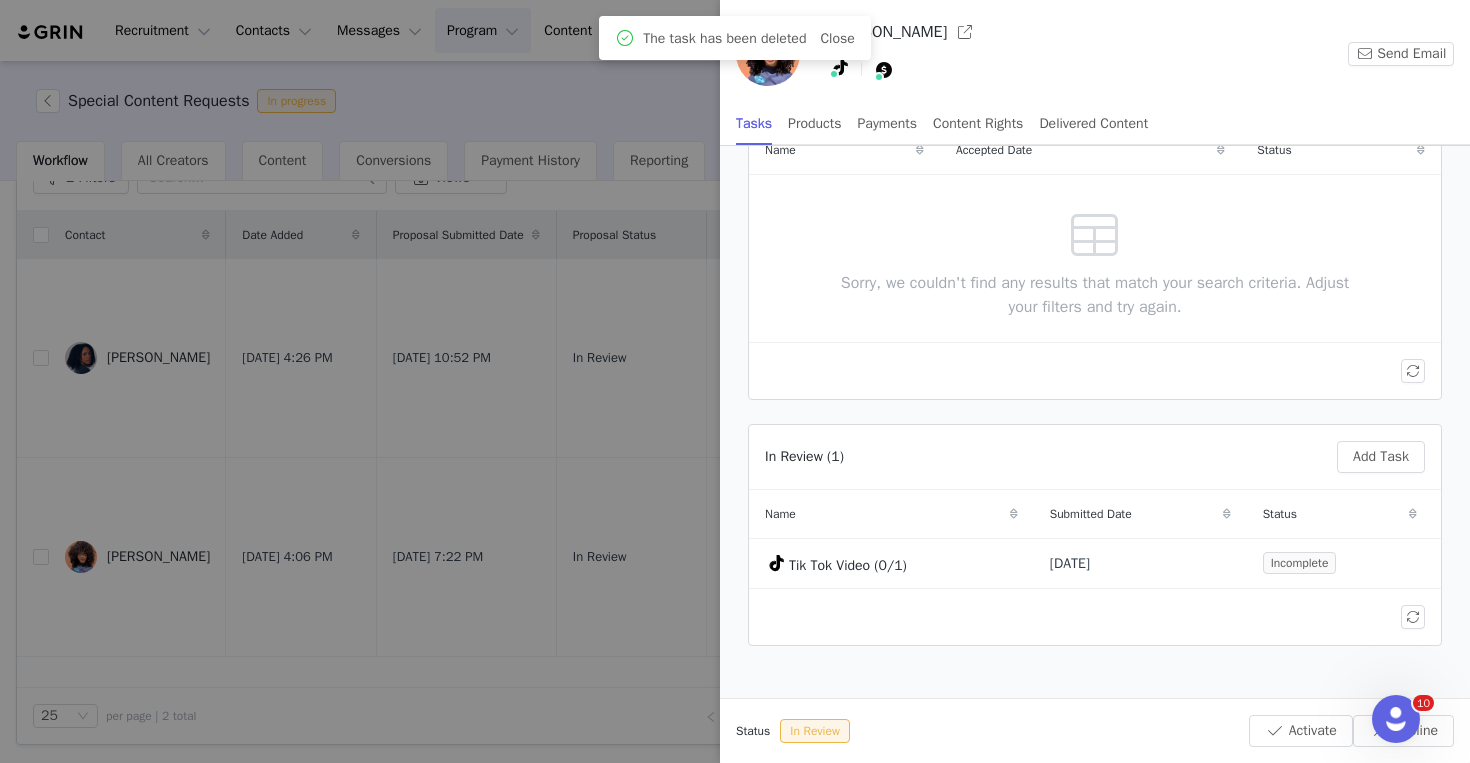 scroll, scrollTop: 113, scrollLeft: 0, axis: vertical 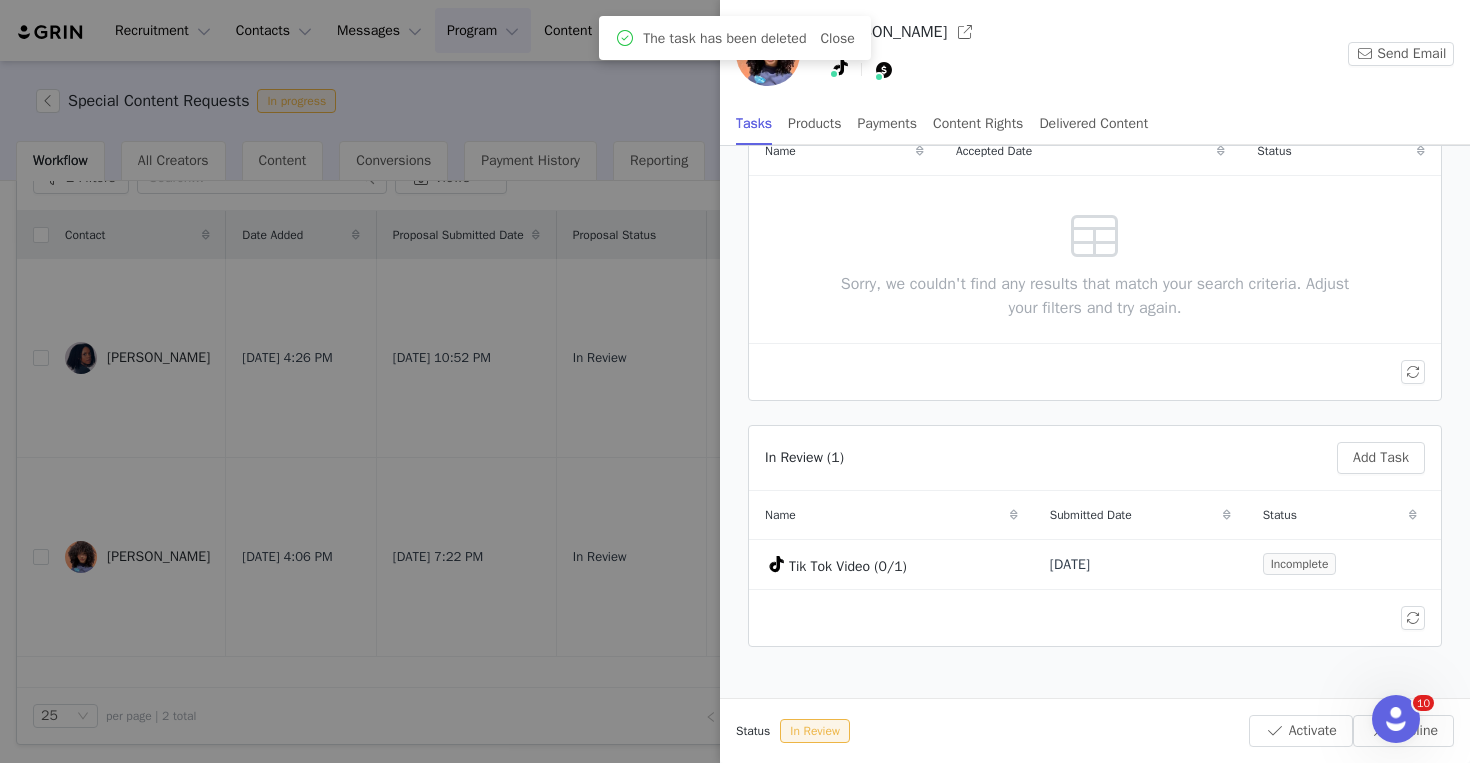 click on "In Review (1)      Add Task" at bounding box center (1095, 458) 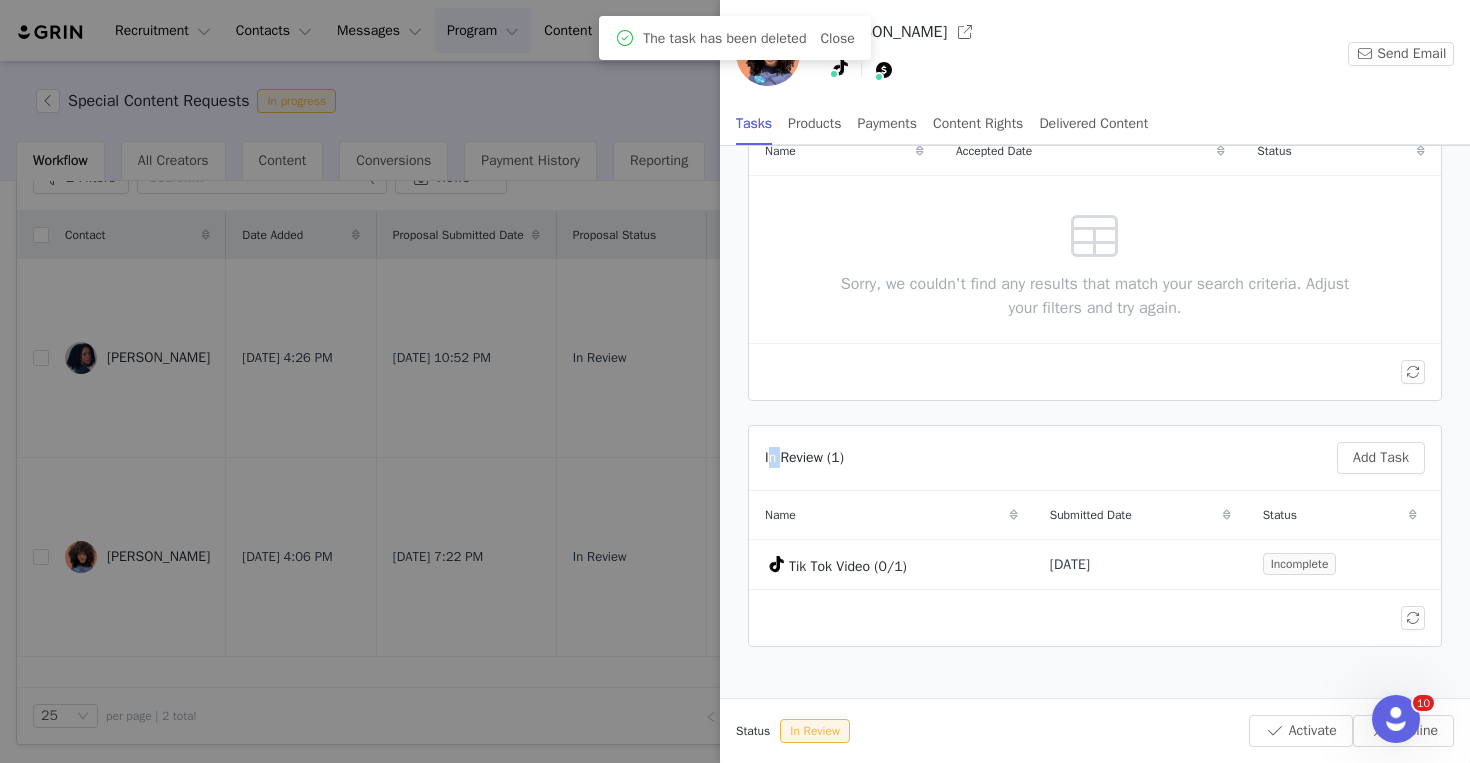 click on "In Review (1)      Add Task" at bounding box center (1095, 458) 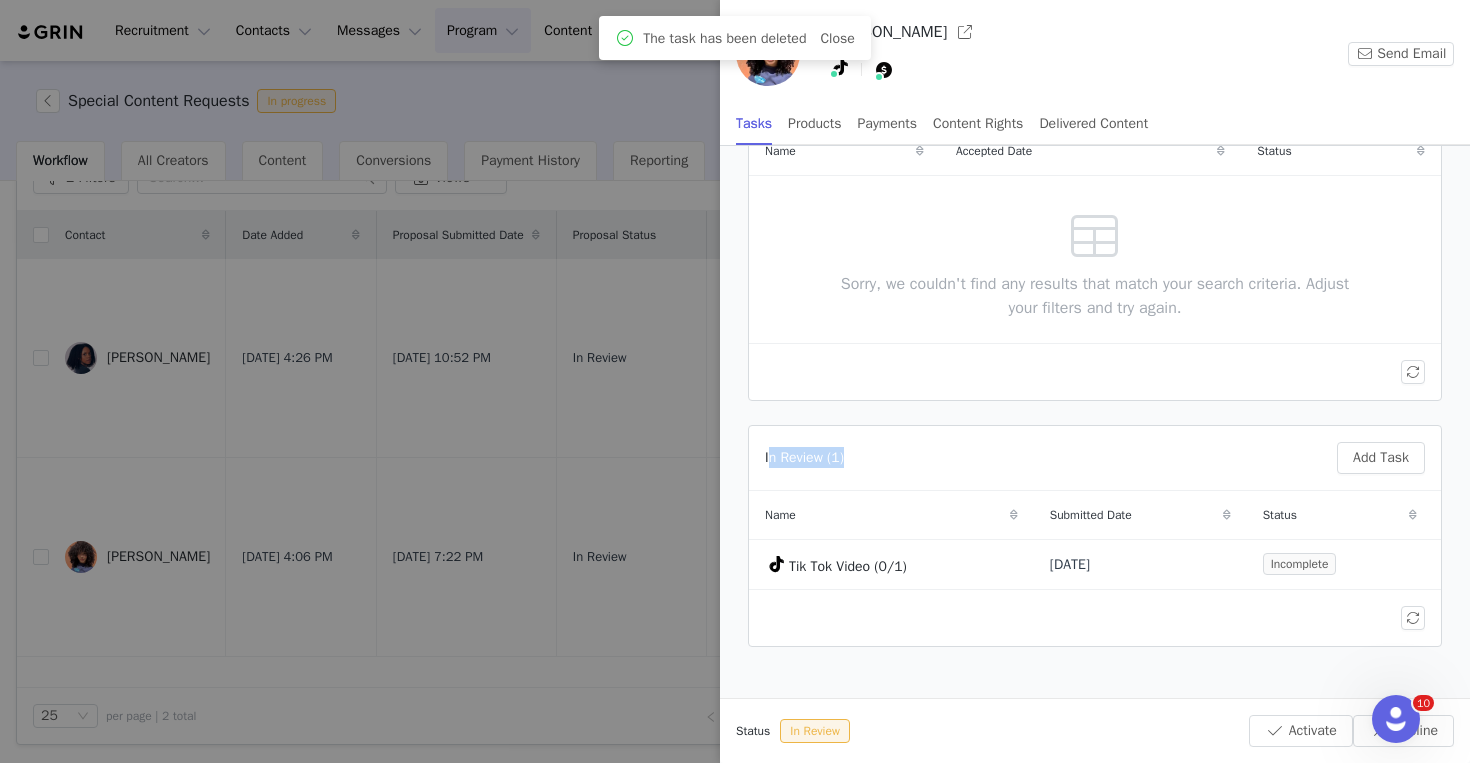 click on "In Review (1)" at bounding box center (1047, 457) 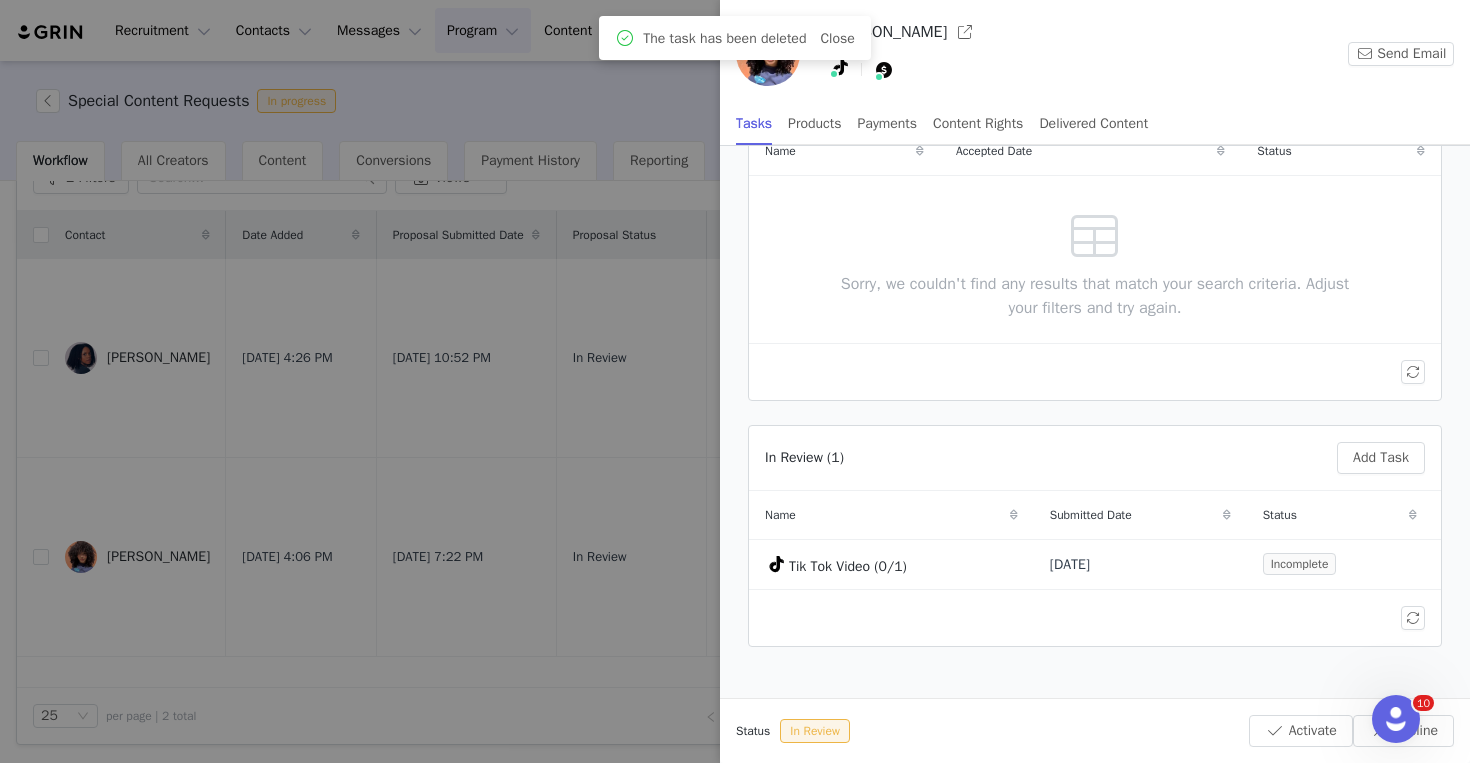 click on "In Review (1)" at bounding box center (1047, 457) 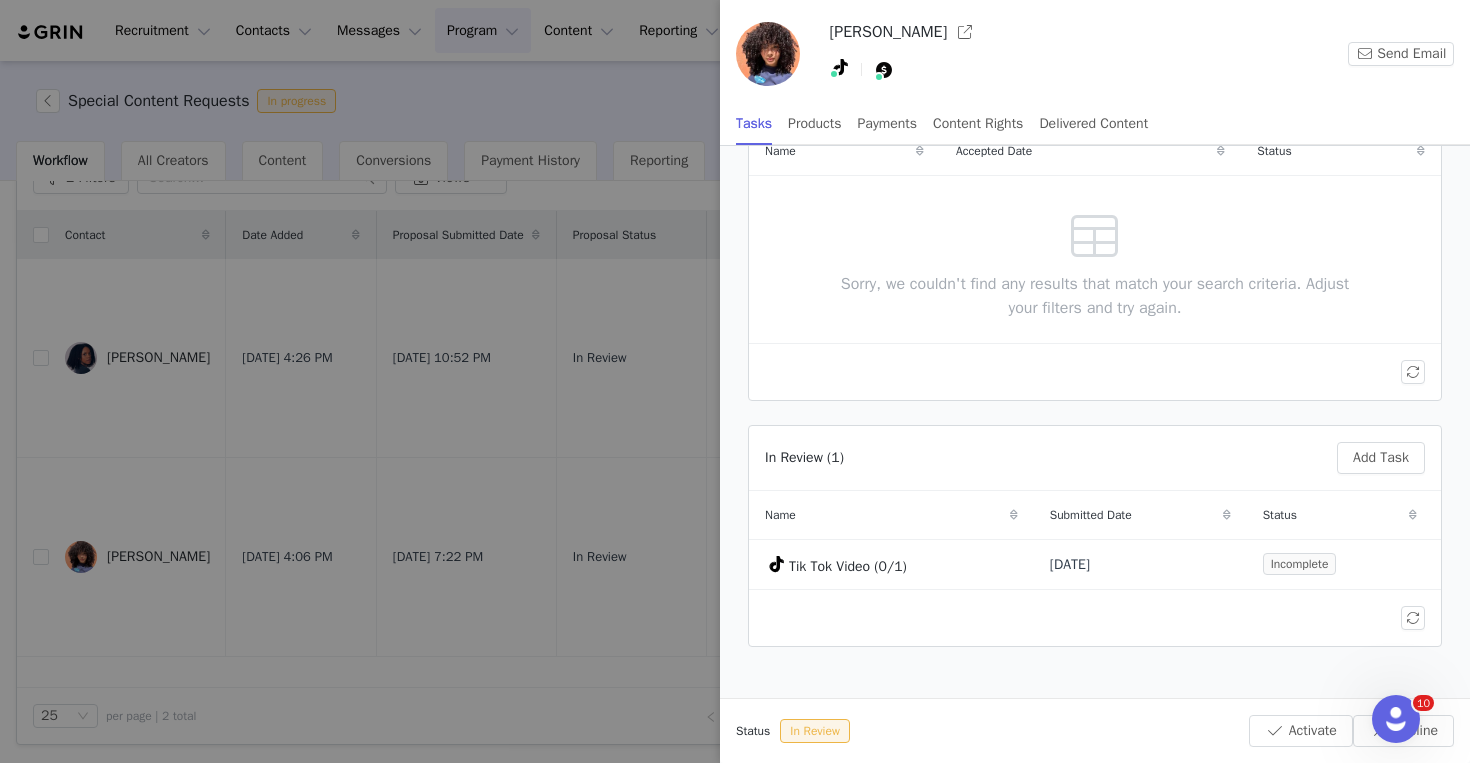 click on "In Review (1)" at bounding box center [1047, 457] 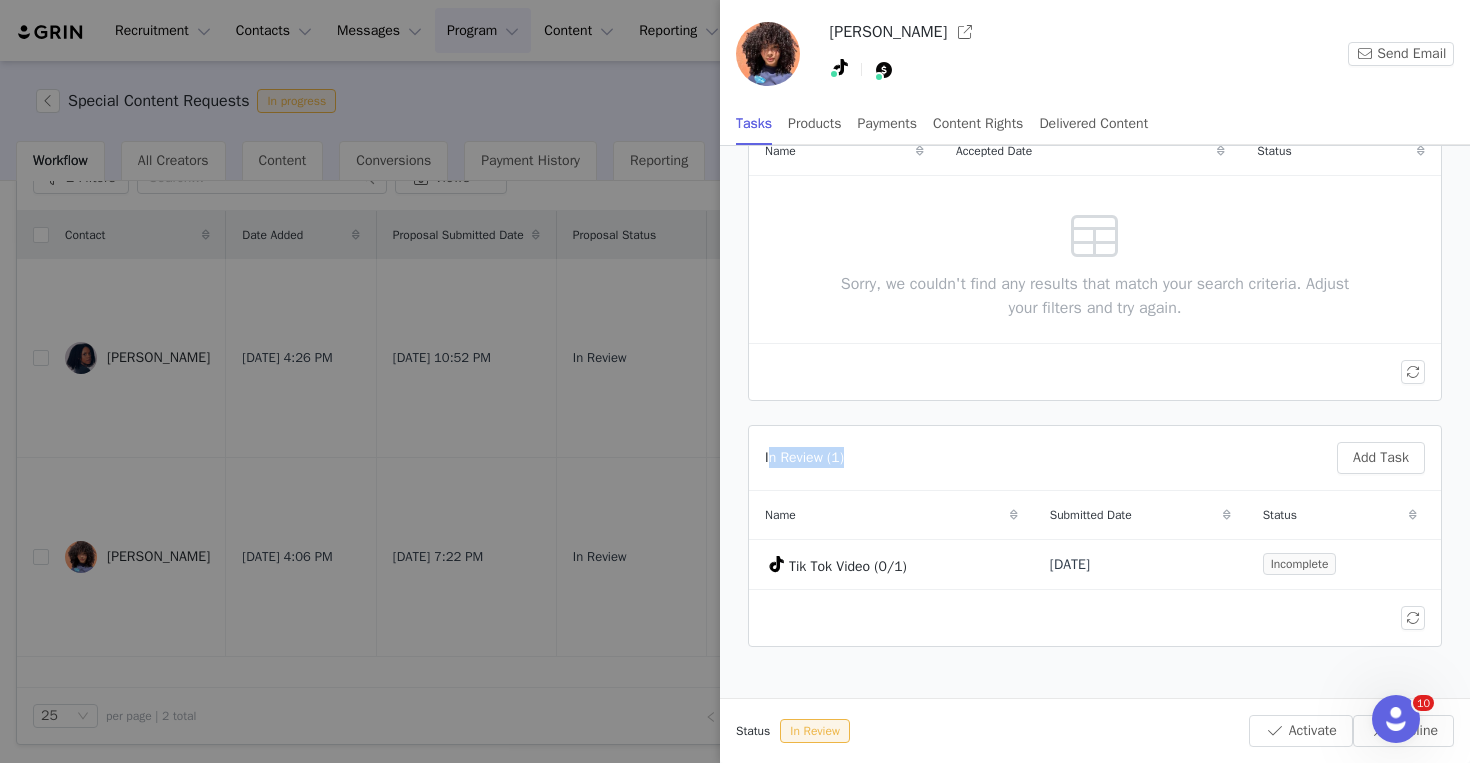 click on "In Review (1)      Add Task" at bounding box center (1095, 458) 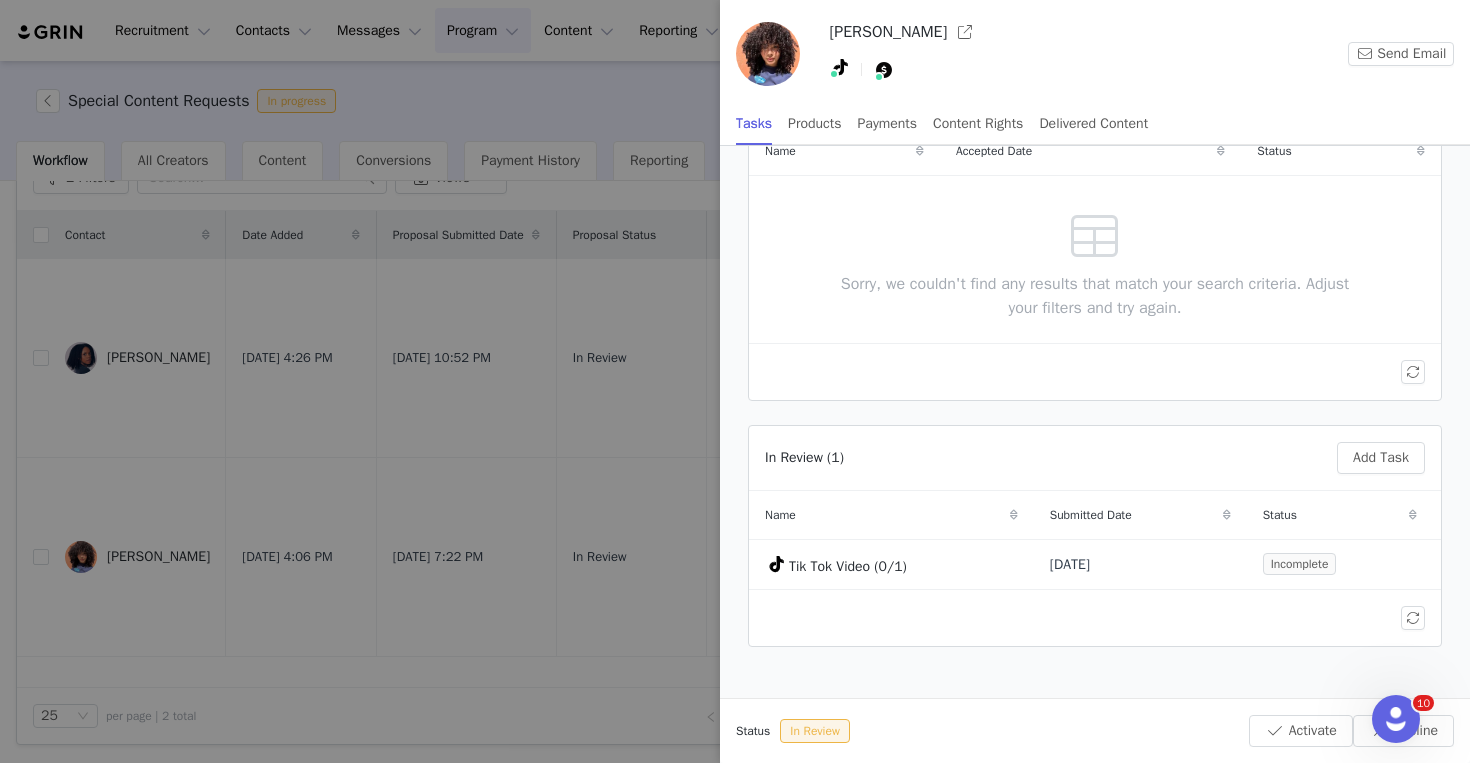 click on "In Review (1)      Add Task" at bounding box center (1095, 458) 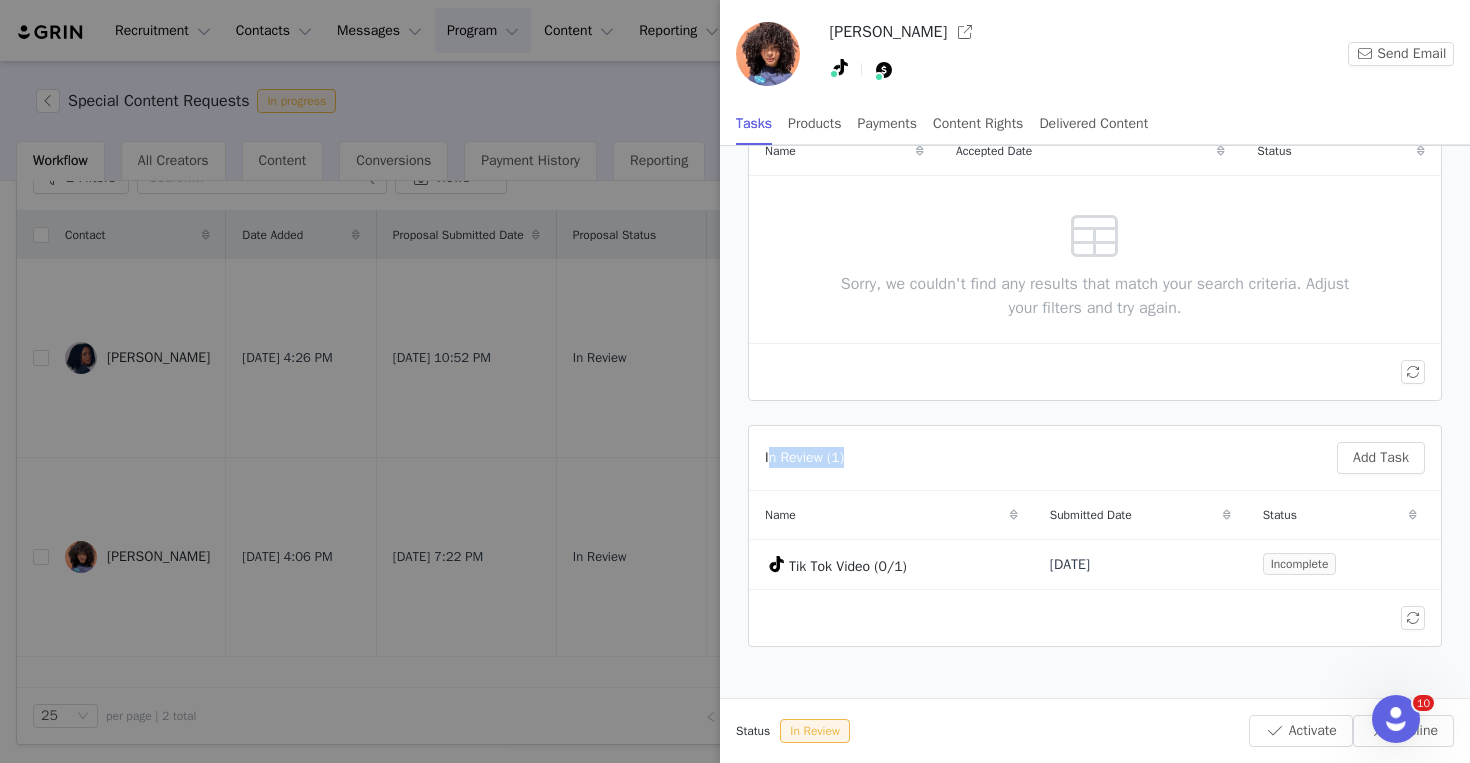 click on "In Review (1)      Add Task" at bounding box center (1095, 458) 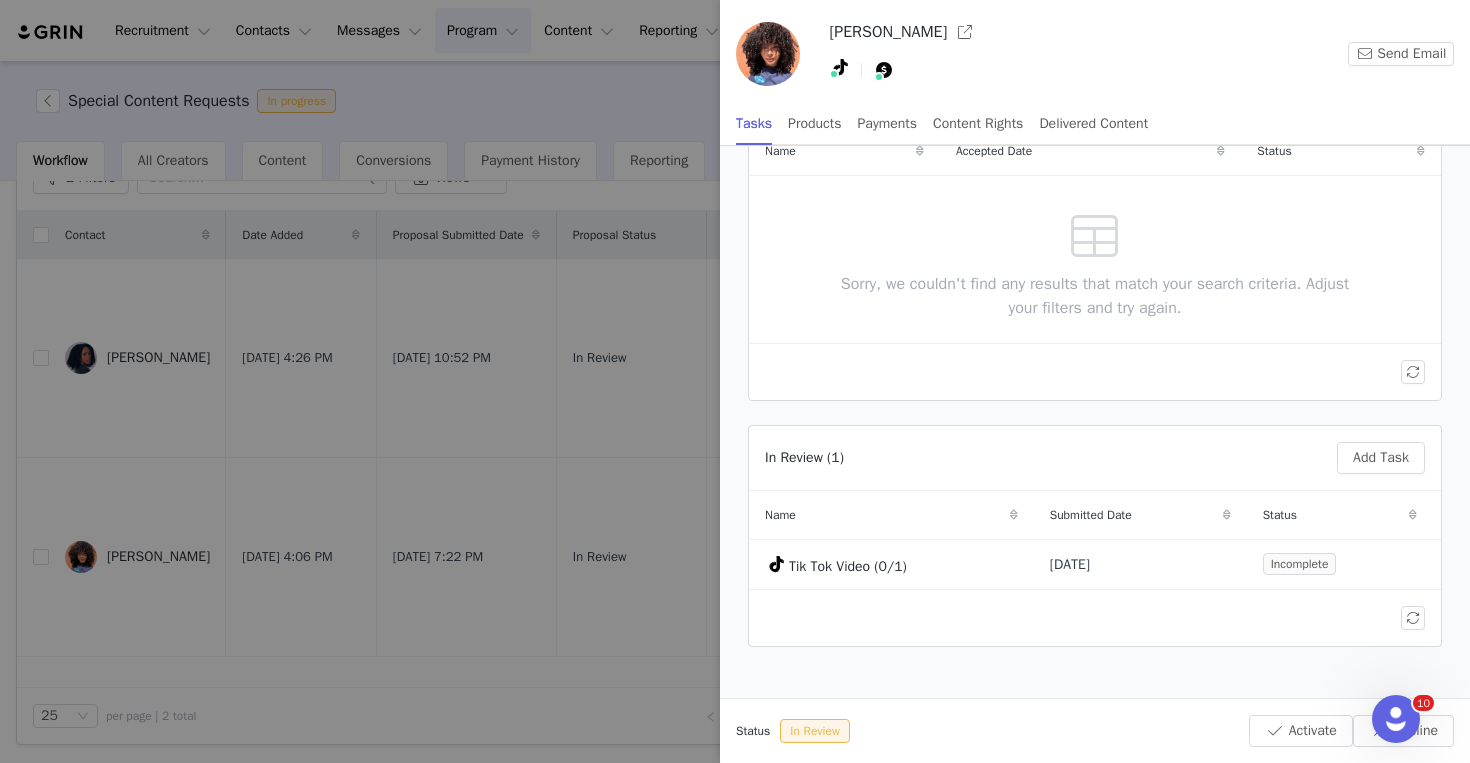 click on "In Review (1)      Add Task" at bounding box center [1095, 458] 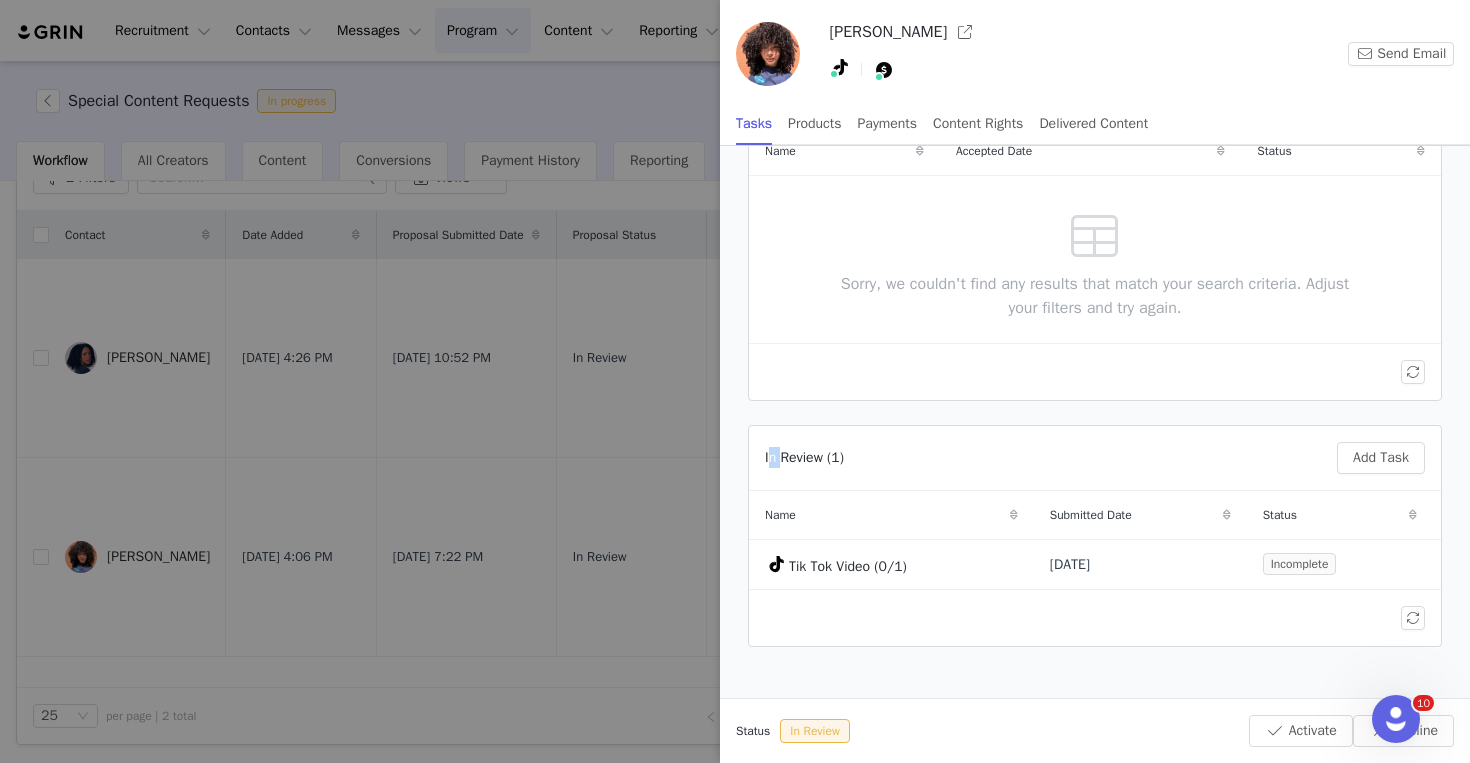 click on "In Review (1)      Add Task" at bounding box center (1095, 458) 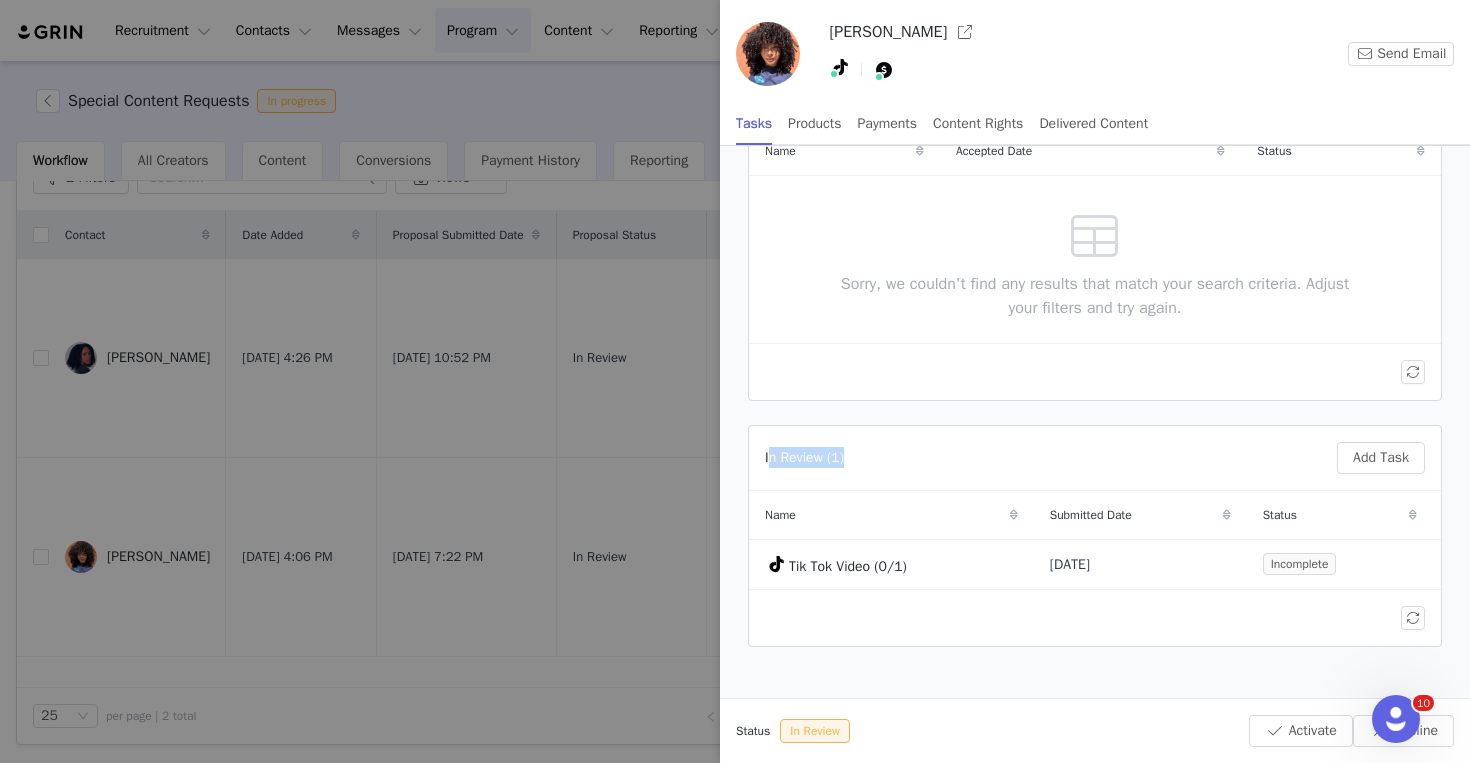 click on "Active      Status      Name   Accepted Date   Status   Sorry, we couldn't find any results that match your search criteria. Adjust your filters and try again." at bounding box center (1095, 231) 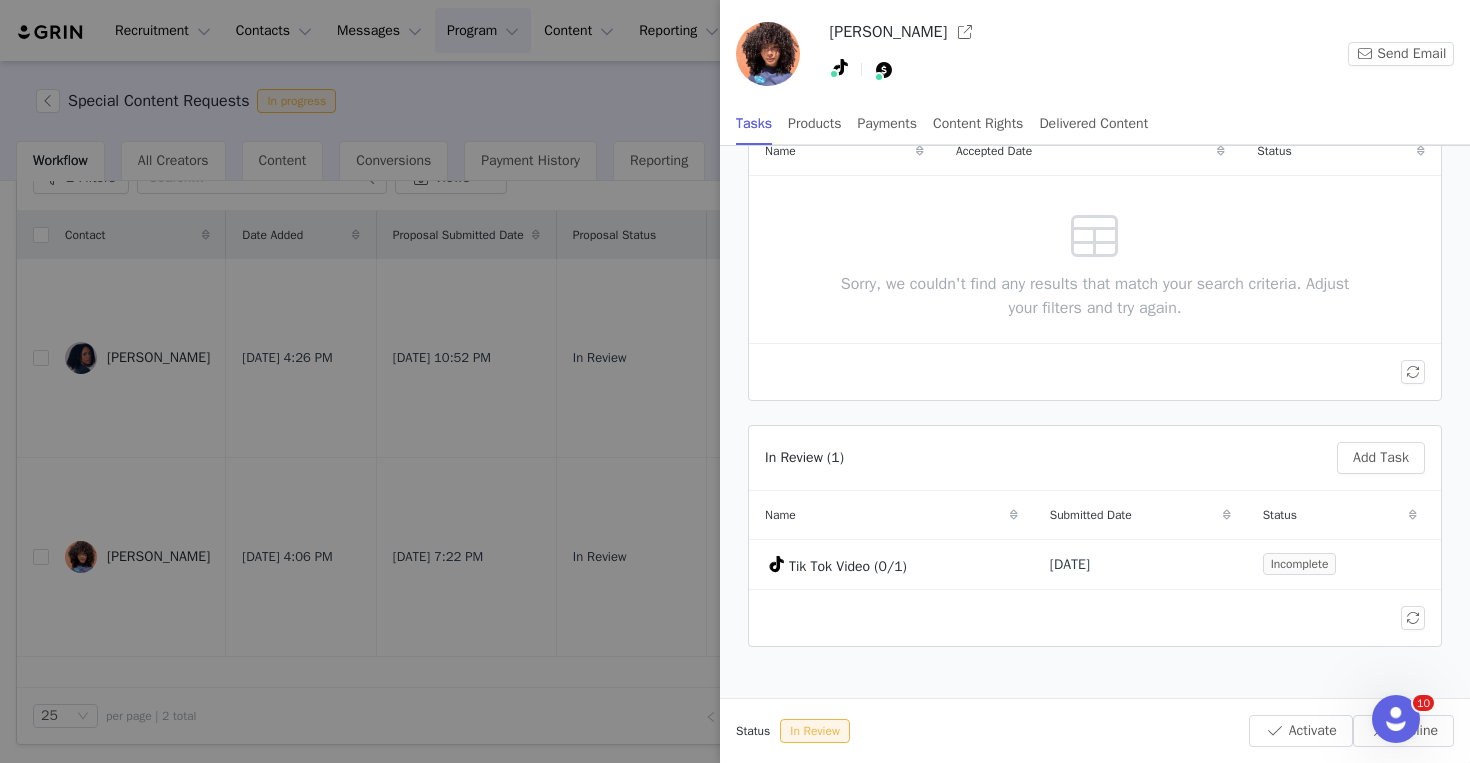 scroll, scrollTop: 0, scrollLeft: 0, axis: both 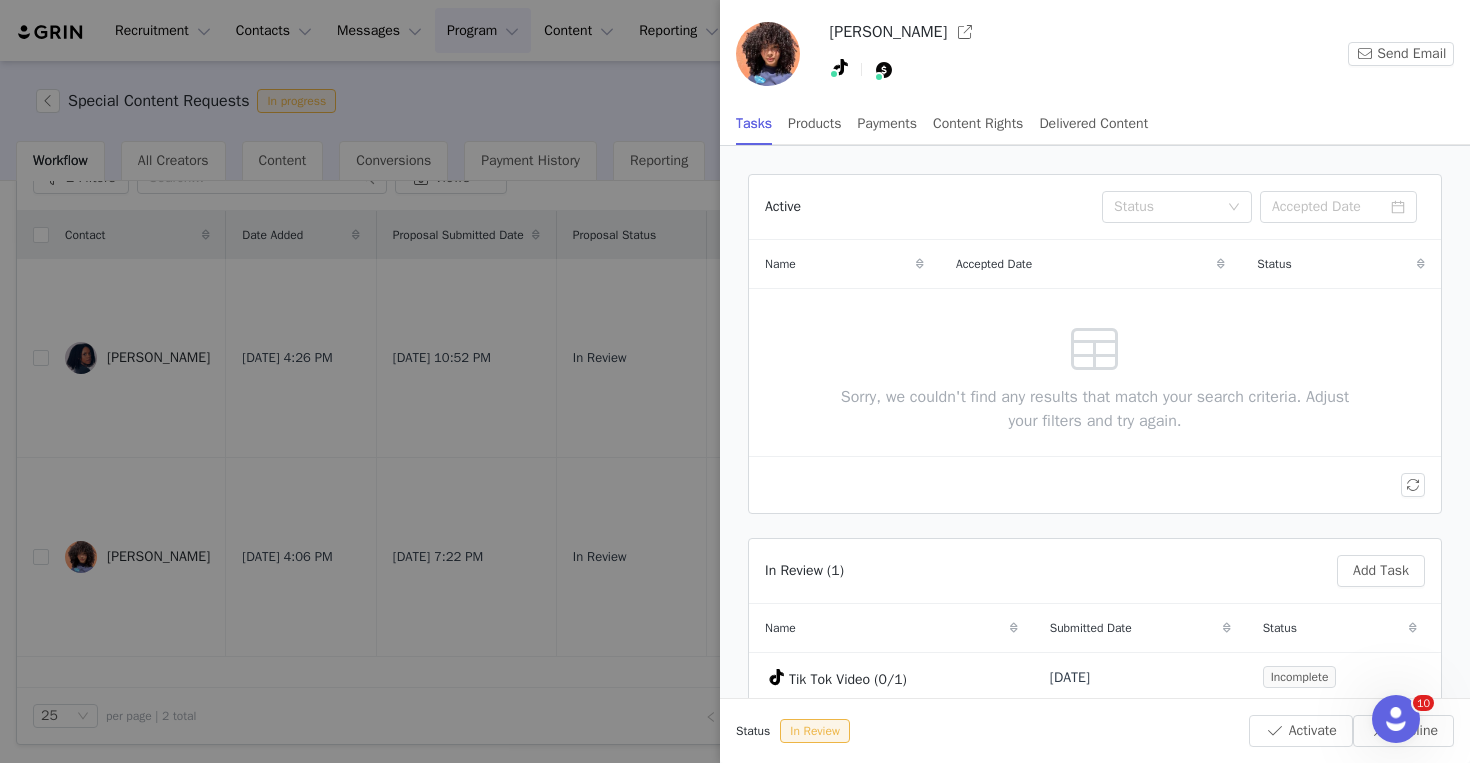 click on "Sorry, we couldn't find any results that match your search criteria. Adjust your filters and try again." at bounding box center [1095, 409] 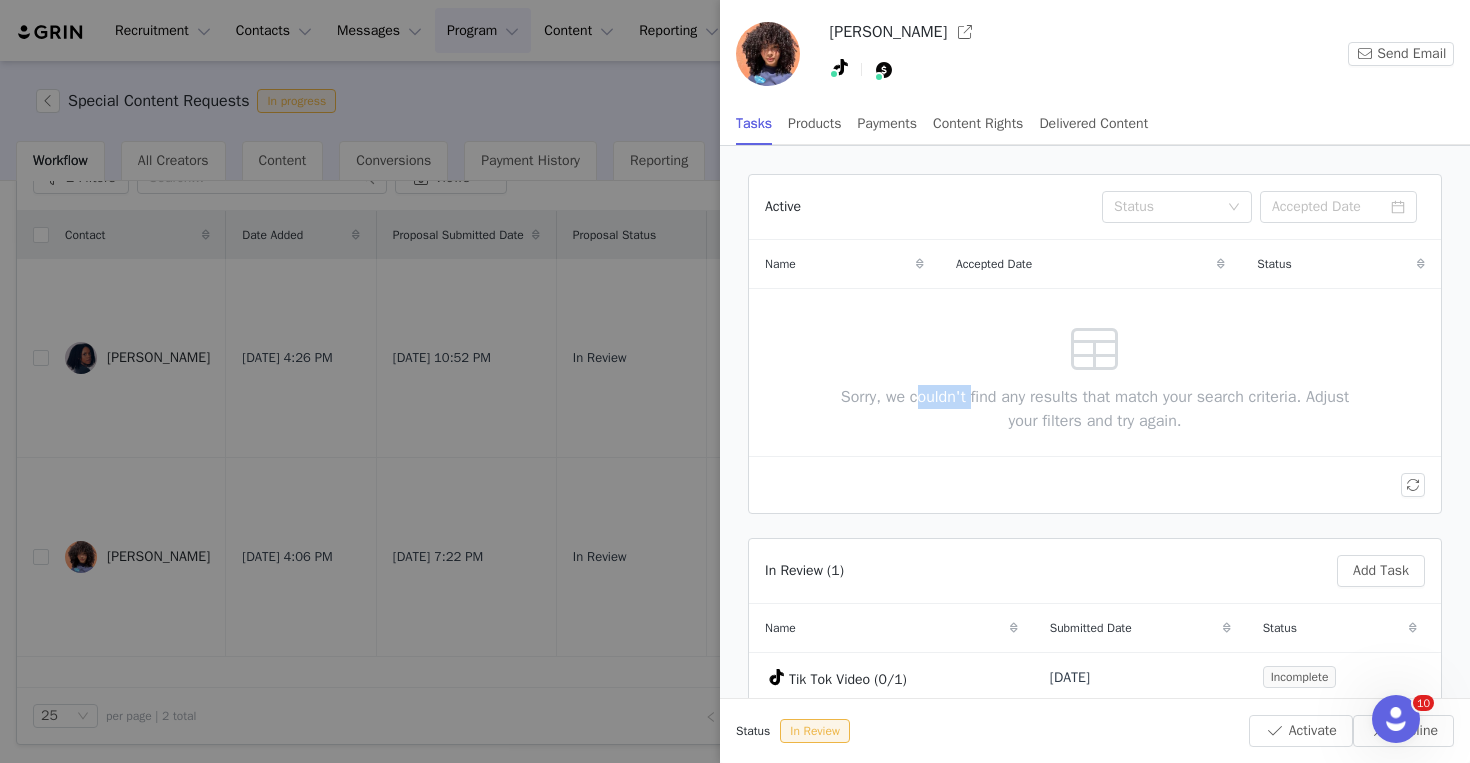click on "Sorry, we couldn't find any results that match your search criteria. Adjust your filters and try again." at bounding box center (1095, 409) 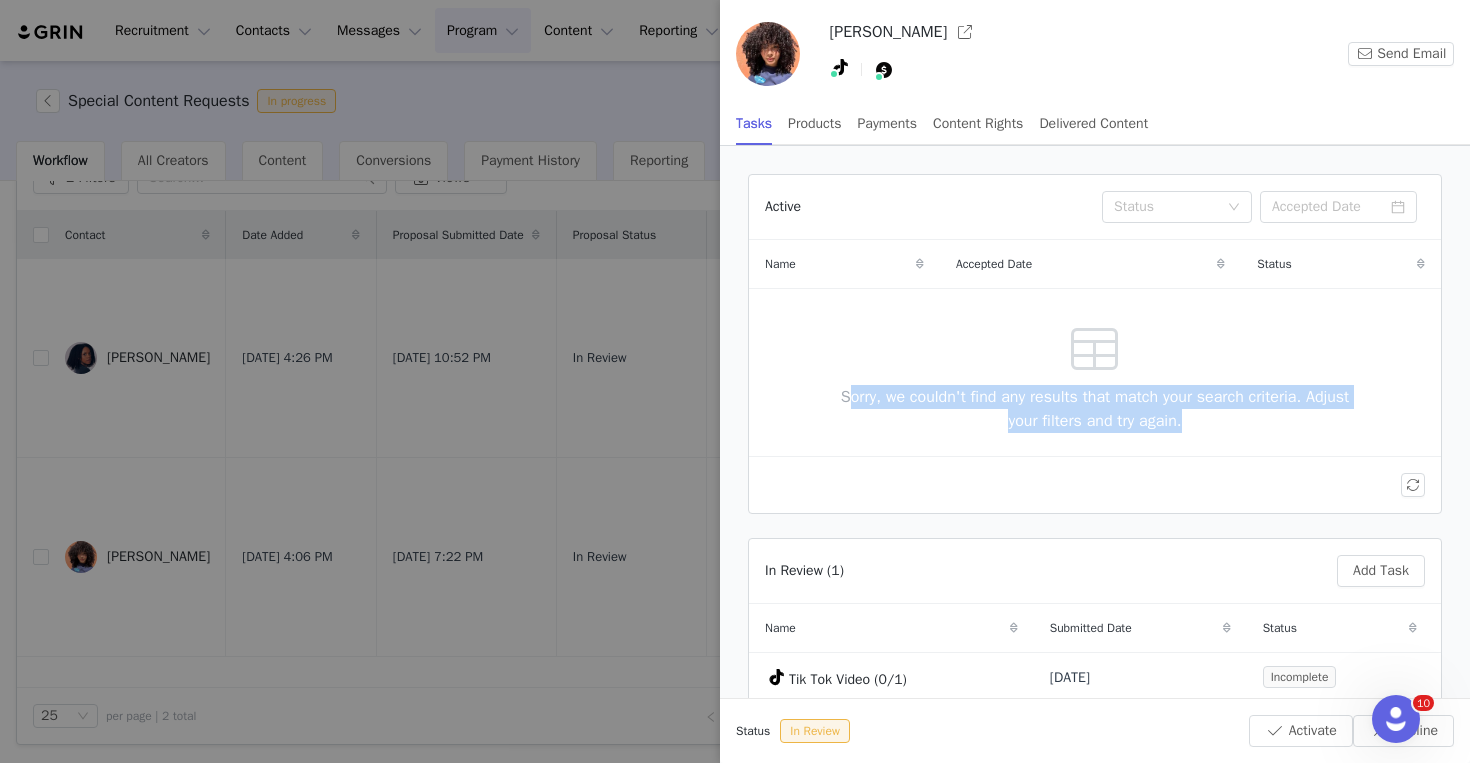 click on "Sorry, we couldn't find any results that match your search criteria. Adjust your filters and try again." at bounding box center [1095, 409] 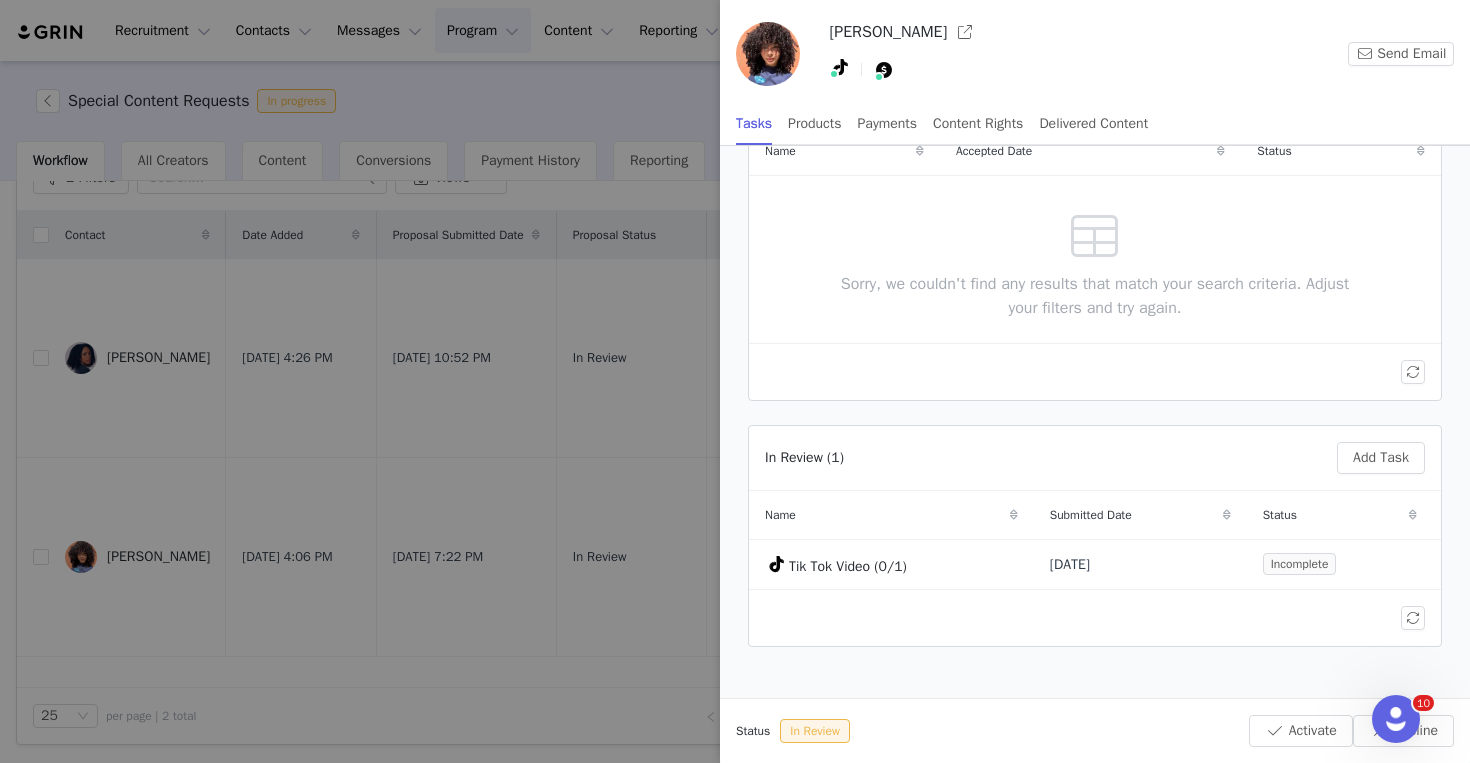 scroll, scrollTop: 0, scrollLeft: 0, axis: both 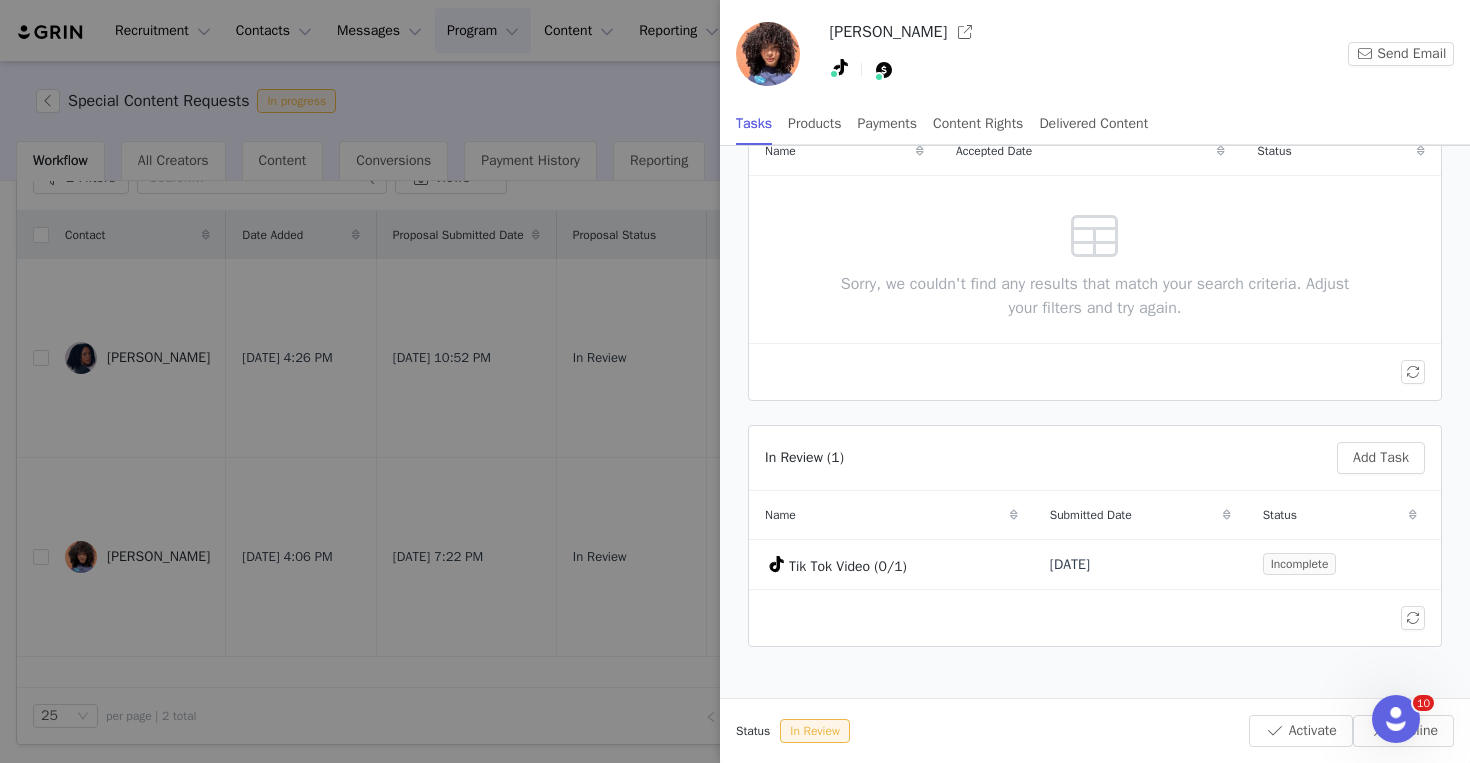 click at bounding box center [735, 381] 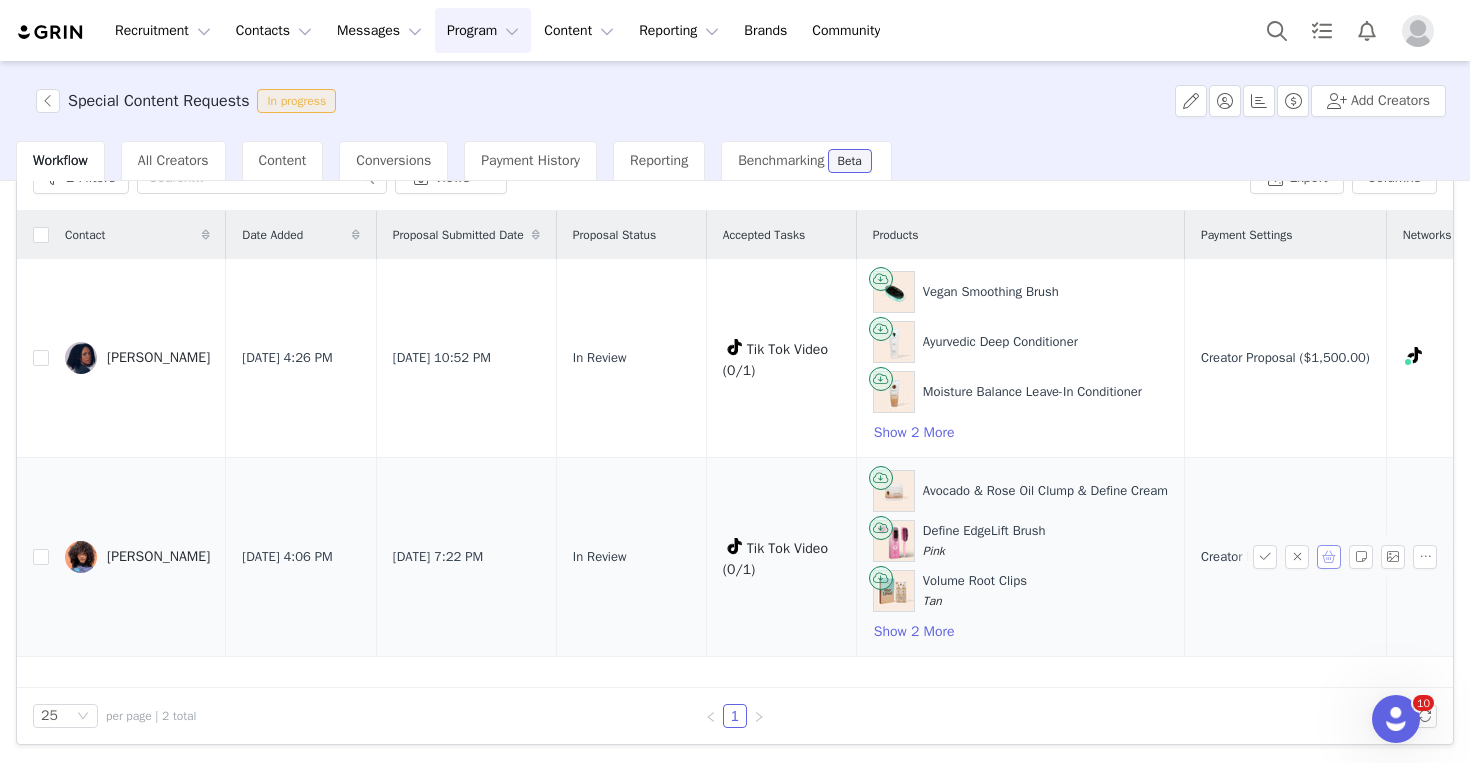 click at bounding box center (1329, 557) 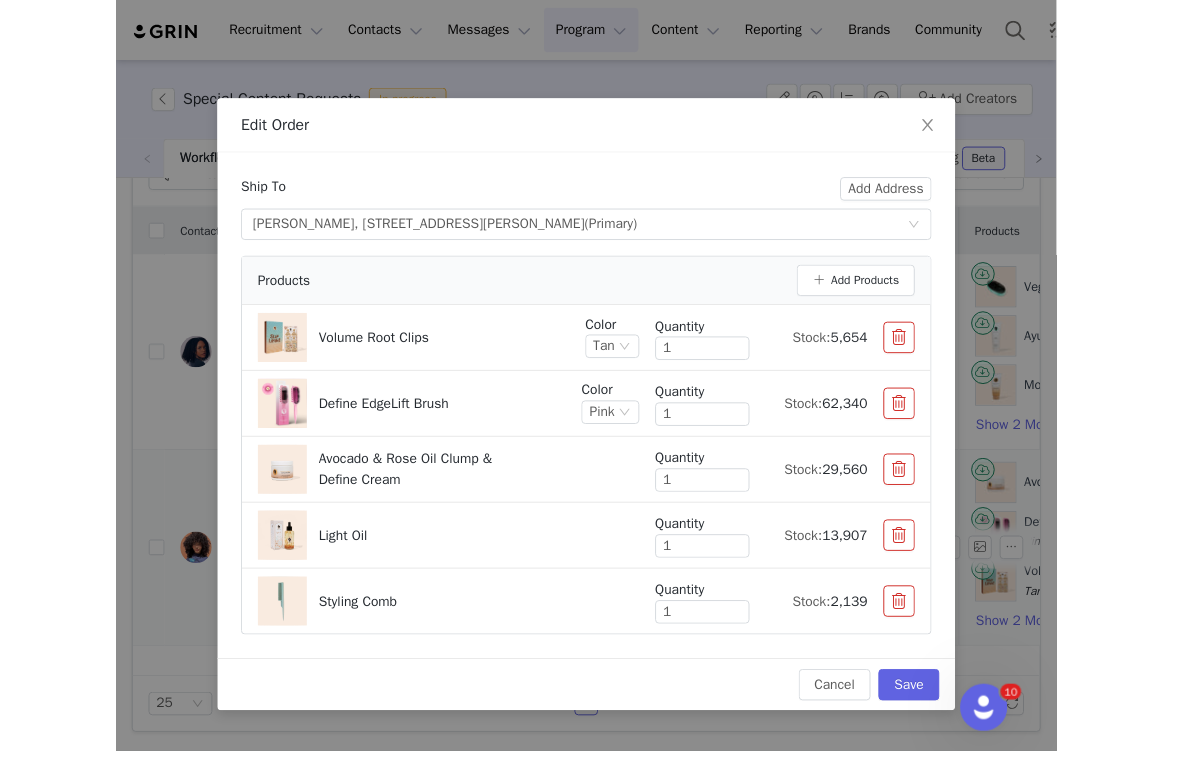 scroll, scrollTop: 108, scrollLeft: 0, axis: vertical 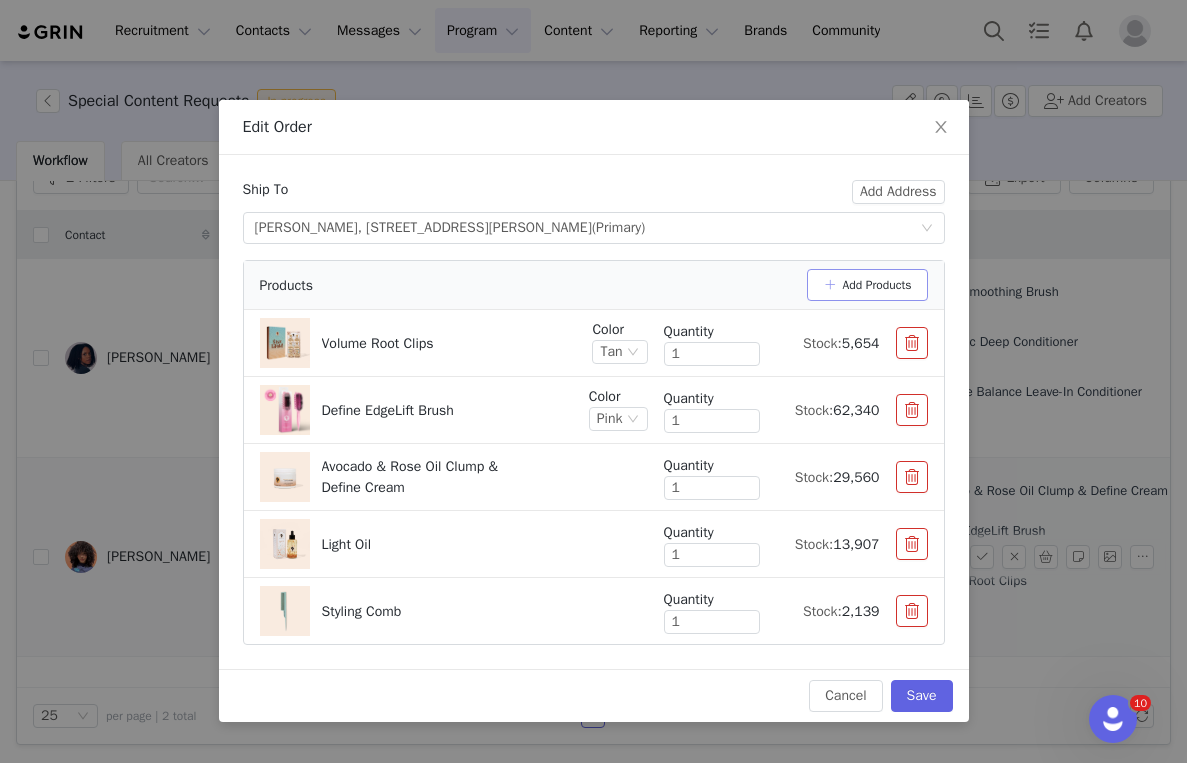 click on "Add Products" at bounding box center [867, 285] 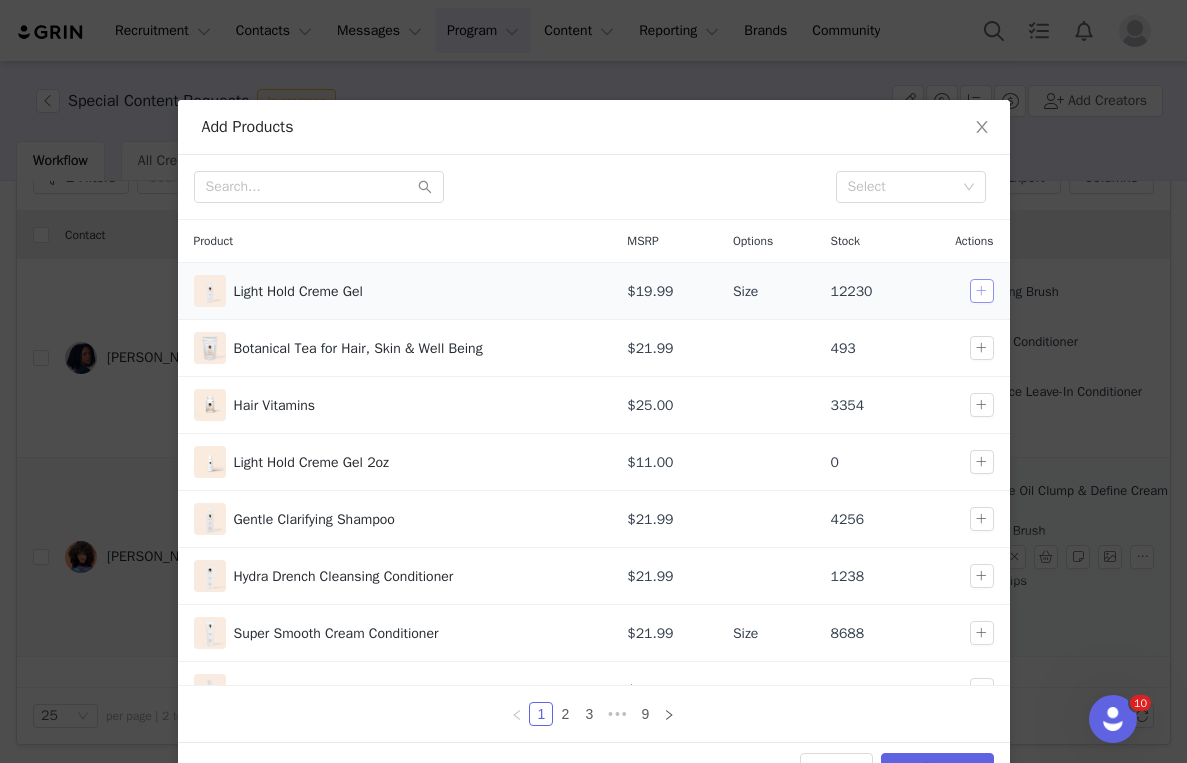 click at bounding box center [982, 291] 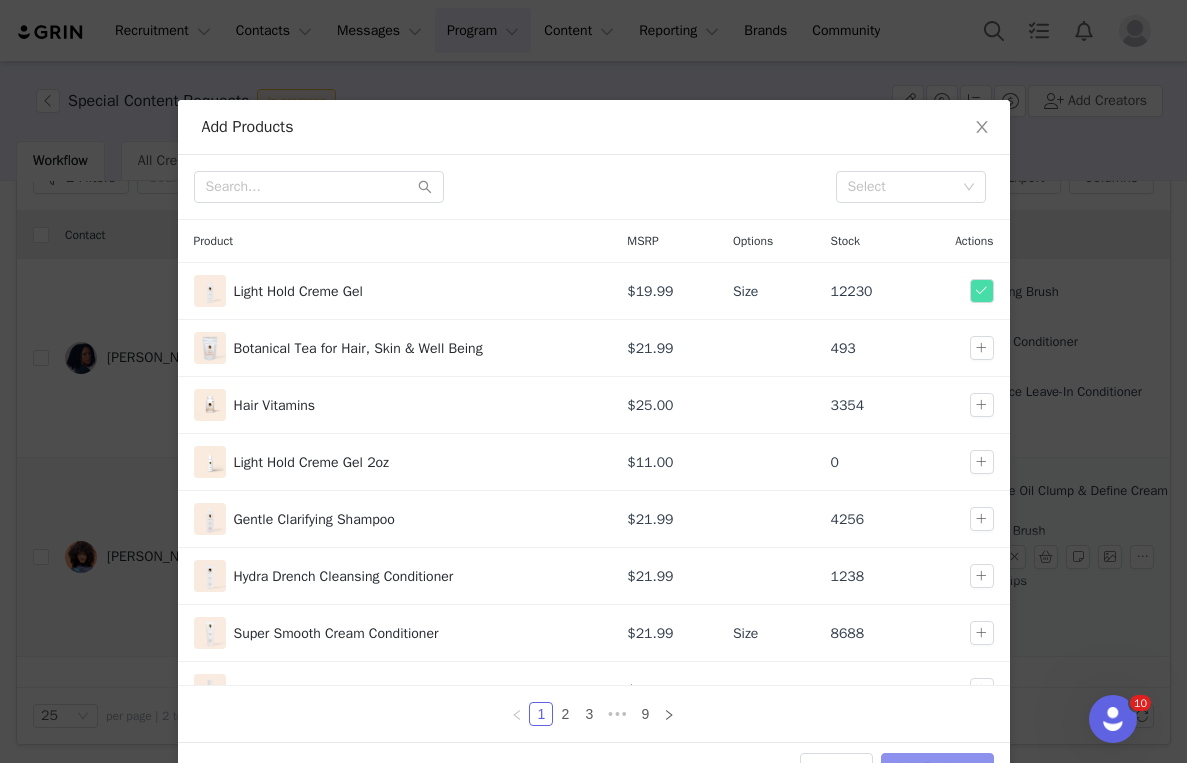 click on "Add Products" at bounding box center [937, 769] 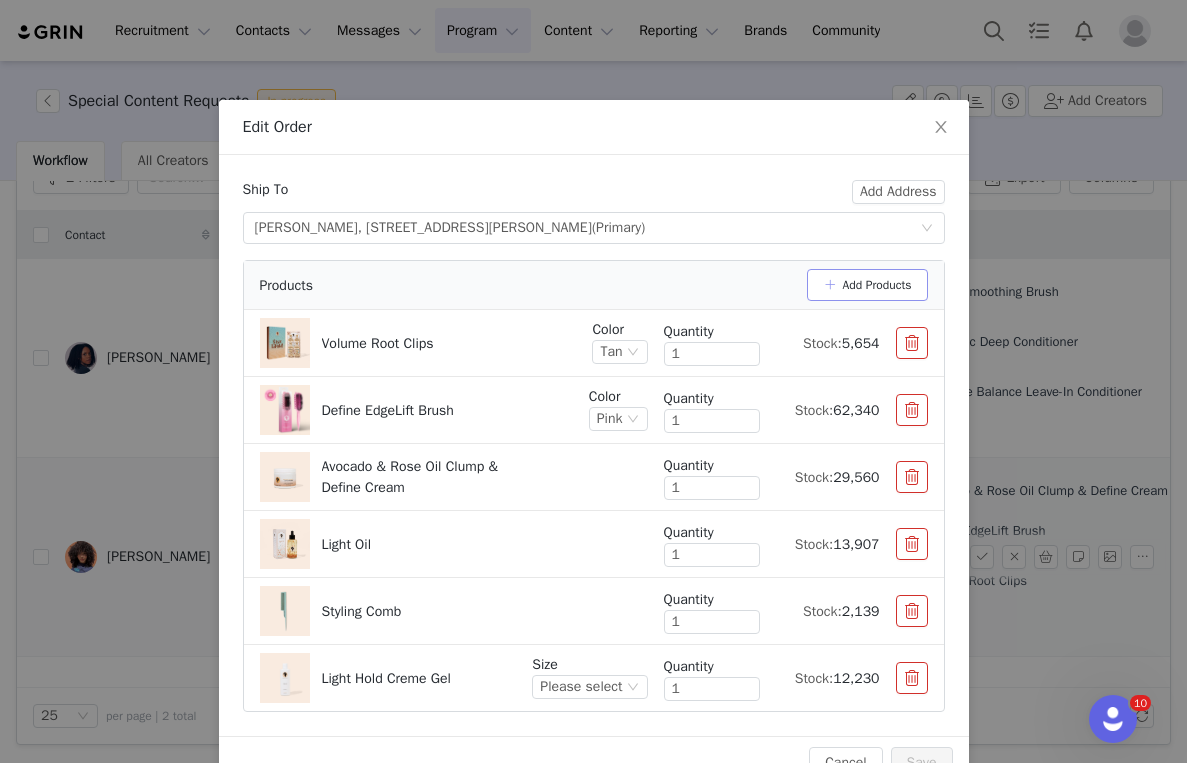 type 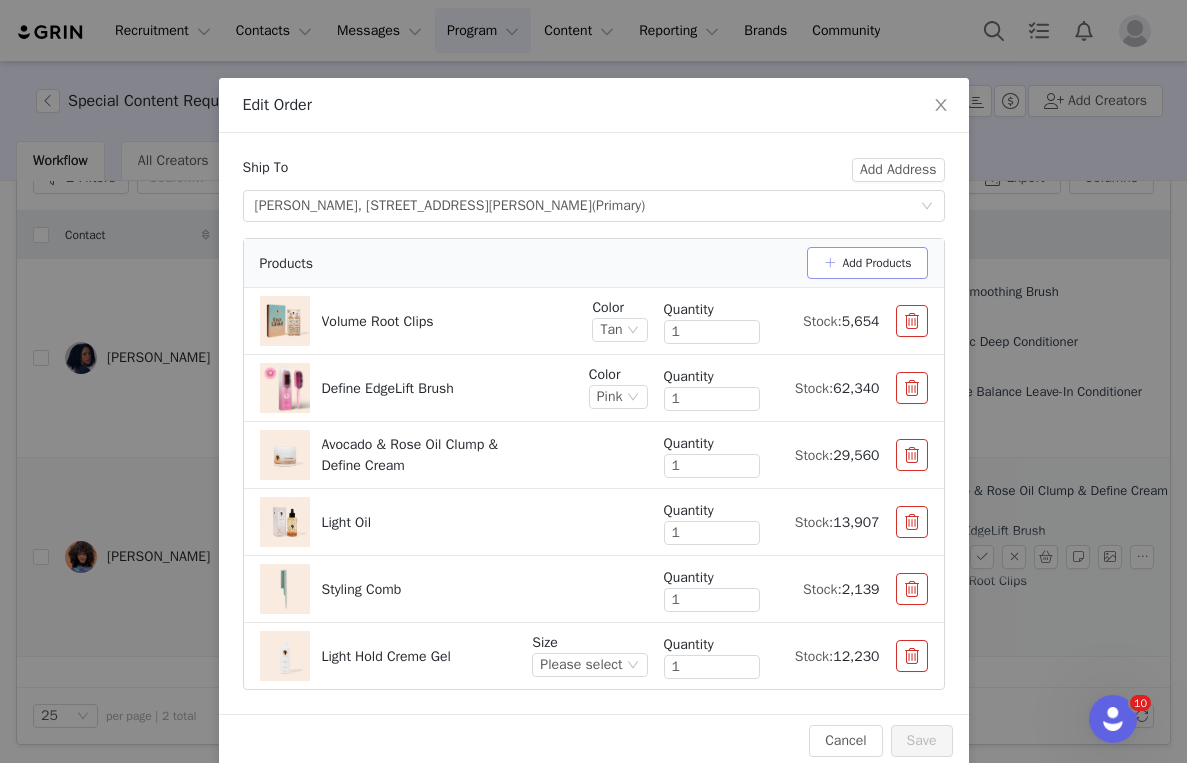 scroll, scrollTop: 50, scrollLeft: 0, axis: vertical 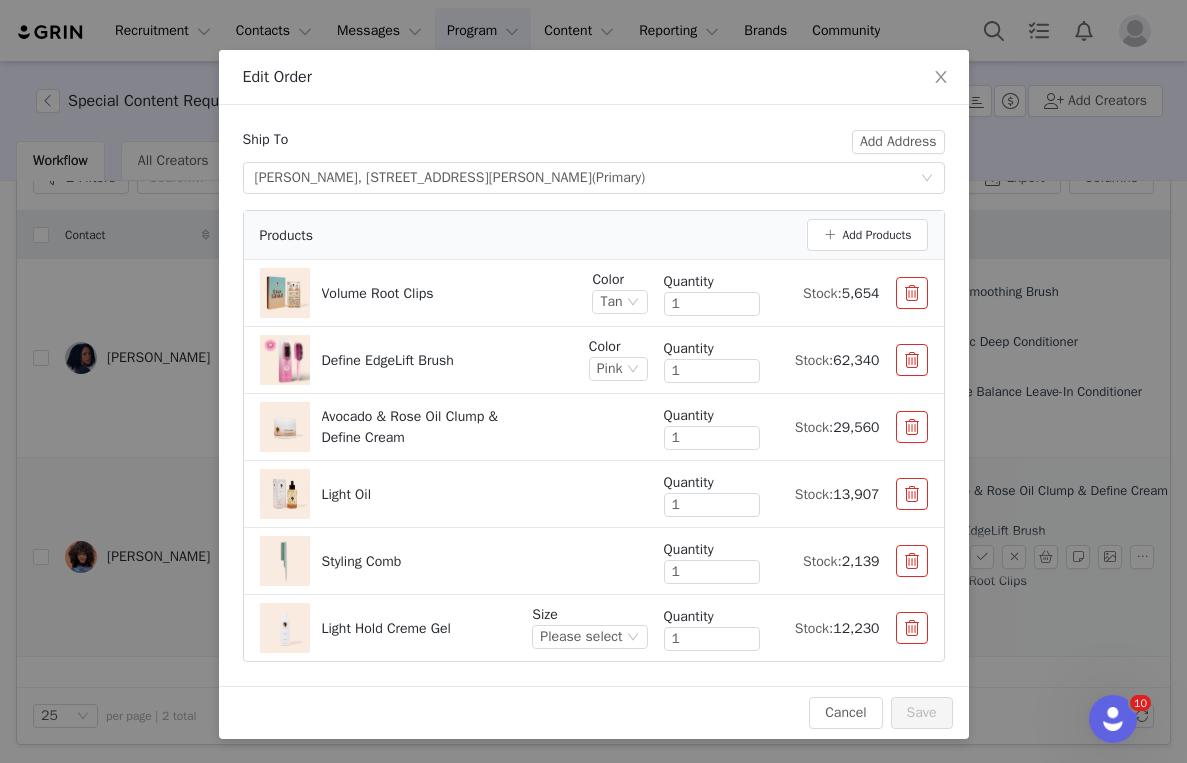 click on "Ship To      Add Address Select shipping address  Najelie Smith, 4 Sophia Drive, Middle Island, NY, 11953, United States  (Primary) Products     Add Products   Volume Root Clips     Color Tan Quantity 1  Stock:  5,654   Define EdgeLift Brush     Color Pink Quantity 1  Stock:  62,340   Avocado & Rose Oil Clump & Define Cream     Quantity 1  Stock:  29,560   Light Oil     Quantity 1  Stock:  13,907   Styling Comb     Quantity 1  Stock:  2,139   Light Hold Creme Gel     Size Please select Quantity 1  Stock:  12,230" at bounding box center (594, 395) 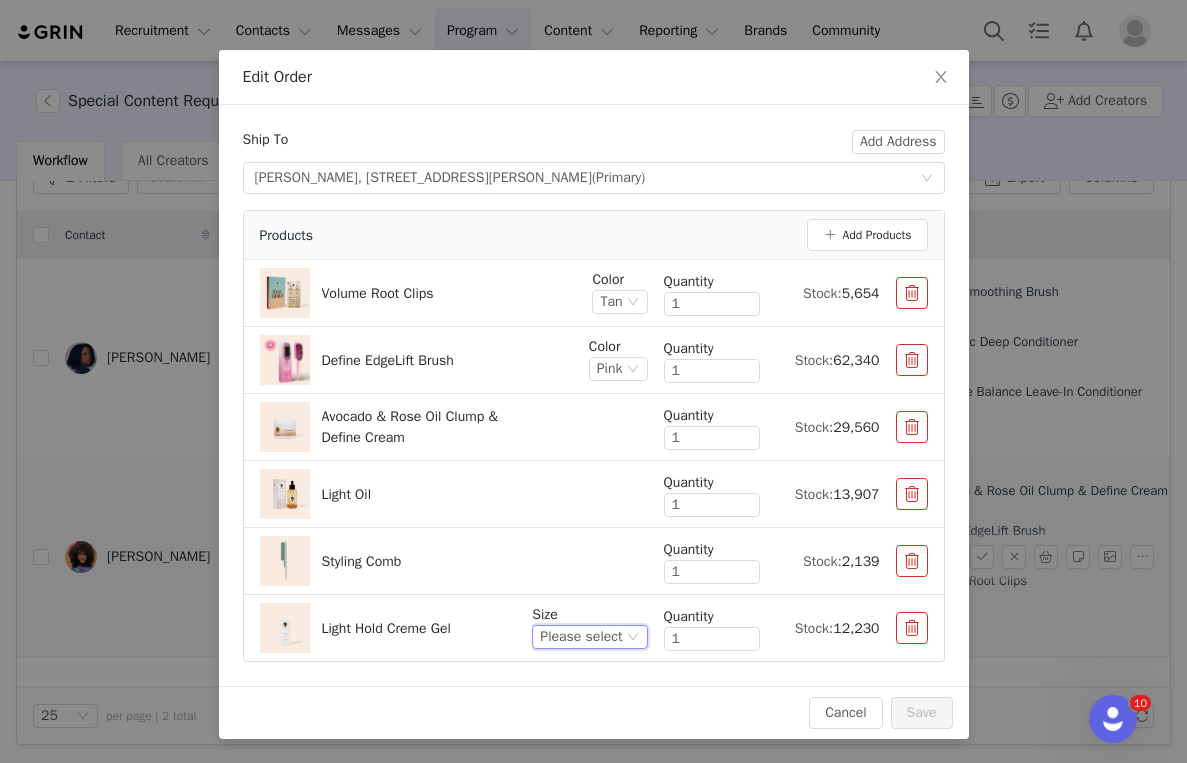 click on "Please select" at bounding box center [581, 637] 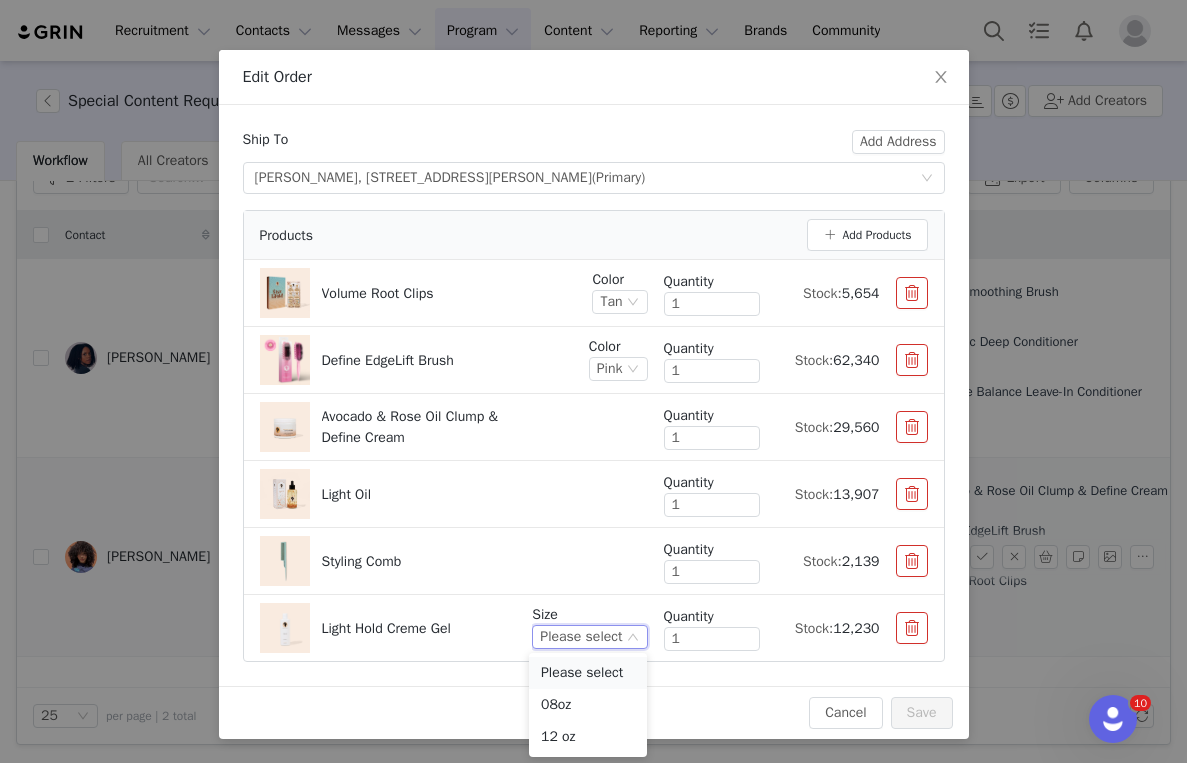drag, startPoint x: 593, startPoint y: 667, endPoint x: 590, endPoint y: 685, distance: 18.248287 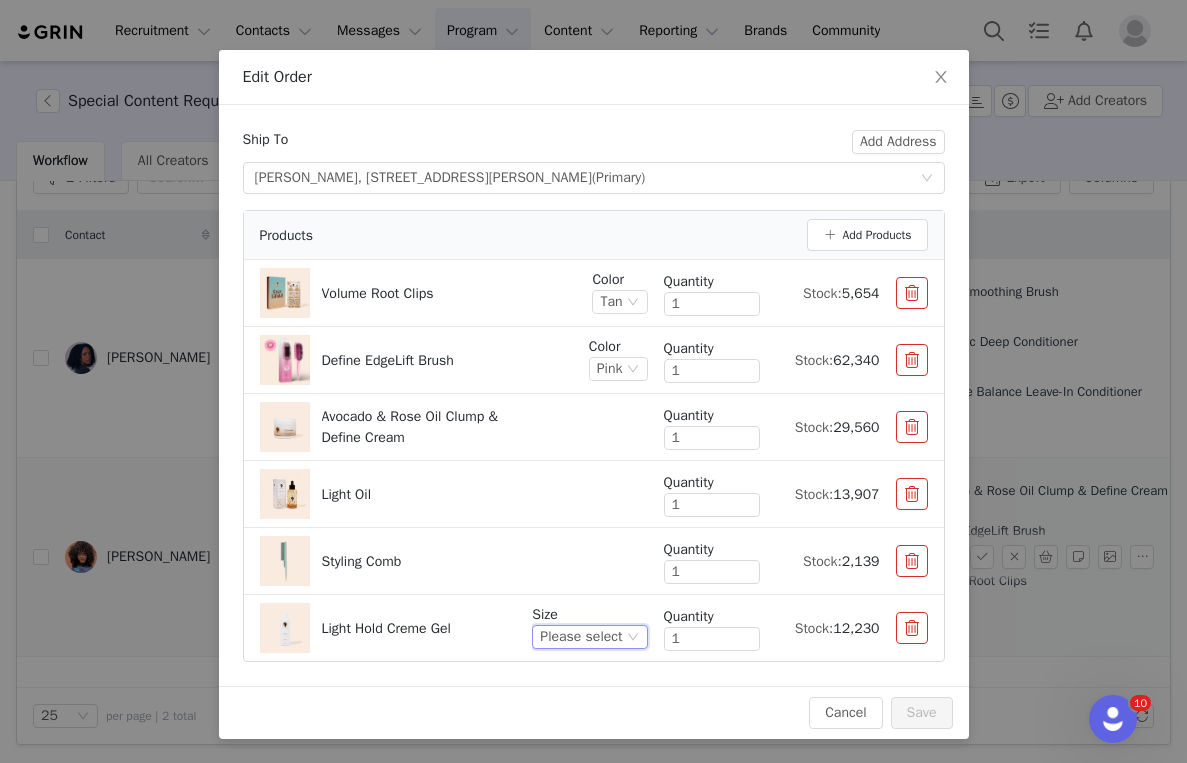 click on "Light Hold Creme Gel     Size Please select Quantity 1  Stock:  12,230" at bounding box center (594, 628) 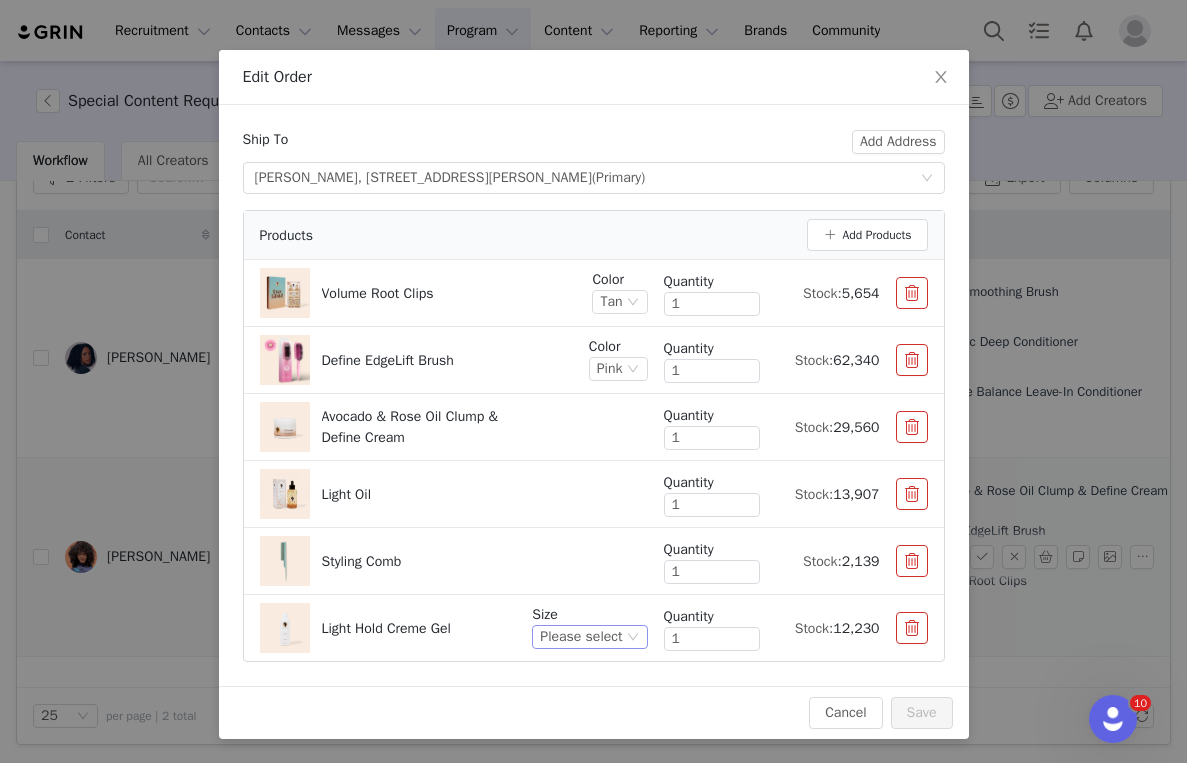 click on "Please select" at bounding box center (581, 637) 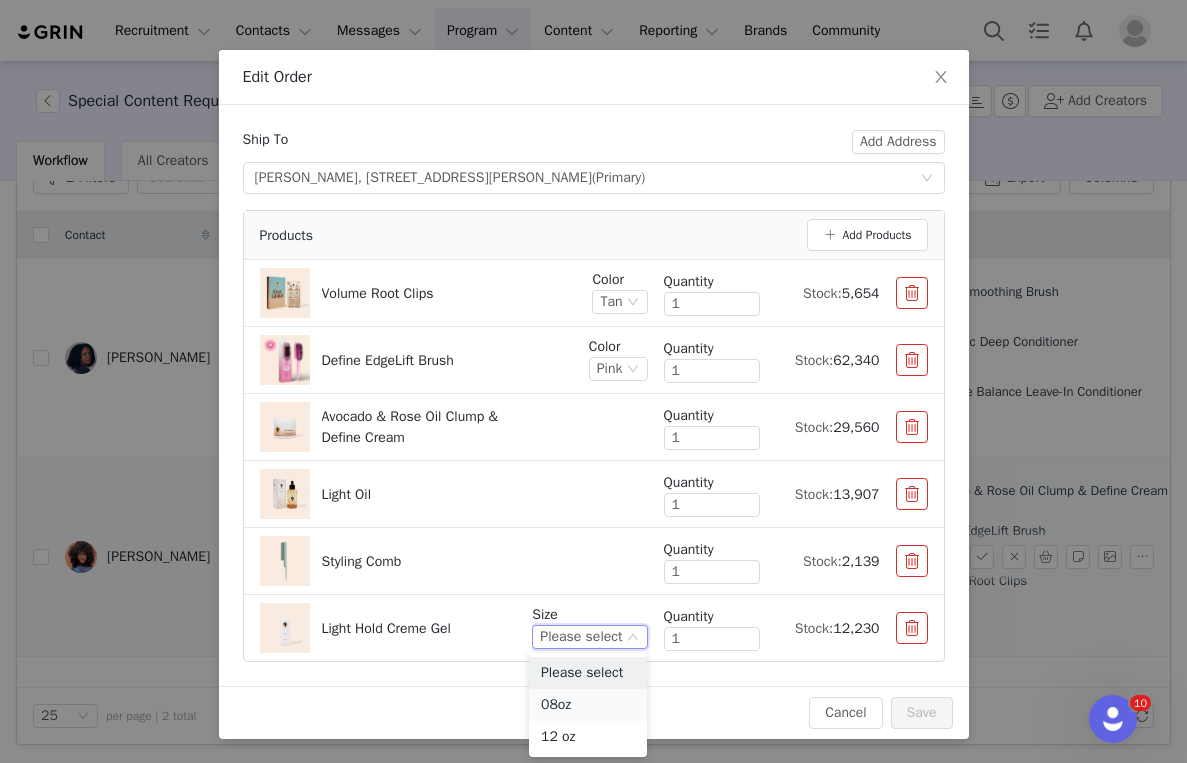 click on "08oz" at bounding box center (588, 705) 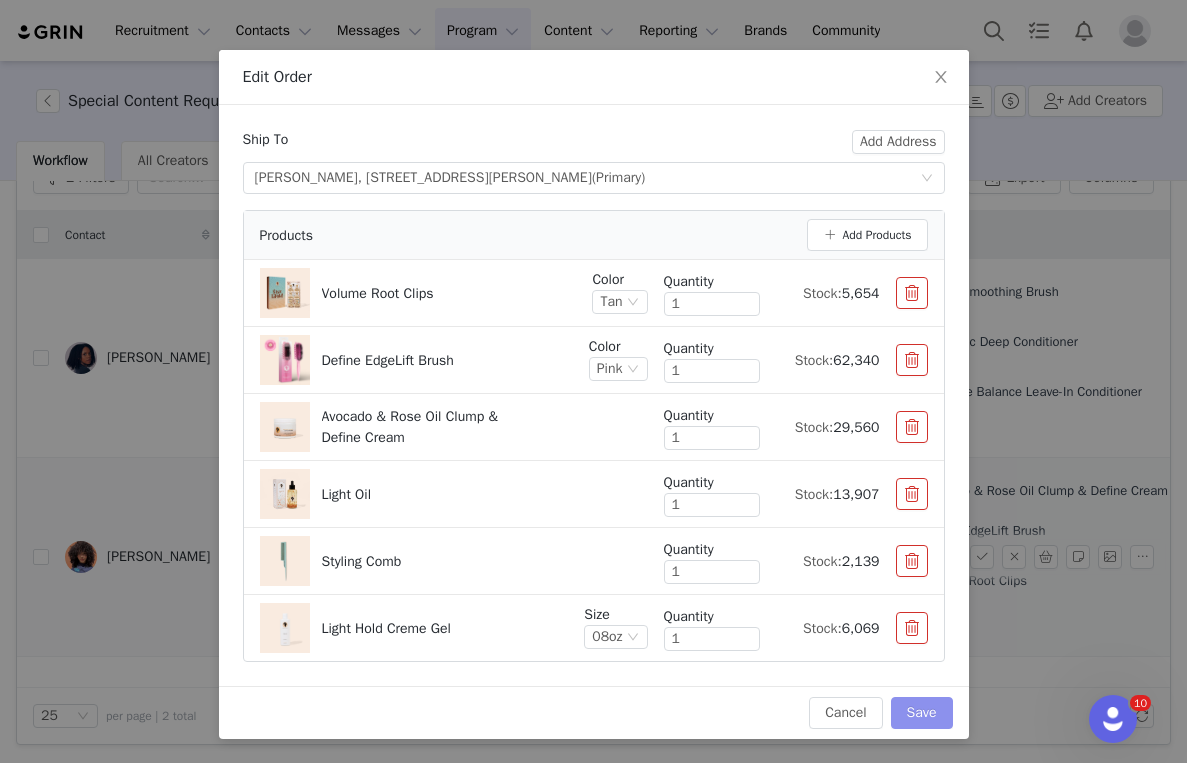 click on "Save" at bounding box center [922, 713] 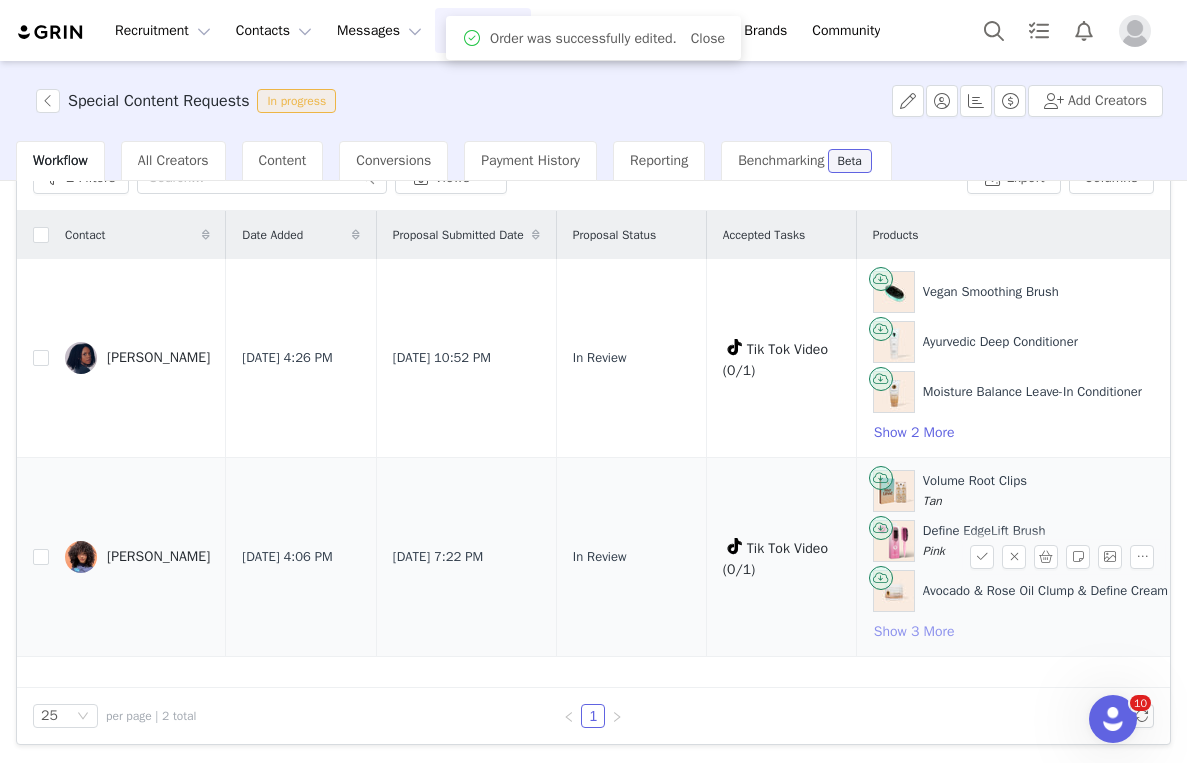 click on "Show 3 More" at bounding box center (914, 632) 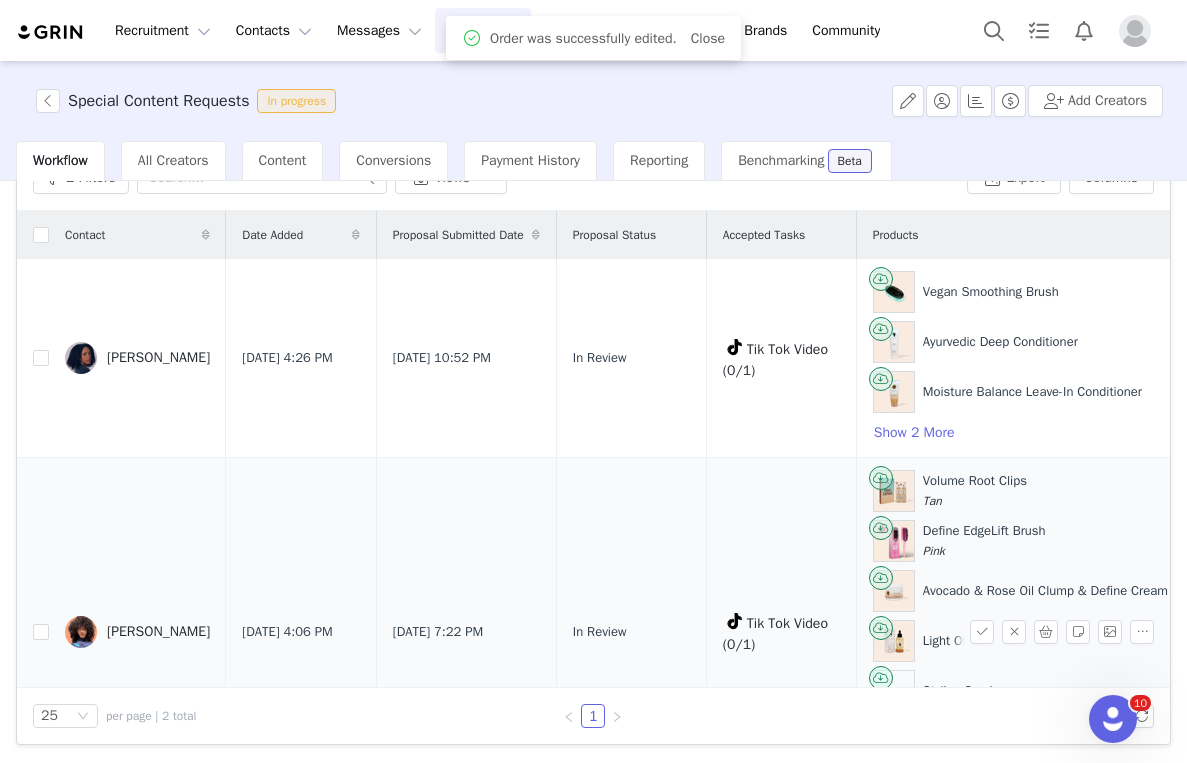 scroll, scrollTop: 119, scrollLeft: 0, axis: vertical 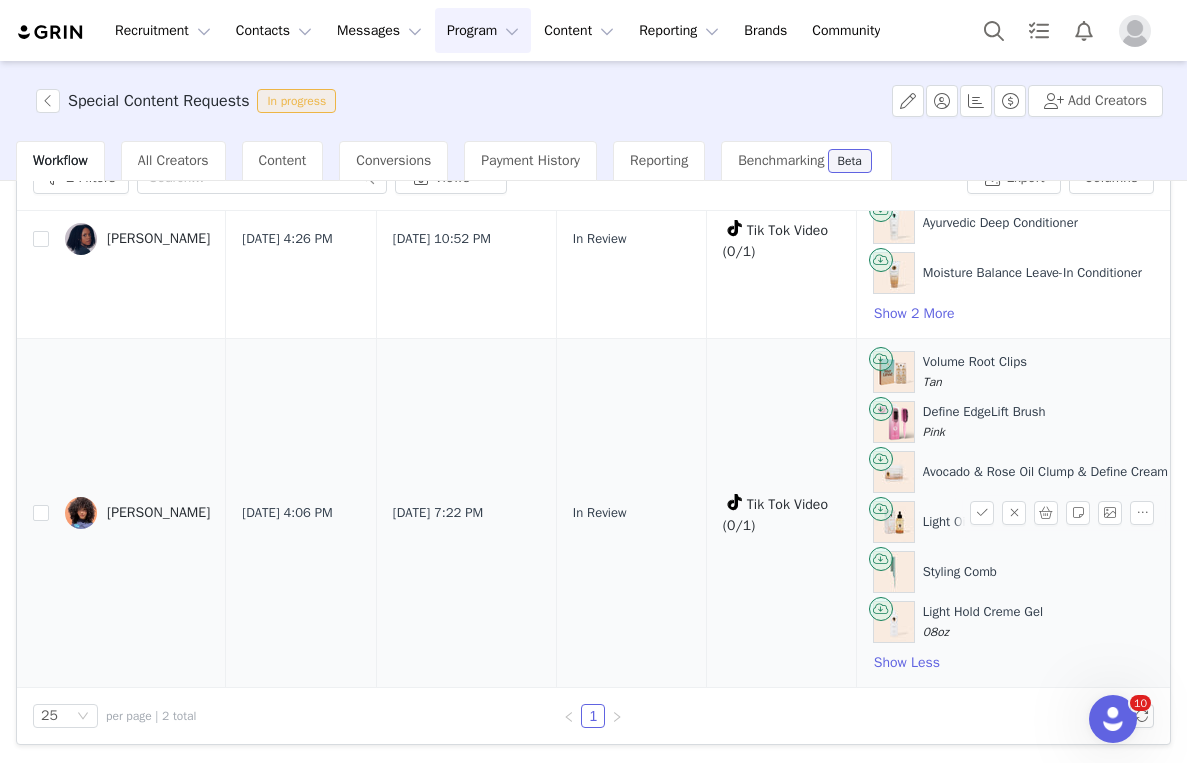 drag, startPoint x: 1004, startPoint y: 639, endPoint x: 863, endPoint y: 364, distance: 309.04044 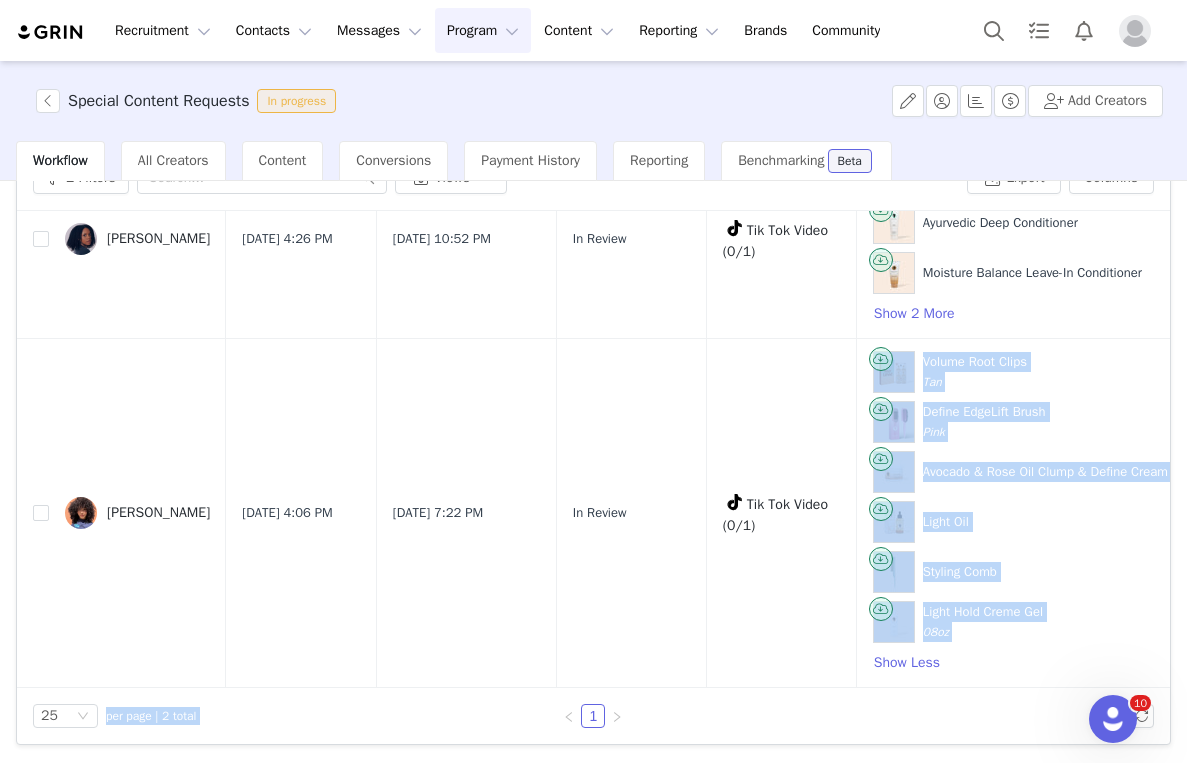 drag, startPoint x: 871, startPoint y: 353, endPoint x: 1109, endPoint y: 792, distance: 499.3646 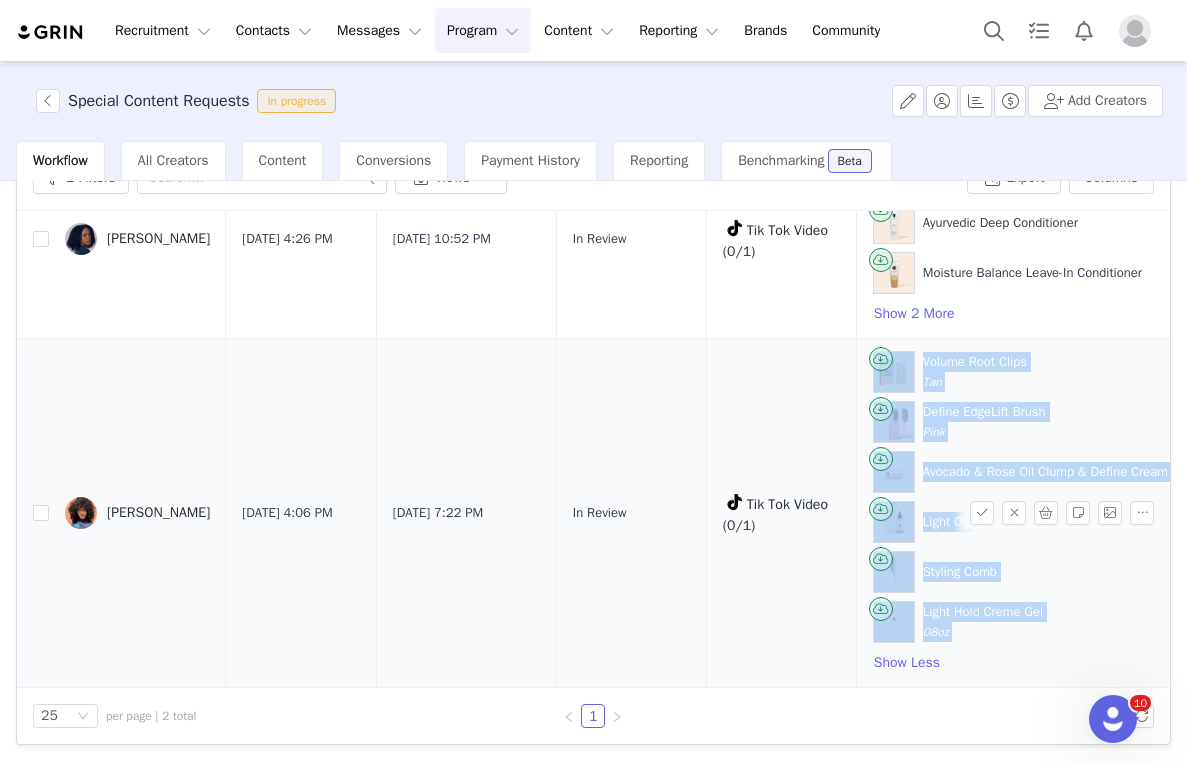 click on "Volume Root Clips  Tan   Define EdgeLift Brush  Pink   Avocado & Rose Oil Clump & Define Cream     Light Oil     Styling Comb     Light Hold Creme Gel  08oz  Show Less" at bounding box center [1020, 513] 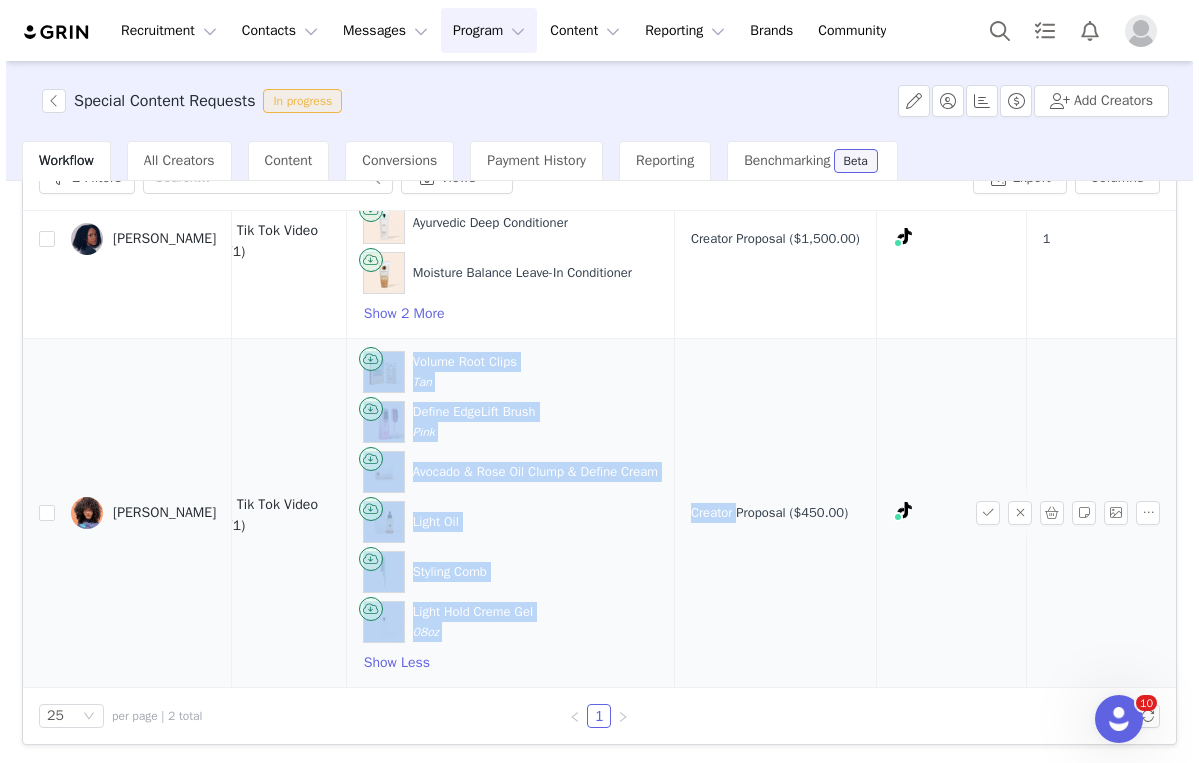 scroll, scrollTop: 119, scrollLeft: 546, axis: both 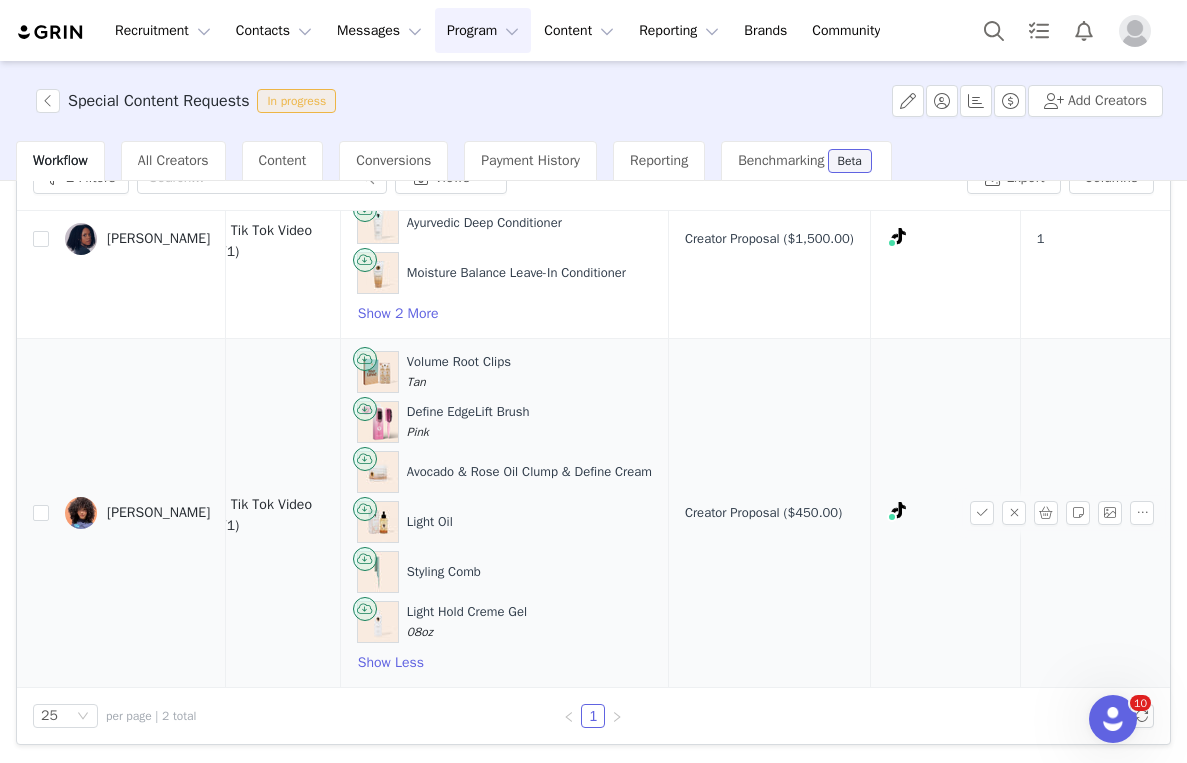 click on "Styling Comb" at bounding box center [504, 572] 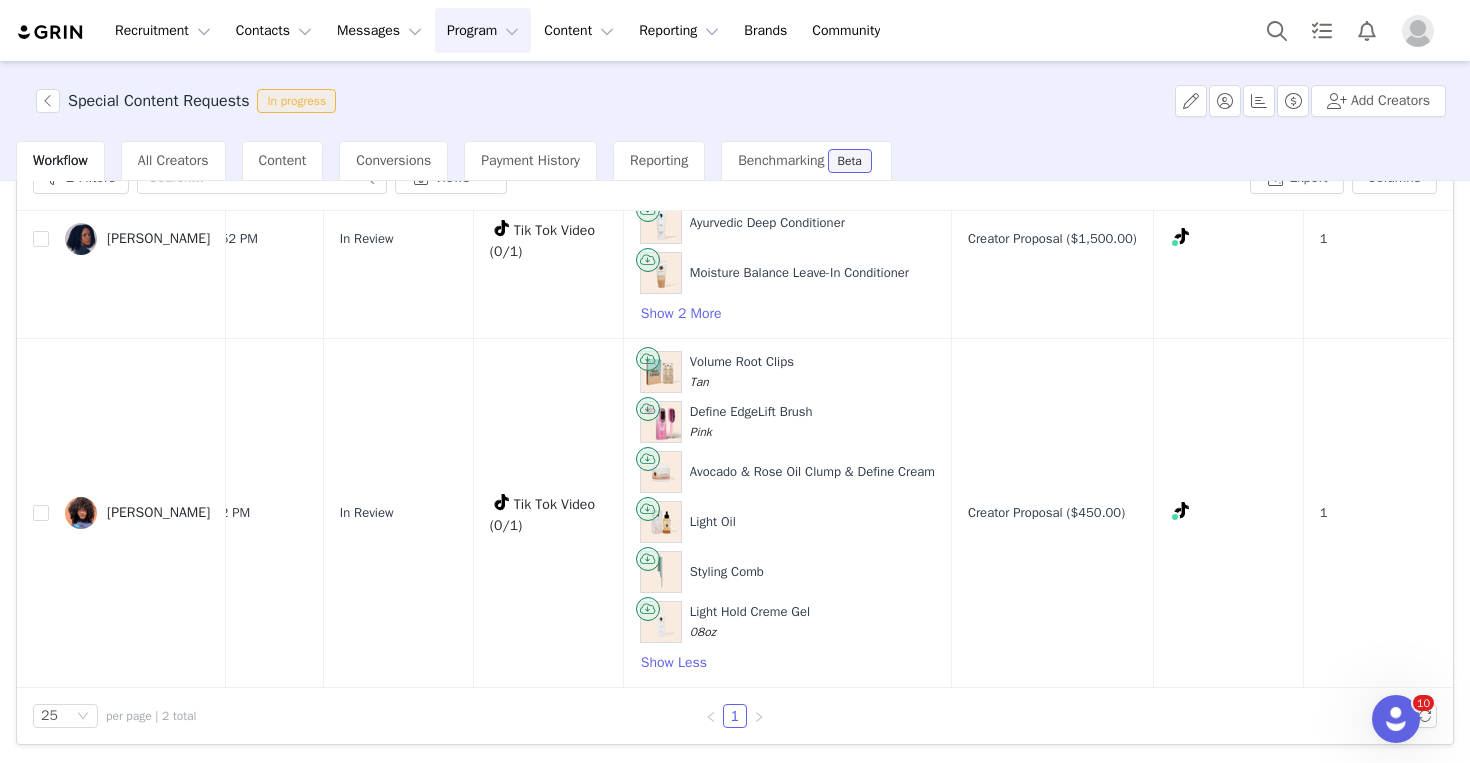 scroll, scrollTop: 119, scrollLeft: 263, axis: both 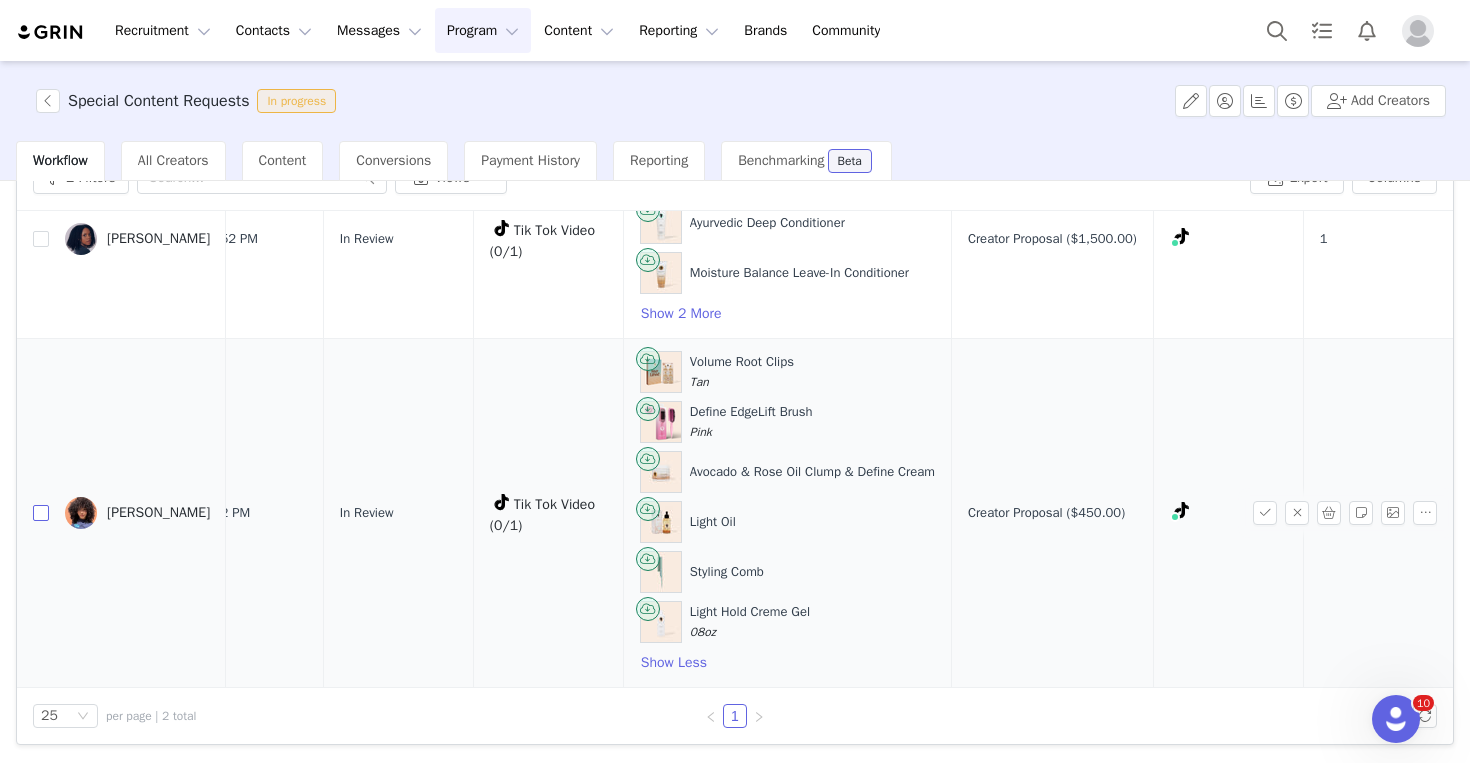 click at bounding box center [41, 513] 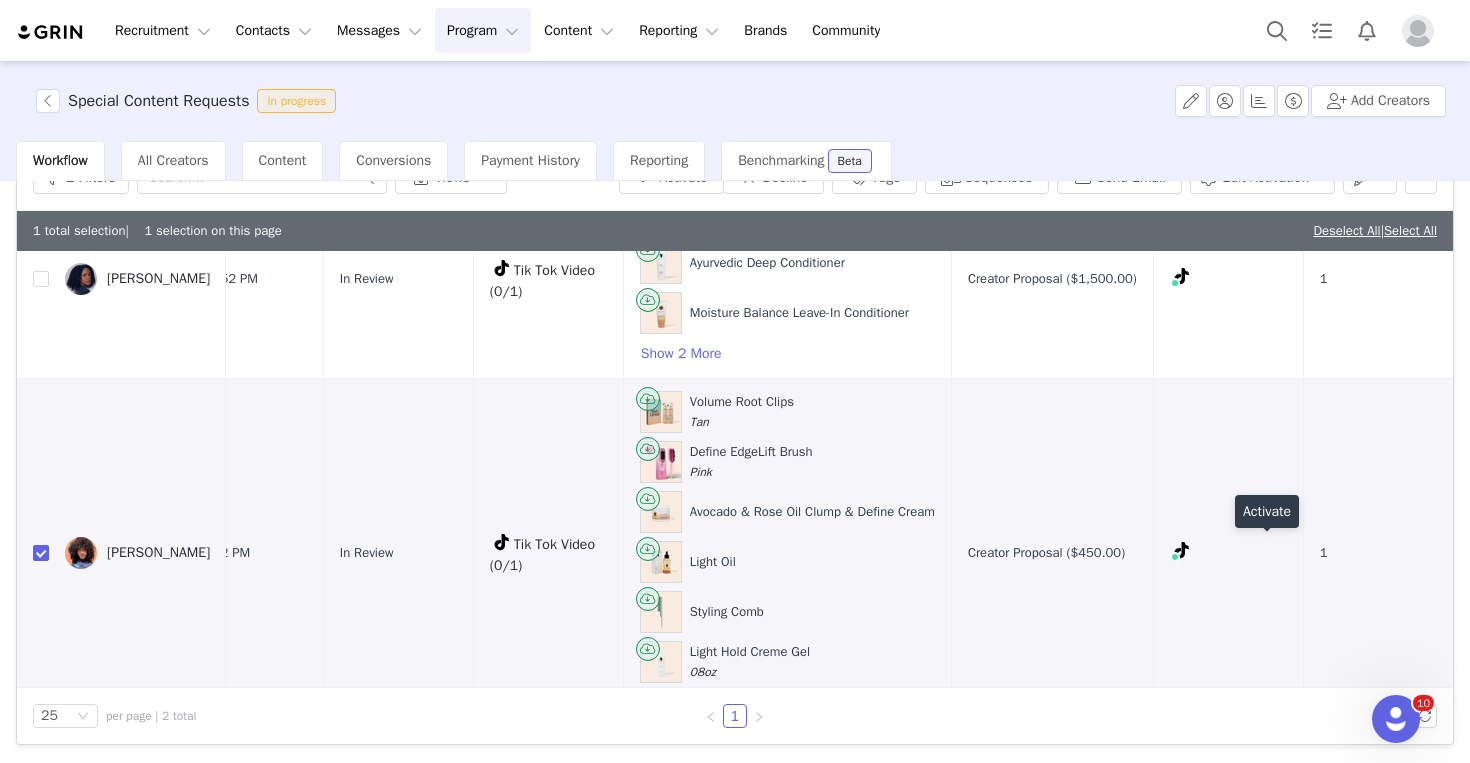 click at bounding box center [1265, 553] 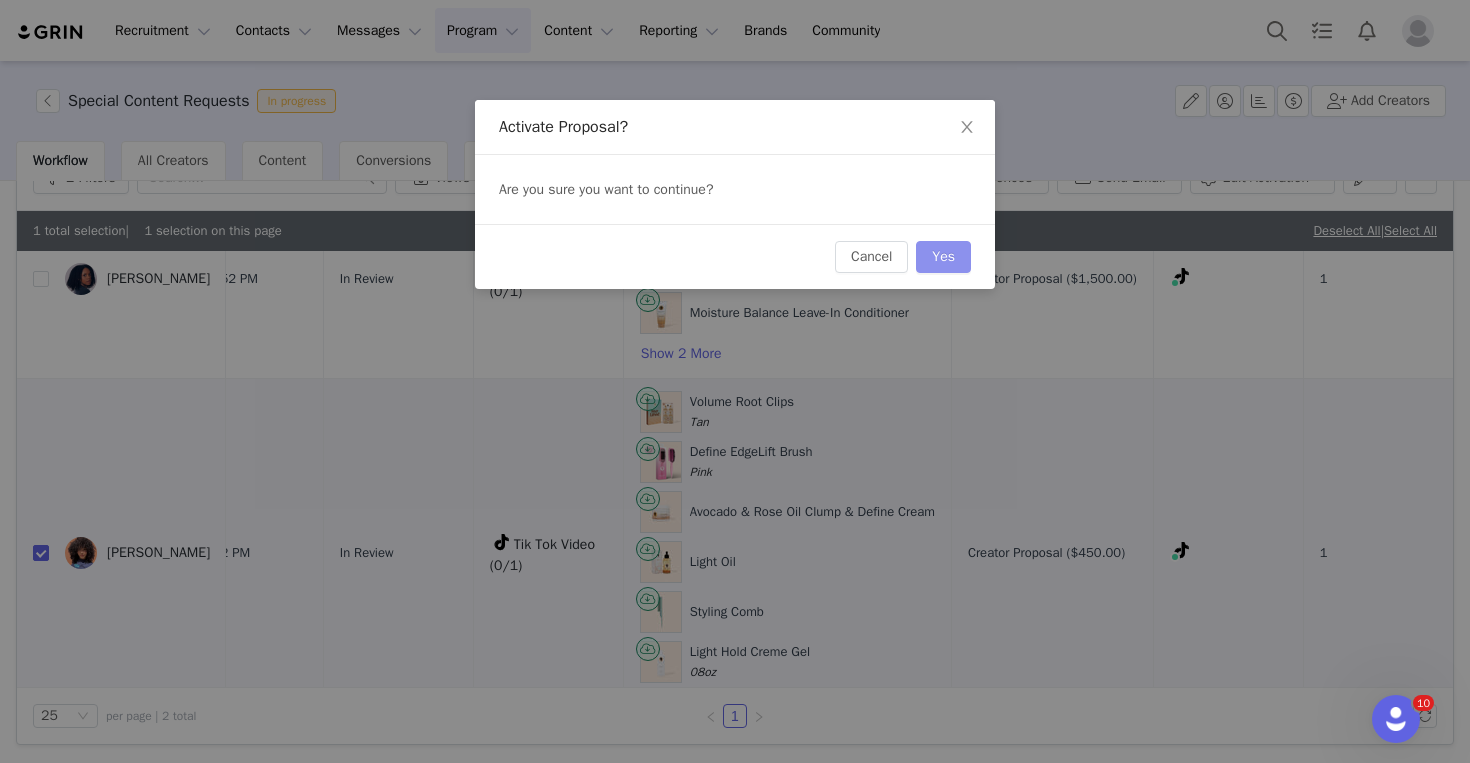 click on "Yes" at bounding box center (943, 257) 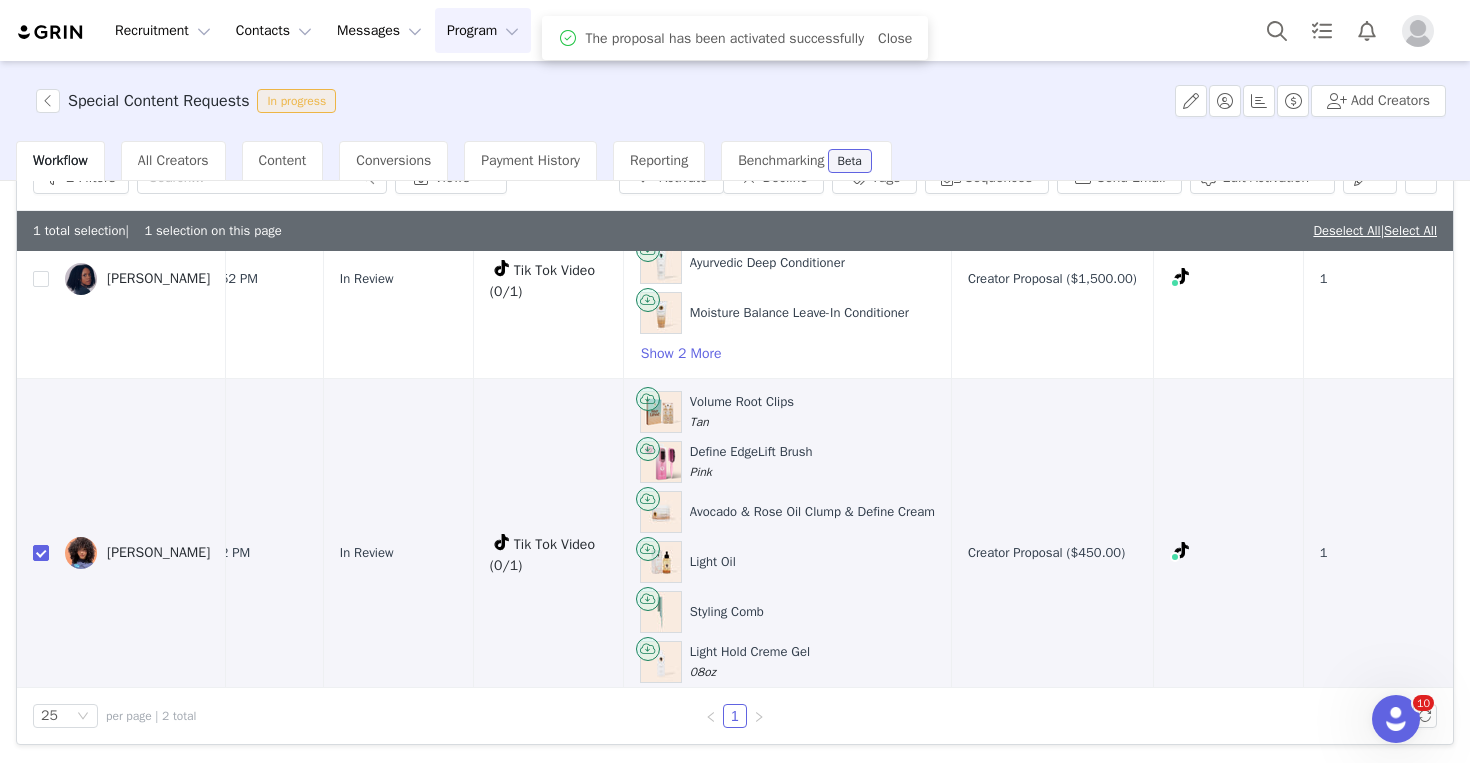 scroll, scrollTop: 0, scrollLeft: 0, axis: both 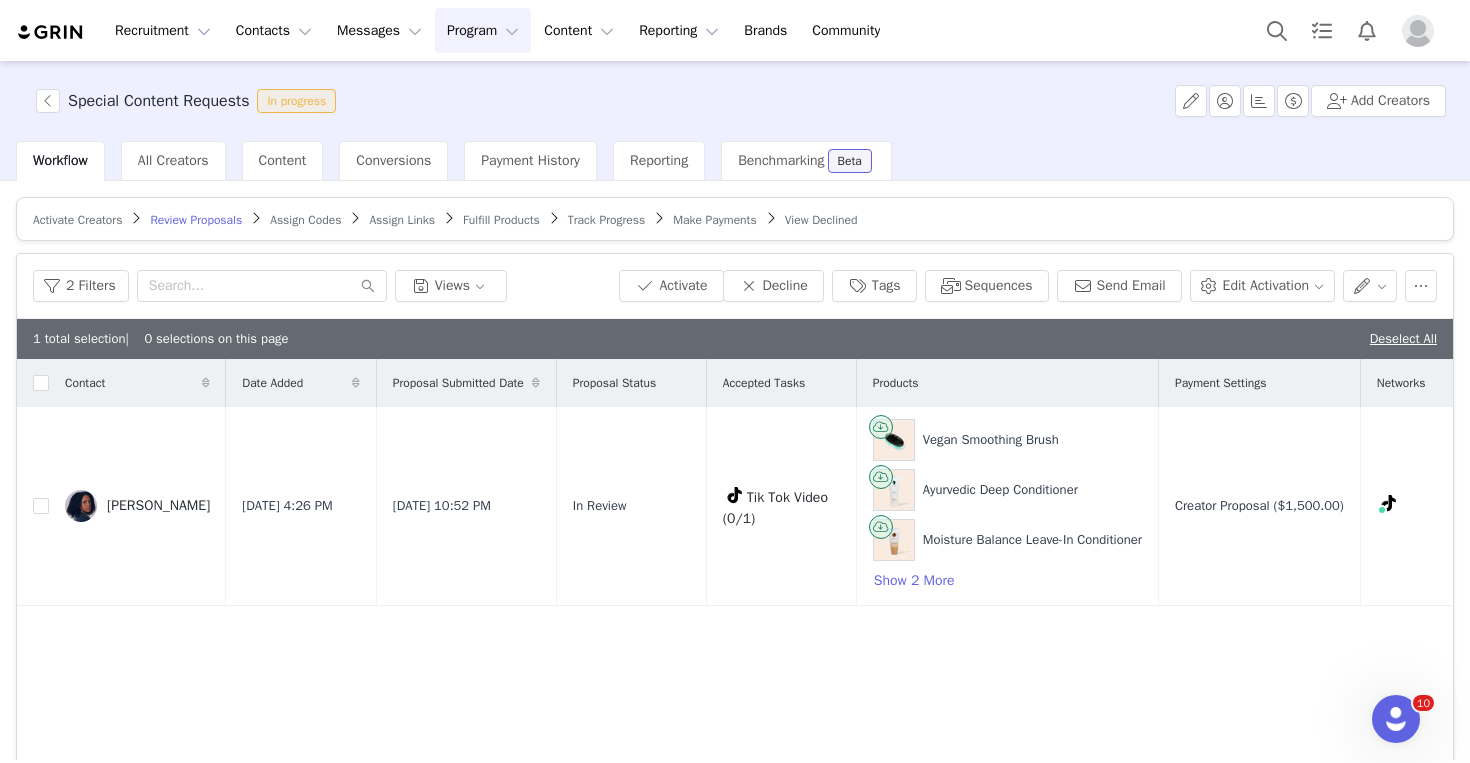 click on "Assign Codes" at bounding box center [305, 220] 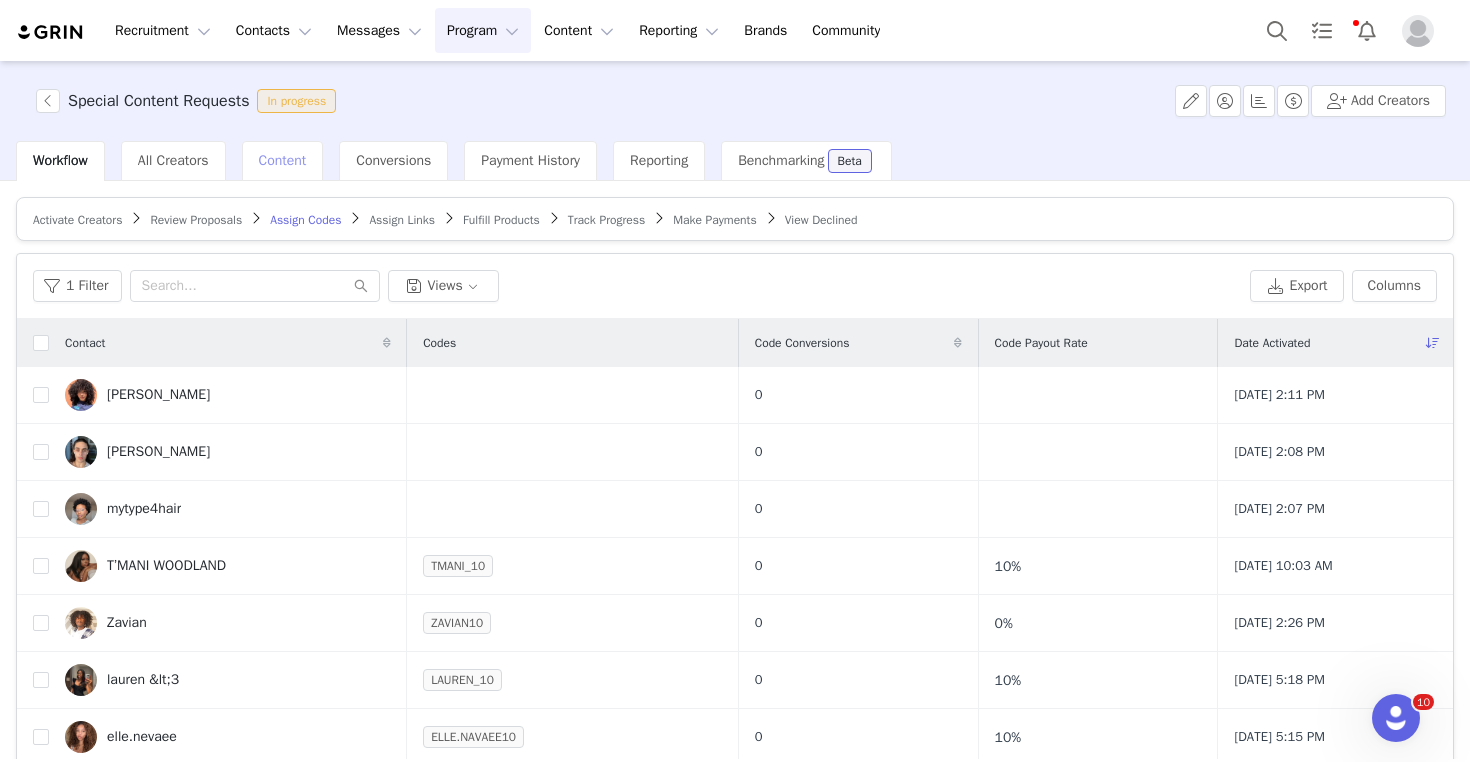 click on "Content" at bounding box center [283, 160] 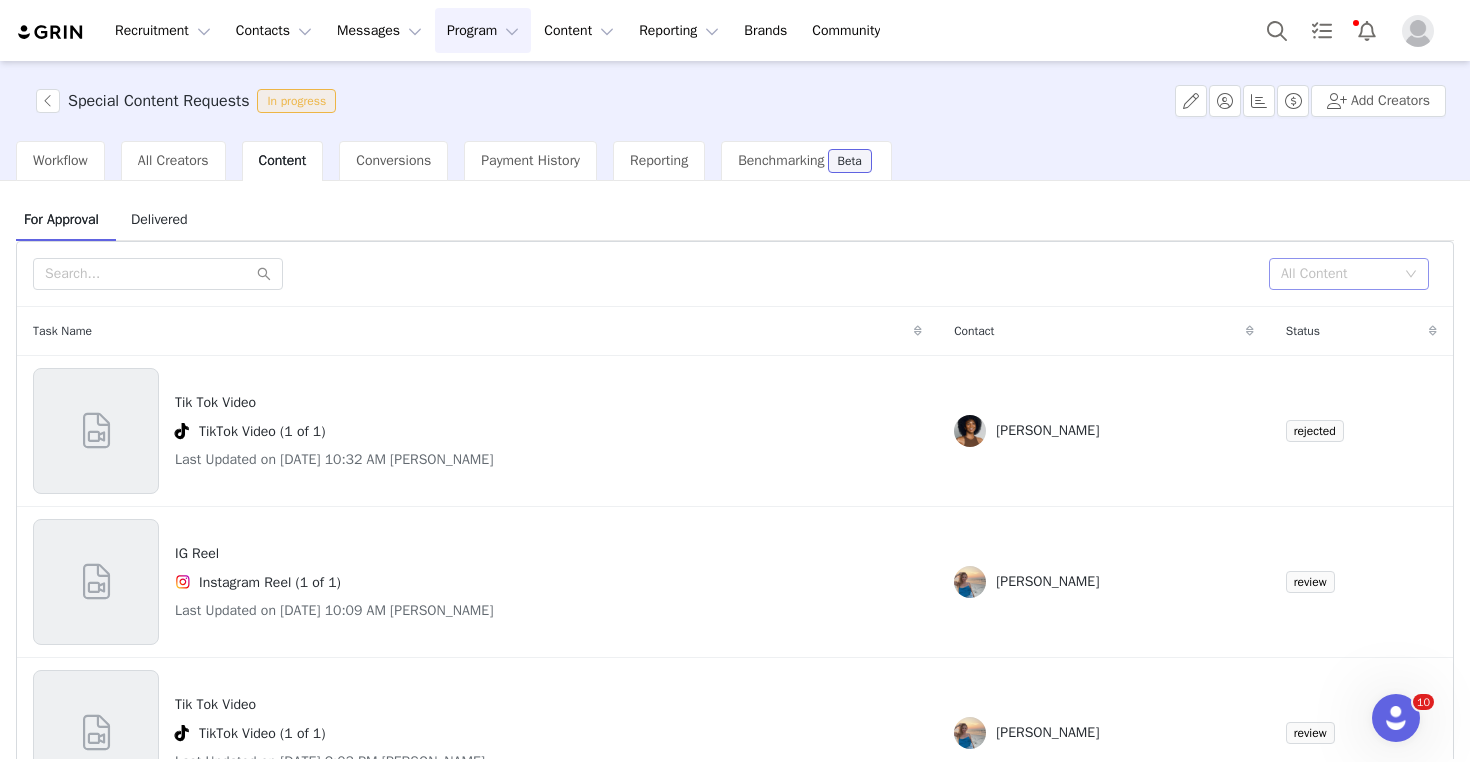 click on "All Content" at bounding box center [1338, 274] 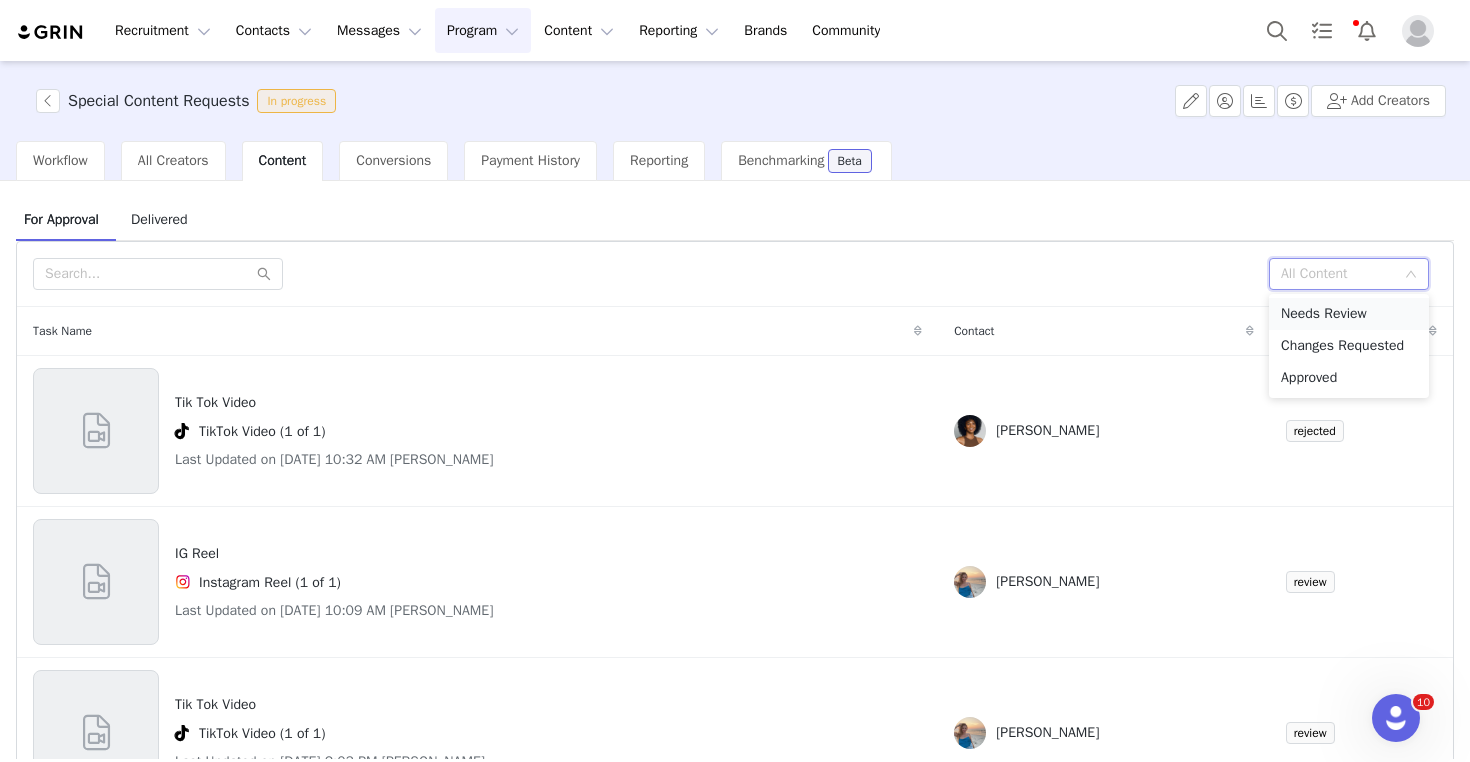 click on "Needs Review" at bounding box center [1349, 314] 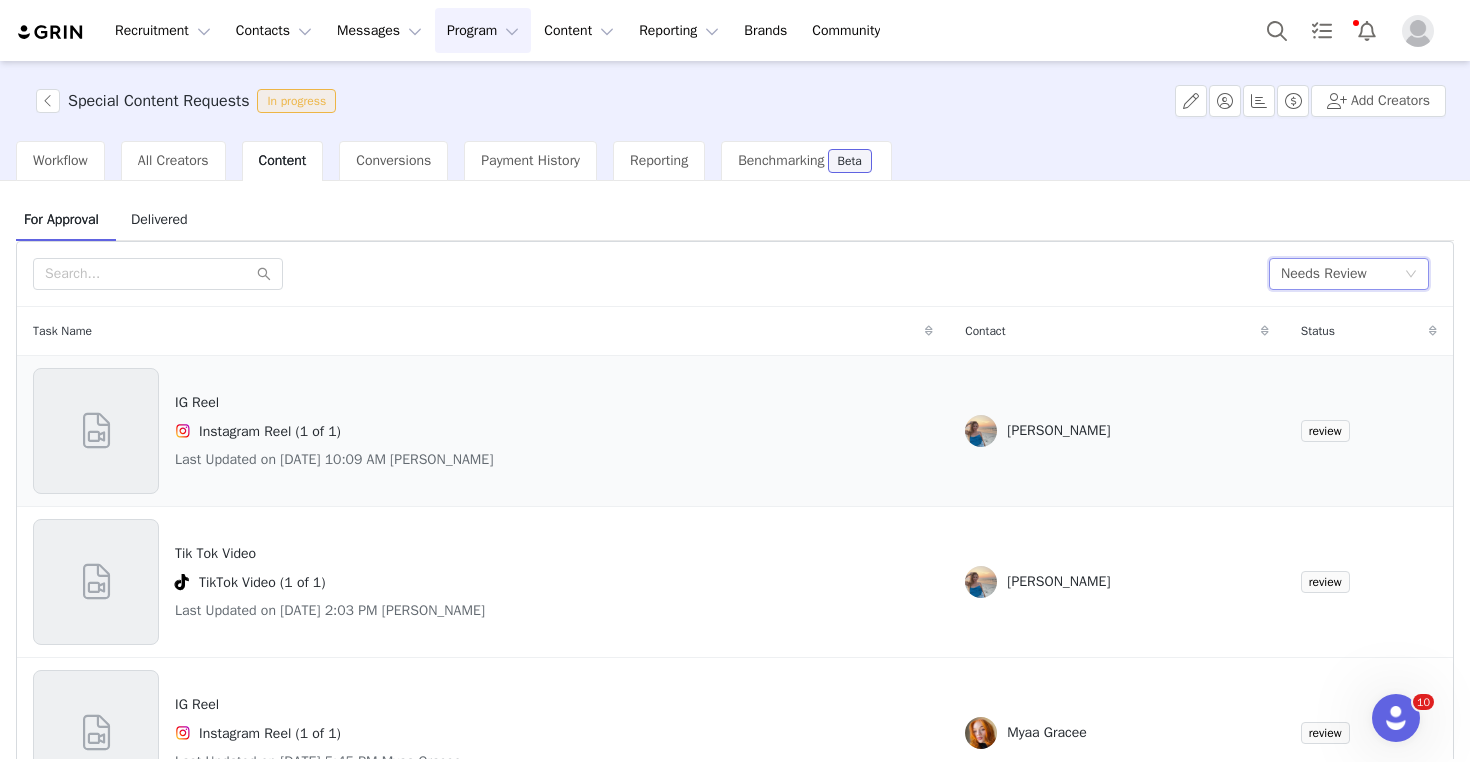 scroll, scrollTop: 39, scrollLeft: 0, axis: vertical 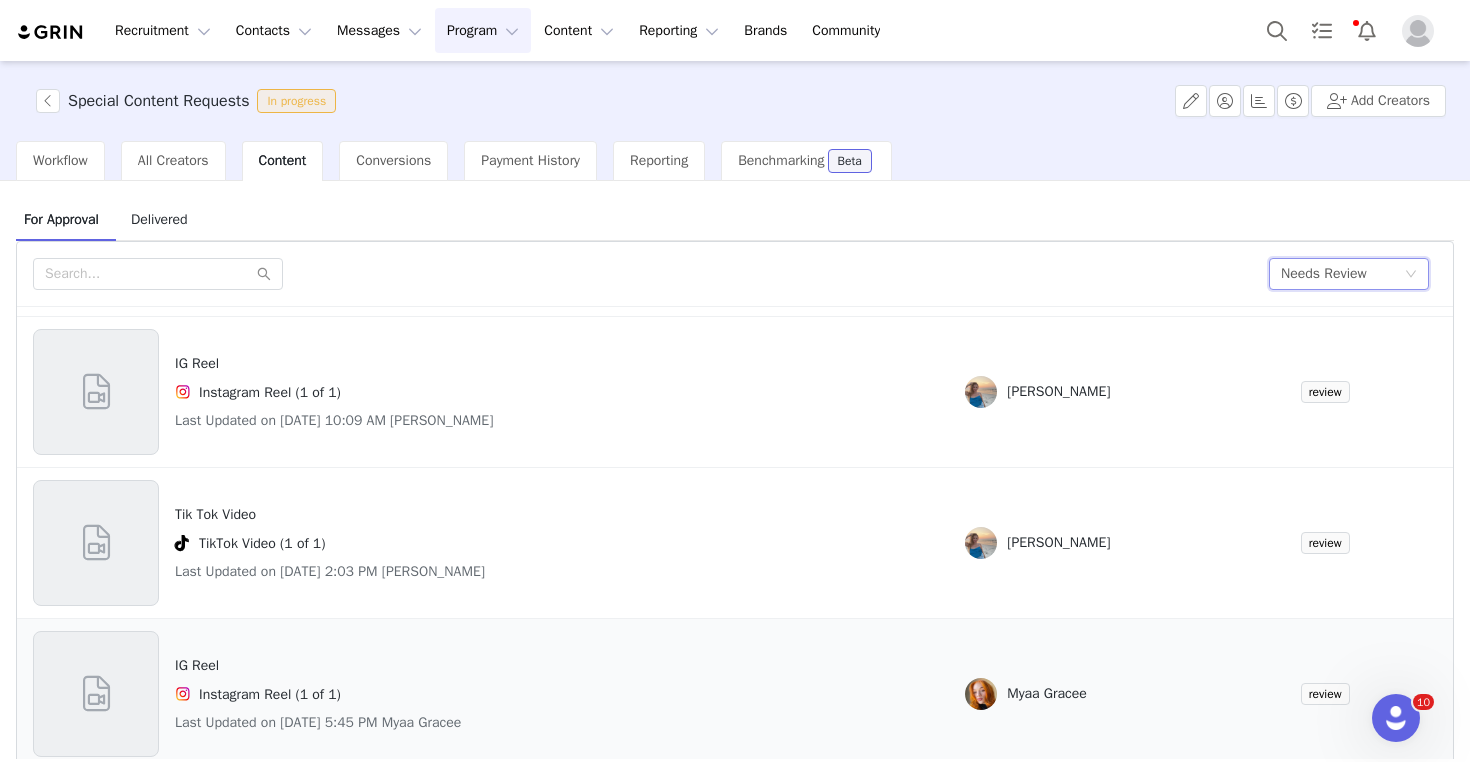 click on "IG Reel  Instagram Reel (1 of 1)   Last Updated on Jul 8, 2025 5:45 PM Myaa Gracee" at bounding box center [318, 694] 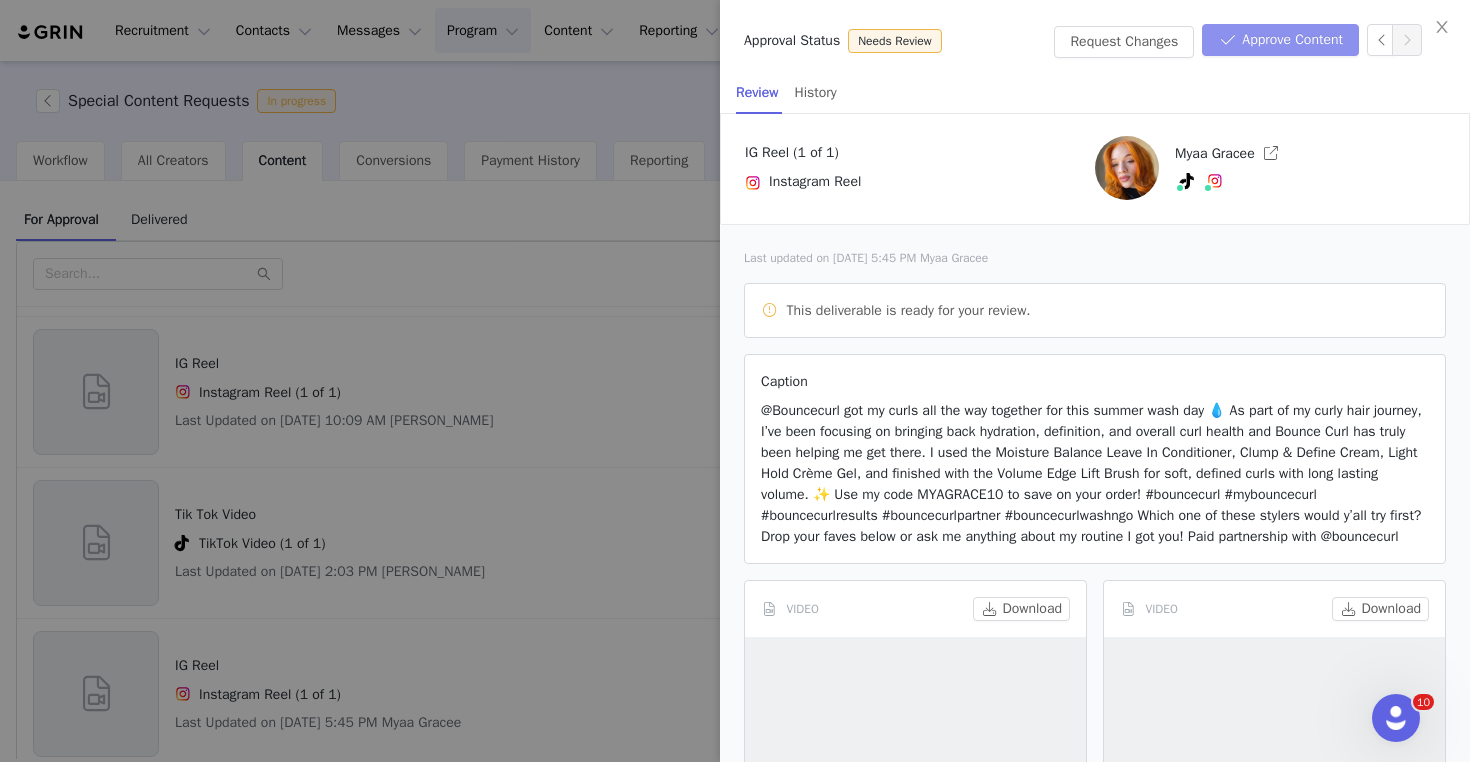 click on "Approve Content" at bounding box center (1280, 40) 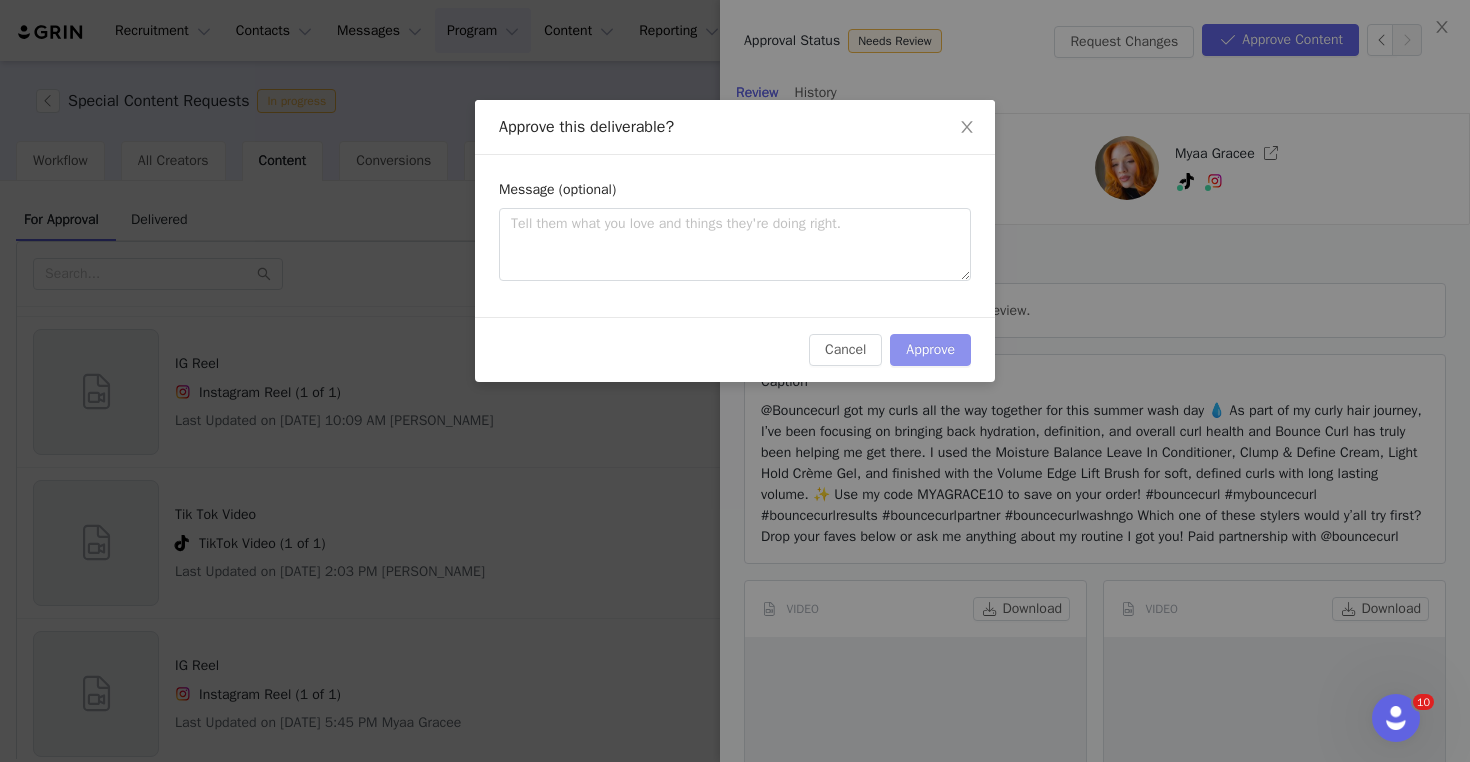 click on "Approve" at bounding box center [930, 350] 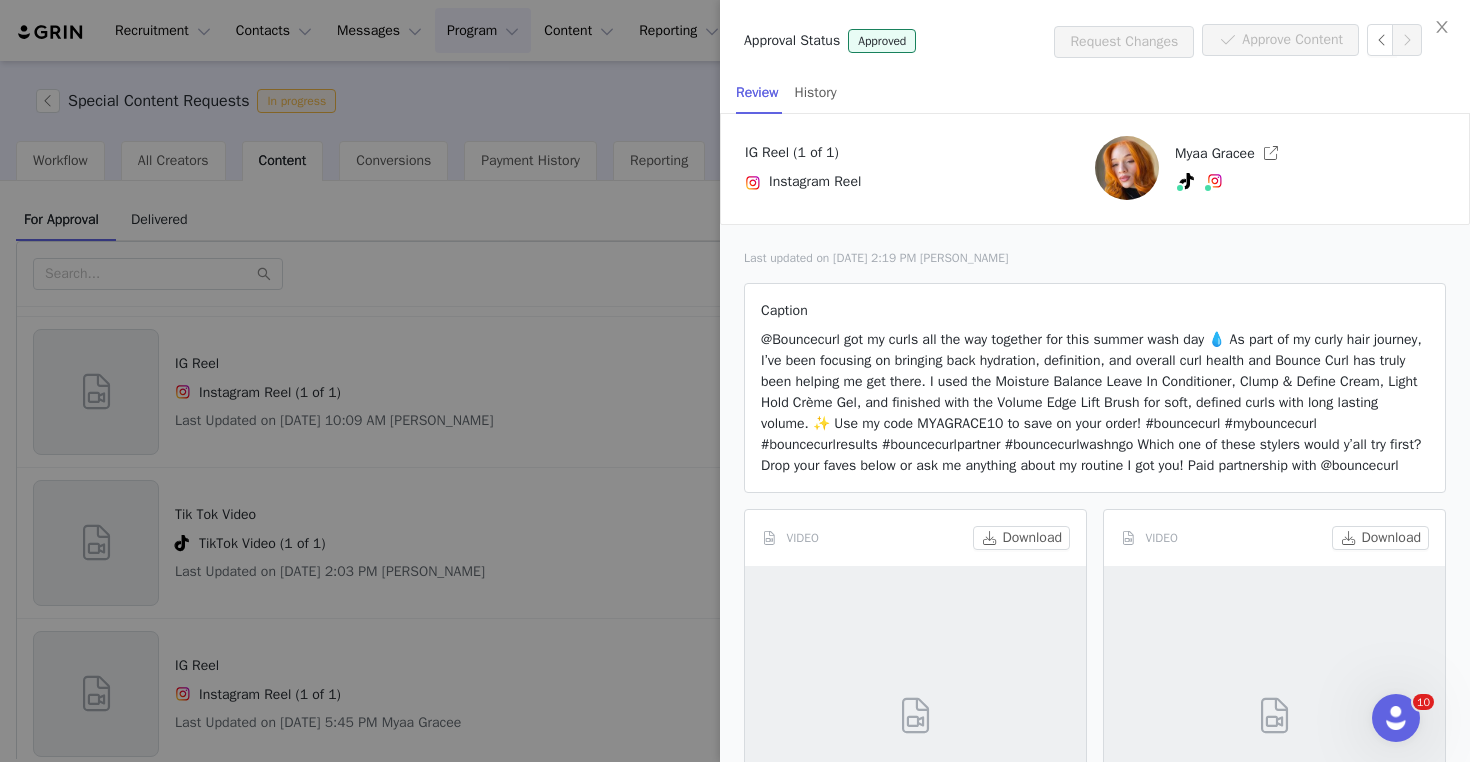 click at bounding box center [735, 381] 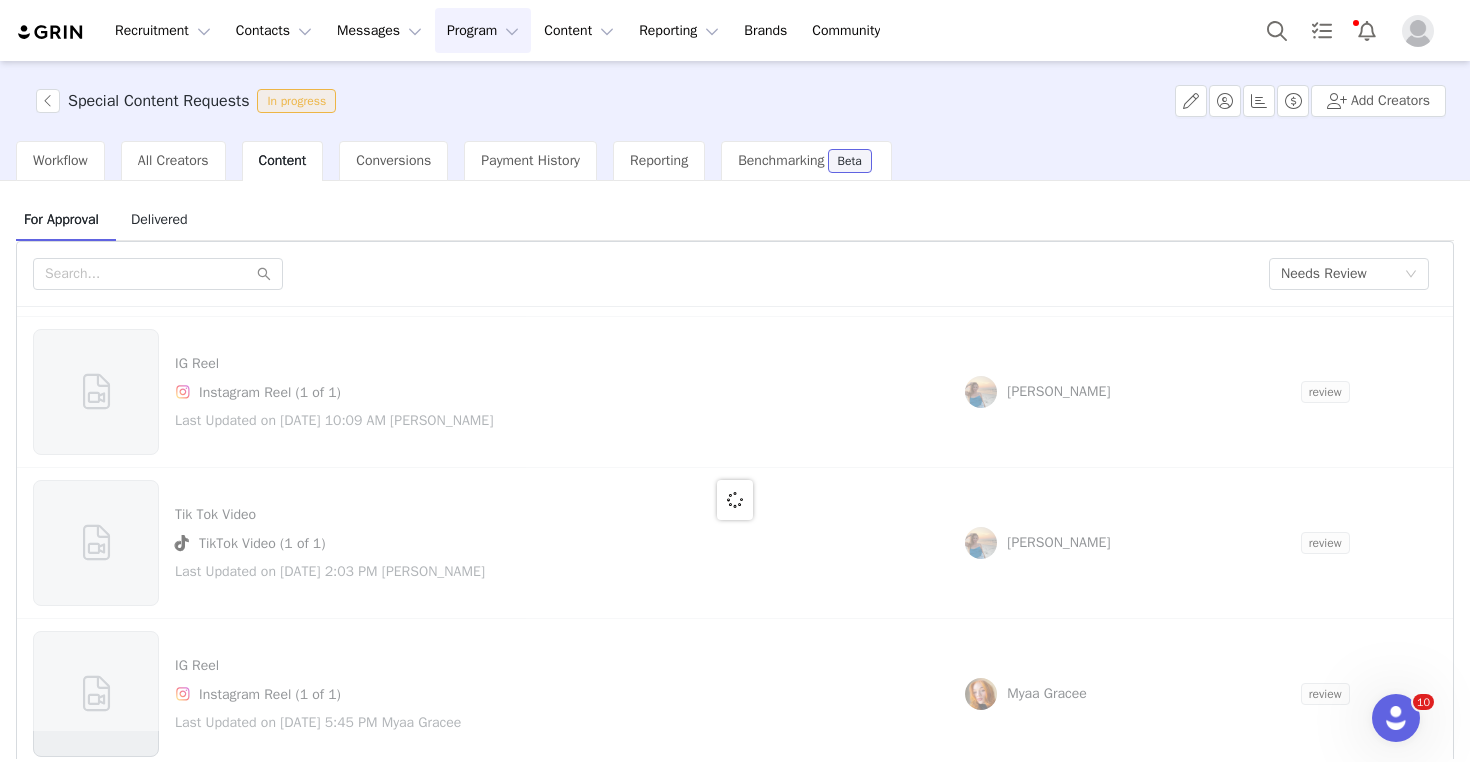 scroll, scrollTop: 0, scrollLeft: 0, axis: both 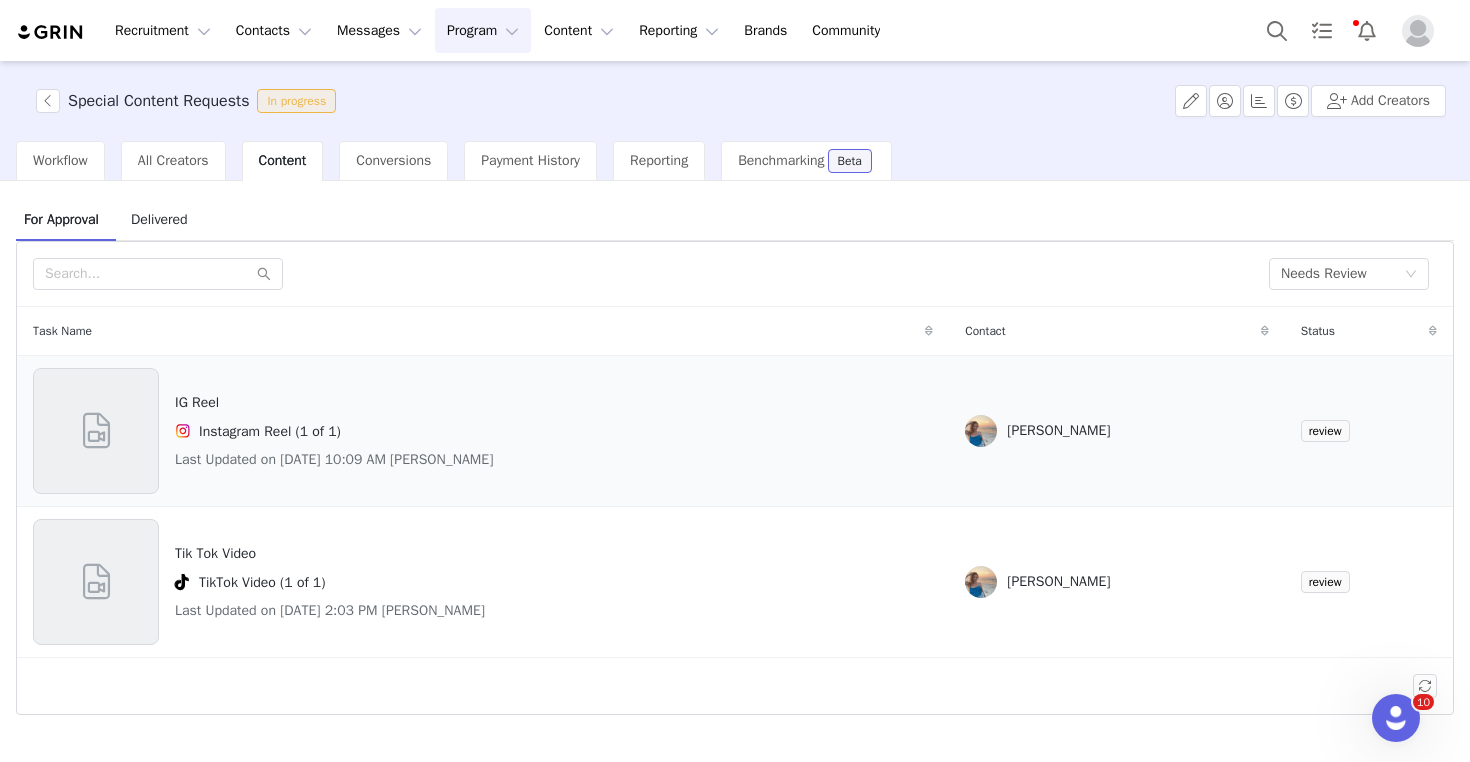 click on "Instagram Reel (1 of 1)" at bounding box center (270, 431) 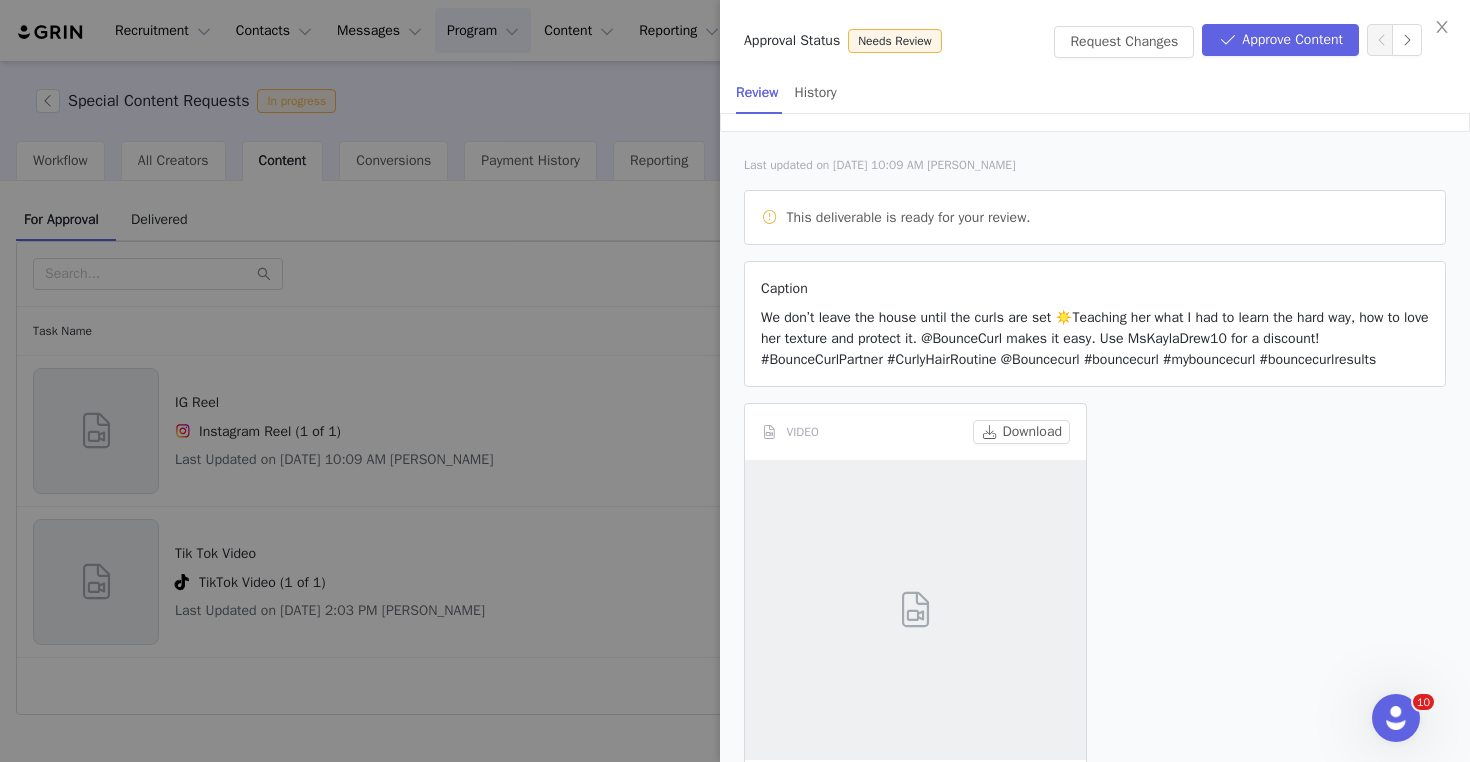 scroll, scrollTop: 109, scrollLeft: 0, axis: vertical 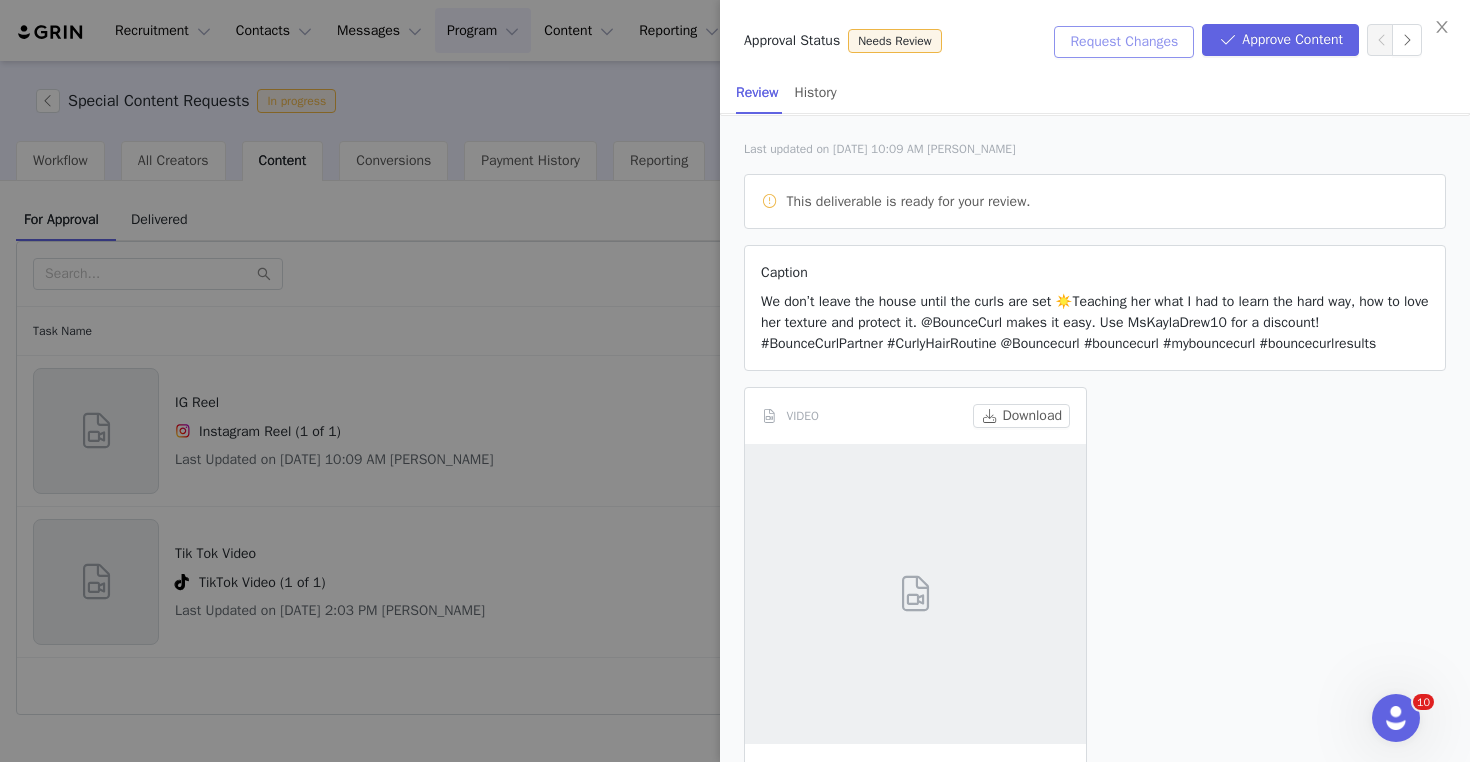 click on "Request Changes" at bounding box center (1124, 42) 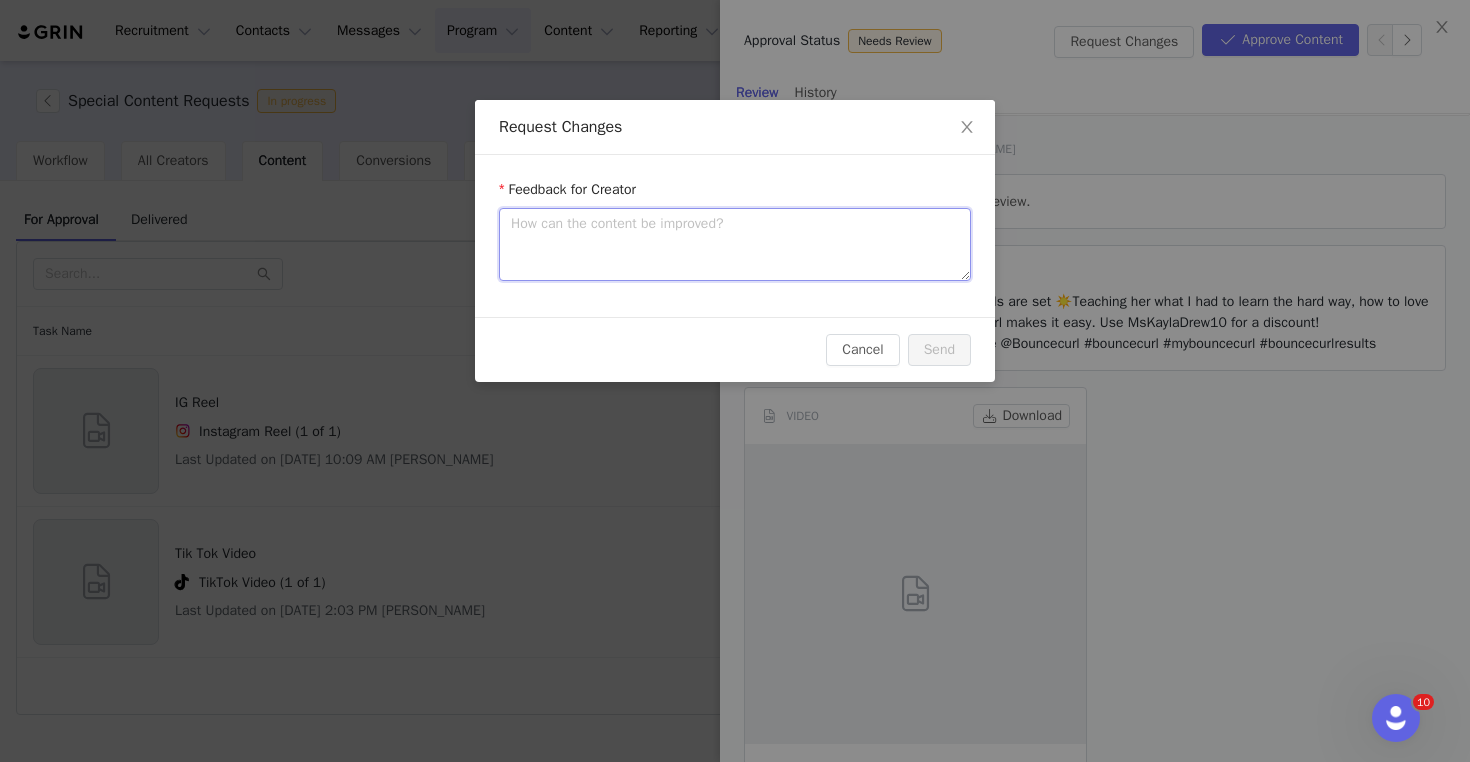 click at bounding box center [735, 244] 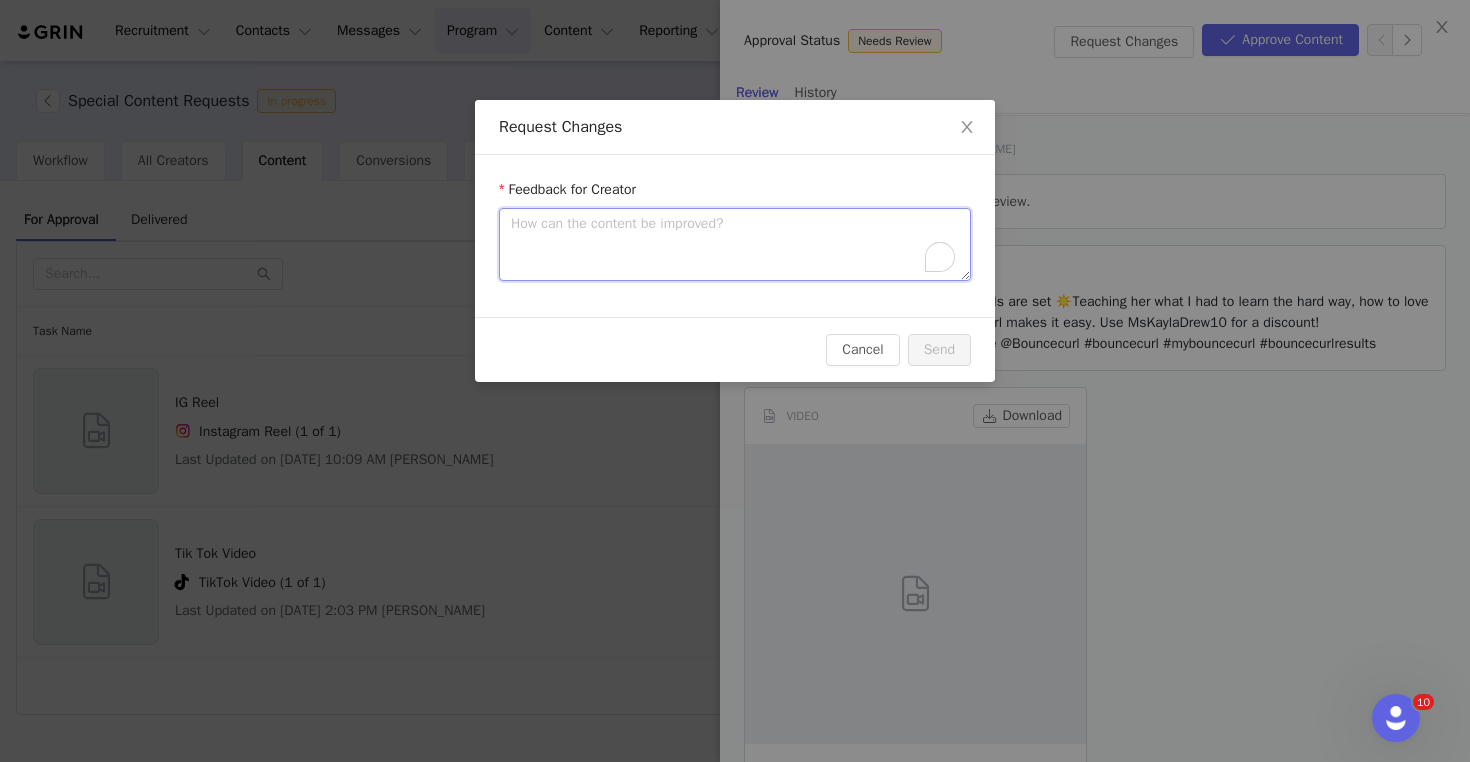 paste on "At 0.17 - When talking about the Moisture Balance Leave-In Conditioner, can you specifically use the following line (due to claims): I love it because it protects hair against UV damage." 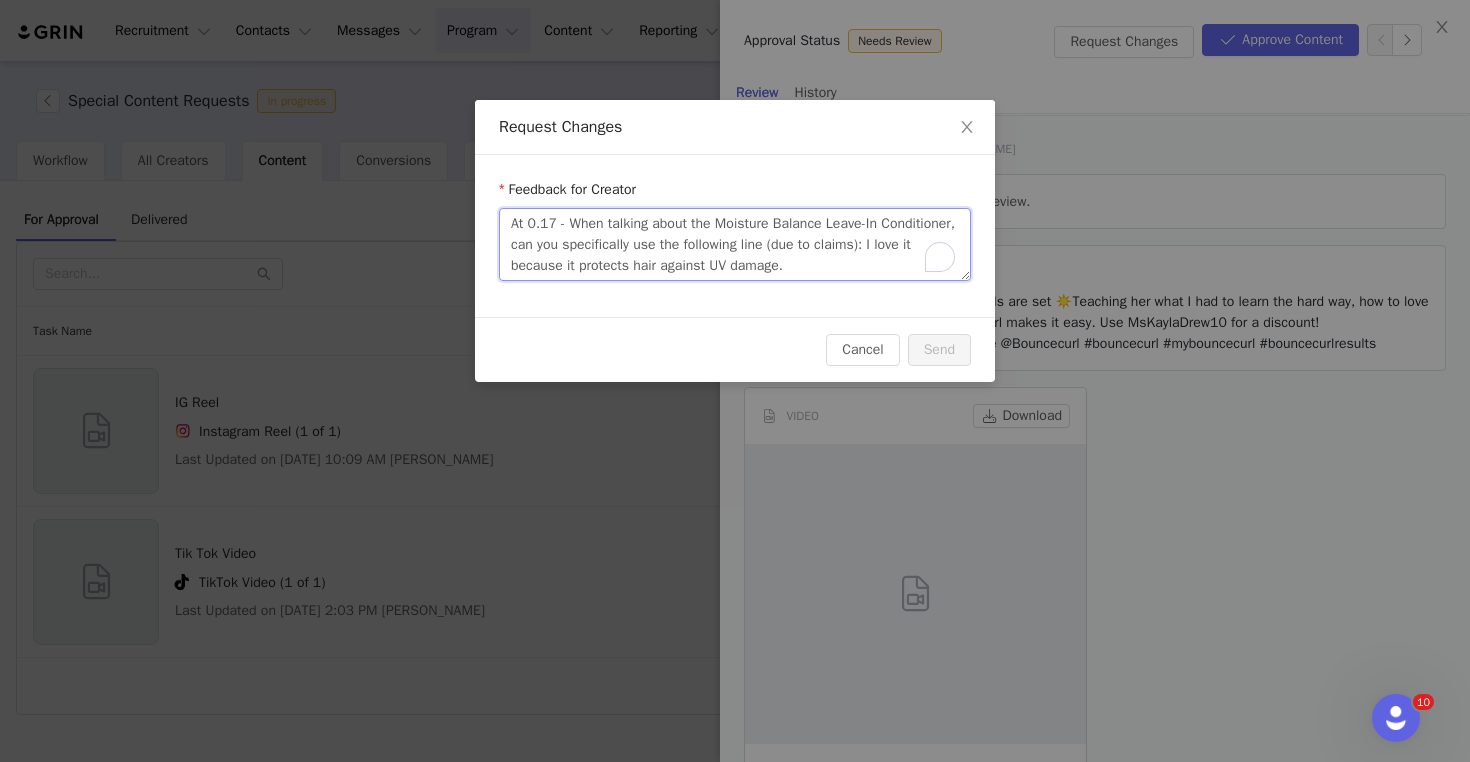 scroll, scrollTop: 14, scrollLeft: 0, axis: vertical 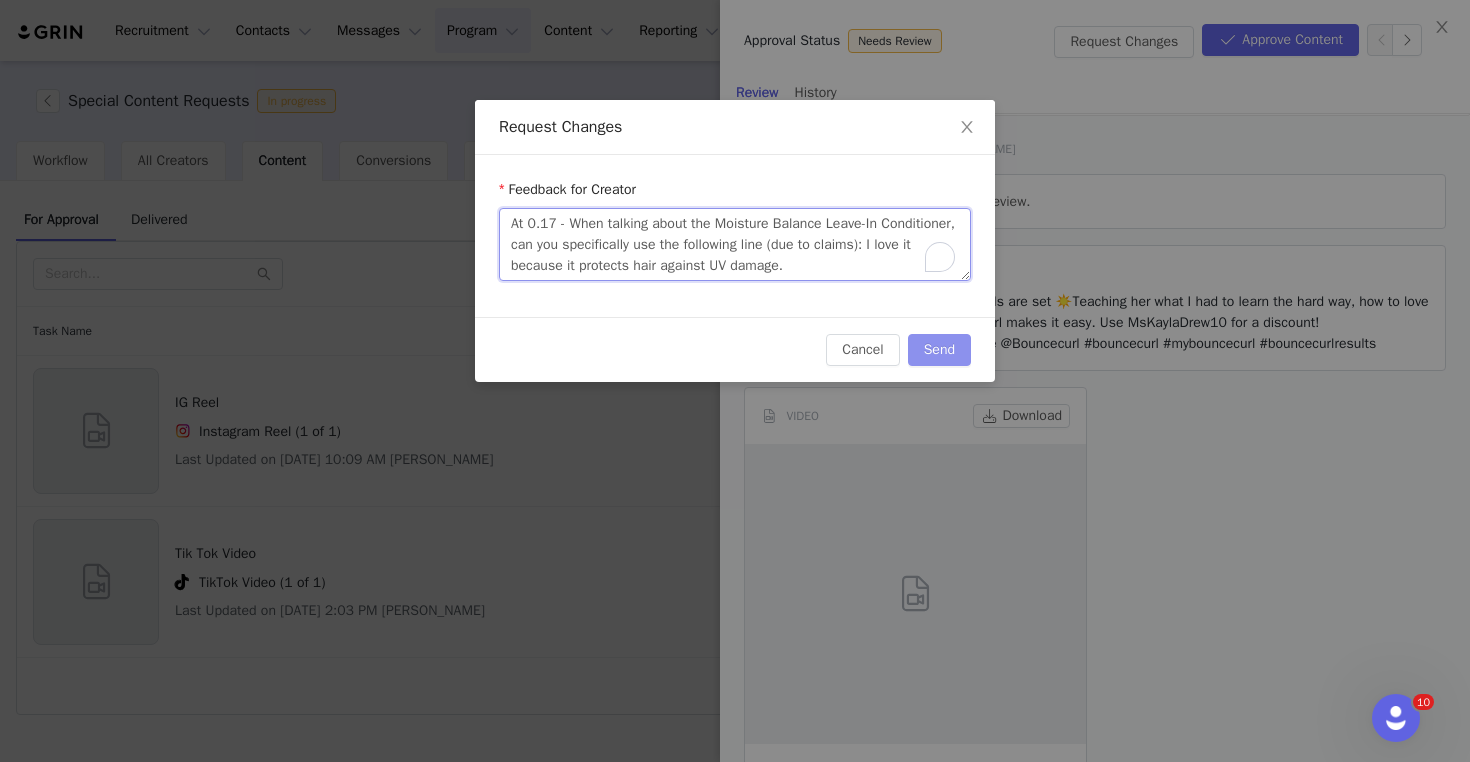 type on "At 0.17 - When talking about the Moisture Balance Leave-In Conditioner, can you specifically use the following line (due to claims): I love it because it protects hair against UV damage." 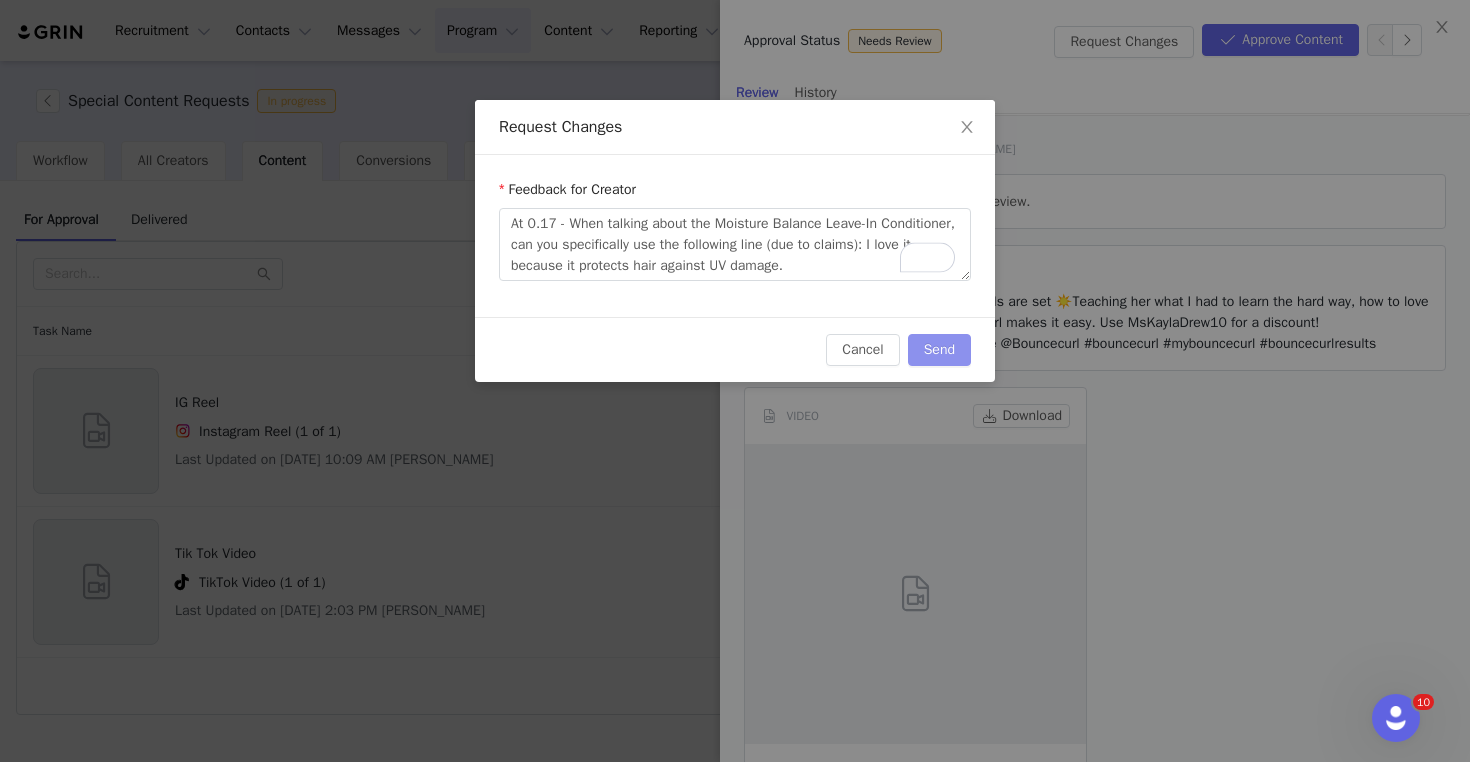 click on "Send" at bounding box center (939, 350) 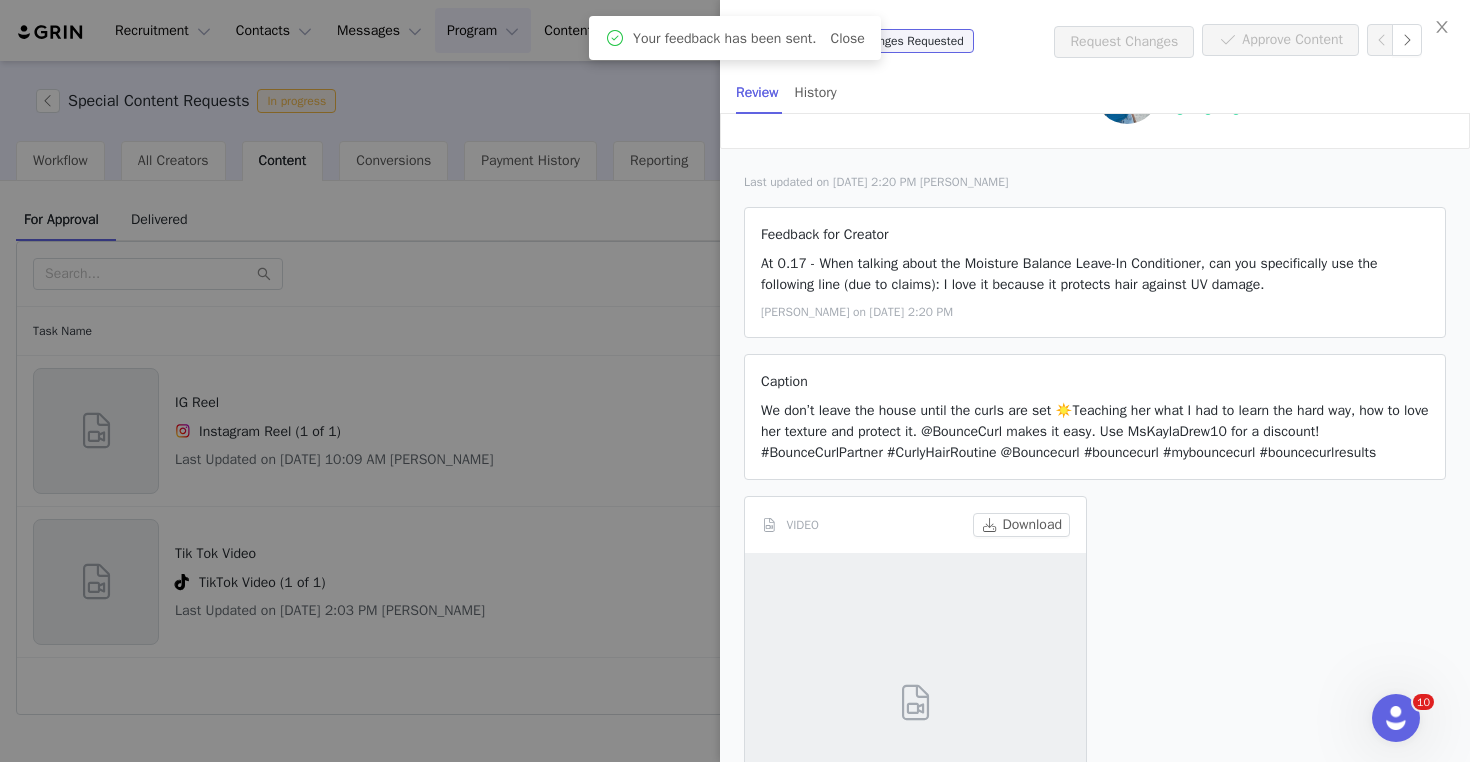 scroll, scrollTop: 97, scrollLeft: 0, axis: vertical 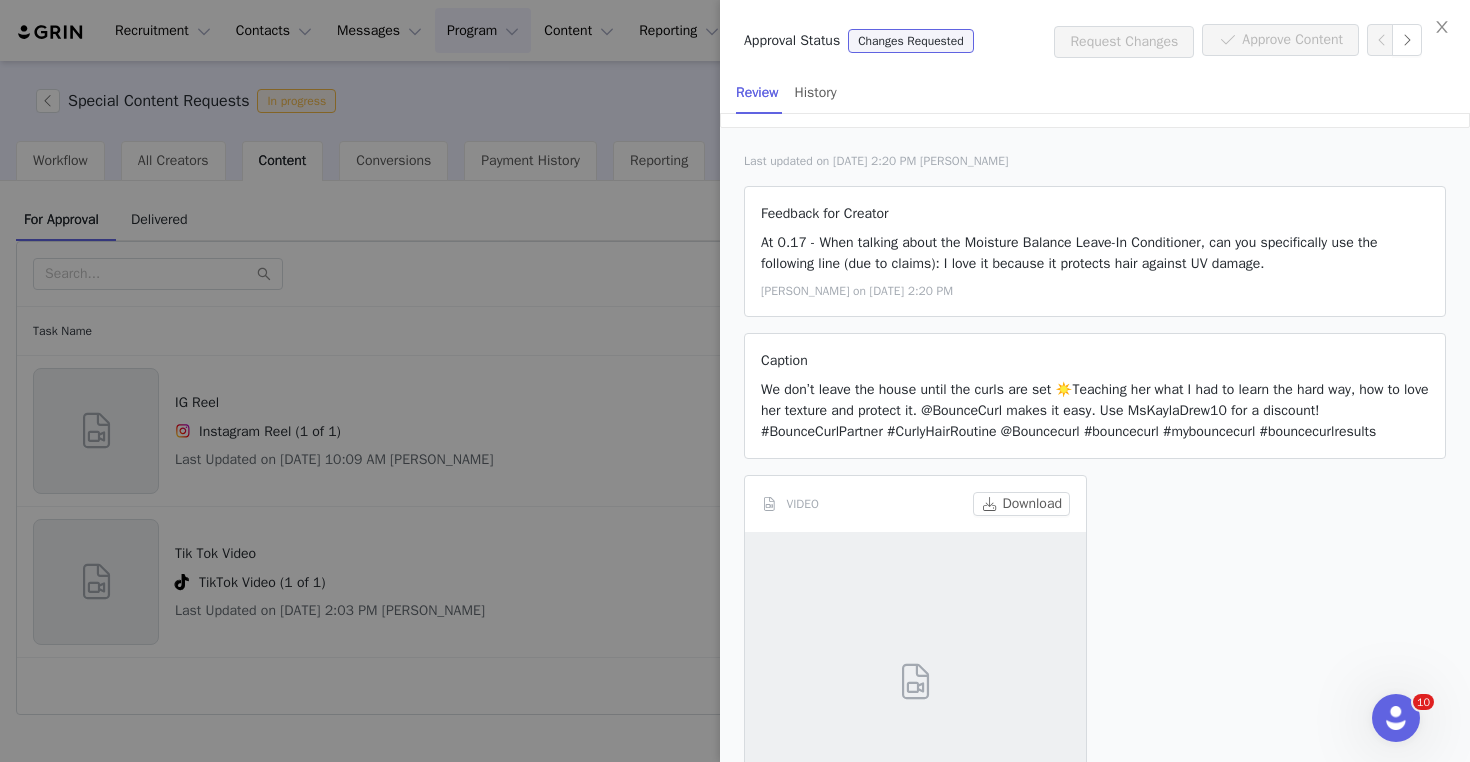 click at bounding box center (735, 381) 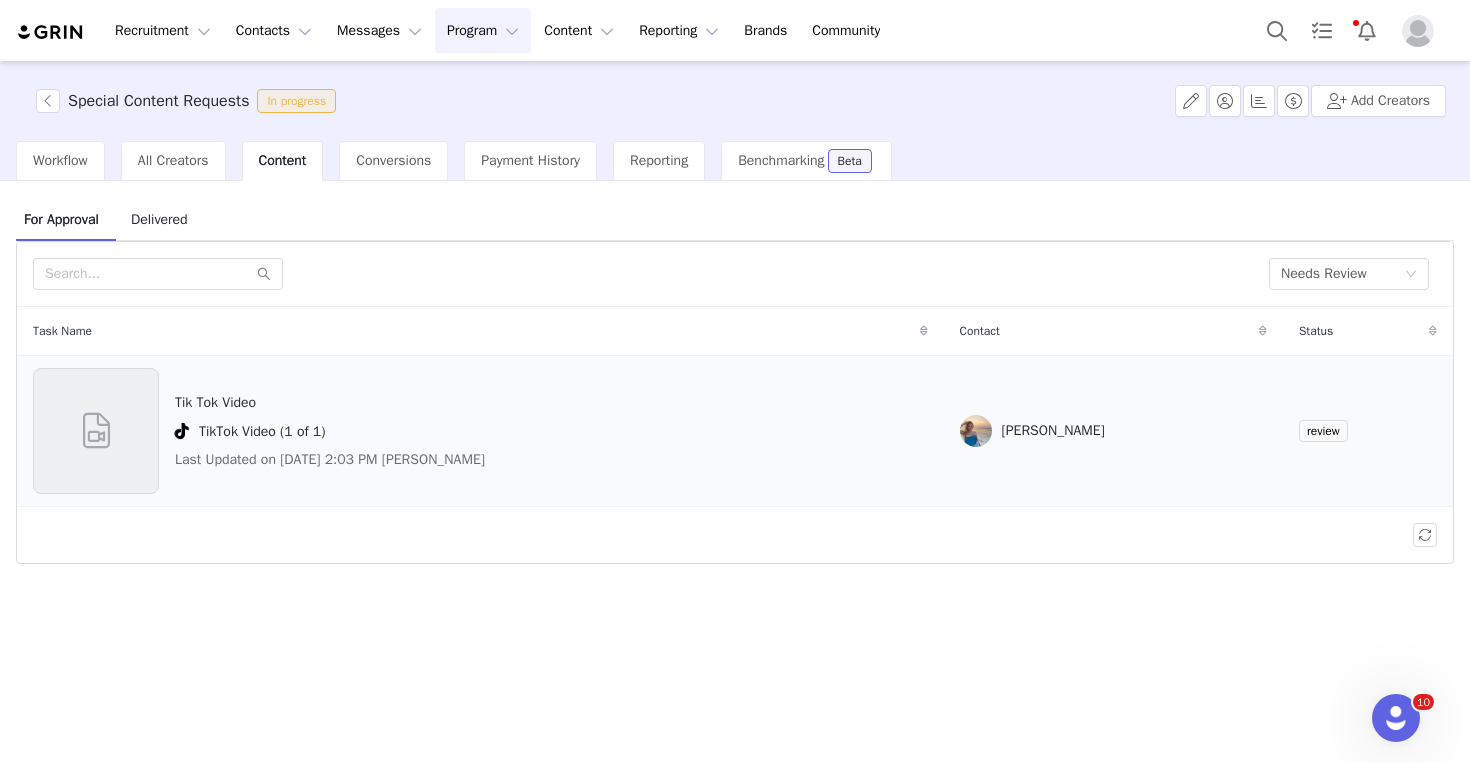 click on "Tik Tok Video  TikTok Video (1 of 1)   Last Updated on Jul 9, 2025 2:03 PM Kayla Drew" at bounding box center (480, 431) 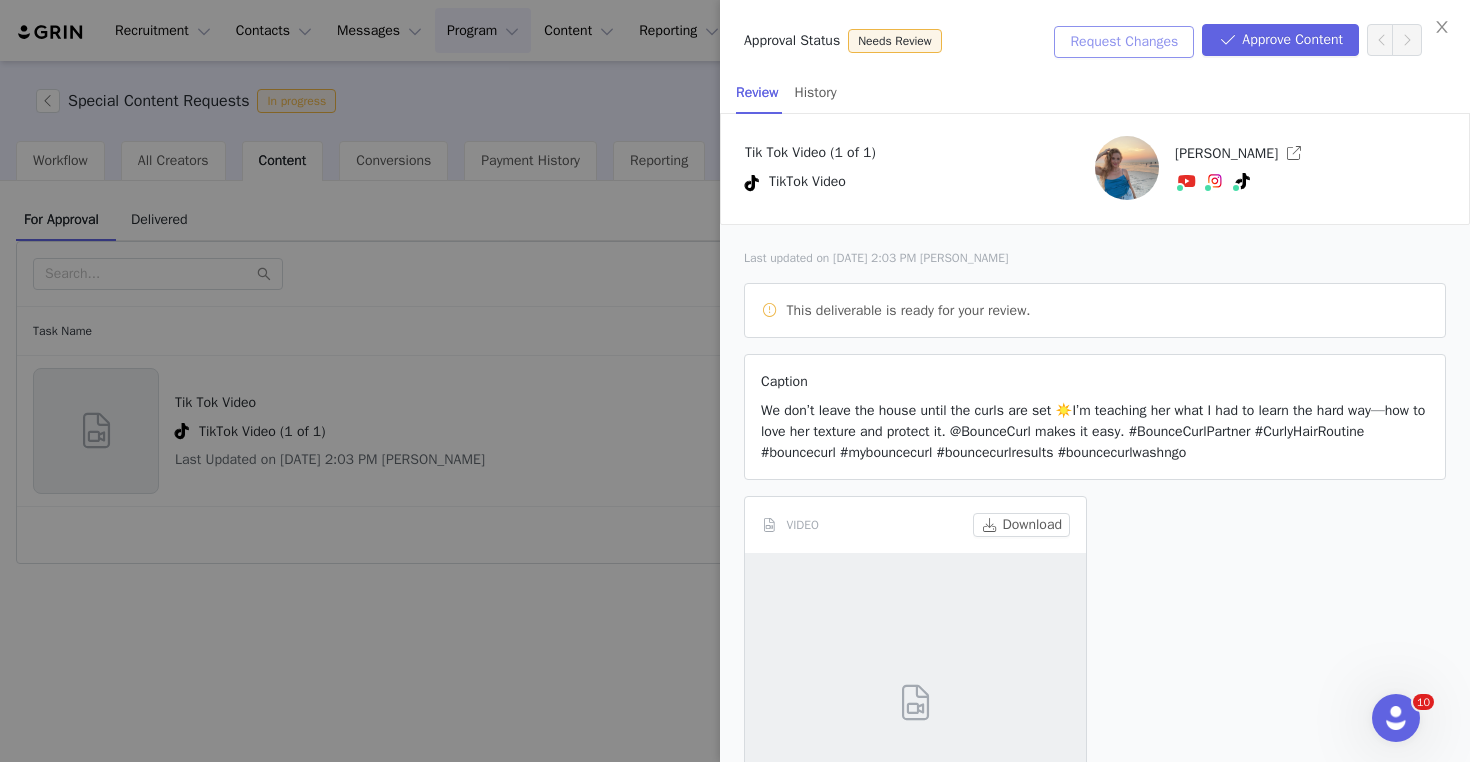 click on "Request Changes" at bounding box center (1124, 42) 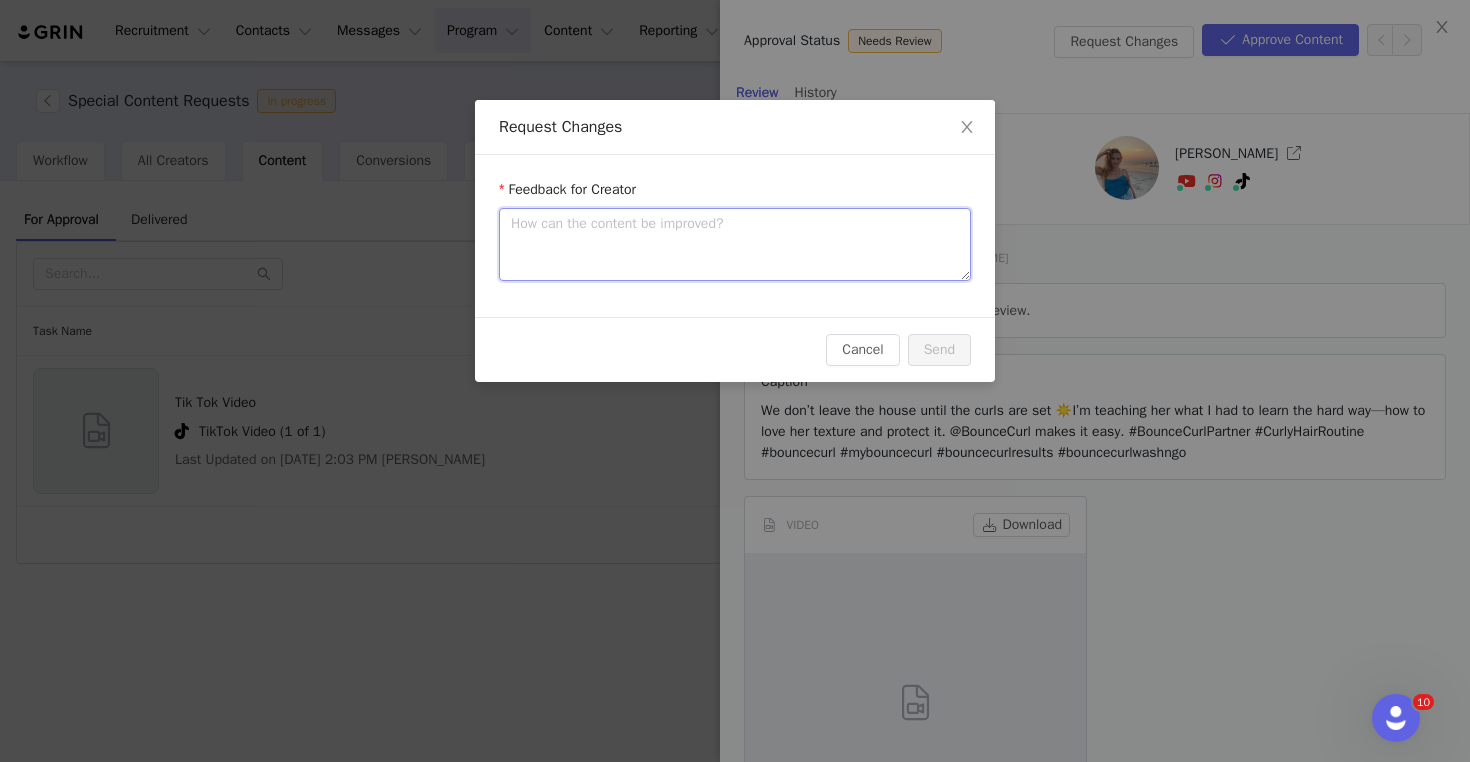 click at bounding box center [735, 244] 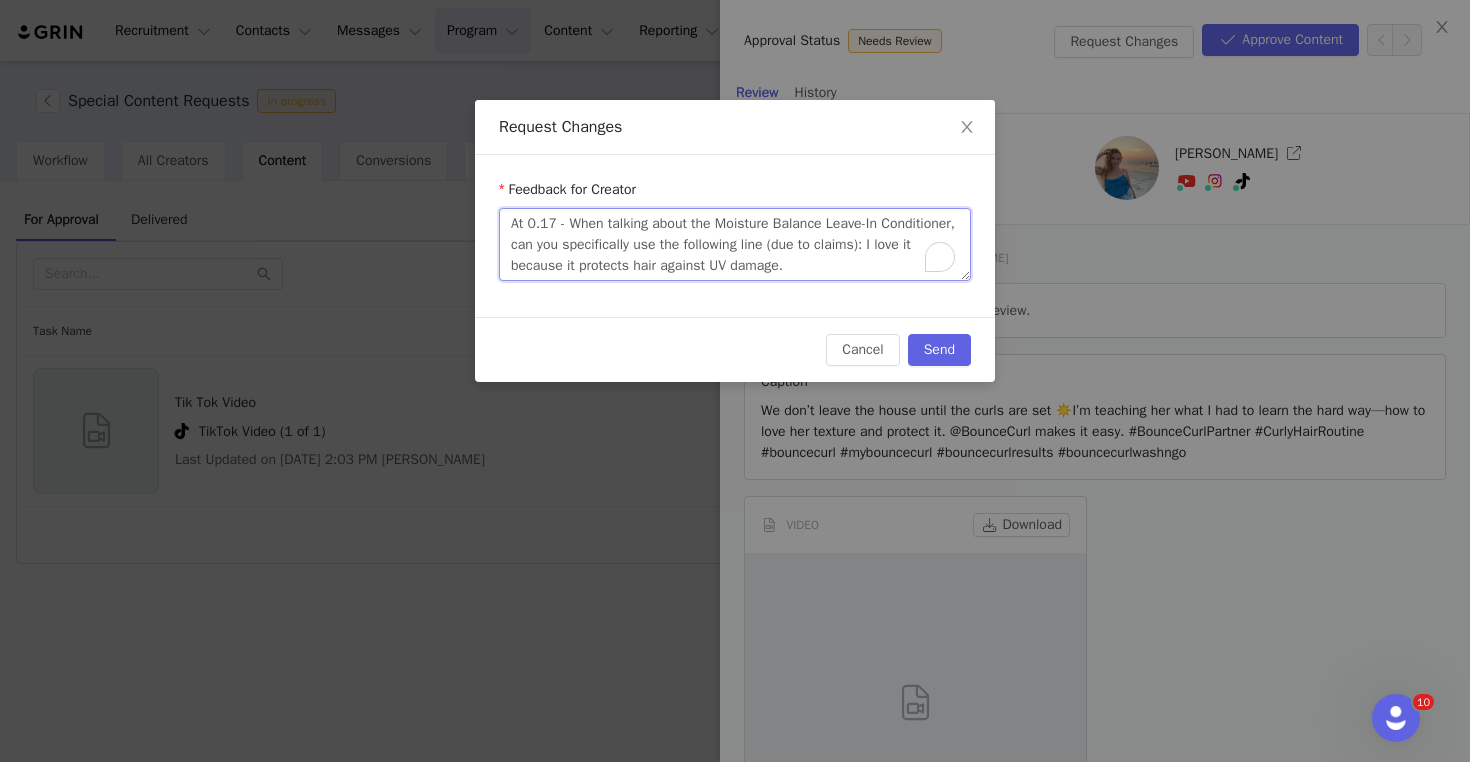 scroll, scrollTop: 14, scrollLeft: 0, axis: vertical 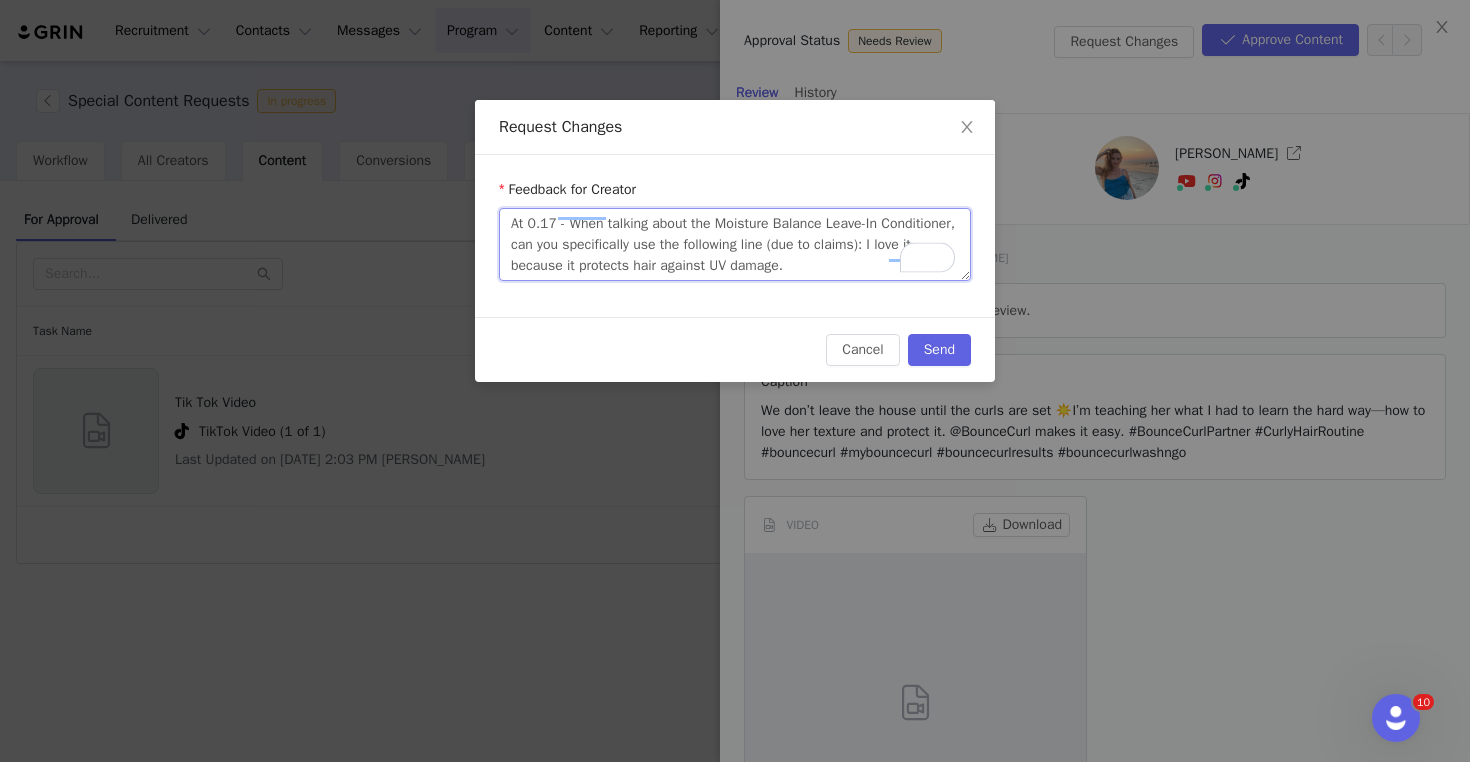 type on "At 0.17 - When talking about the Moisture Balance Leave-In Conditioner, can you specifically use the following line (due to claims): I love it because it protects hair against UV damage." 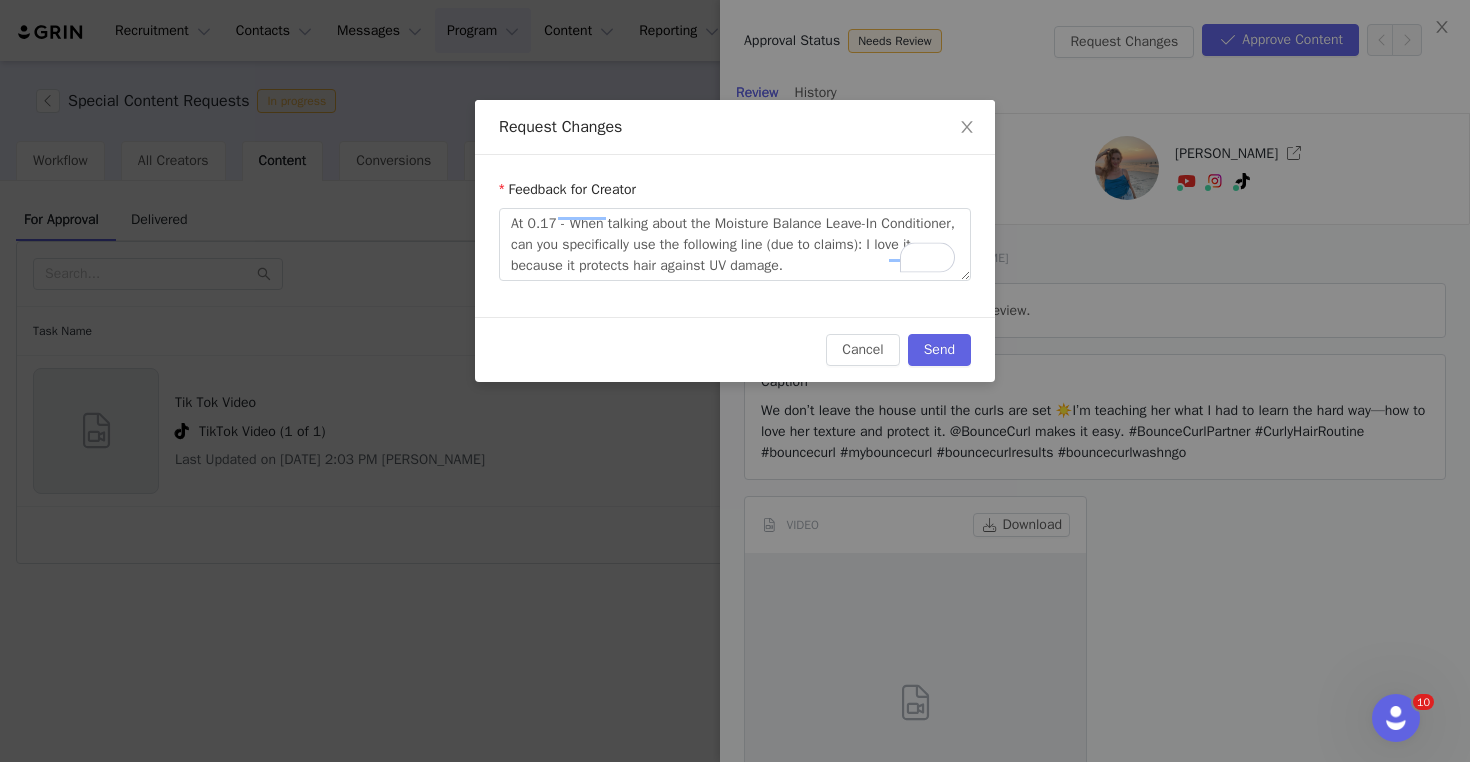 click on "Cancel Send" at bounding box center [735, 349] 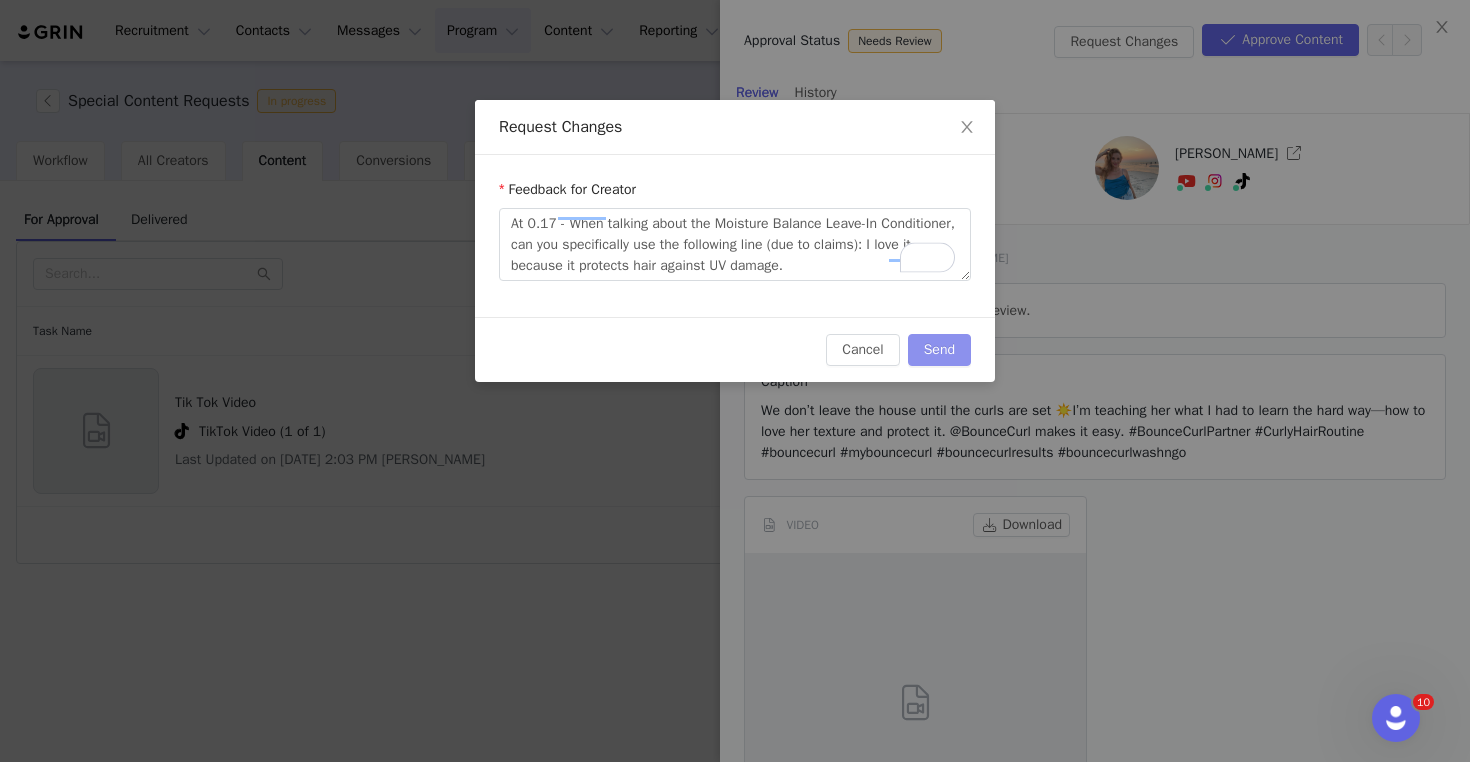 click on "Send" at bounding box center [939, 350] 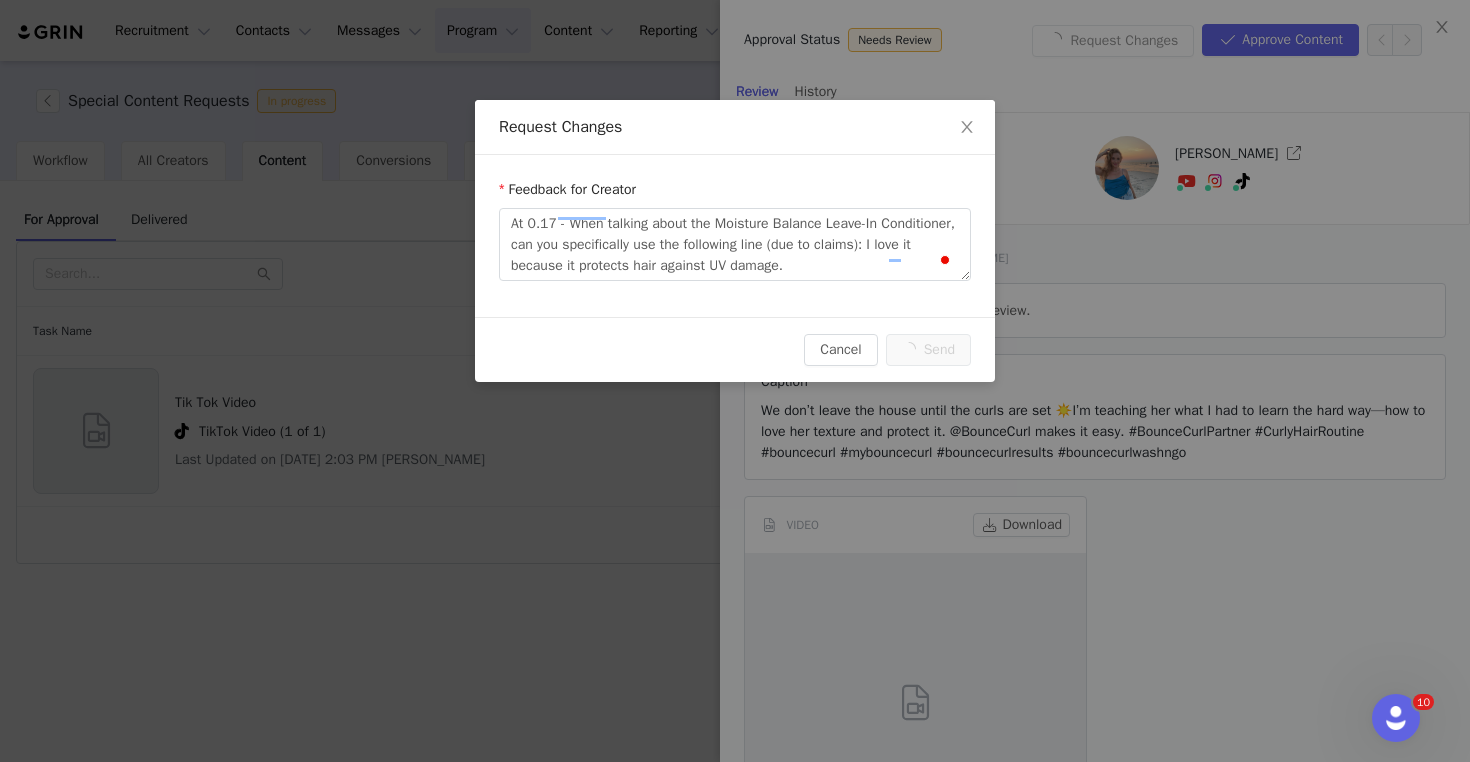 scroll, scrollTop: 14, scrollLeft: 0, axis: vertical 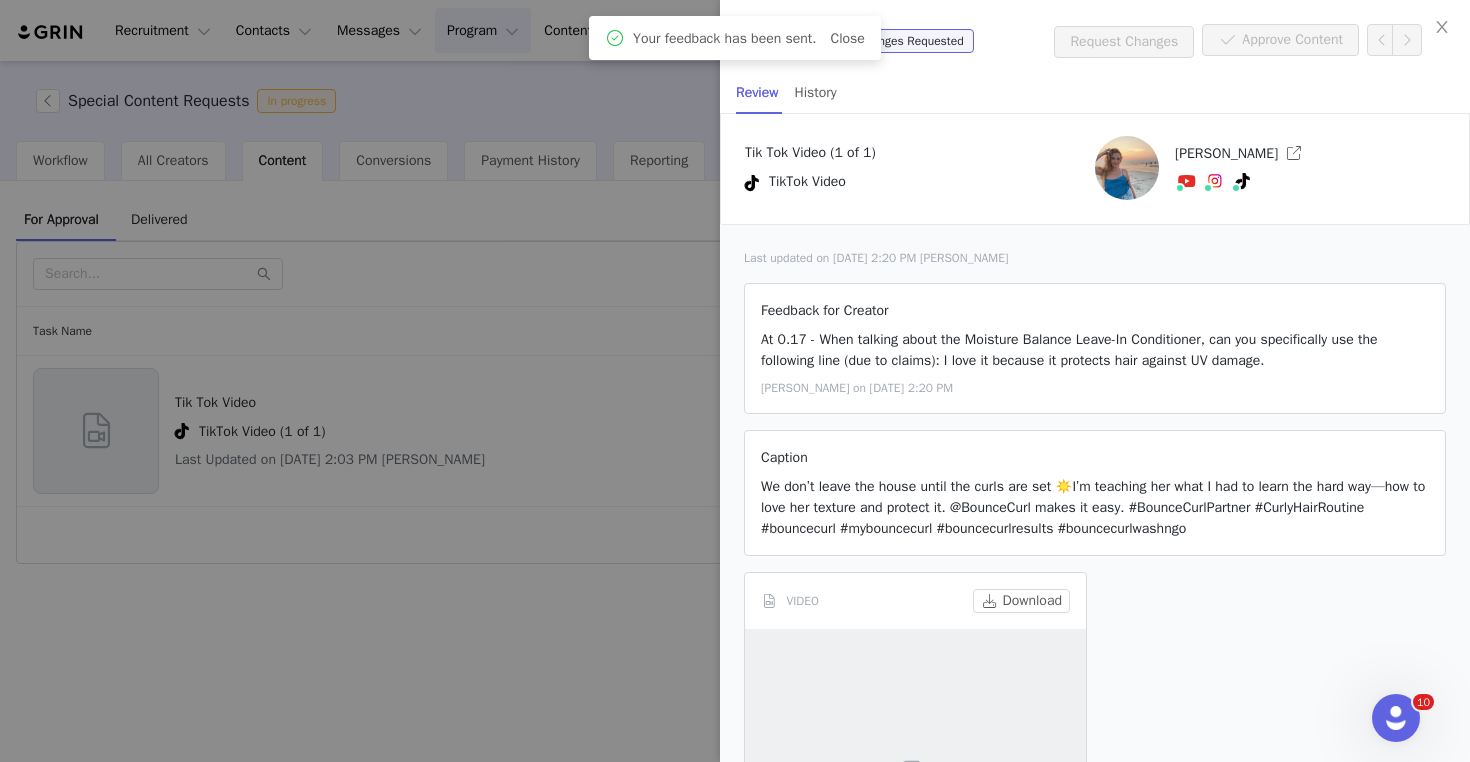 click at bounding box center [735, 381] 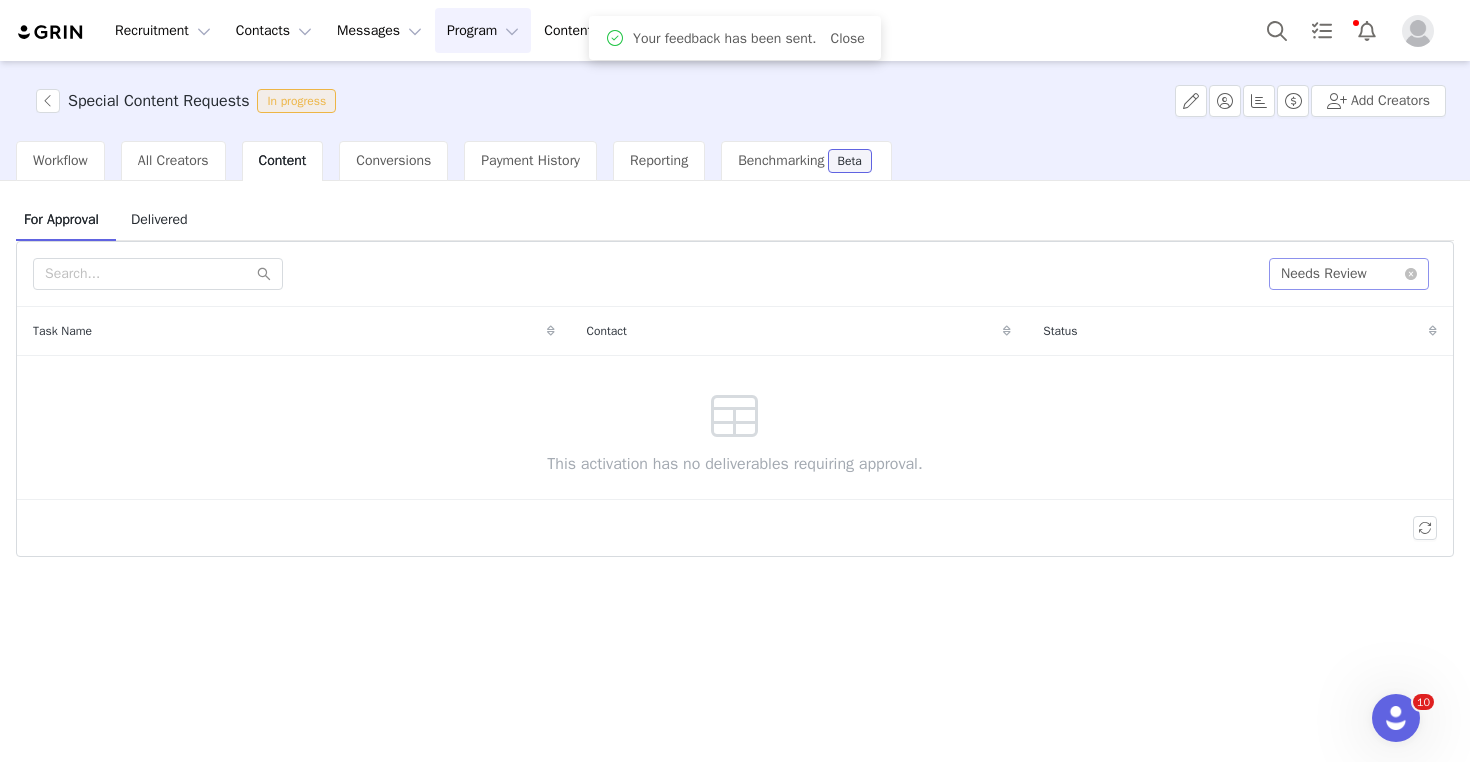 click on "All Content Needs Review" at bounding box center [1342, 274] 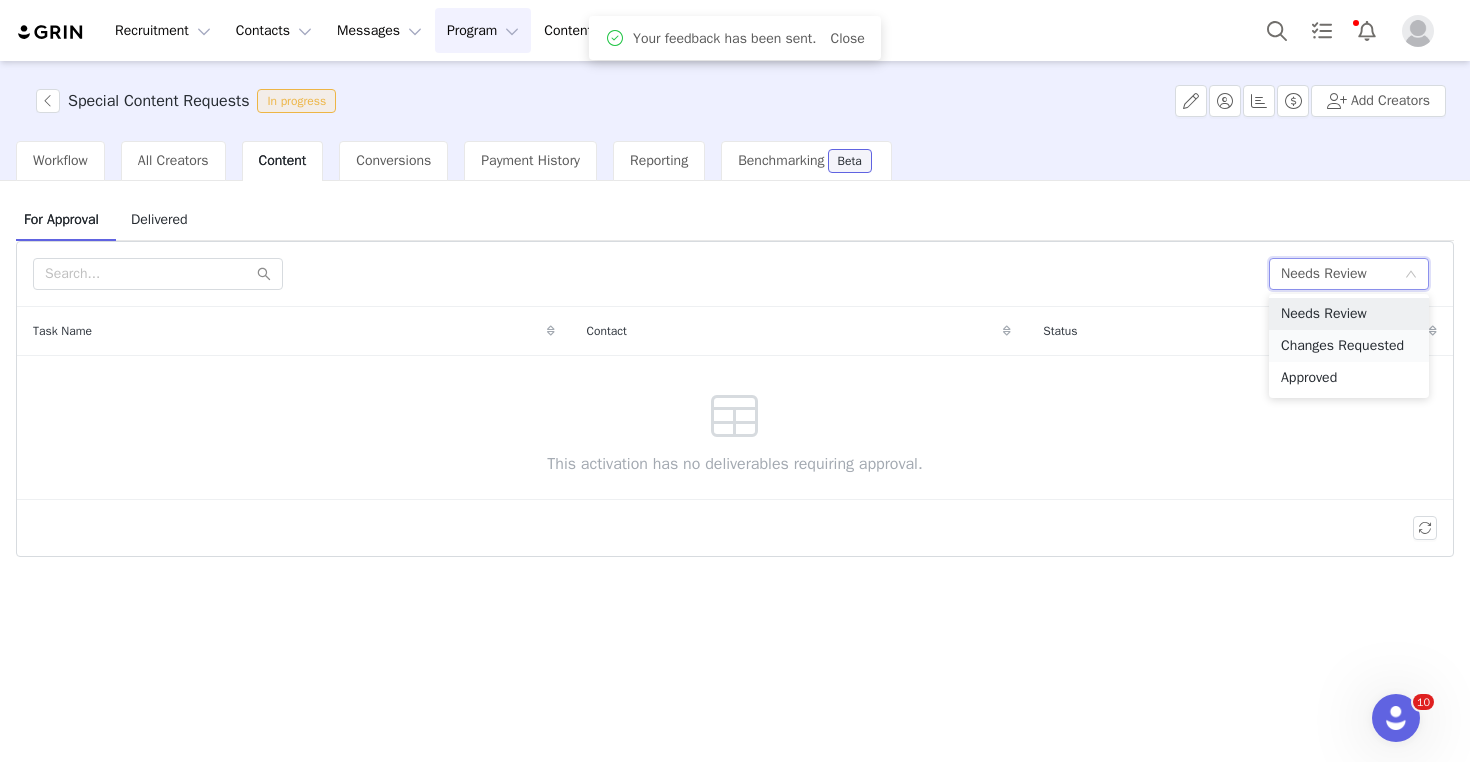 click on "Changes Requested" at bounding box center [1349, 346] 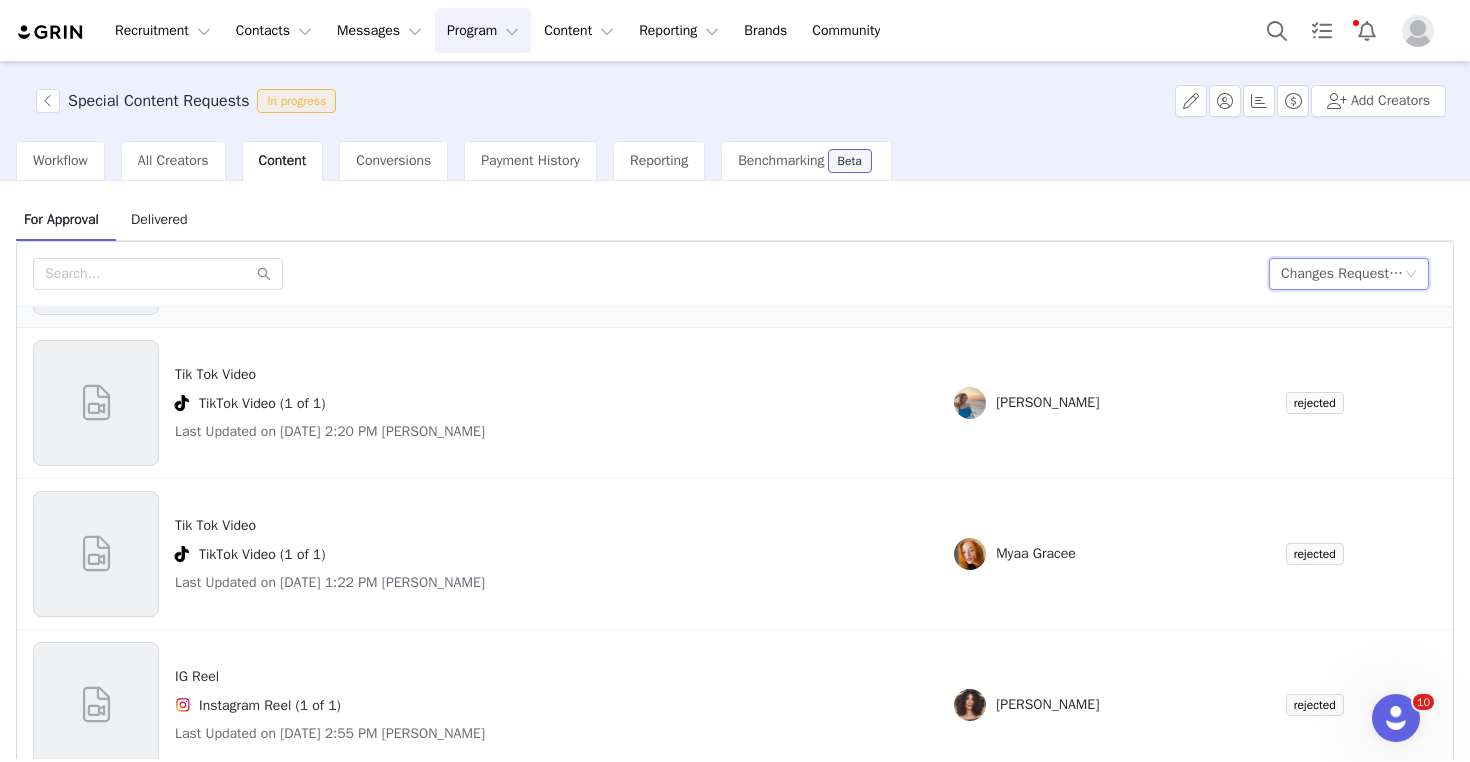 scroll, scrollTop: 199, scrollLeft: 0, axis: vertical 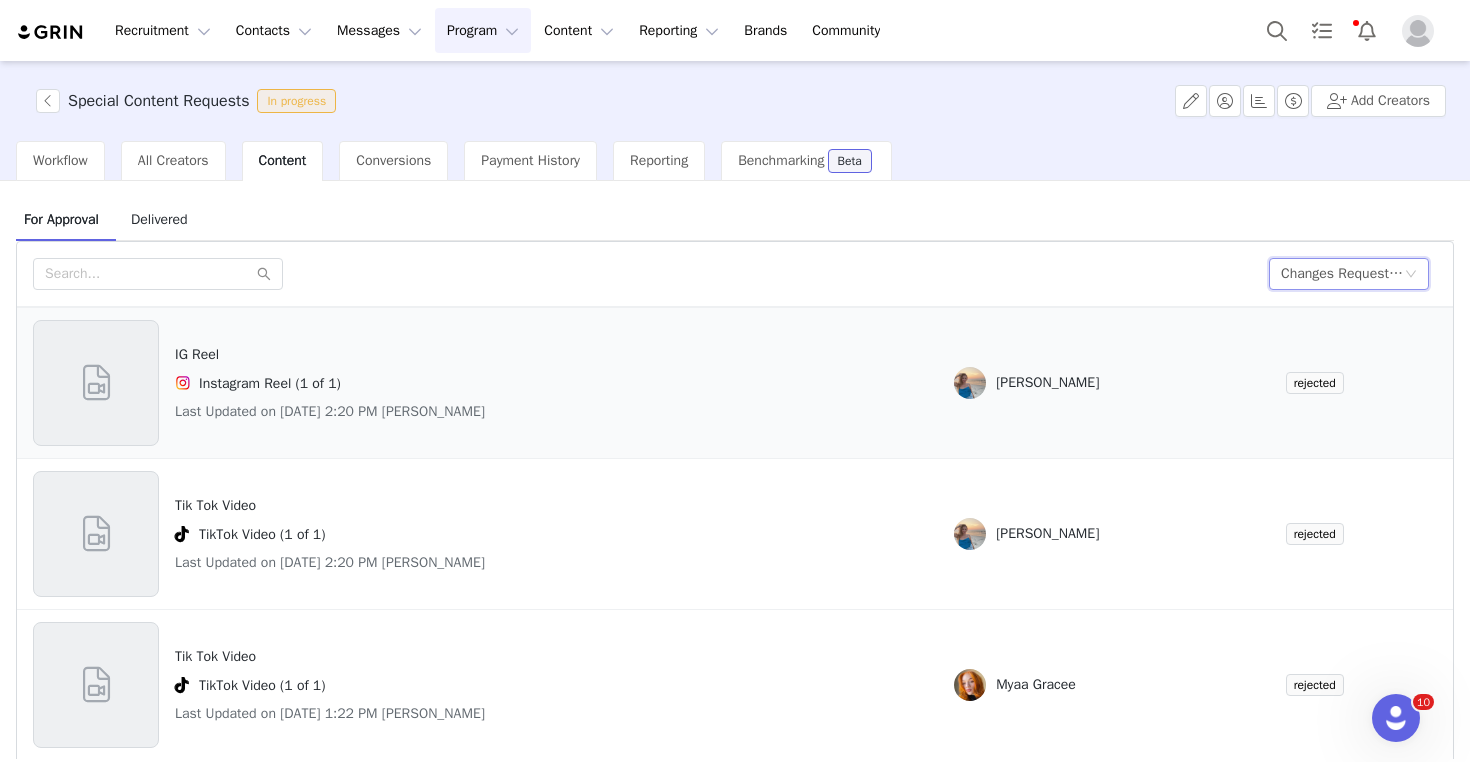 click on "Instagram Reel (1 of 1)" at bounding box center (270, 383) 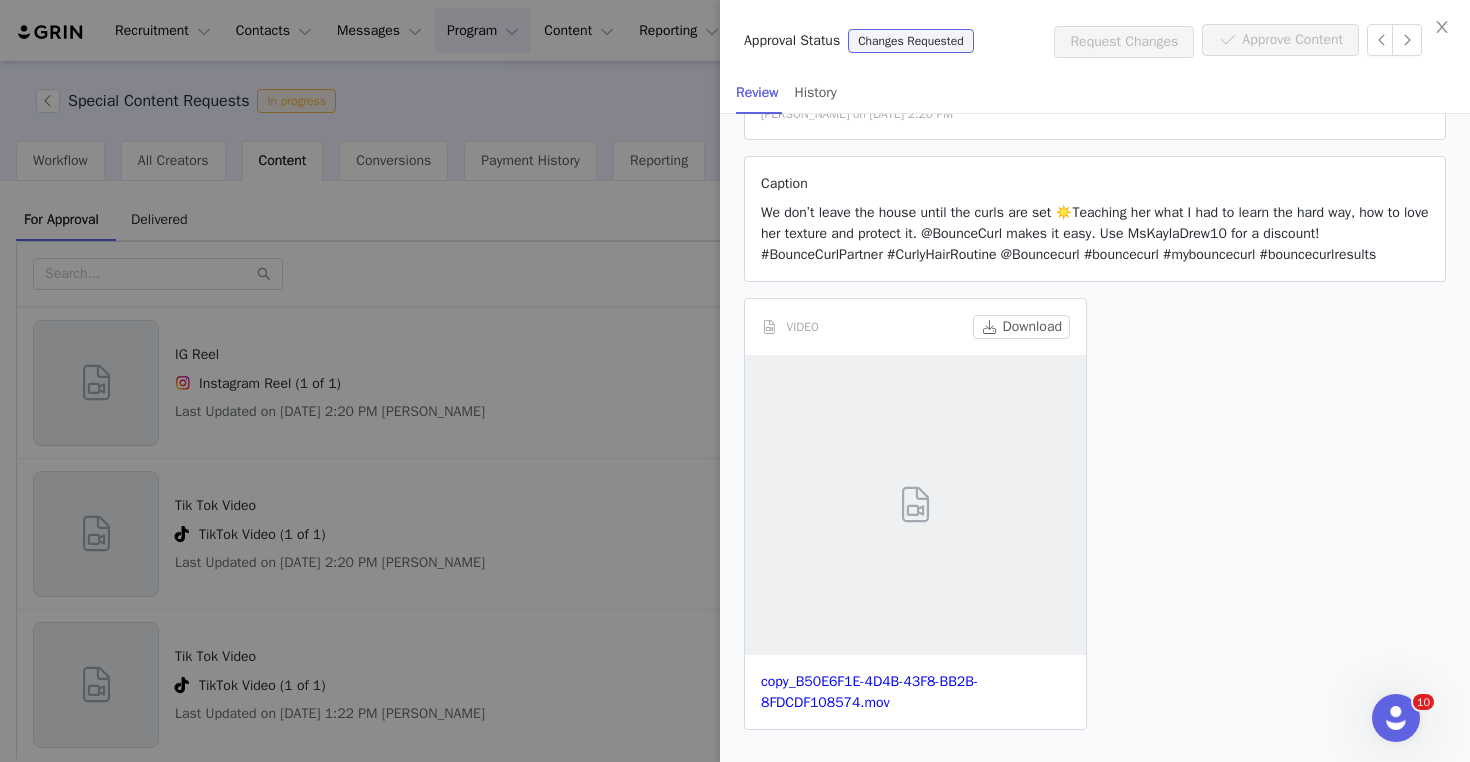 scroll, scrollTop: 255, scrollLeft: 0, axis: vertical 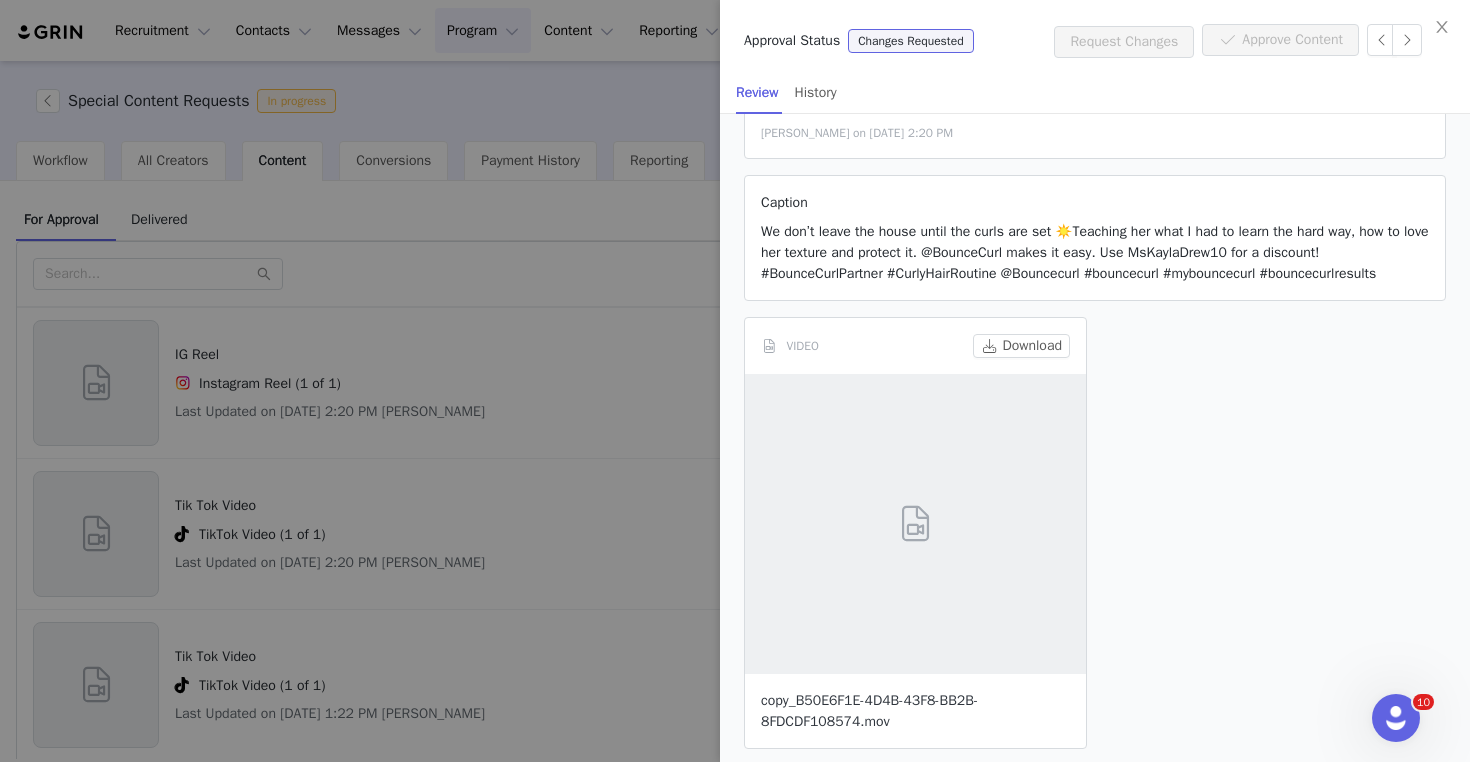 click on "copy_B50E6F1E-4D4B-43F8-BB2B-8FDCDF108574.mov" at bounding box center (869, 711) 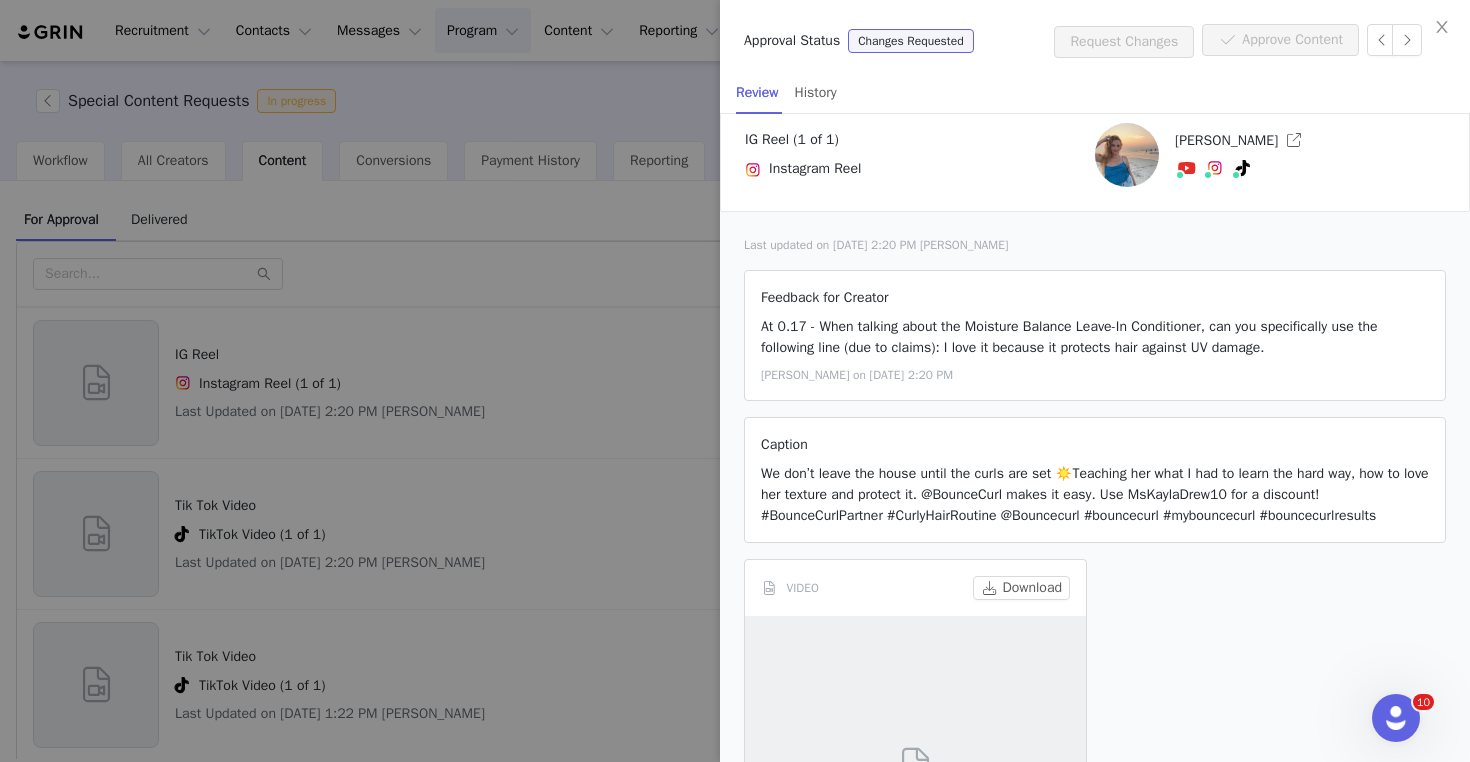 scroll, scrollTop: 0, scrollLeft: 0, axis: both 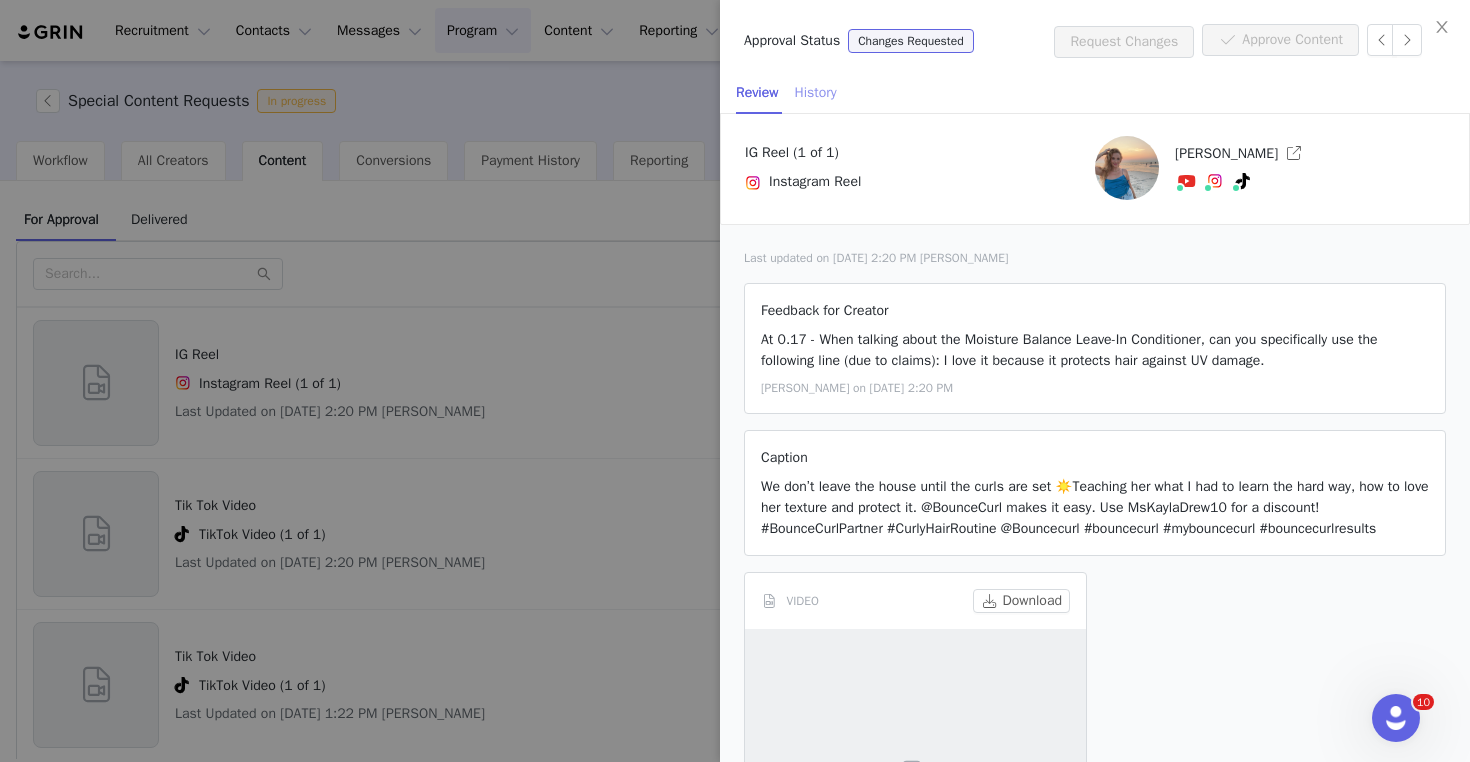 click on "History" at bounding box center (816, 92) 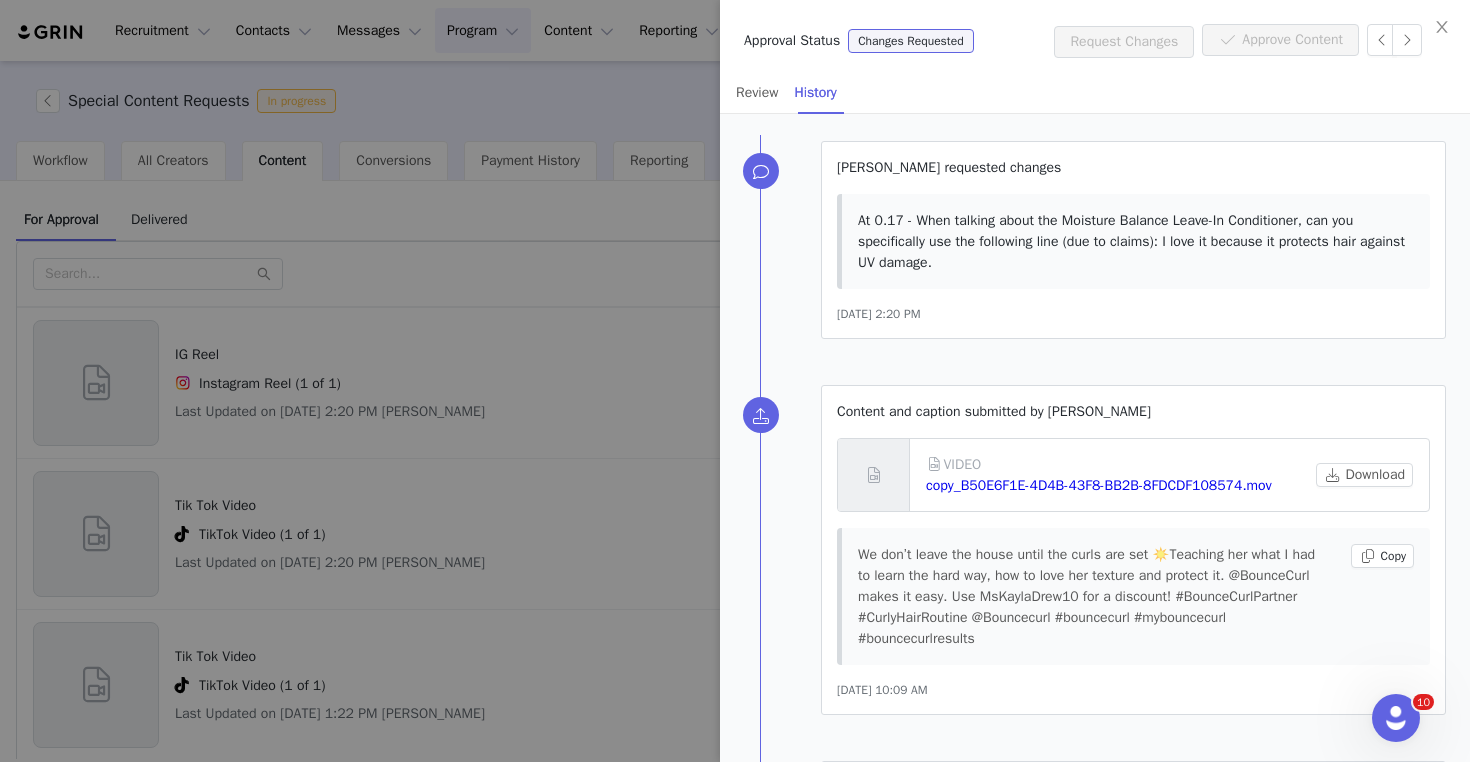 click at bounding box center (735, 381) 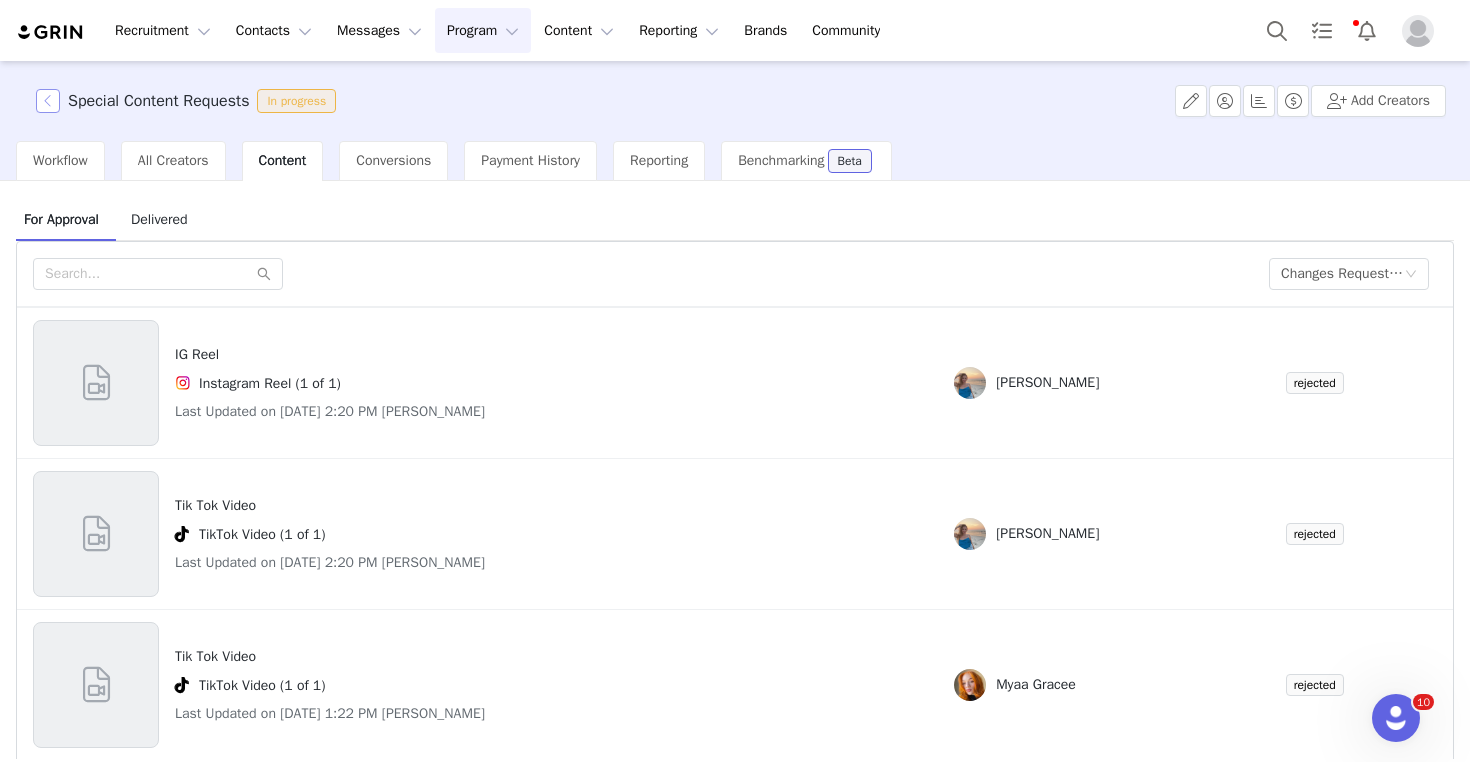 click at bounding box center (48, 101) 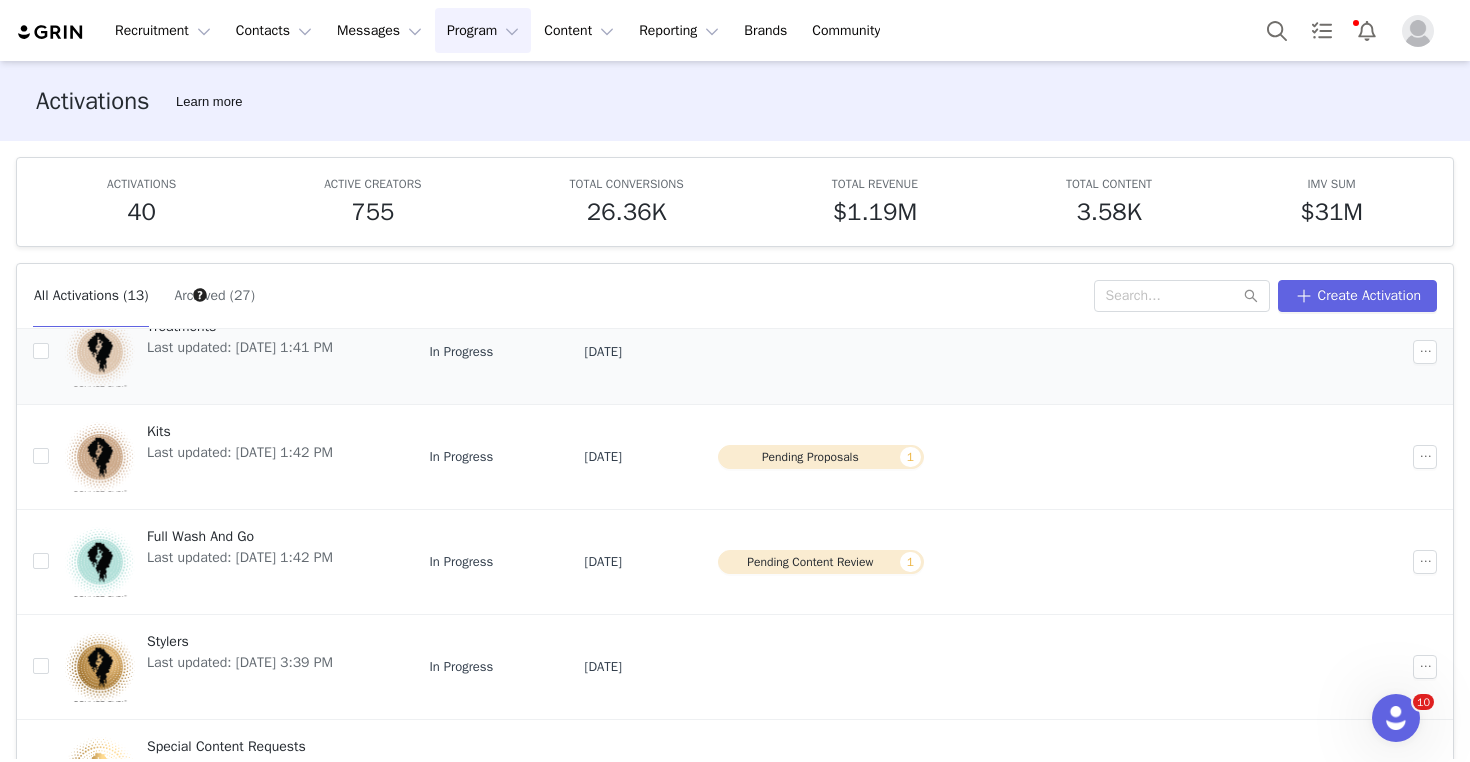 scroll, scrollTop: 636, scrollLeft: 0, axis: vertical 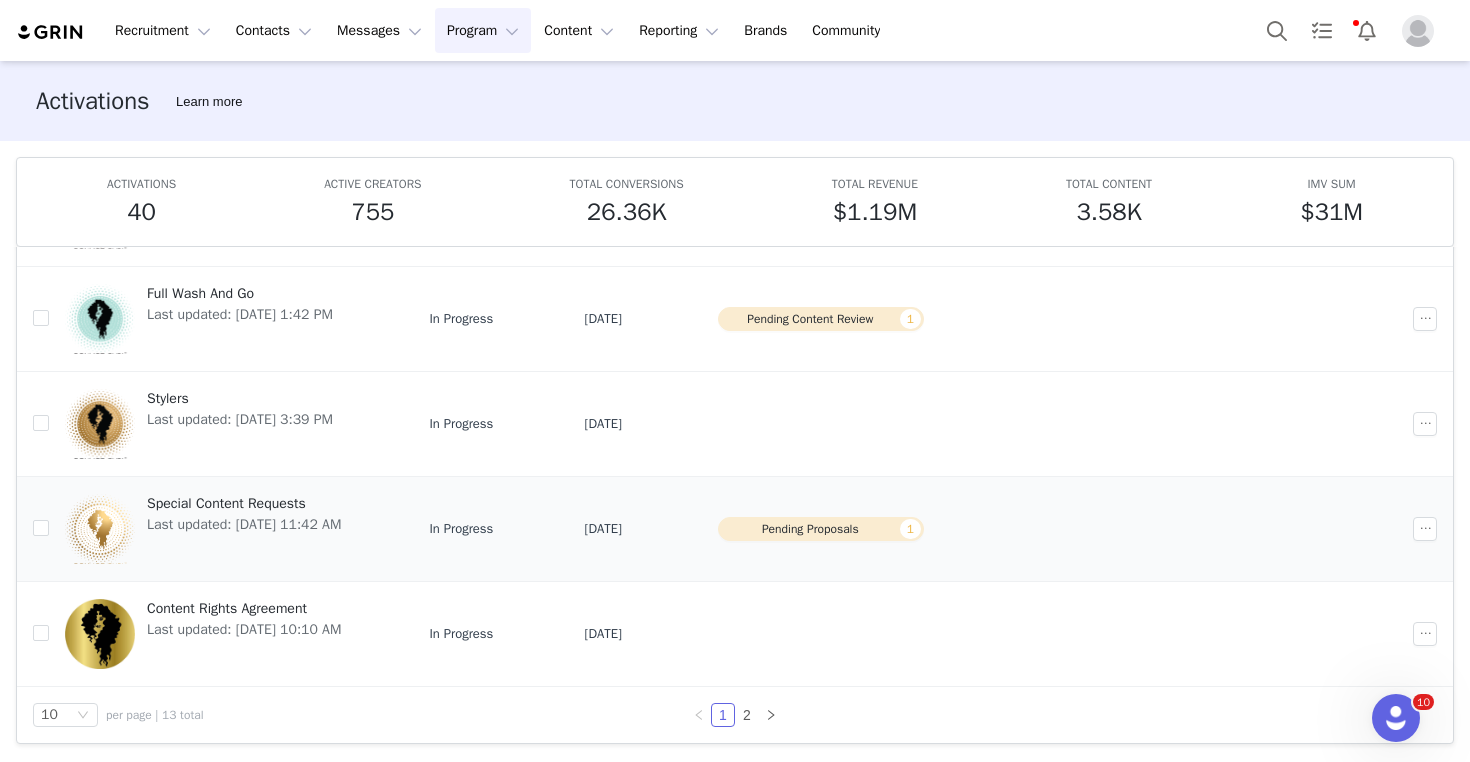 click on "Special Content Requests" at bounding box center (244, 503) 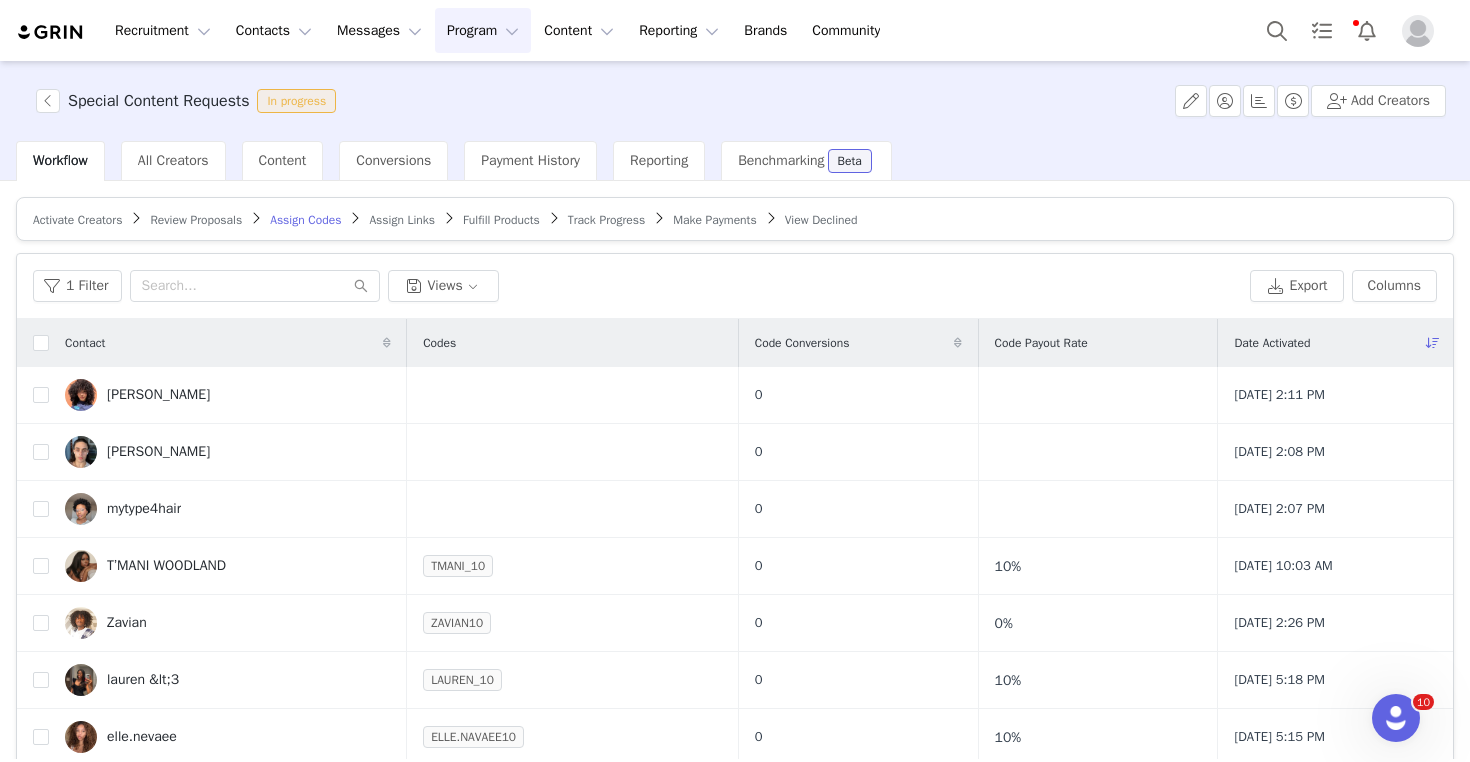 click on "Fulfill Products" at bounding box center (501, 220) 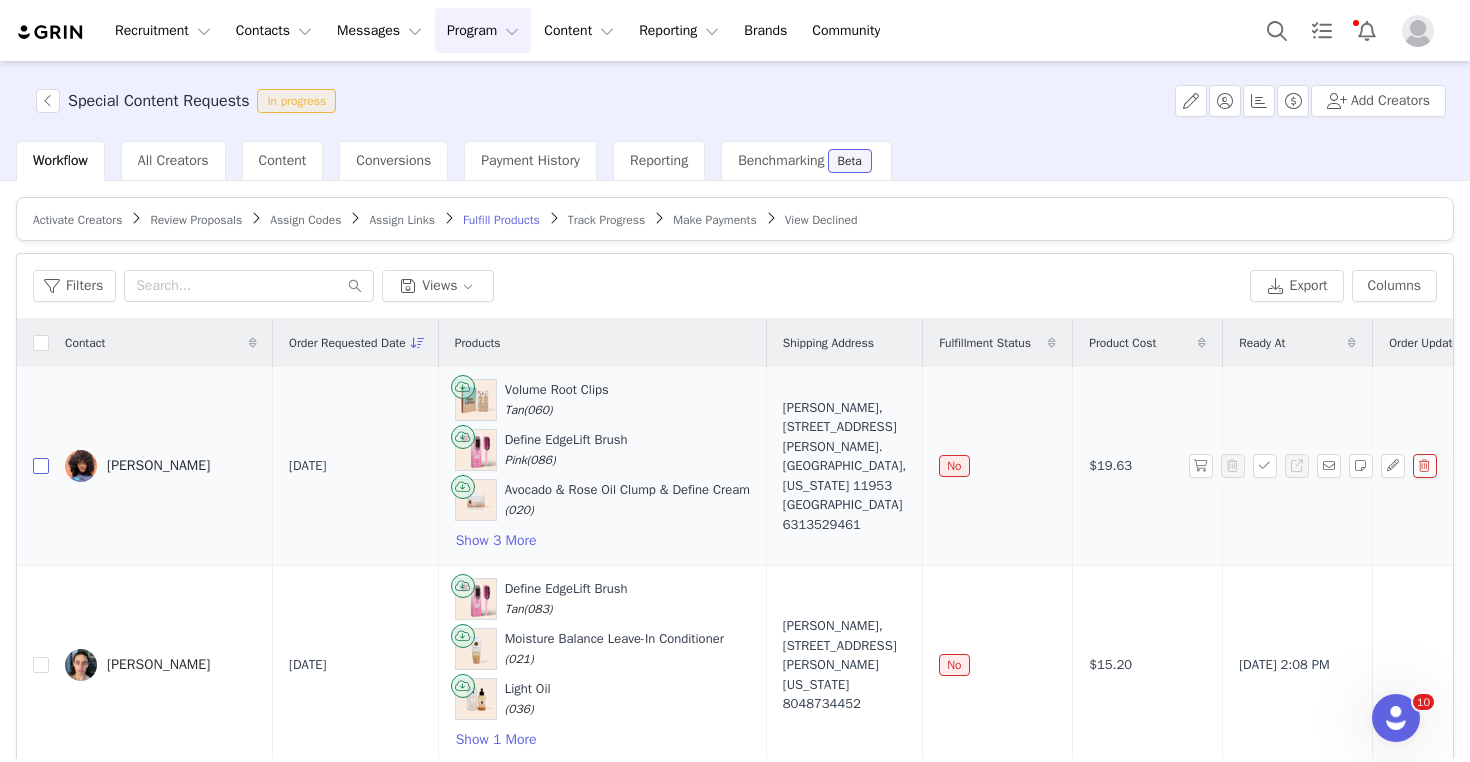 click on "[PERSON_NAME]" at bounding box center (161, 466) 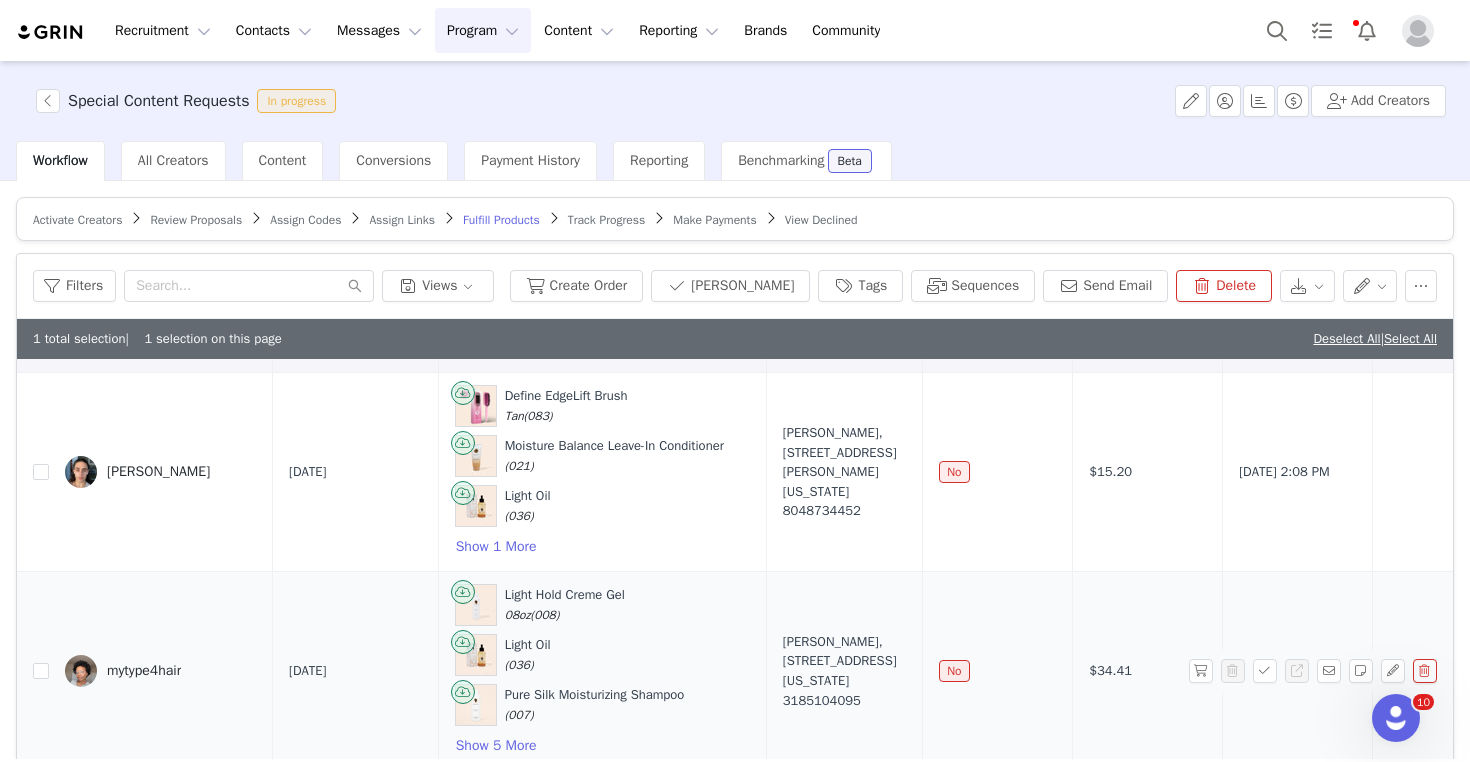 scroll, scrollTop: 252, scrollLeft: 0, axis: vertical 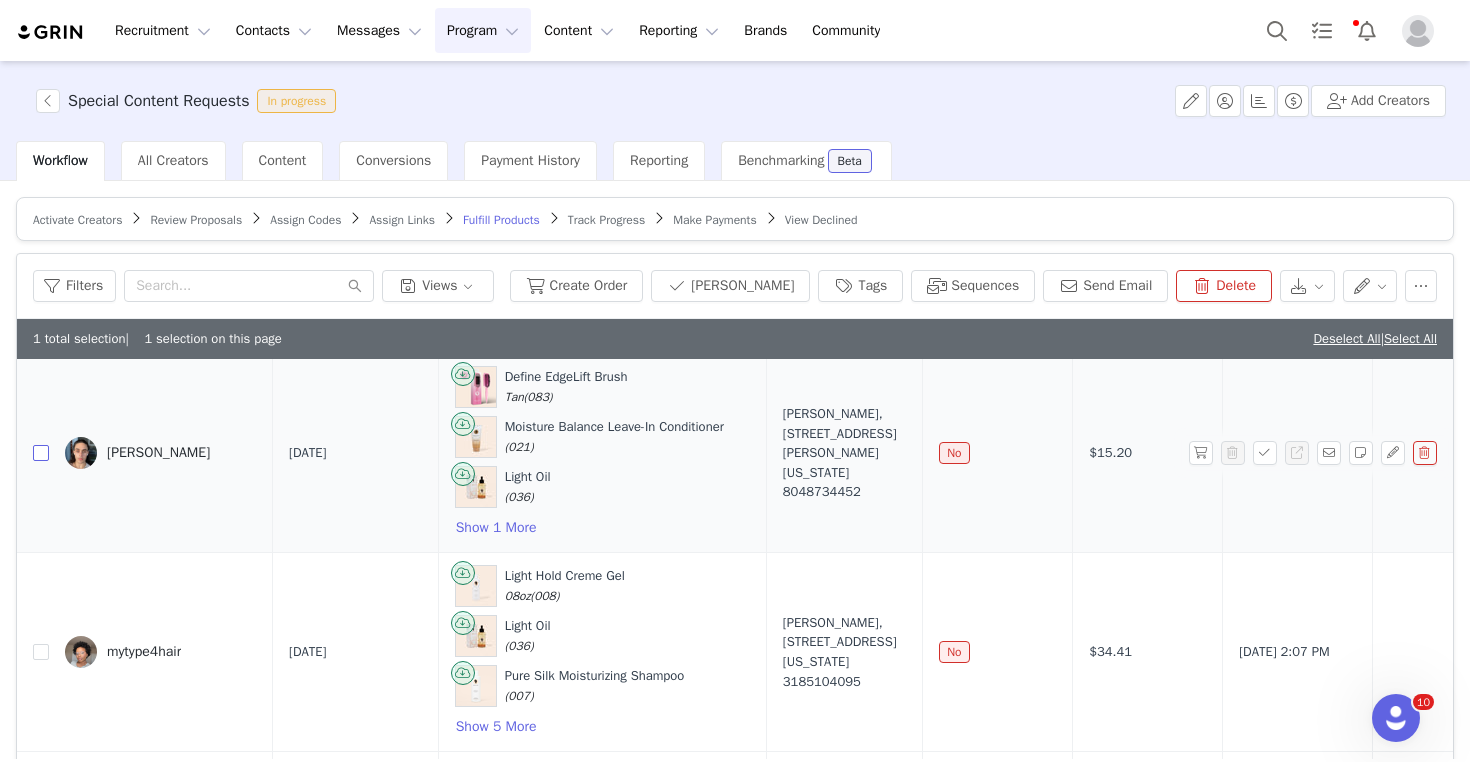 click at bounding box center (41, 453) 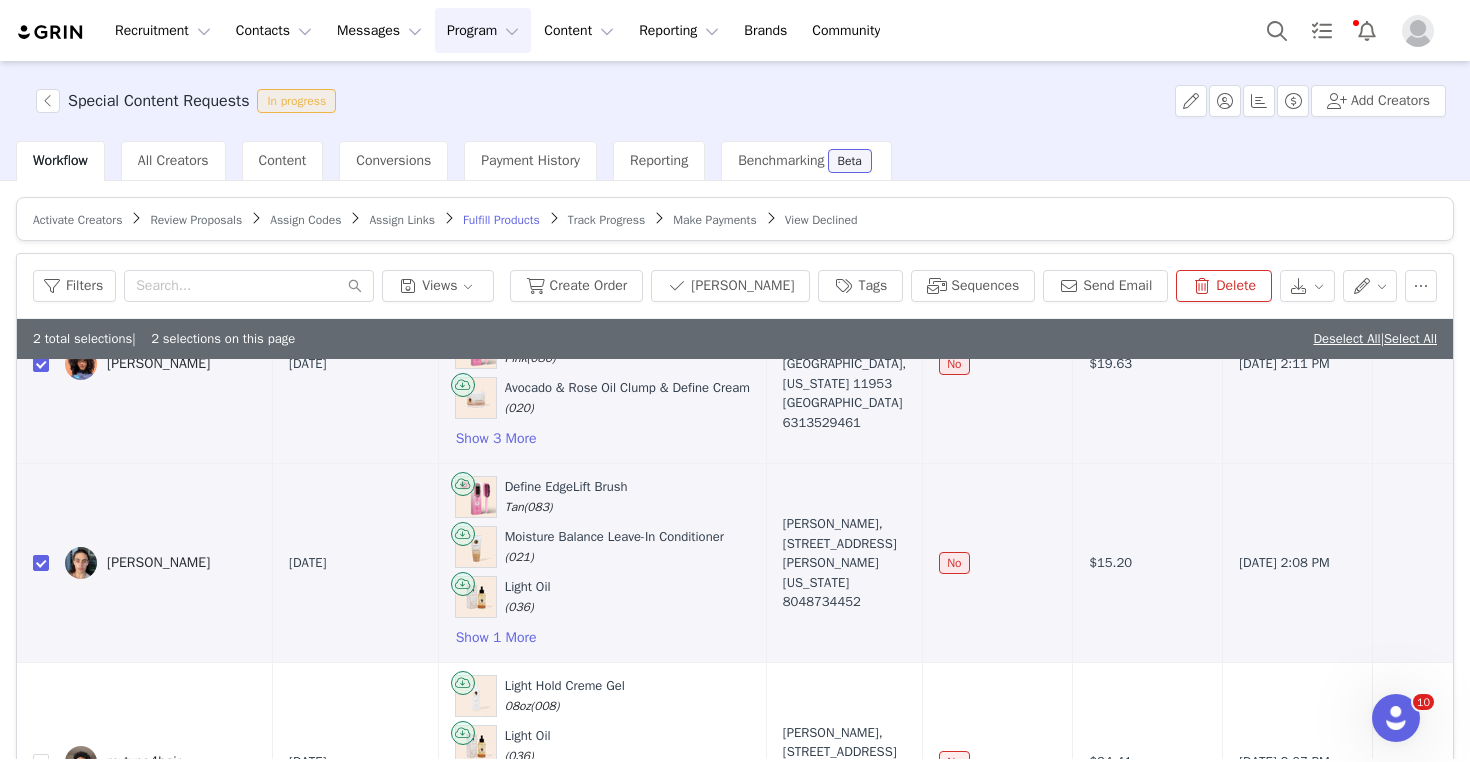 scroll, scrollTop: 159, scrollLeft: 0, axis: vertical 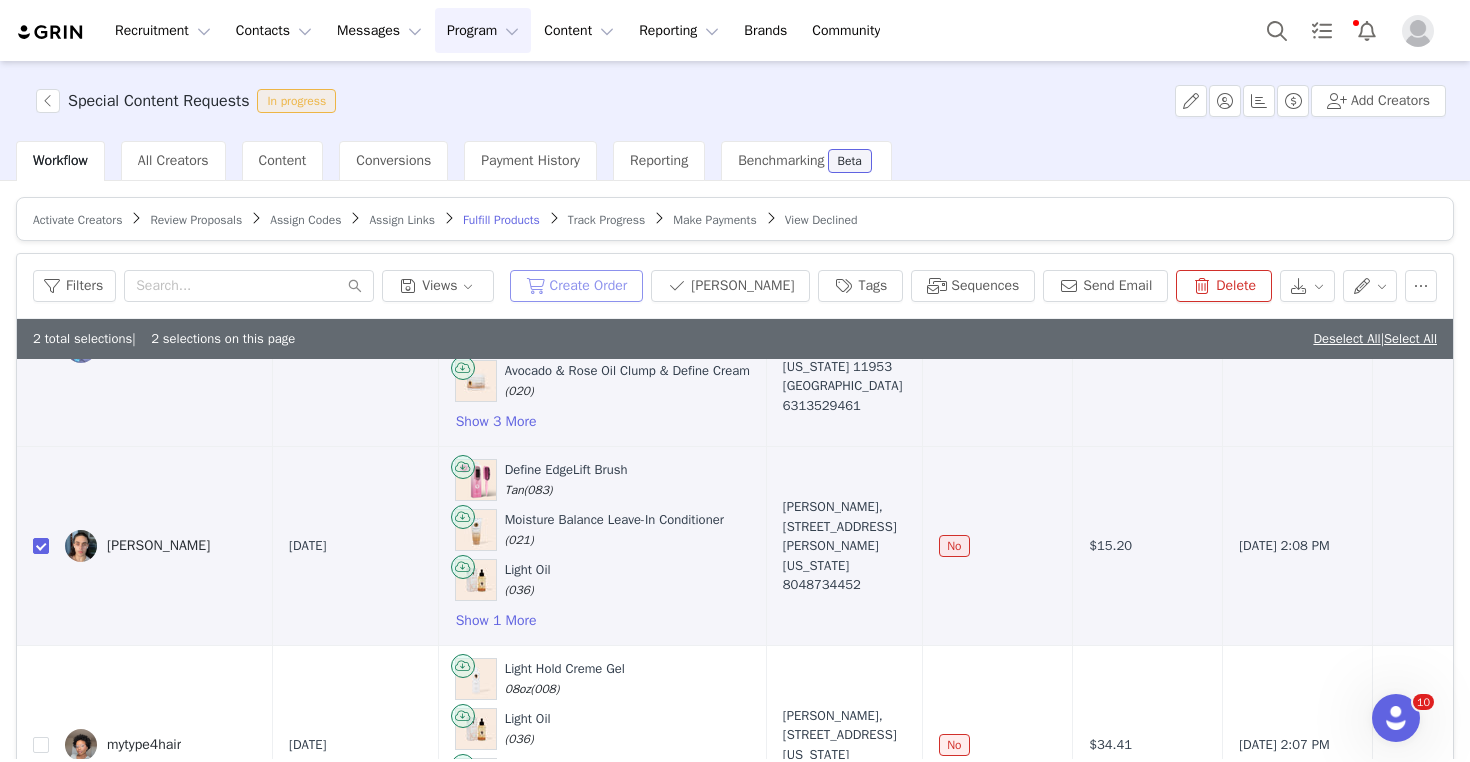 click on "Create Order" at bounding box center (577, 286) 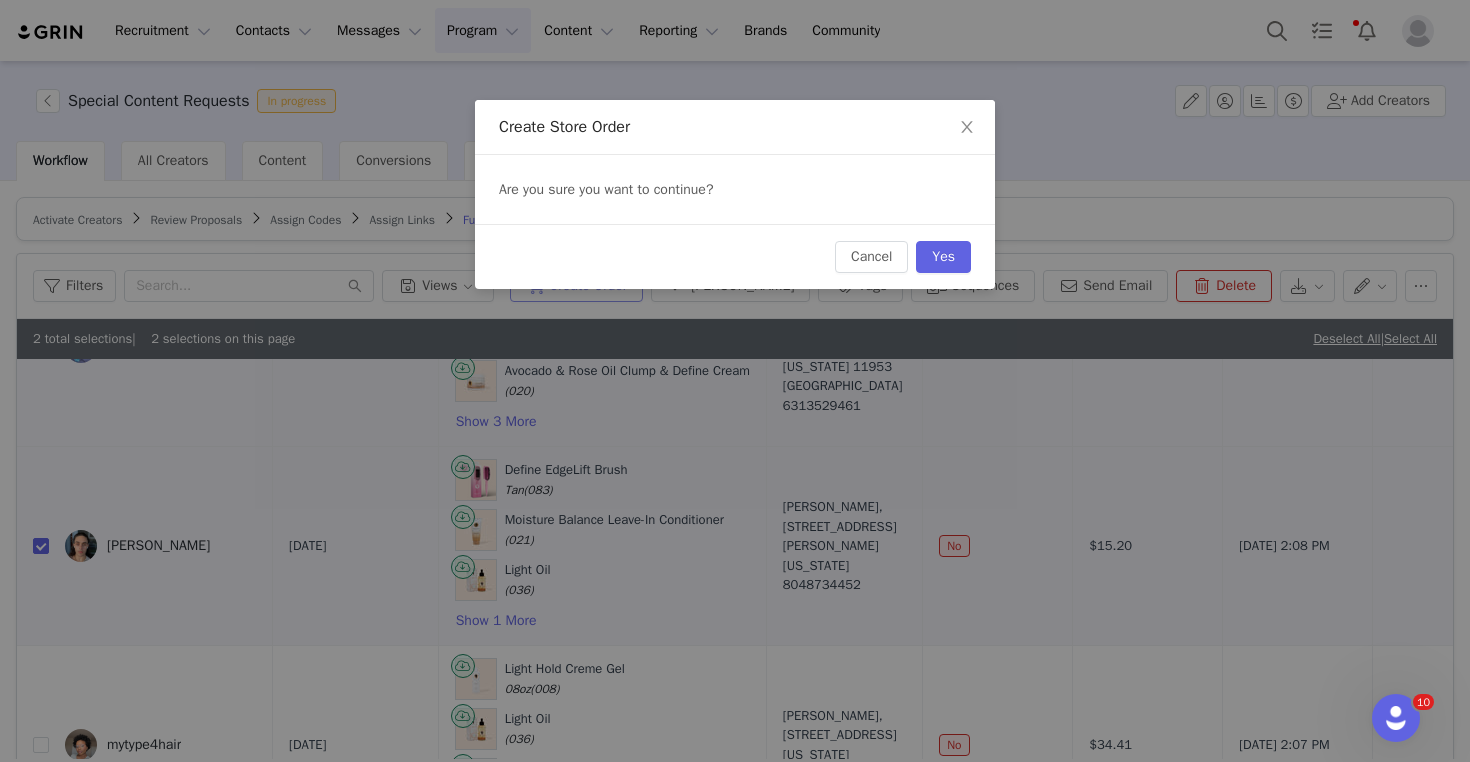 type 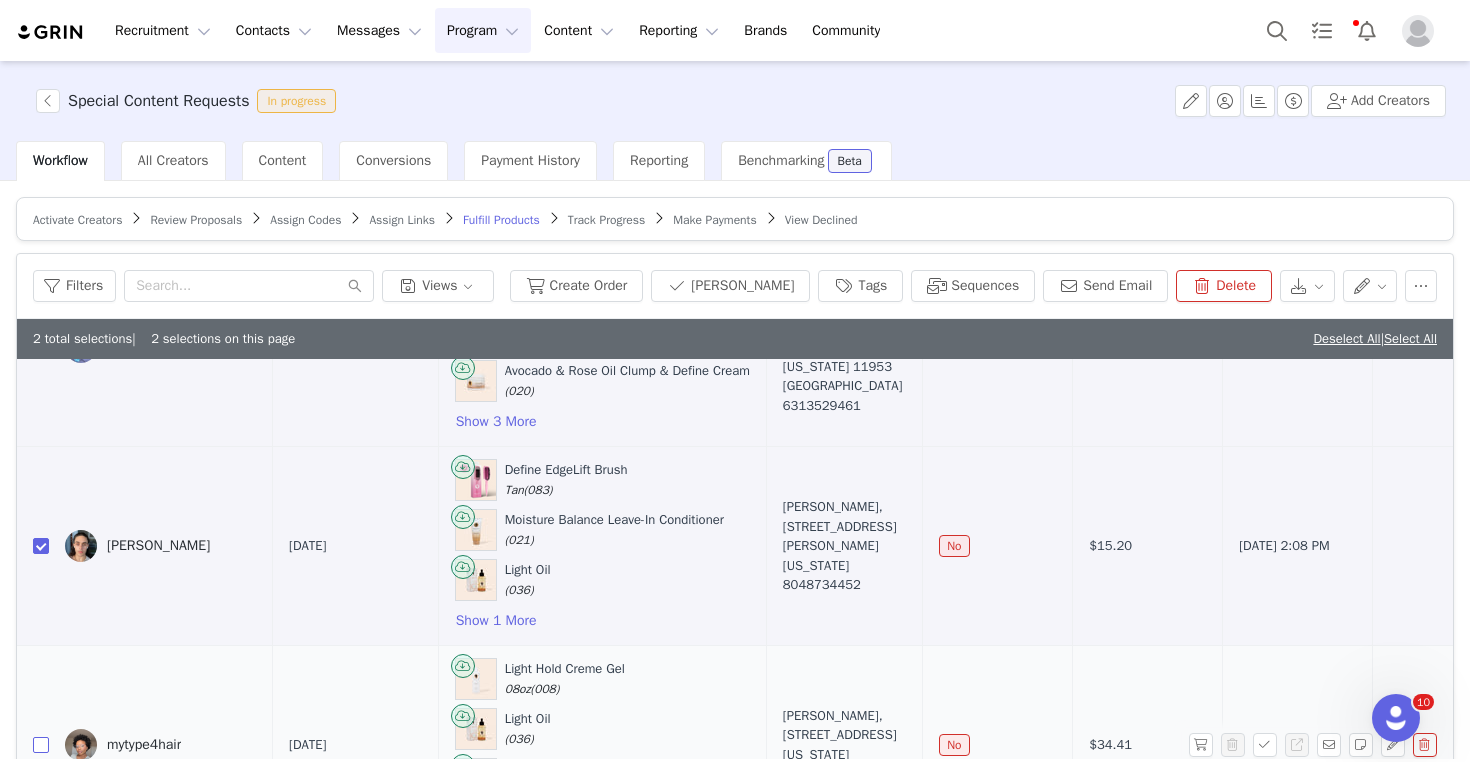 click at bounding box center [41, 745] 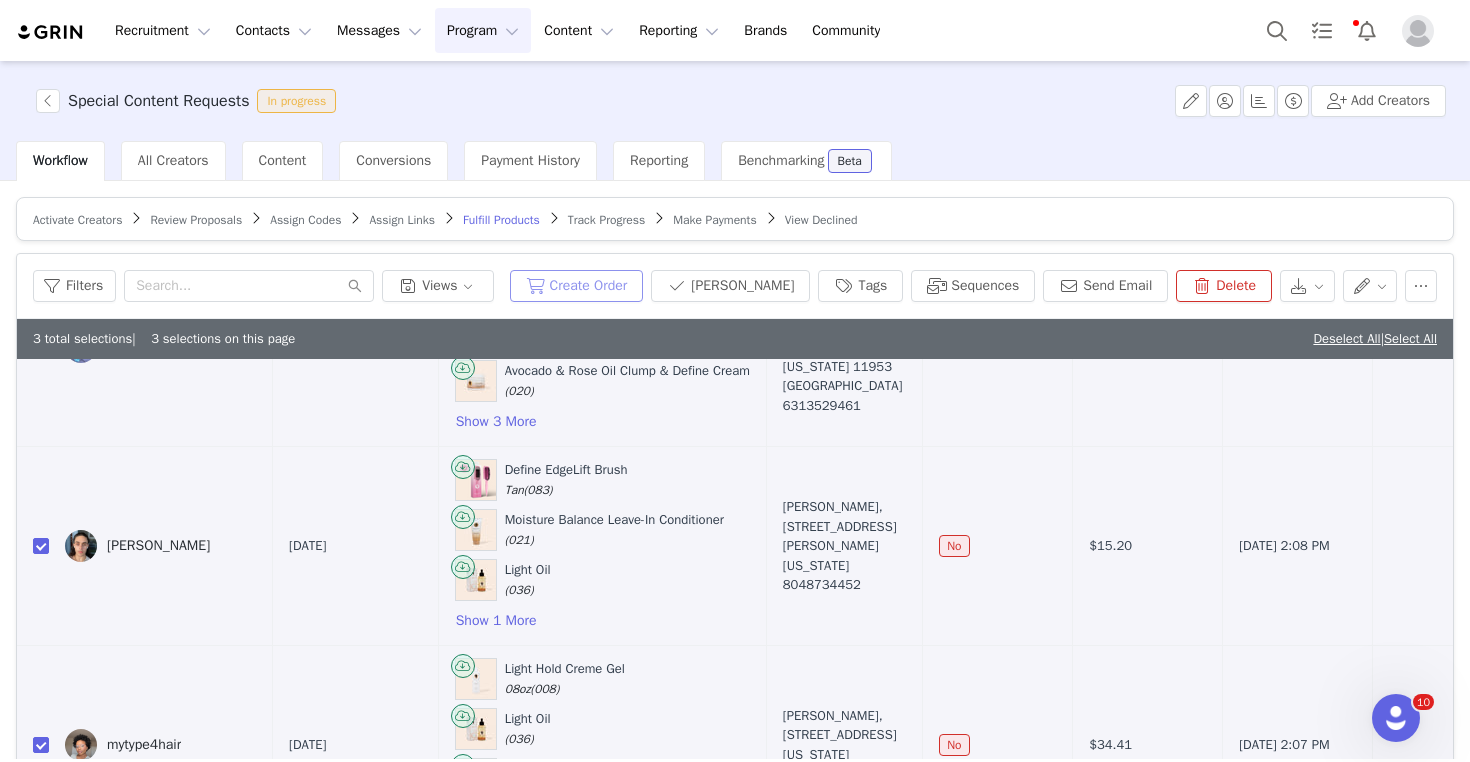 click on "Create Order" at bounding box center (577, 286) 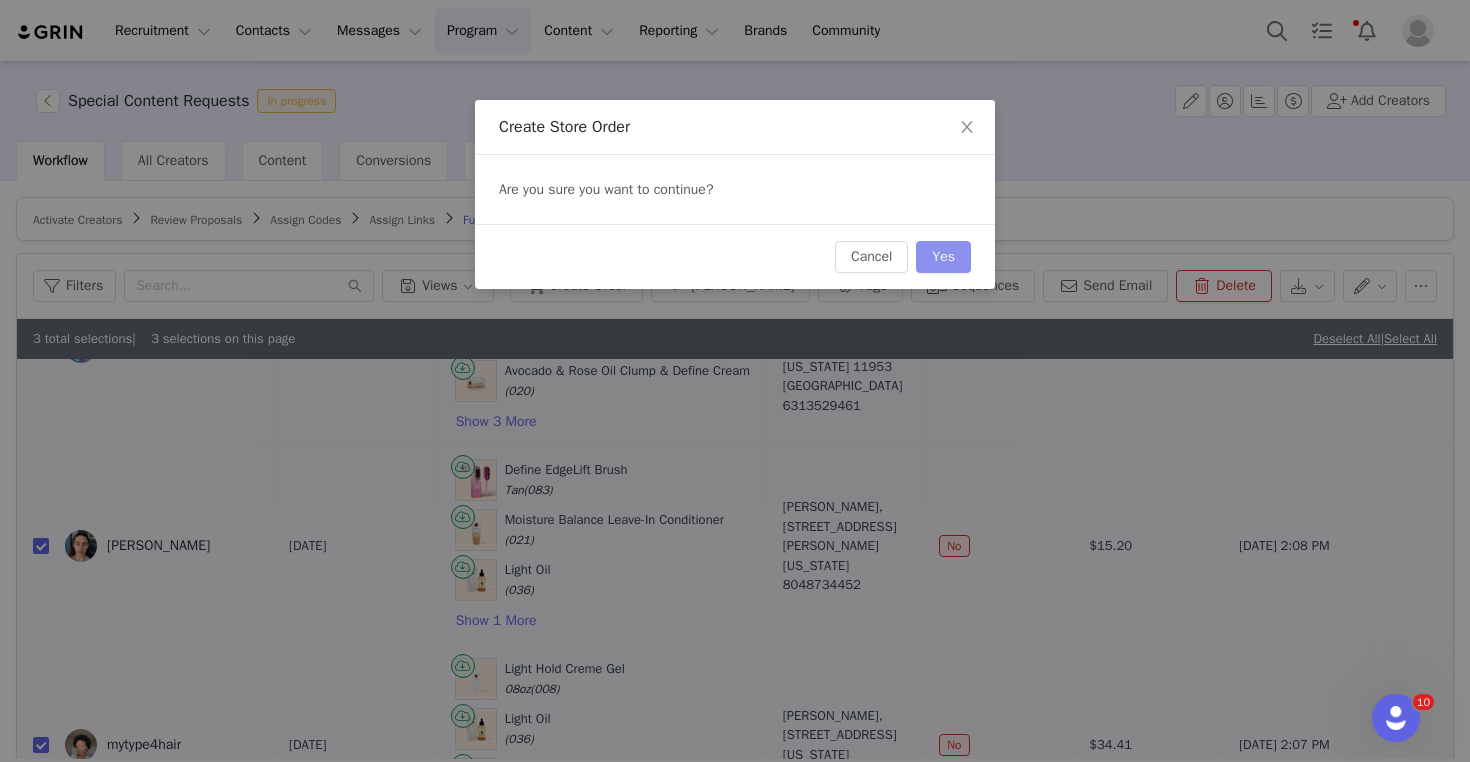 click on "Yes" at bounding box center (943, 257) 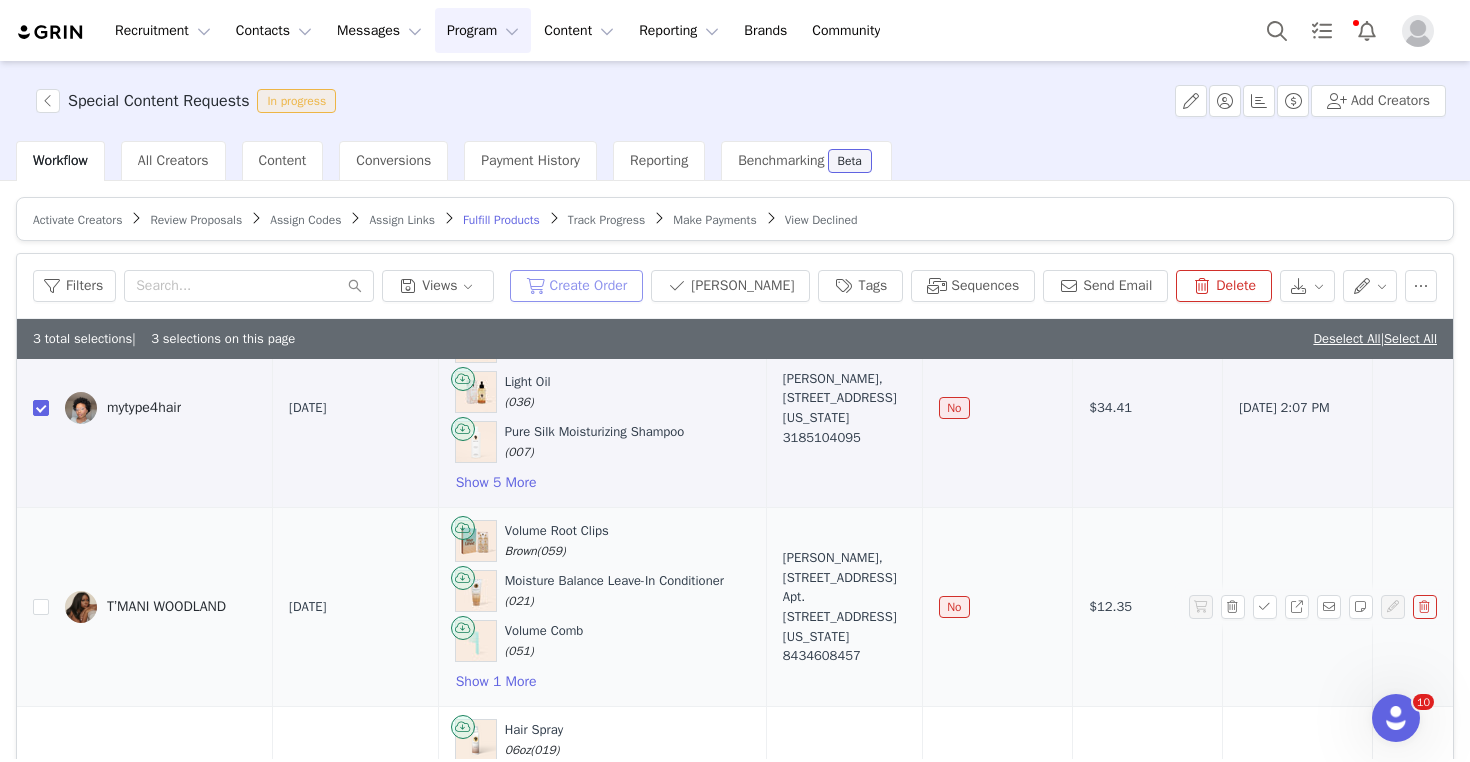 scroll, scrollTop: 0, scrollLeft: 0, axis: both 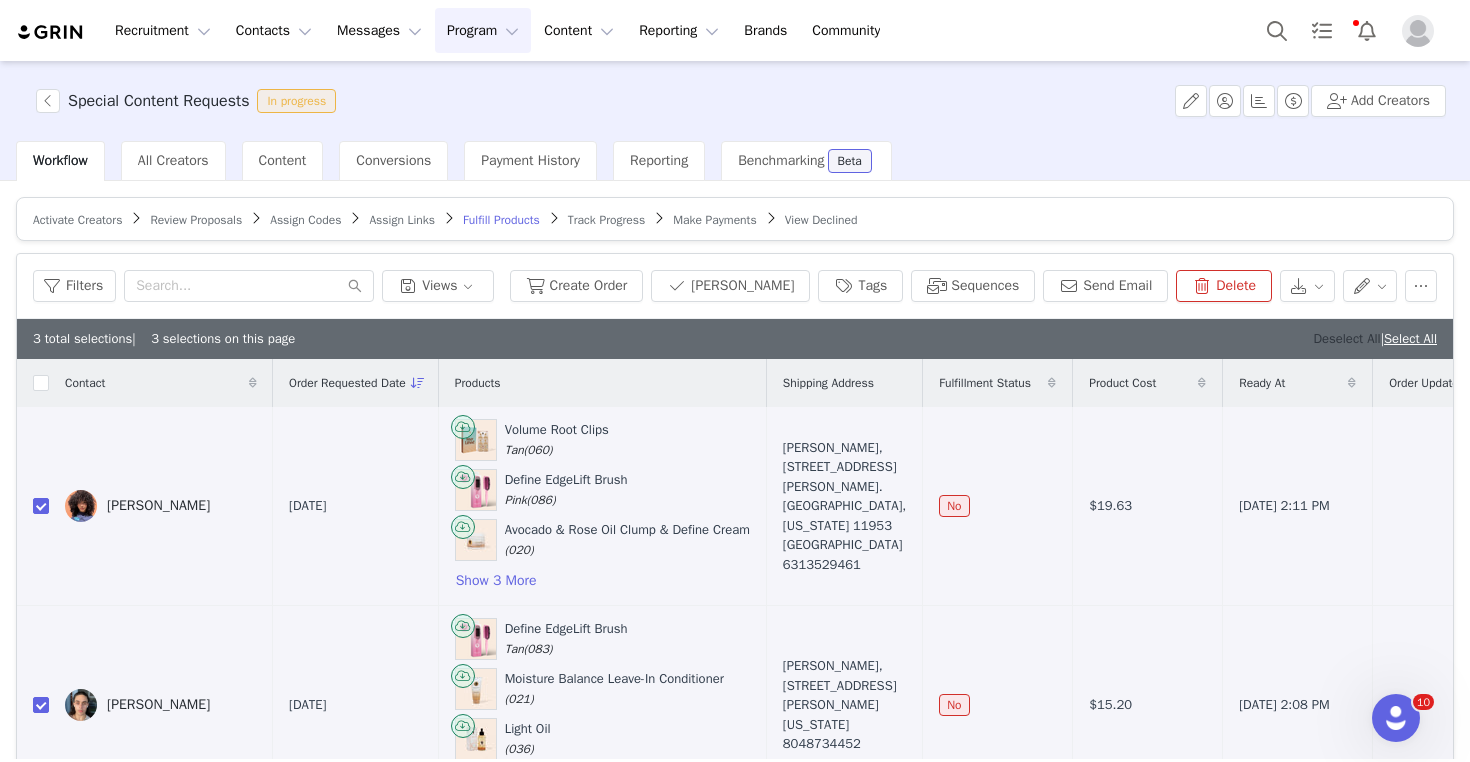 click on "Deselect All" at bounding box center [1346, 338] 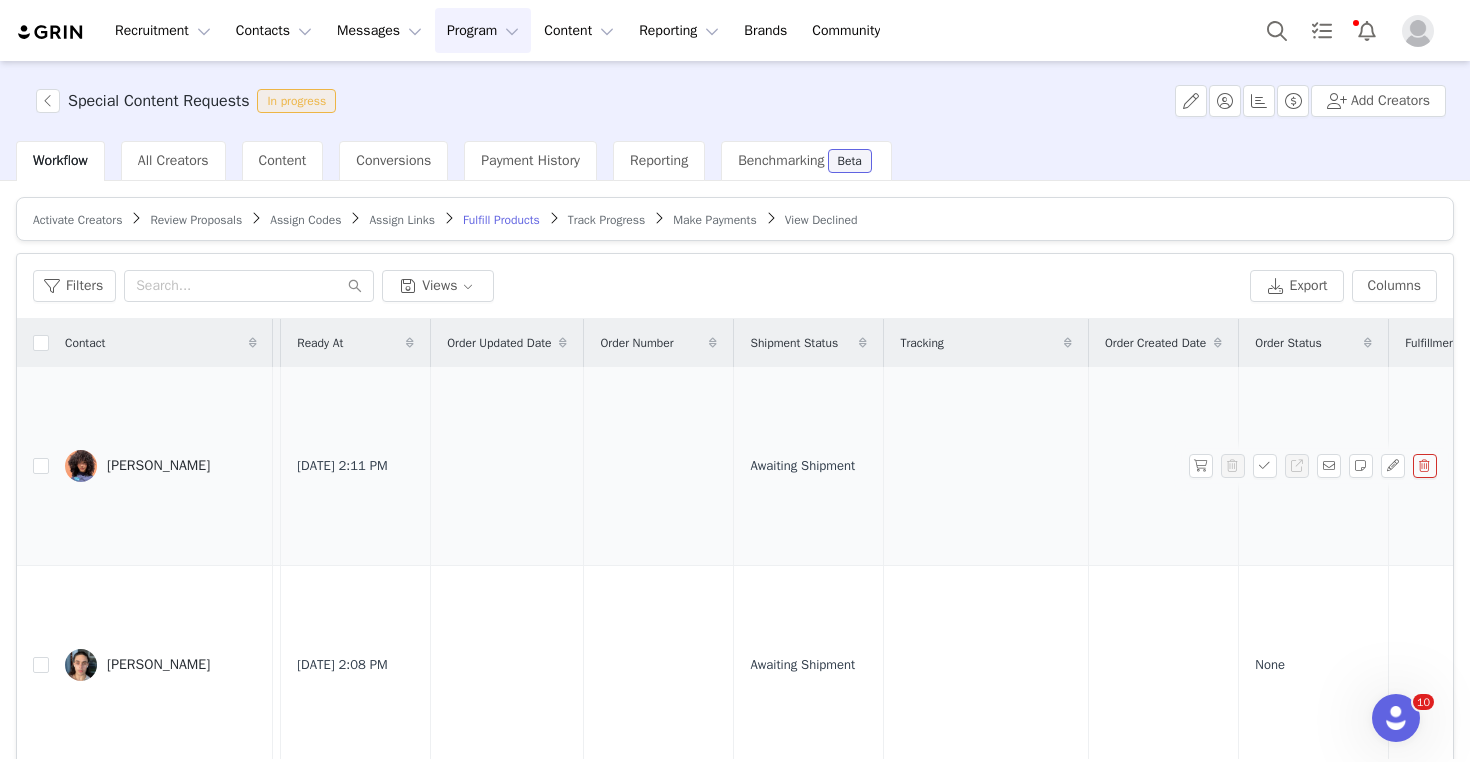 scroll, scrollTop: 0, scrollLeft: 0, axis: both 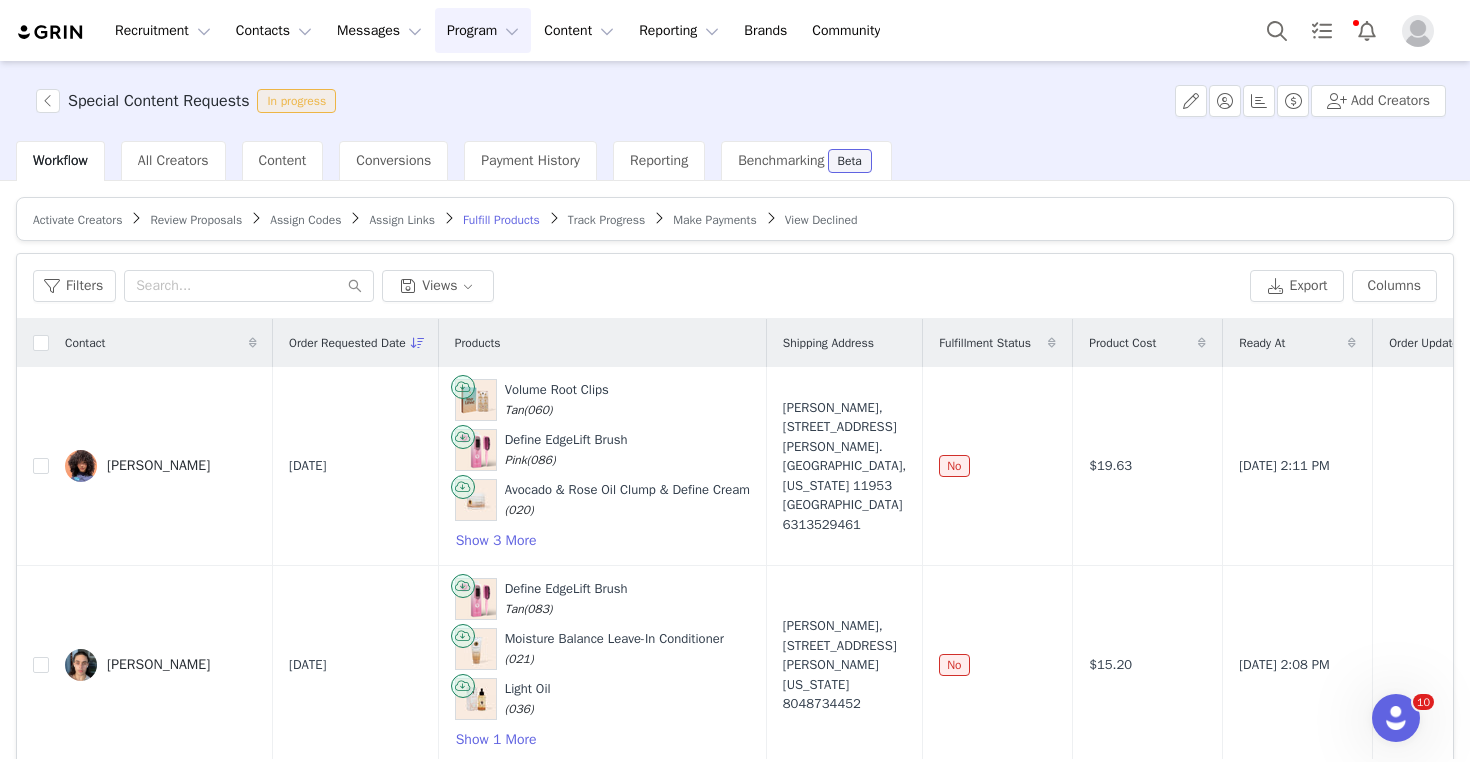 click on "Activate Creators Review Proposals Assign Codes Assign Links Fulfill Products Track Progress Make Payments View Declined" at bounding box center [735, 219] 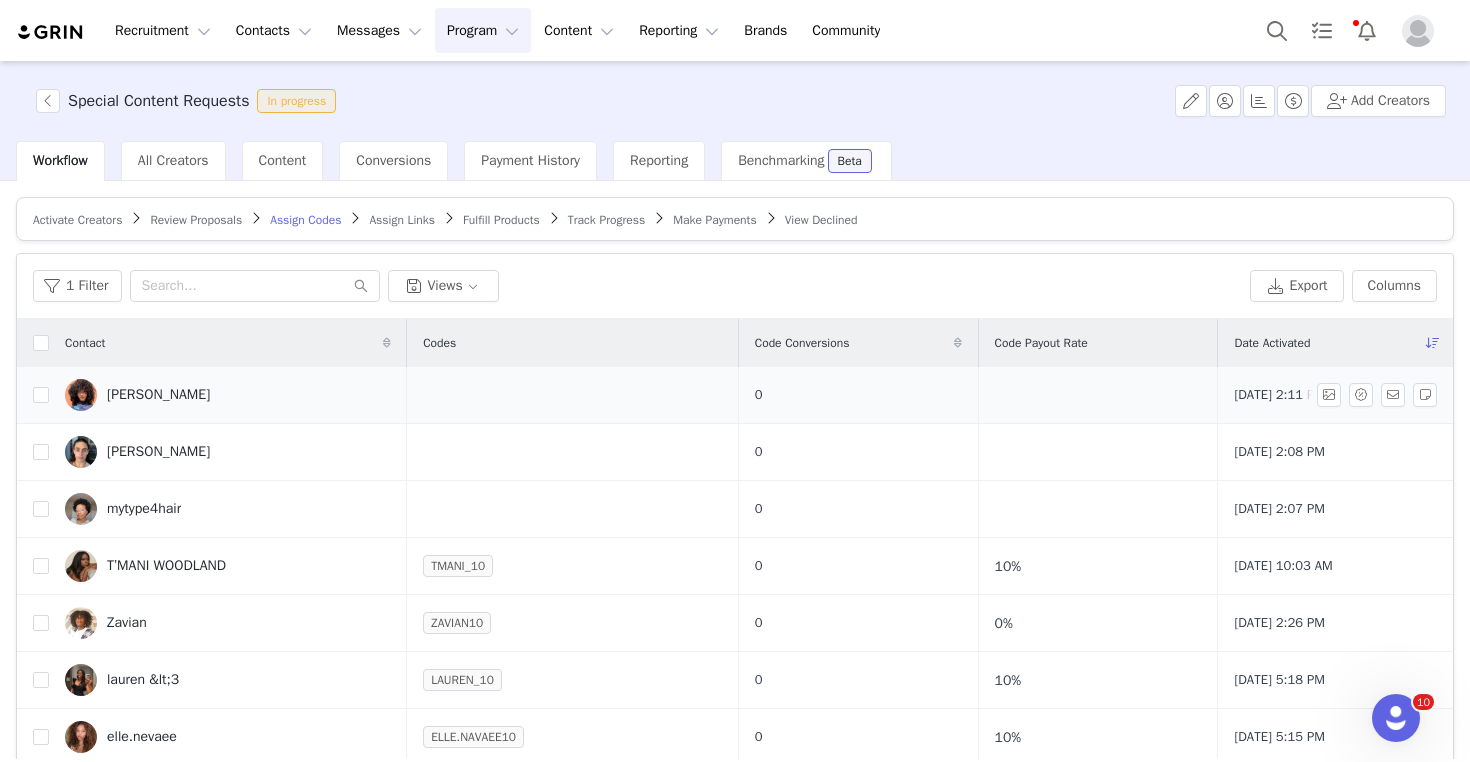 click on "[PERSON_NAME]" at bounding box center (228, 395) 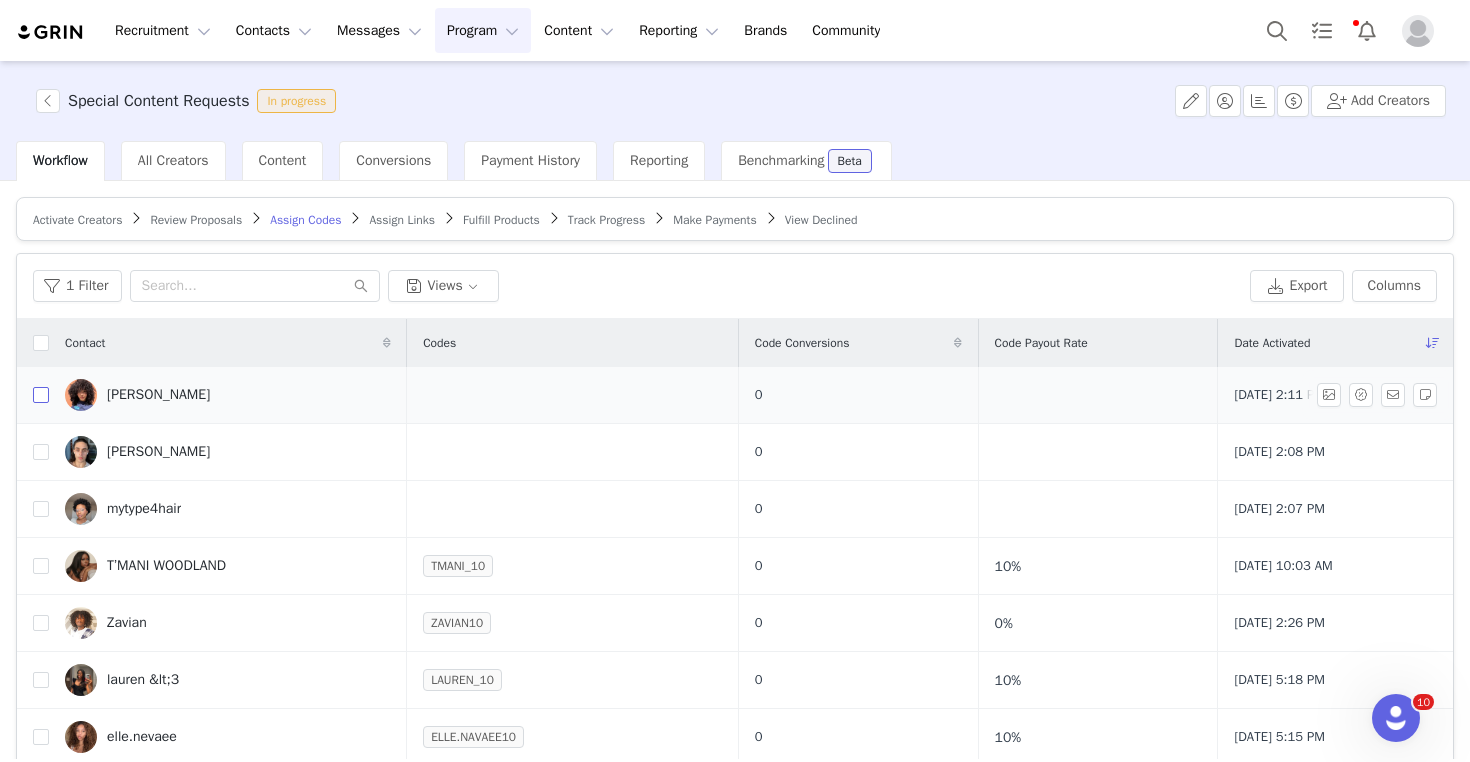 click at bounding box center (41, 395) 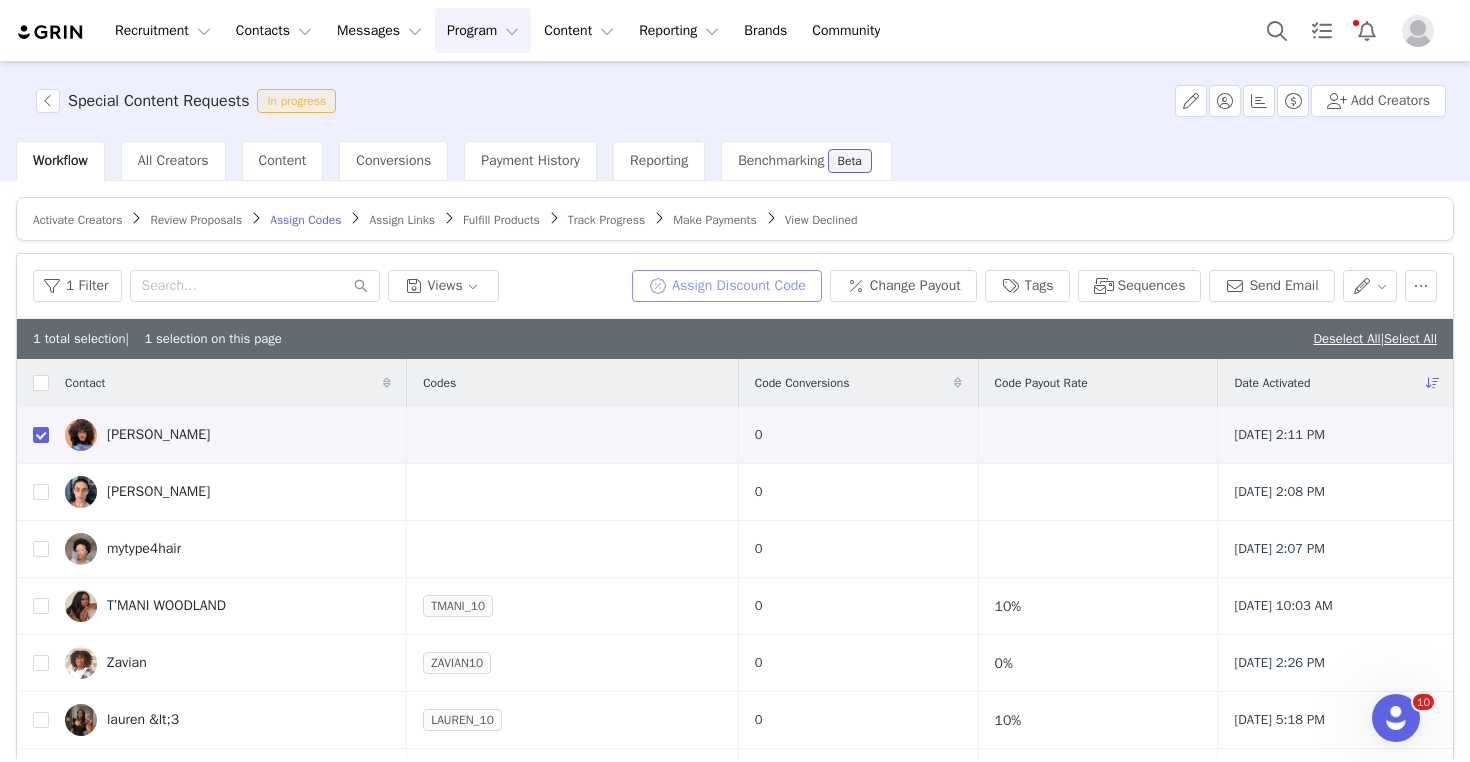 click on "1 Filter Views     Assign Discount Code Change Payout Tags Sequences Send Email" at bounding box center [735, 286] 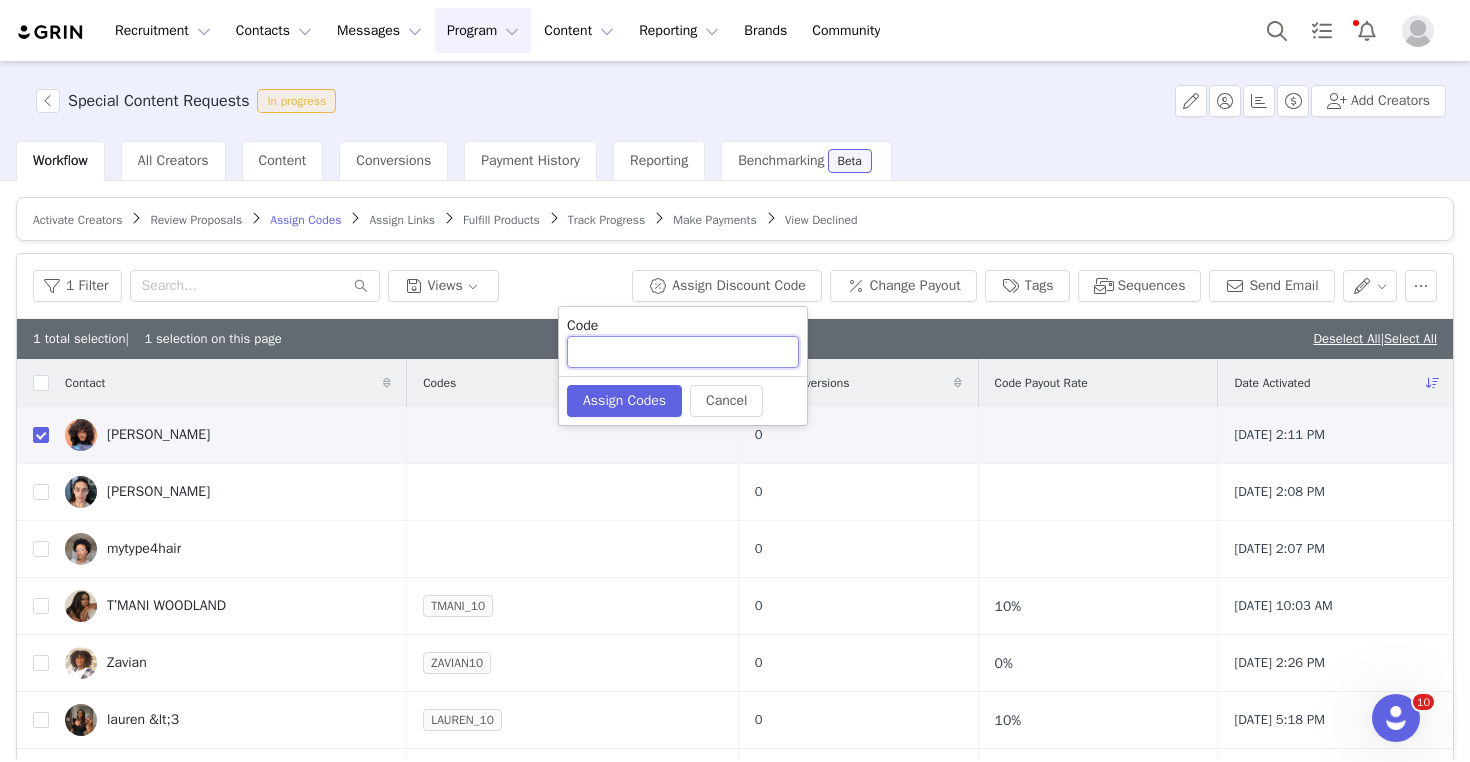 click at bounding box center (683, 352) 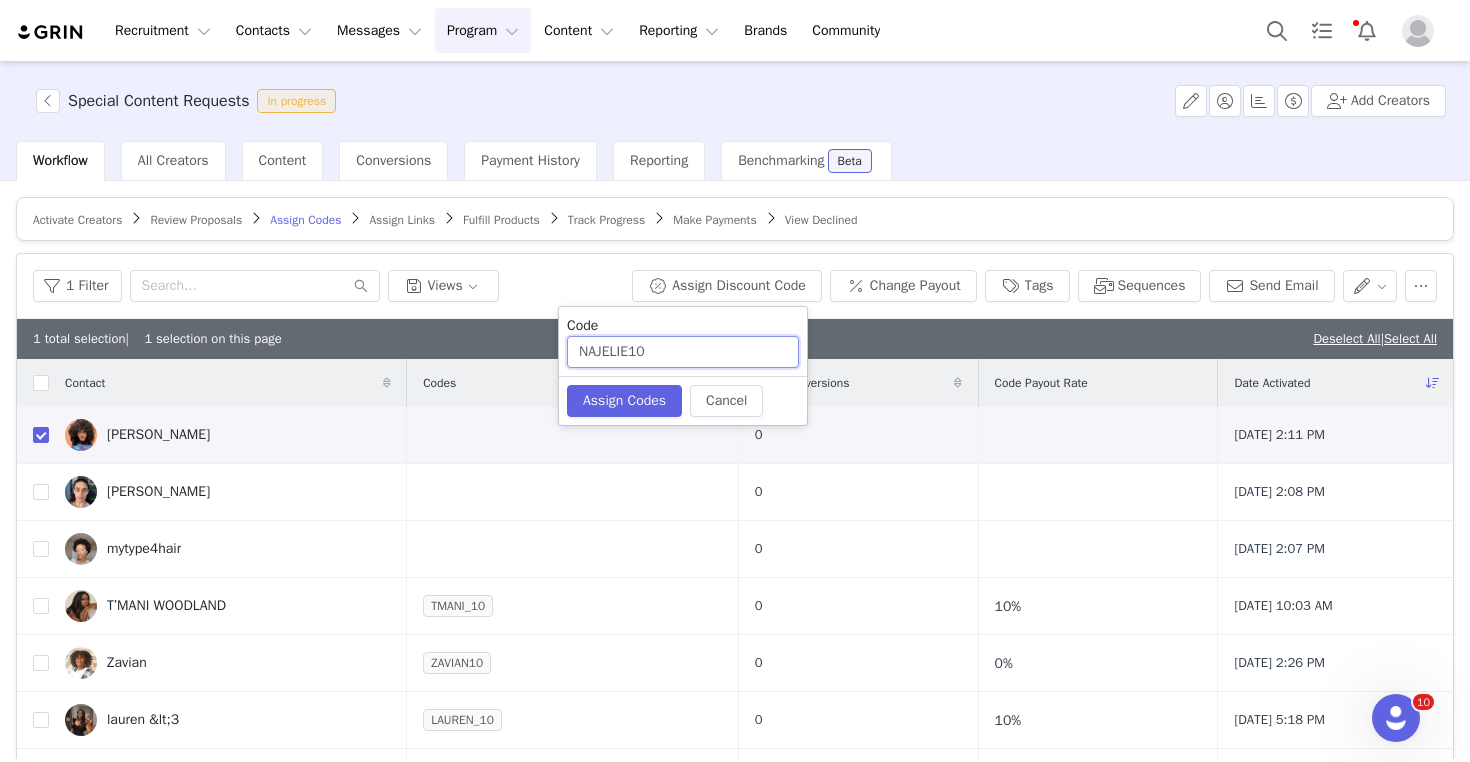 type on "NAJELIE10" 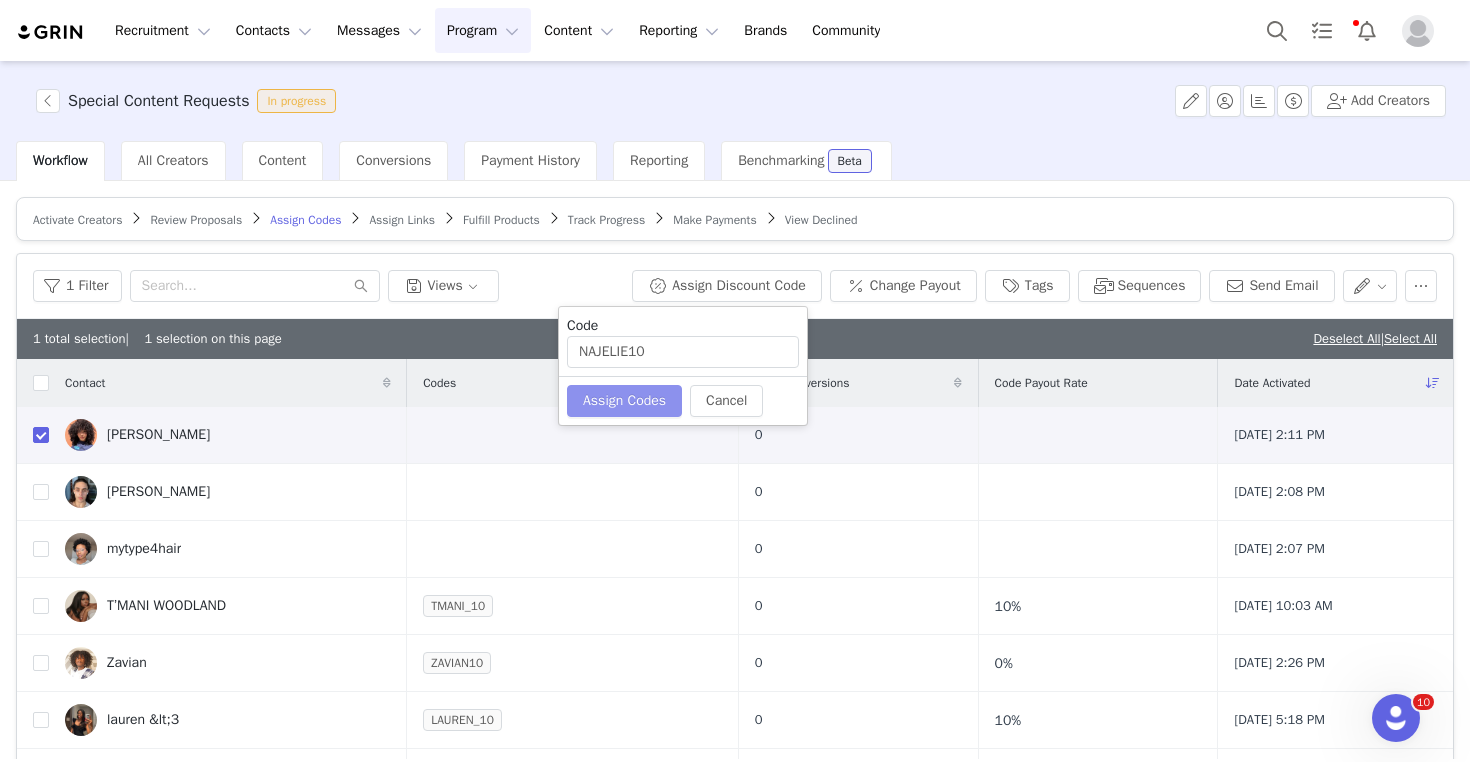 click on "Assign Codes" at bounding box center [624, 401] 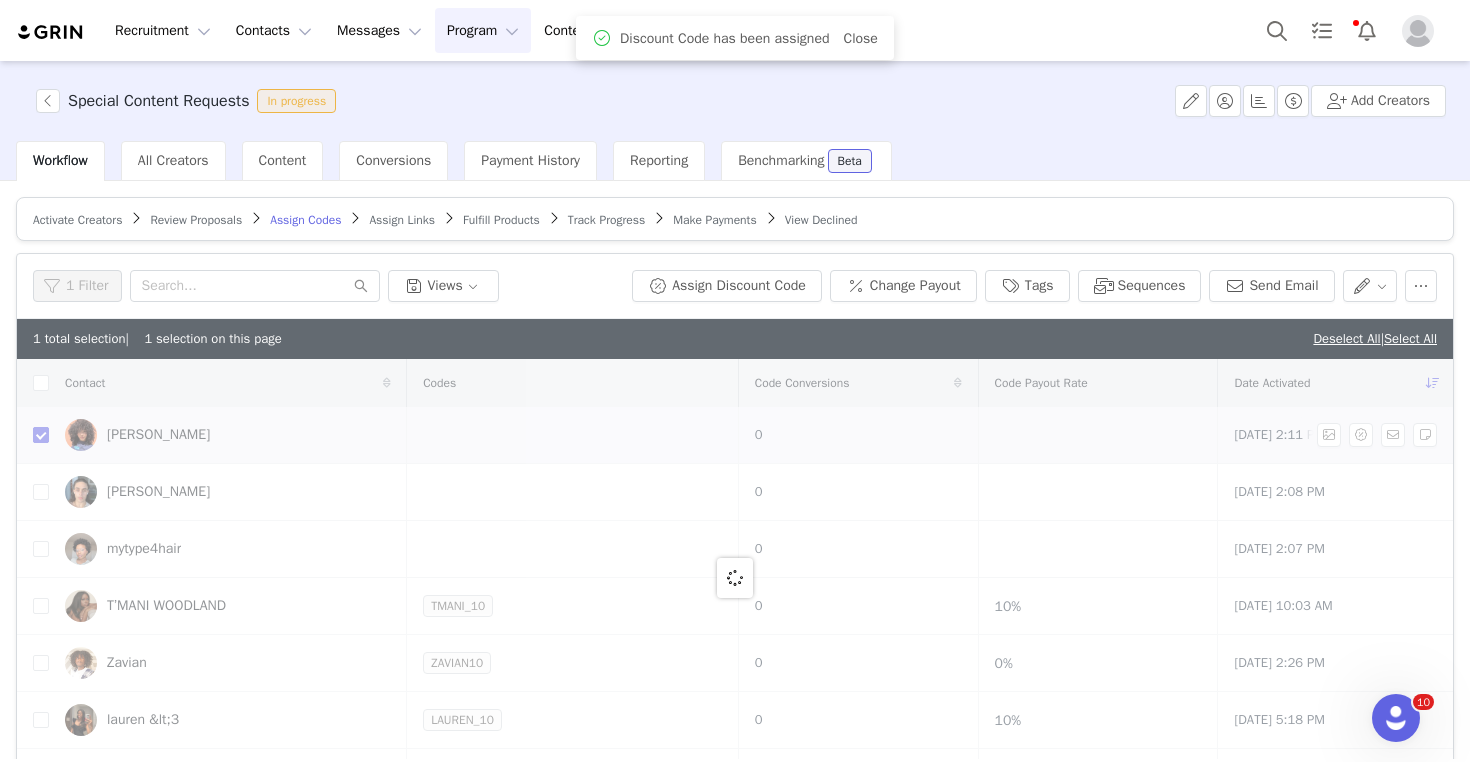 click at bounding box center [735, 577] 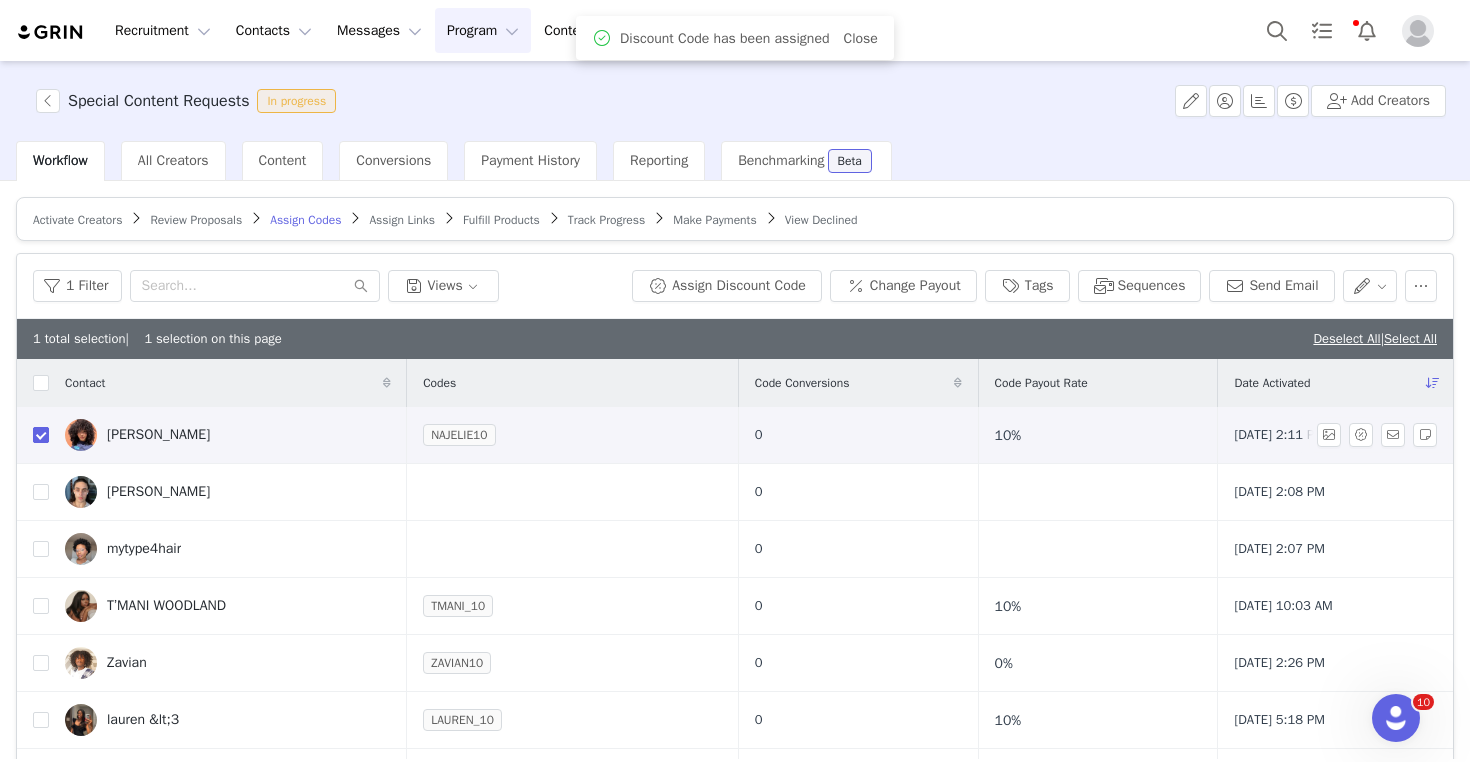 click at bounding box center [41, 435] 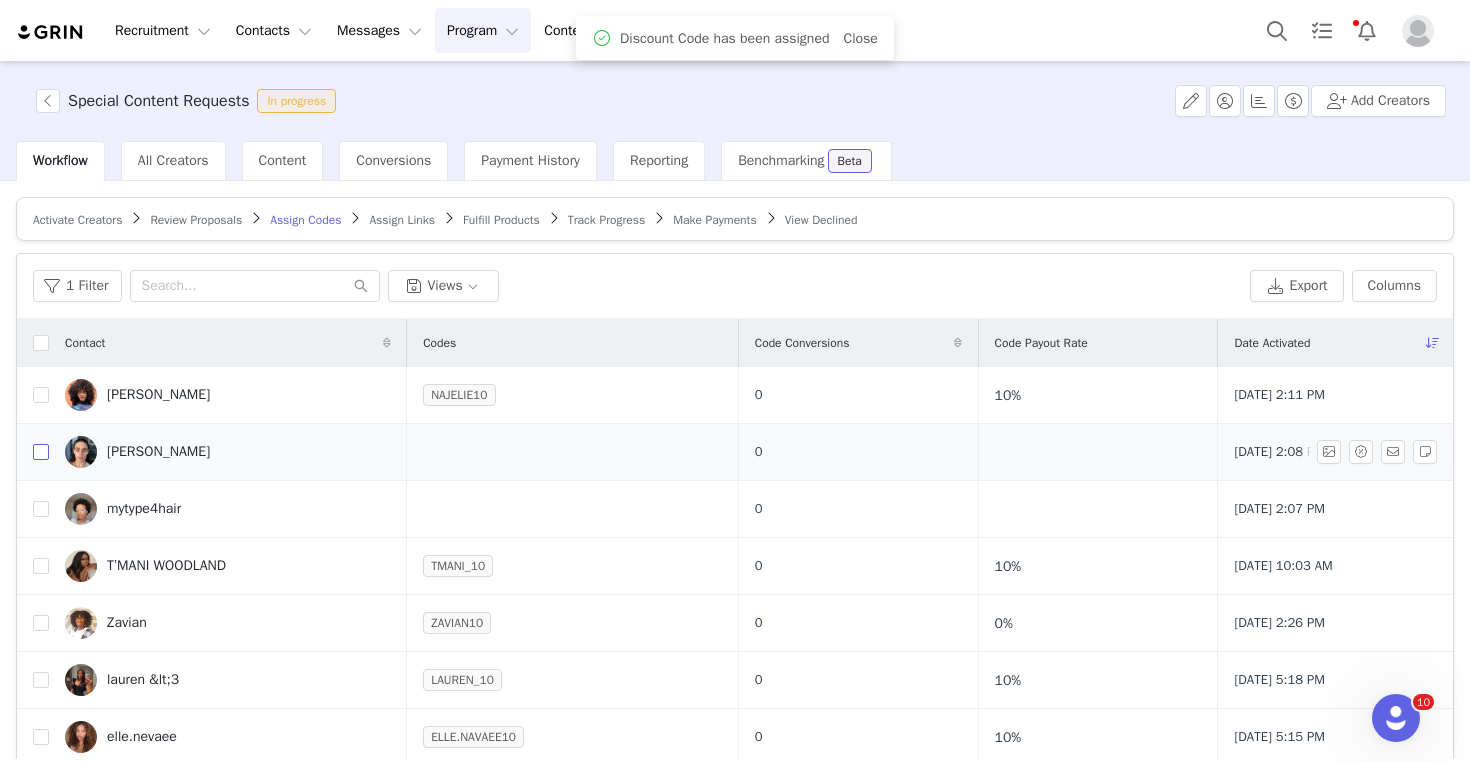 click at bounding box center (41, 452) 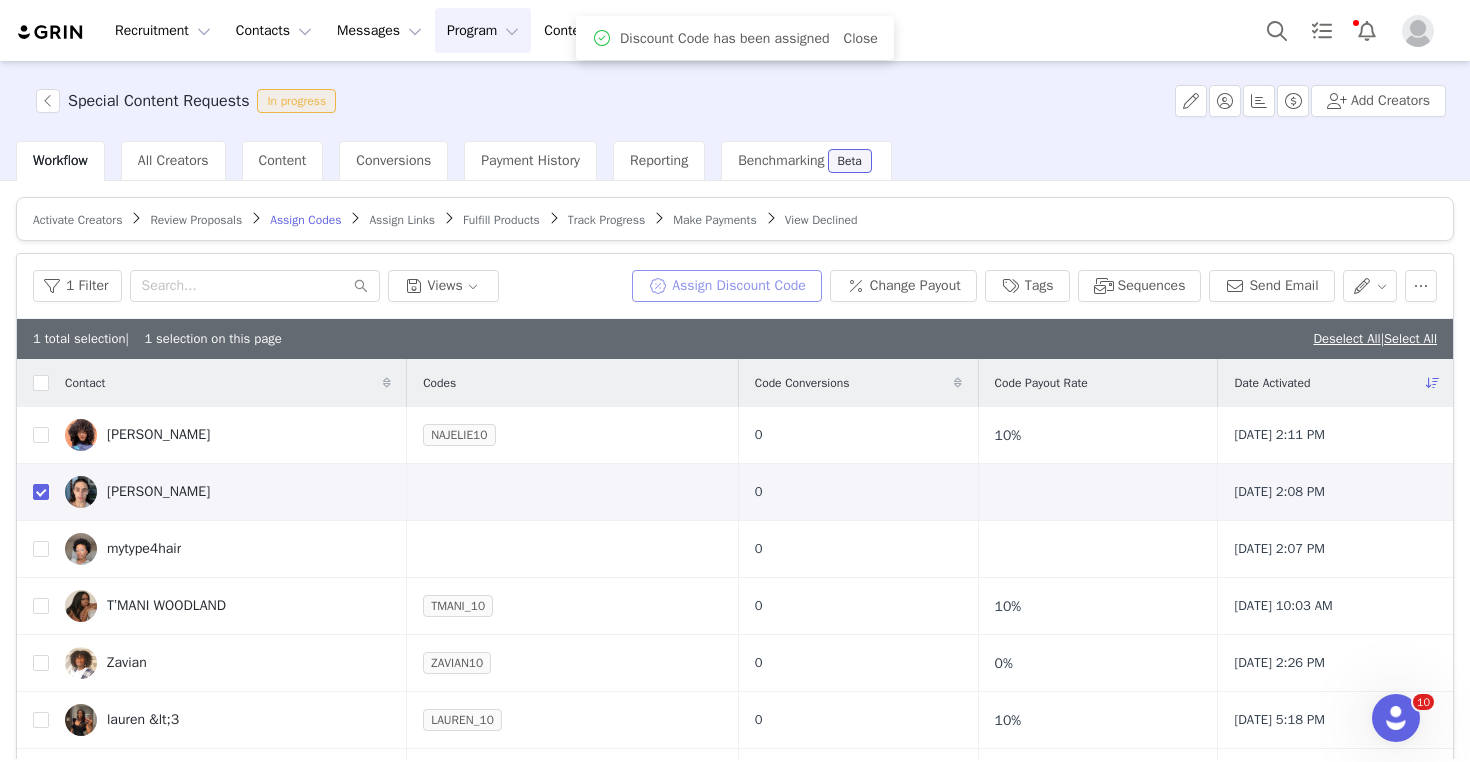click on "Assign Discount Code" at bounding box center [727, 286] 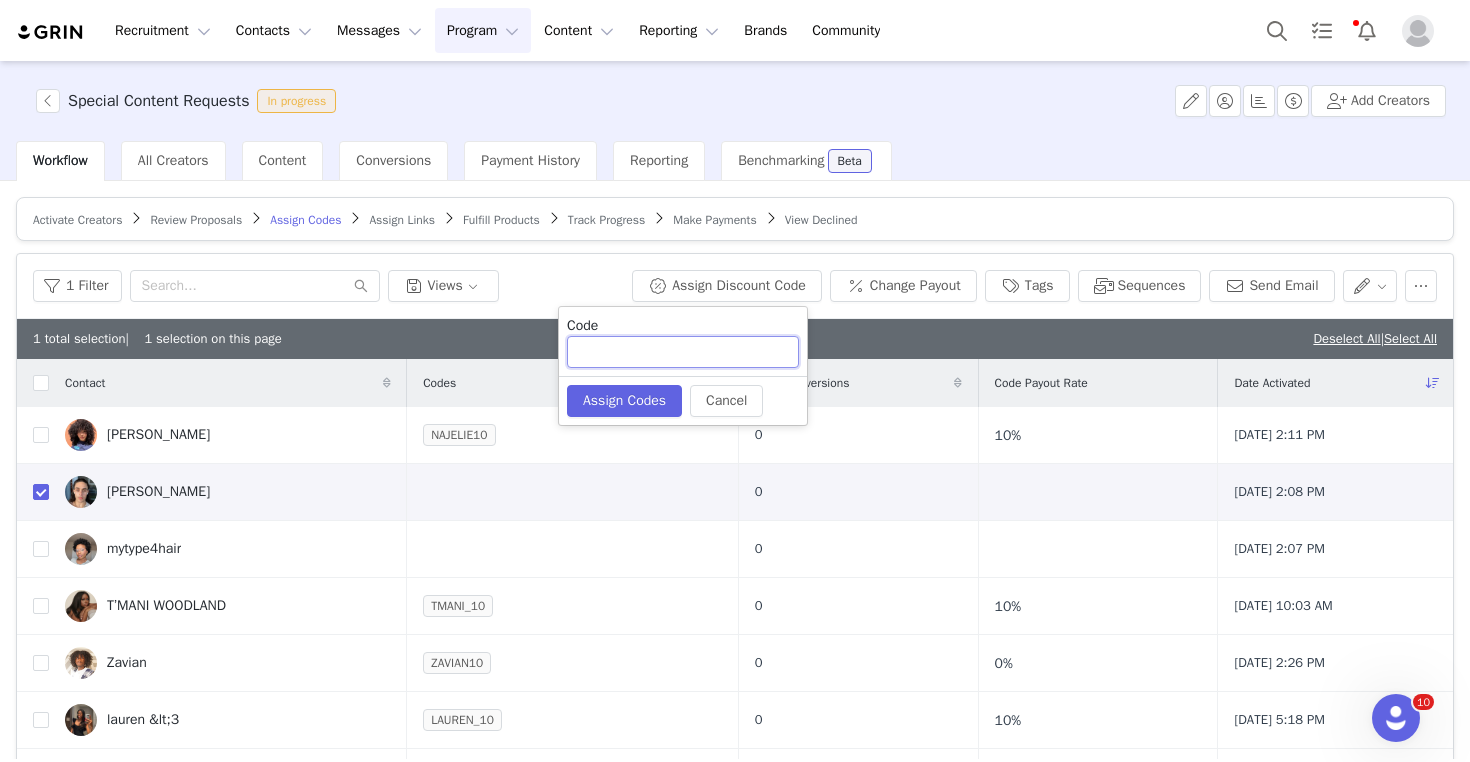drag, startPoint x: 643, startPoint y: 350, endPoint x: 549, endPoint y: 318, distance: 99.29753 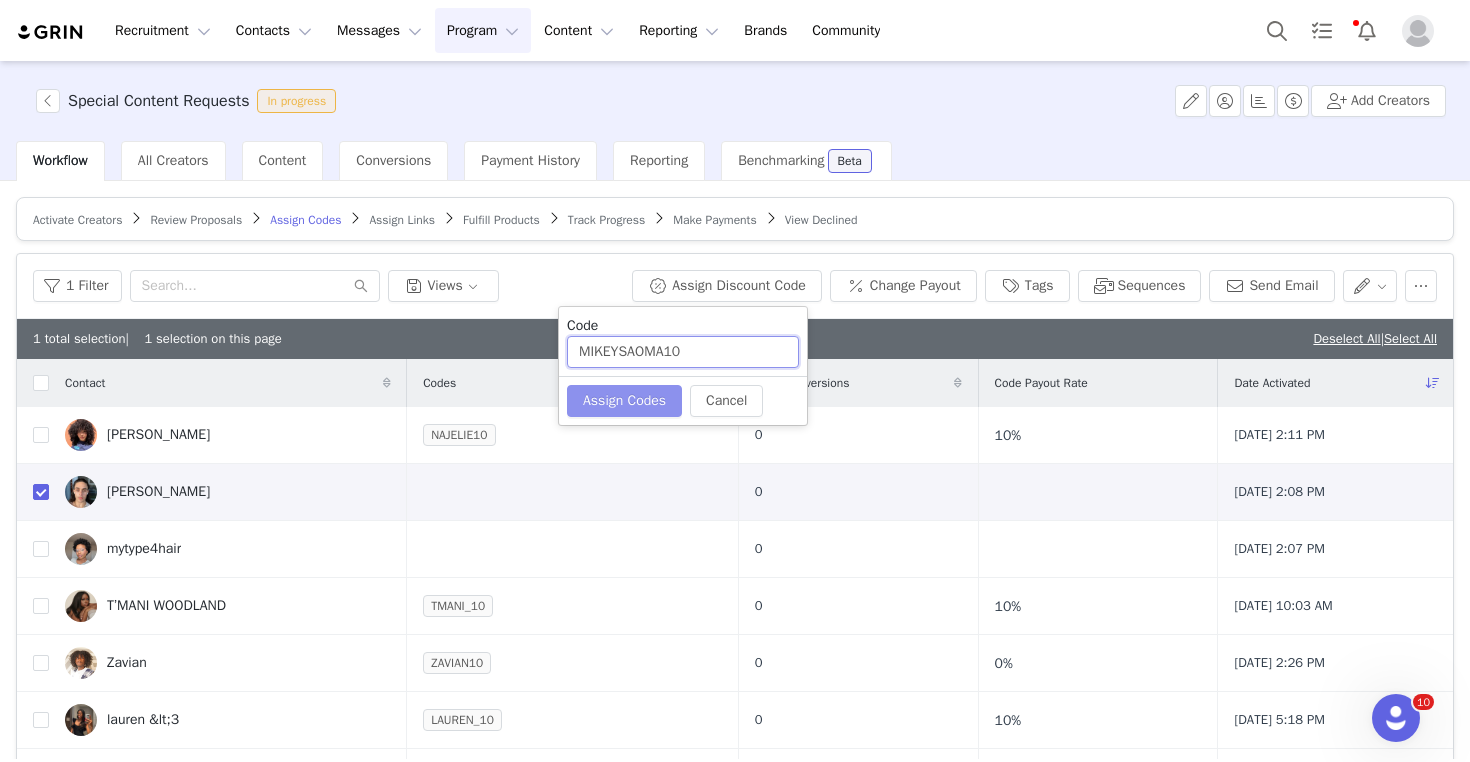 type on "MIKEYSAOMA10" 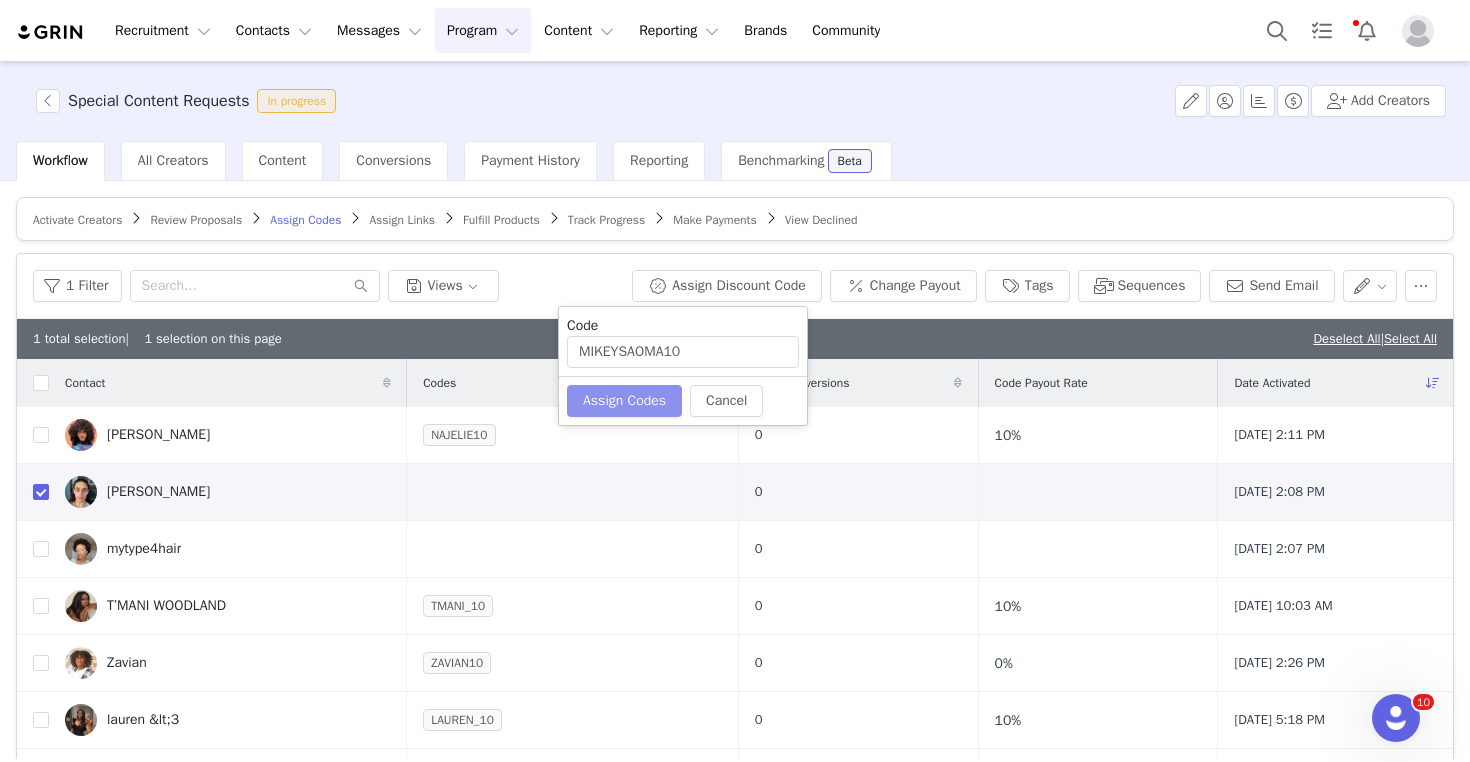 click on "Assign Codes" at bounding box center (624, 401) 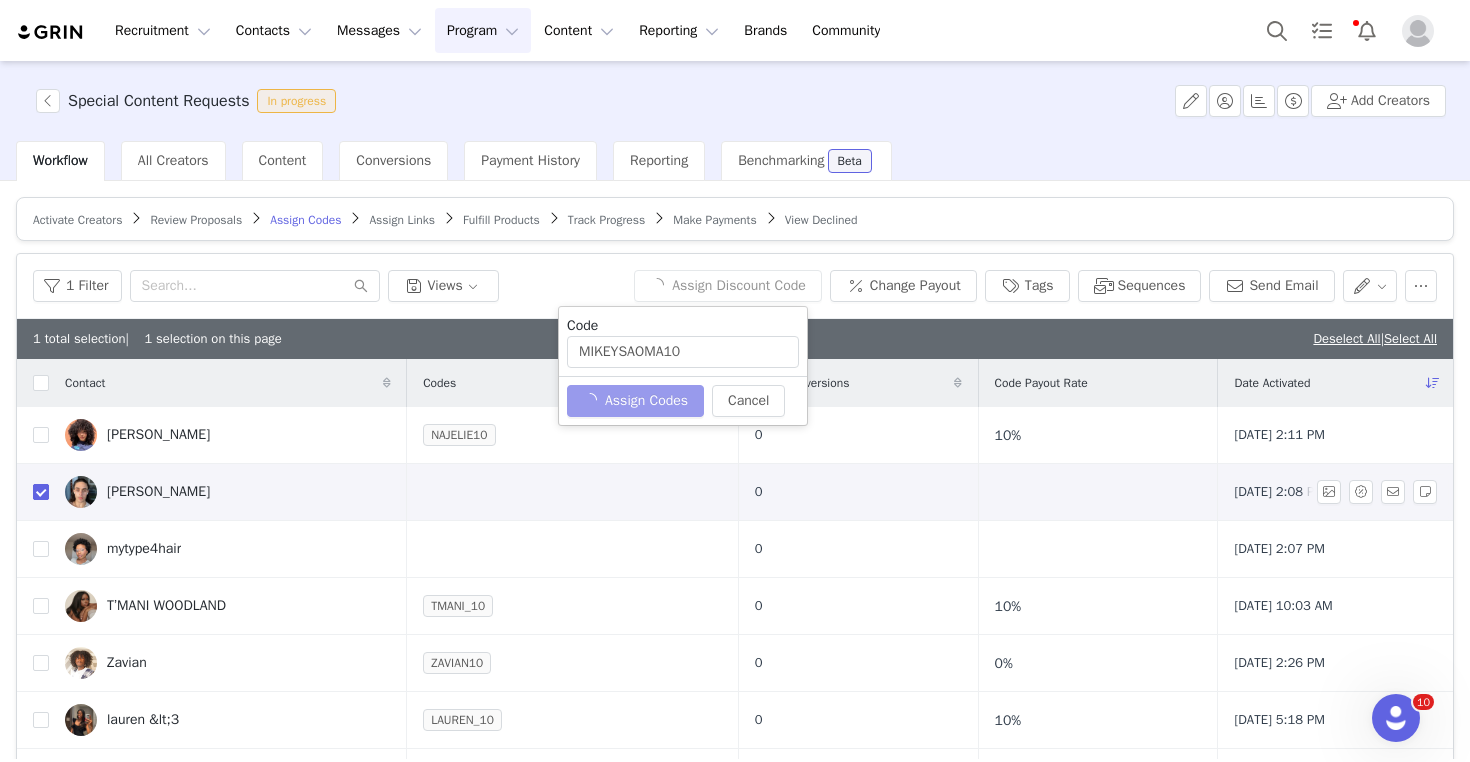 click at bounding box center (41, 492) 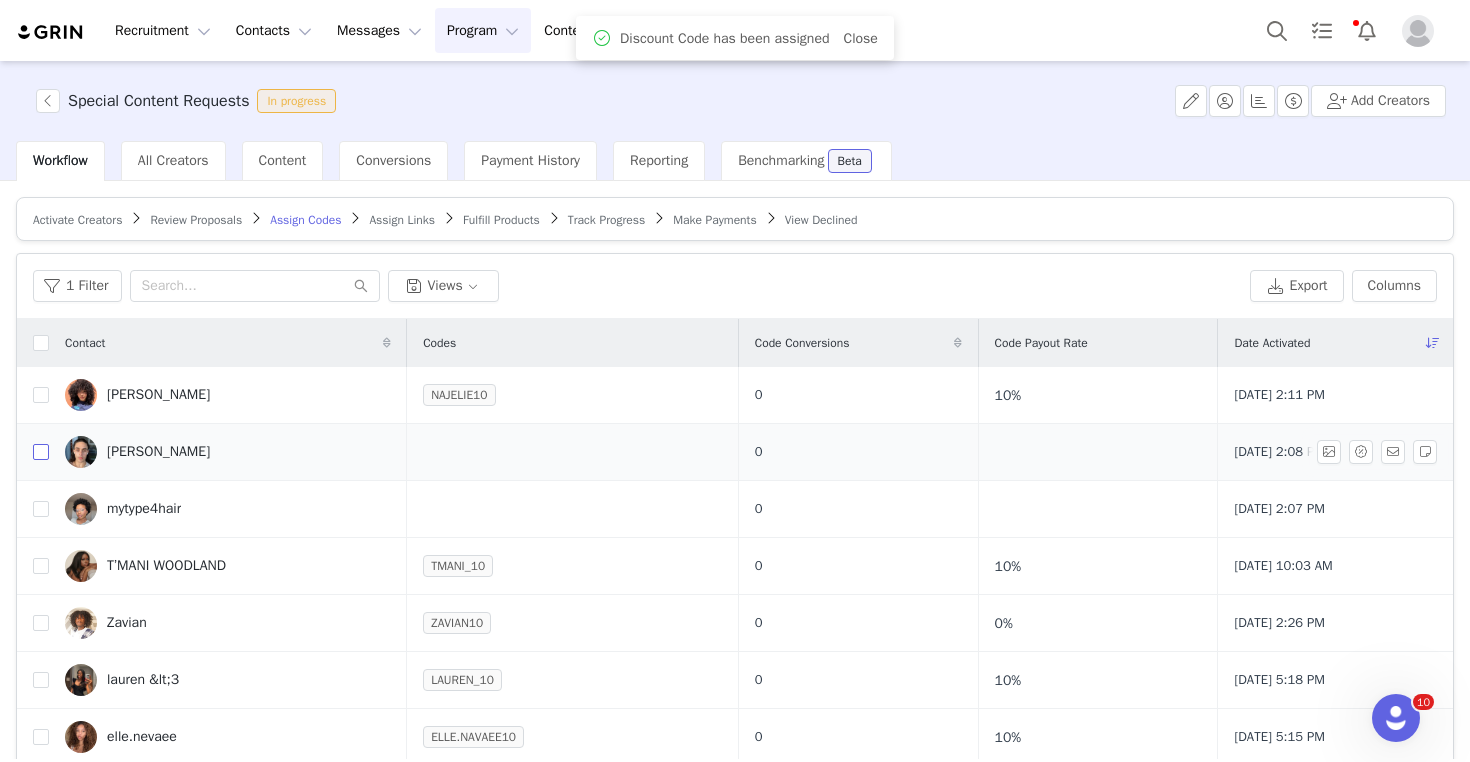 click at bounding box center [41, 452] 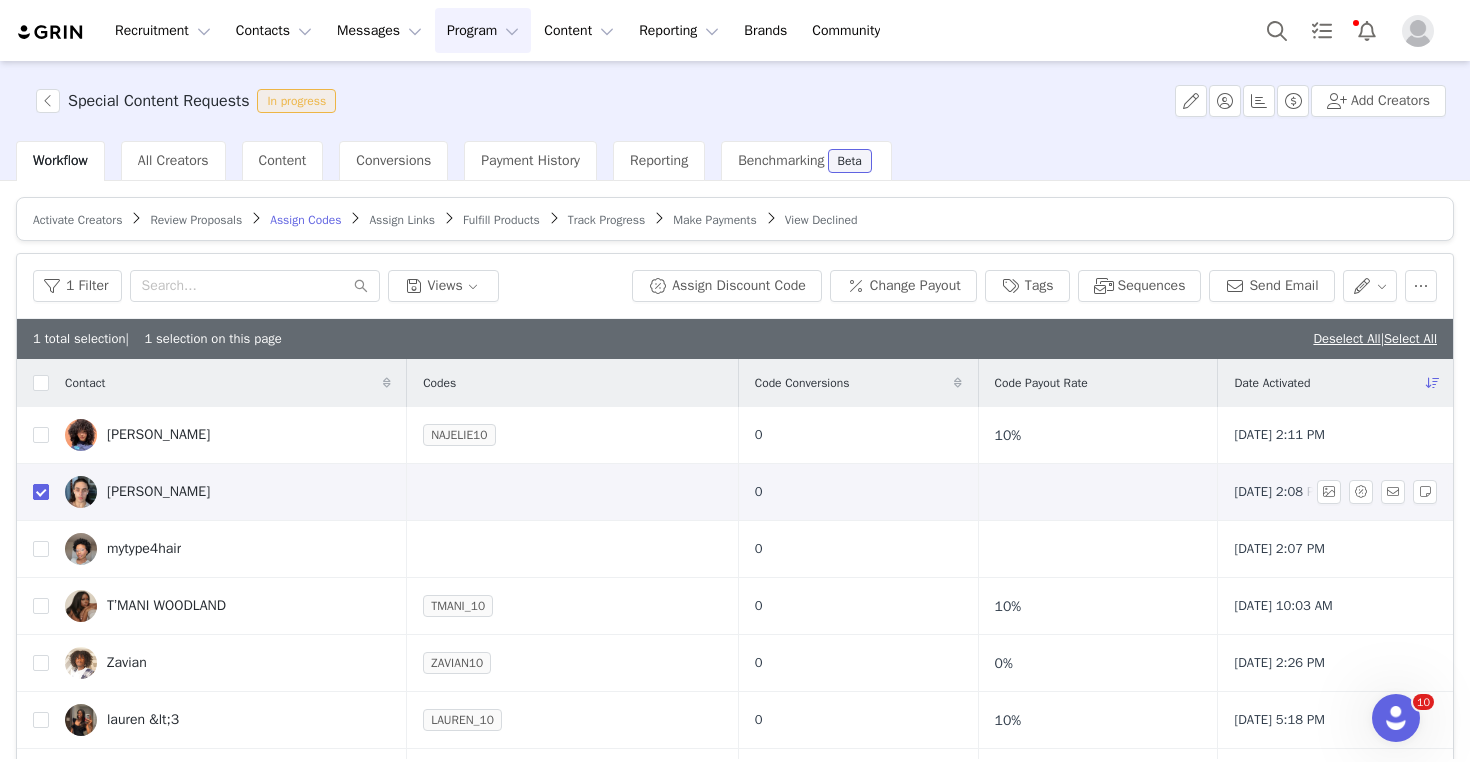 click at bounding box center (41, 492) 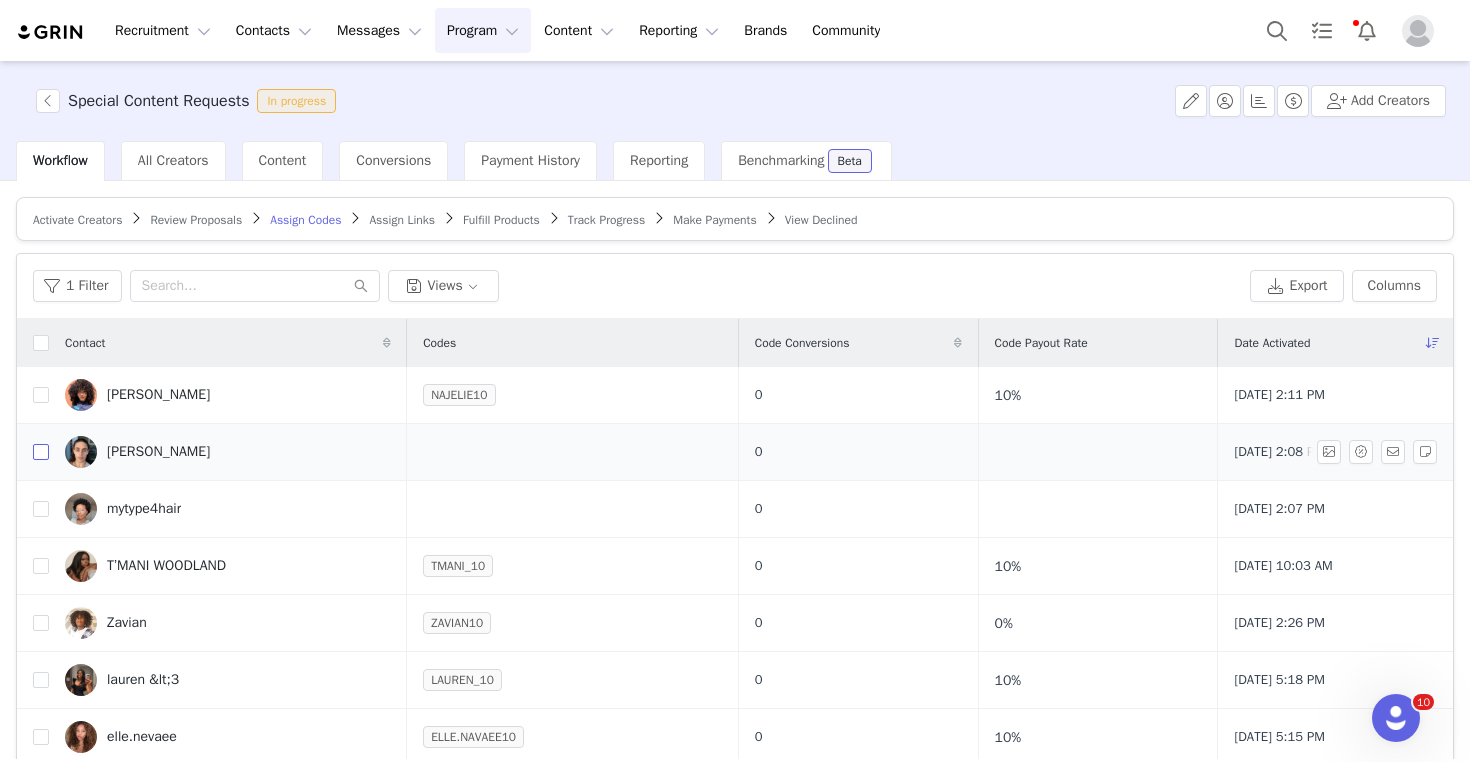 click at bounding box center [41, 452] 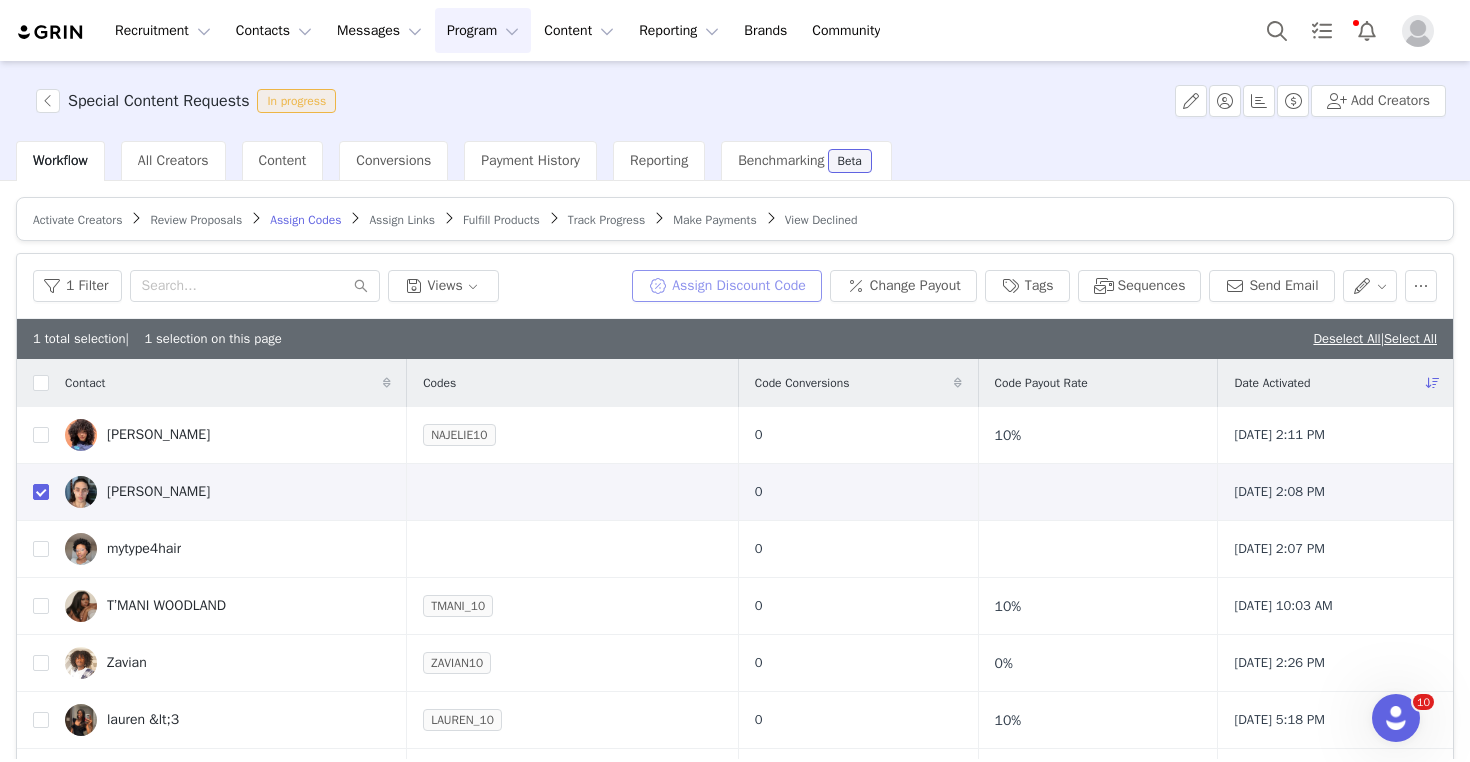 click on "Assign Discount Code" at bounding box center [727, 286] 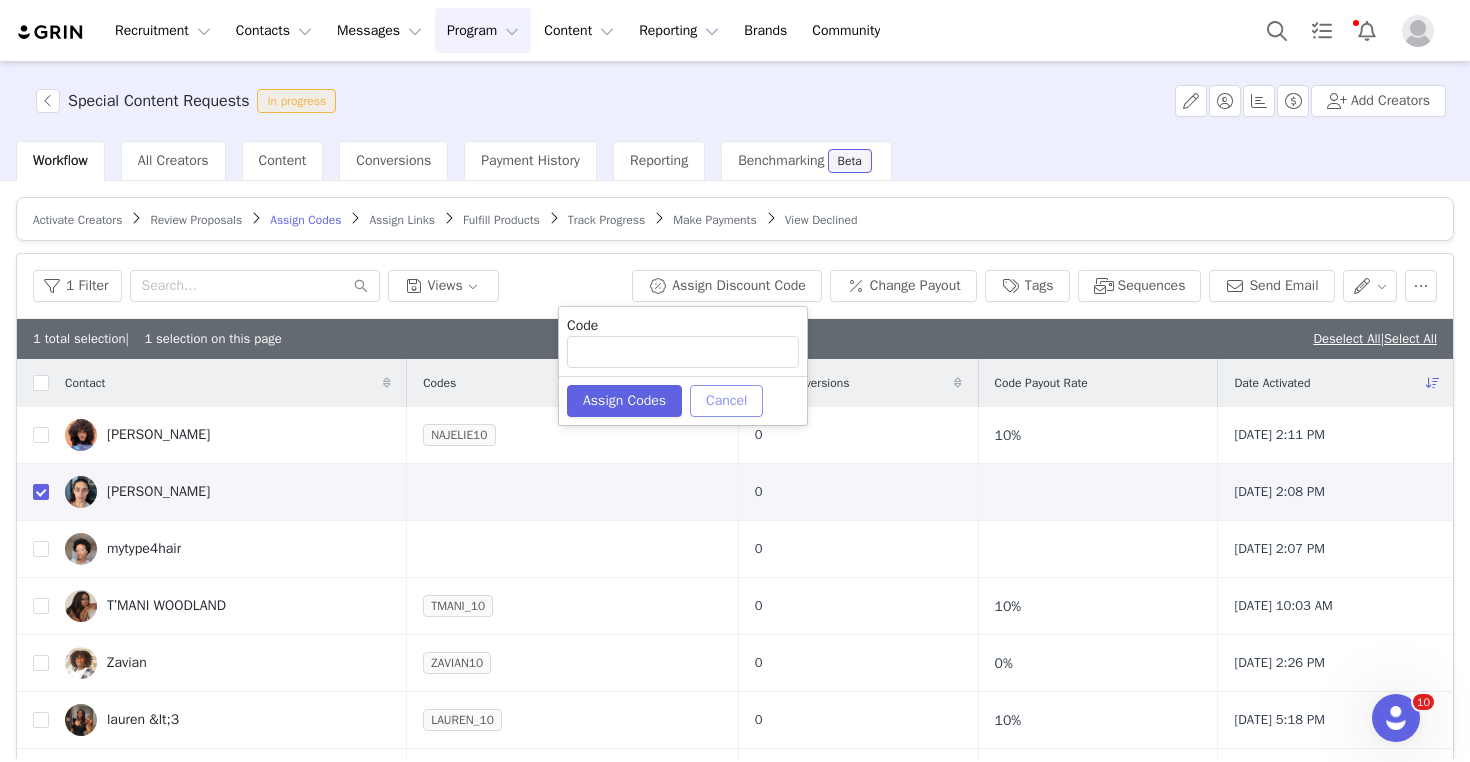click on "Cancel" at bounding box center [726, 401] 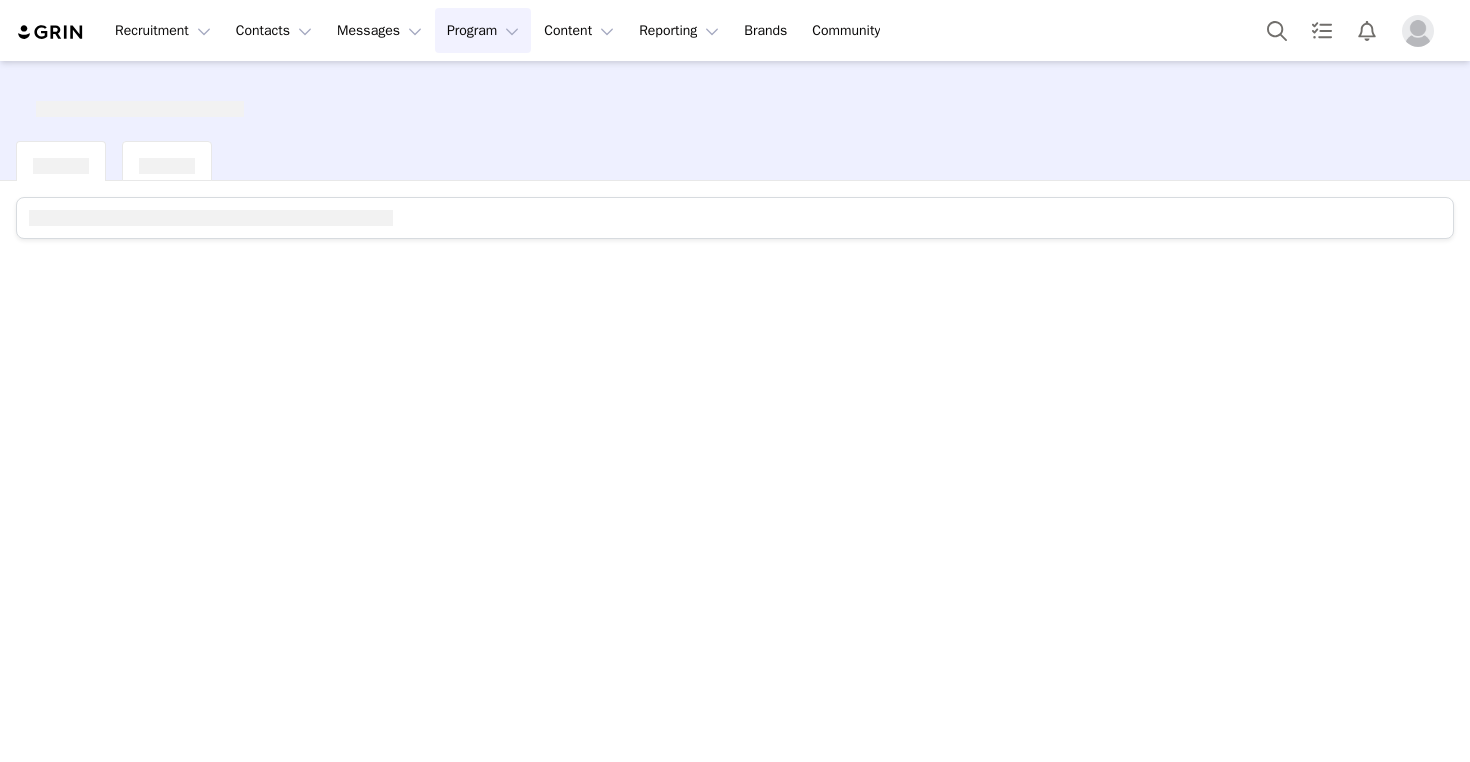 scroll, scrollTop: 0, scrollLeft: 0, axis: both 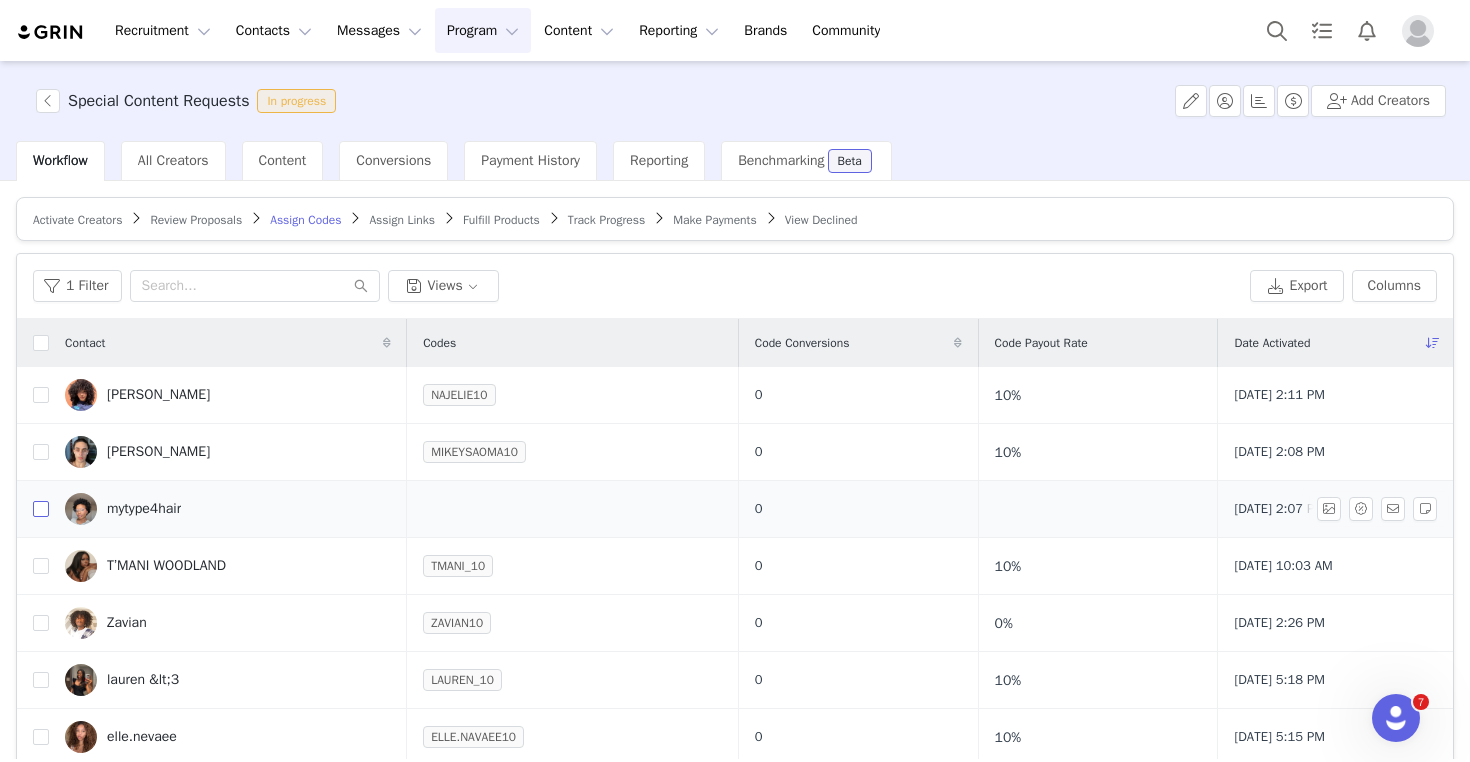 click at bounding box center [41, 509] 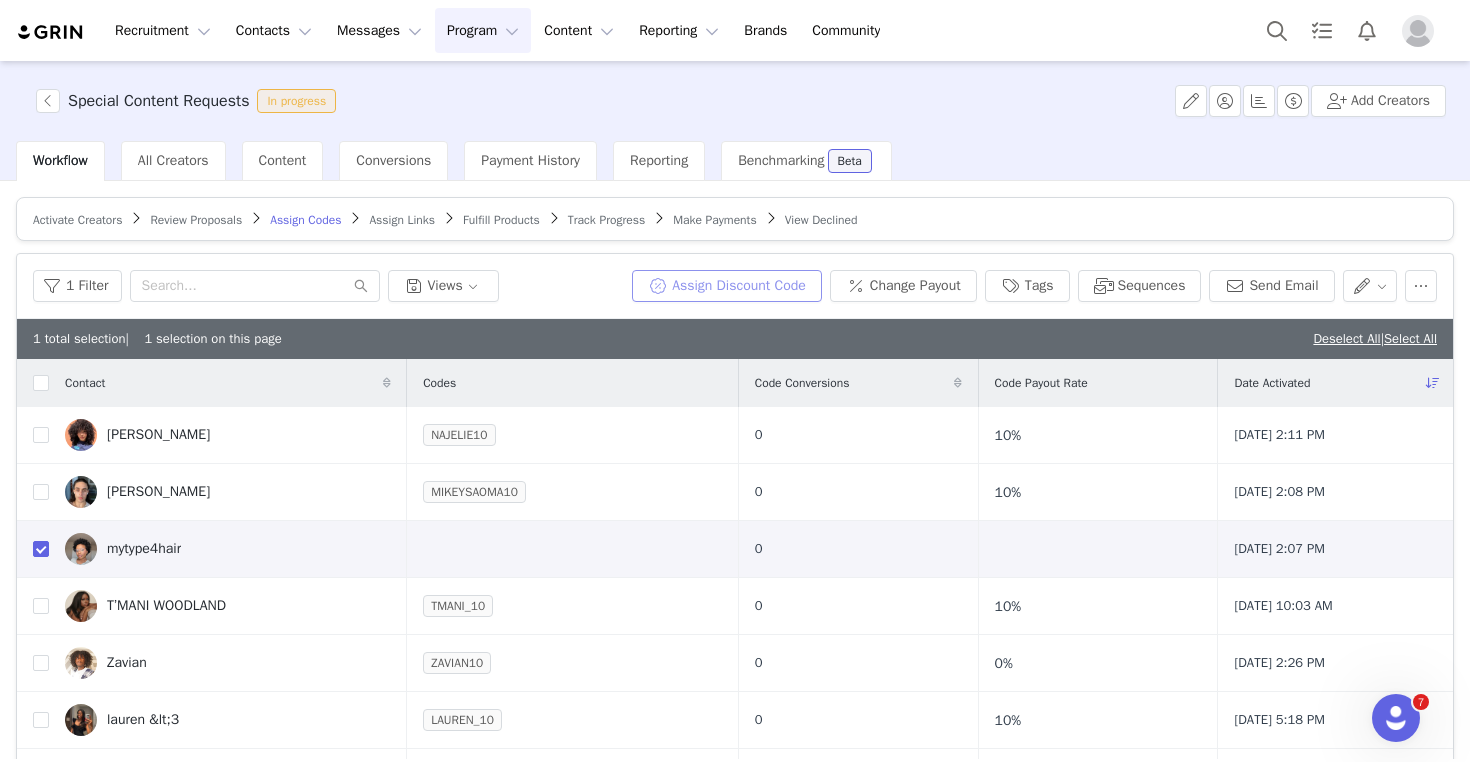 click on "Assign Discount Code" at bounding box center [727, 286] 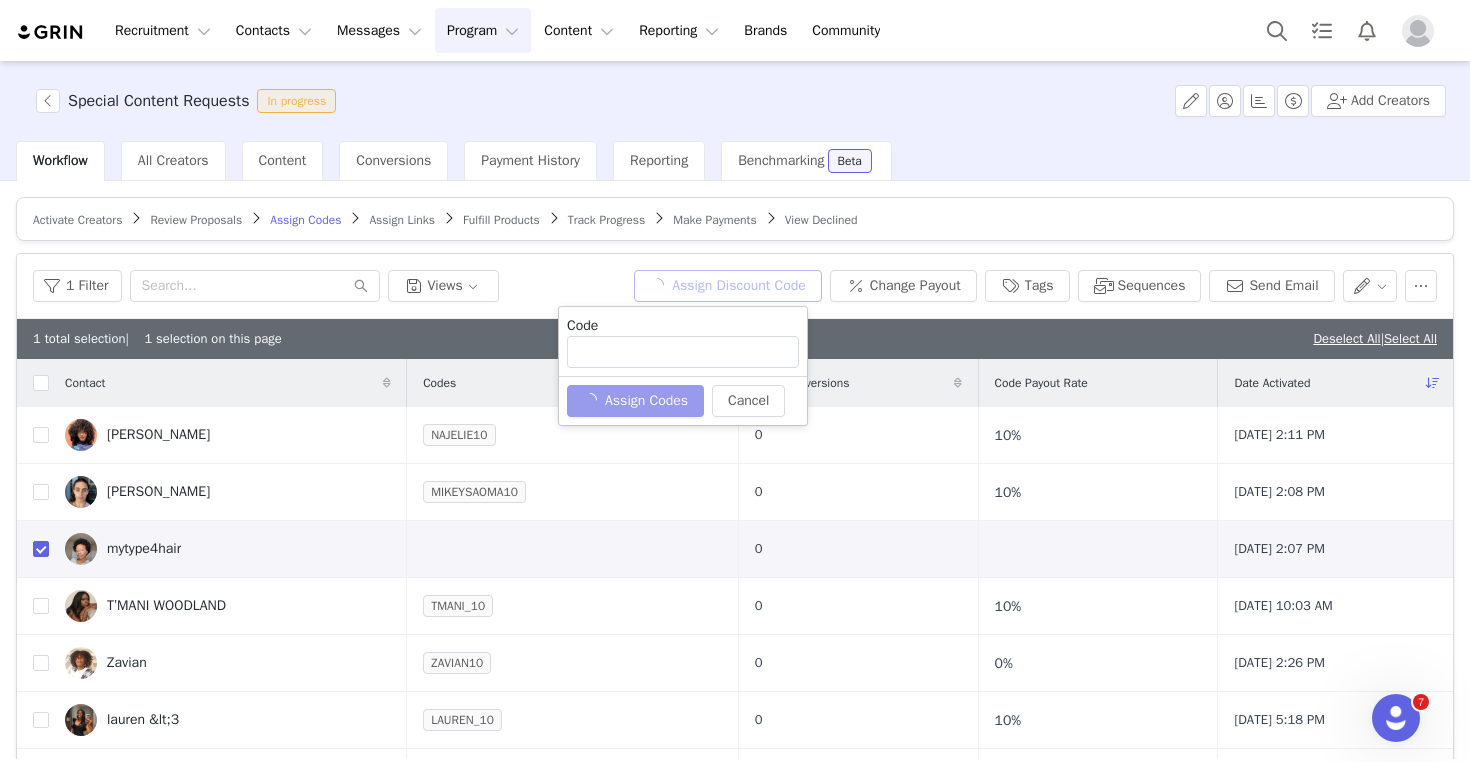type on "MYTYPE4HAIR_10" 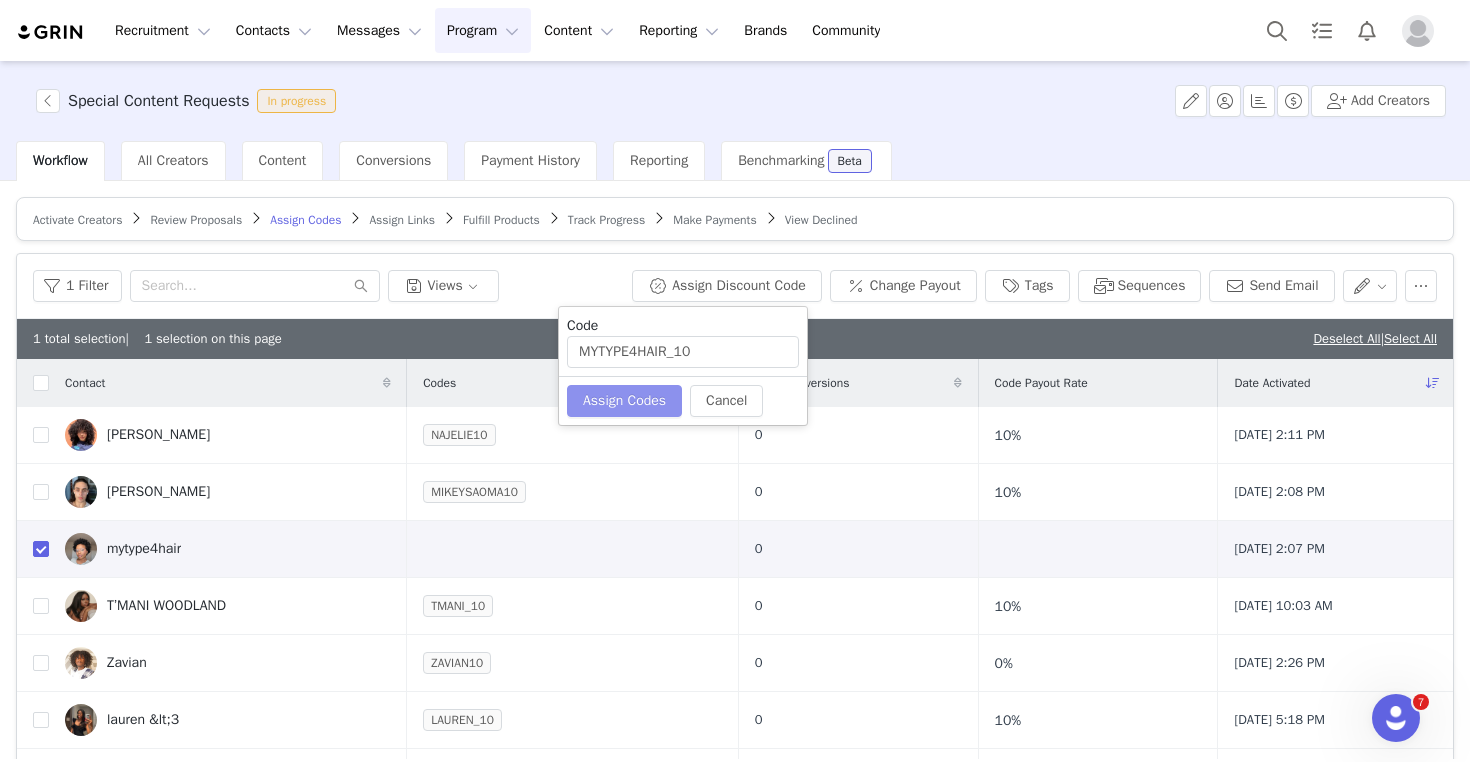 click on "Assign Codes" at bounding box center [624, 401] 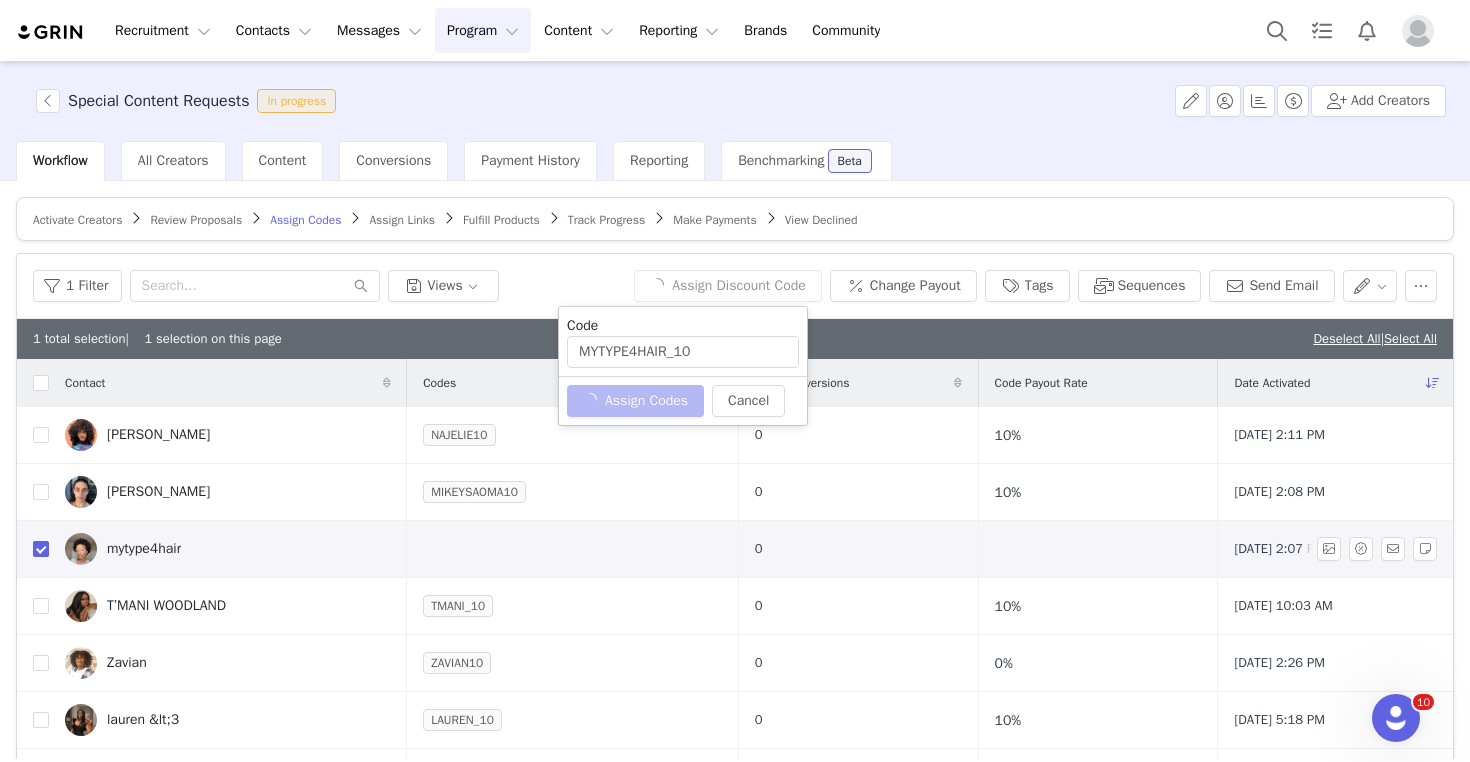 type 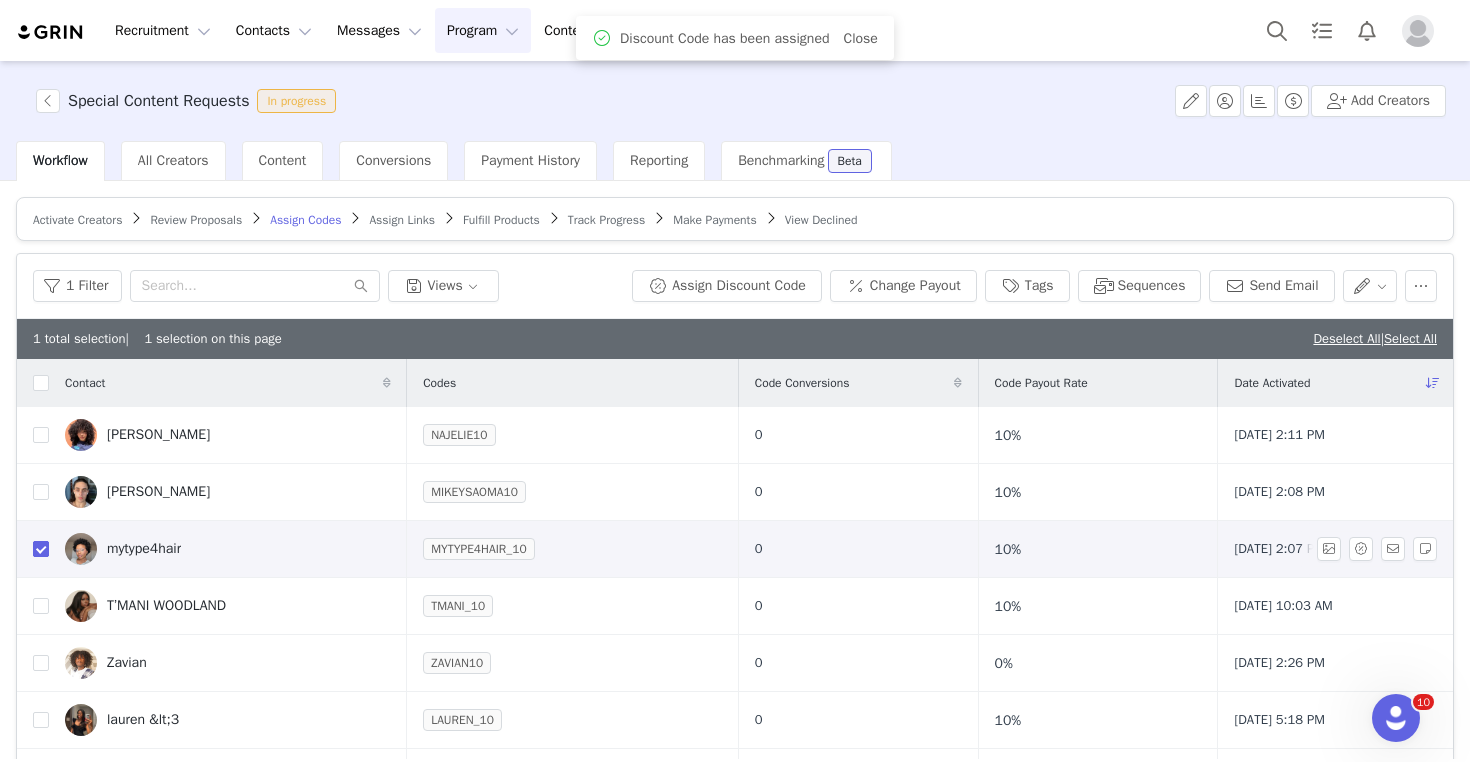 click at bounding box center (41, 549) 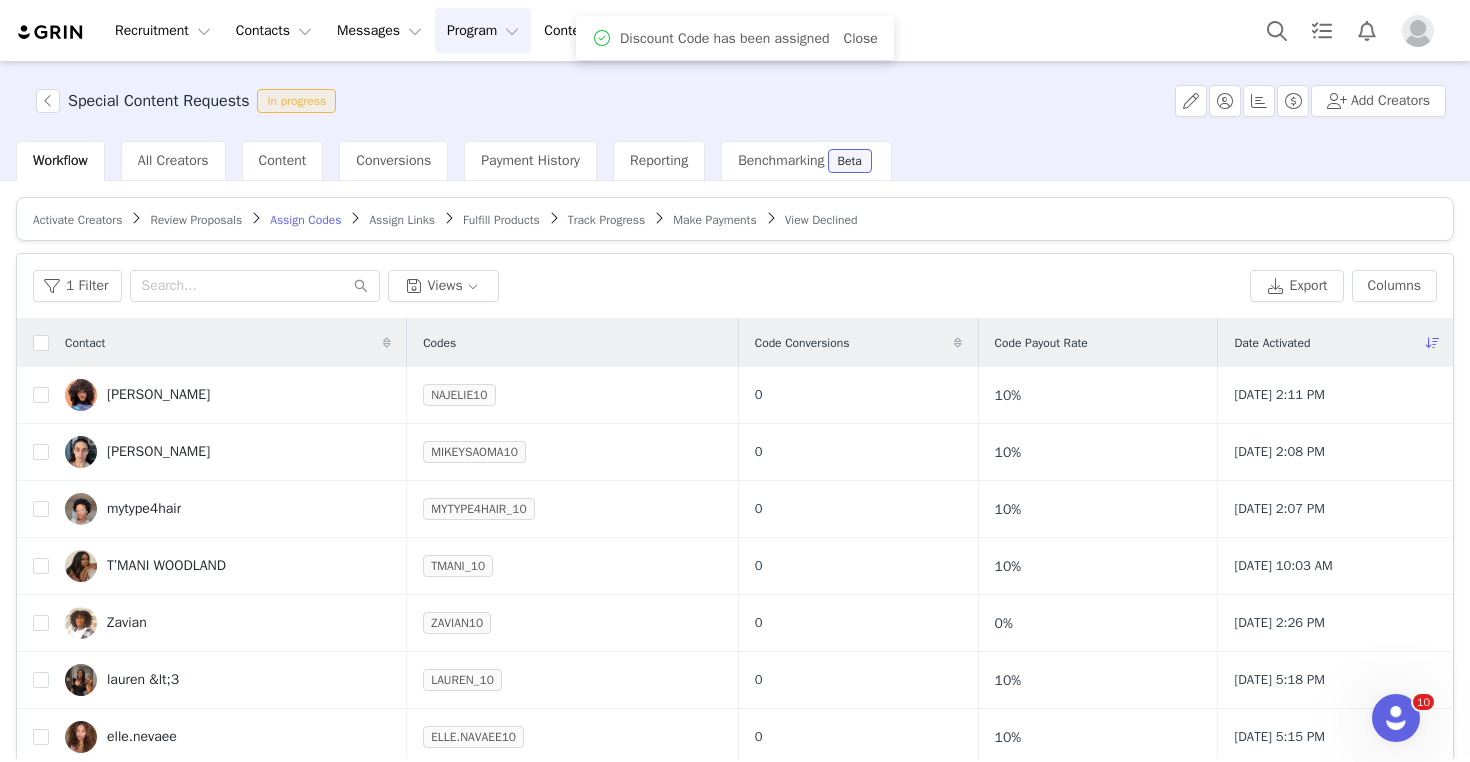click on "Assign Links" at bounding box center (402, 220) 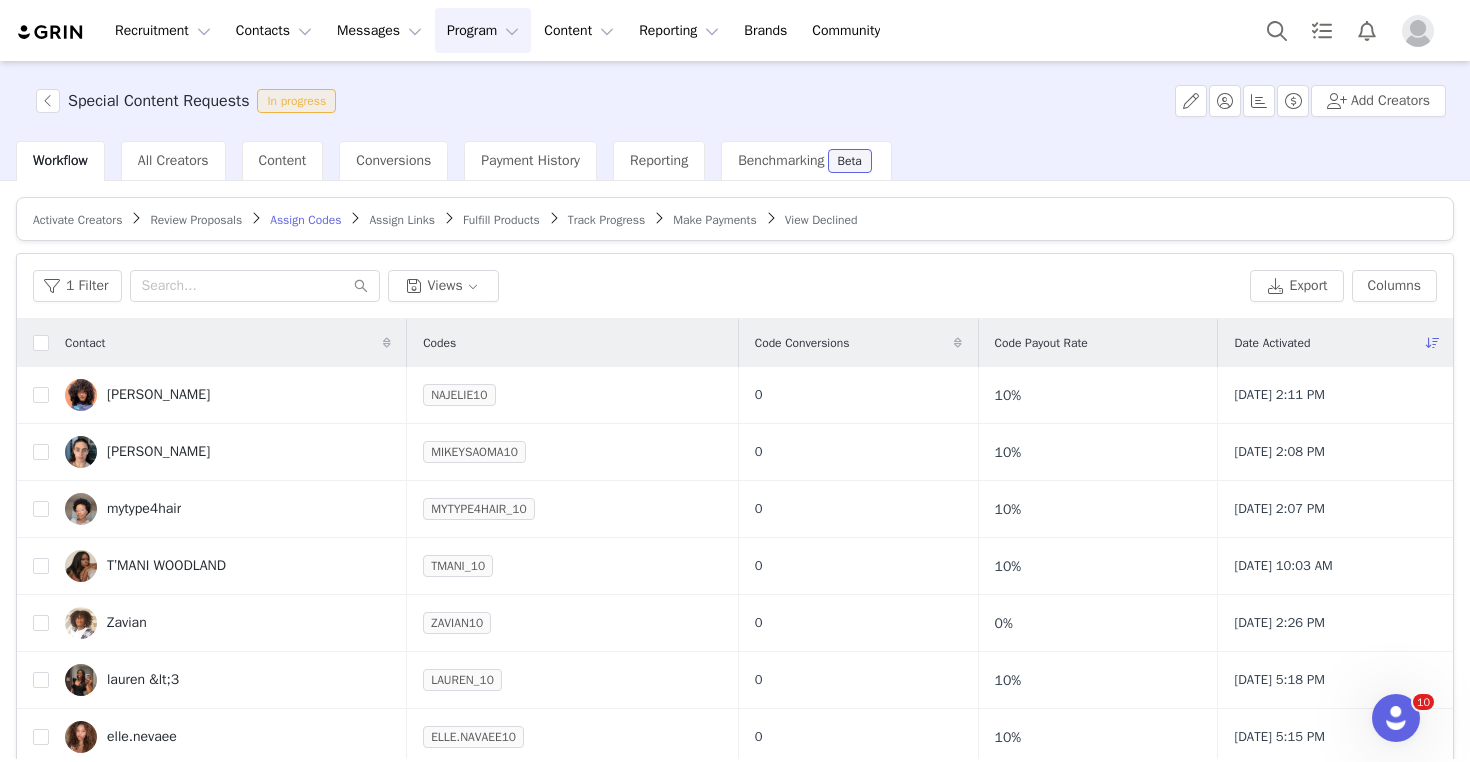 click on "Assign Links" at bounding box center (402, 219) 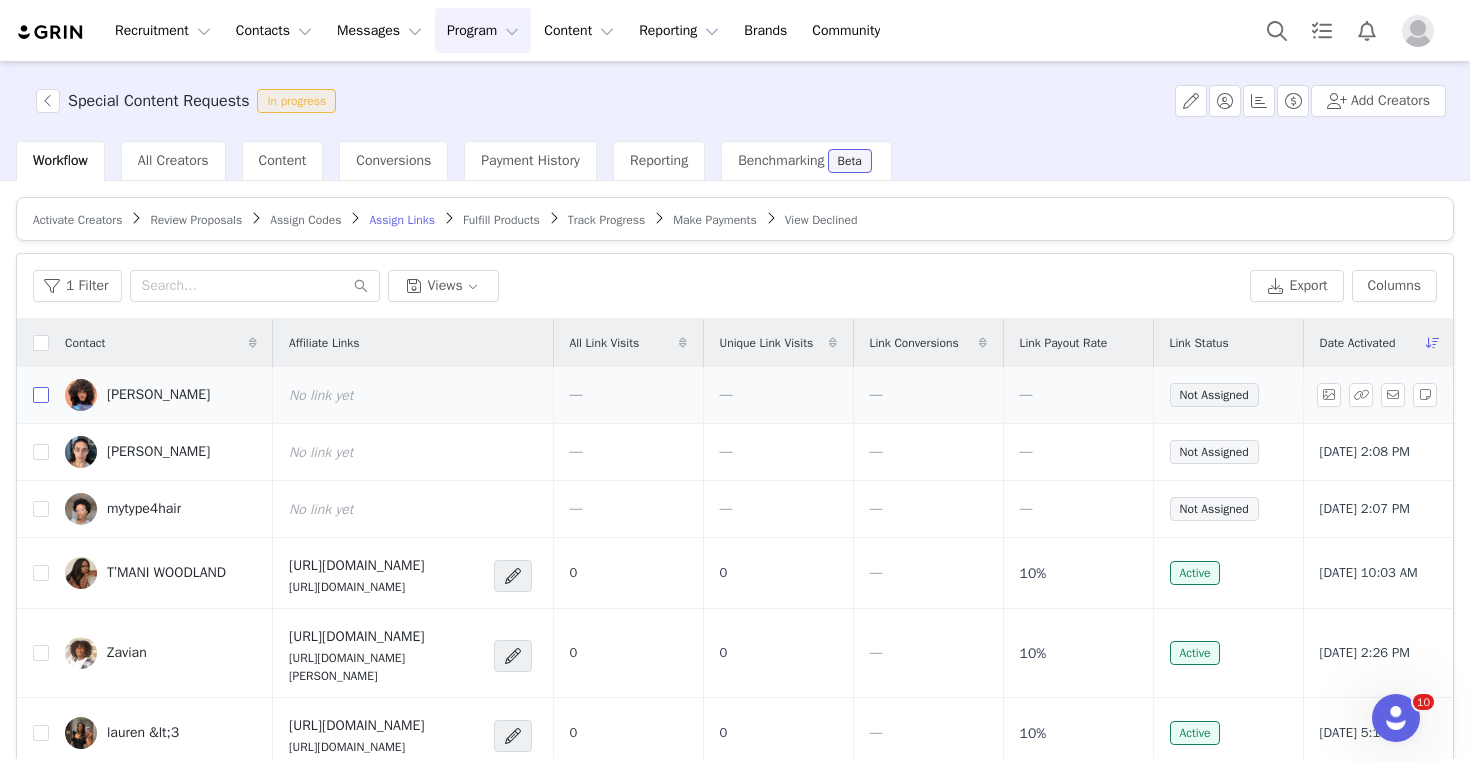 click at bounding box center (41, 395) 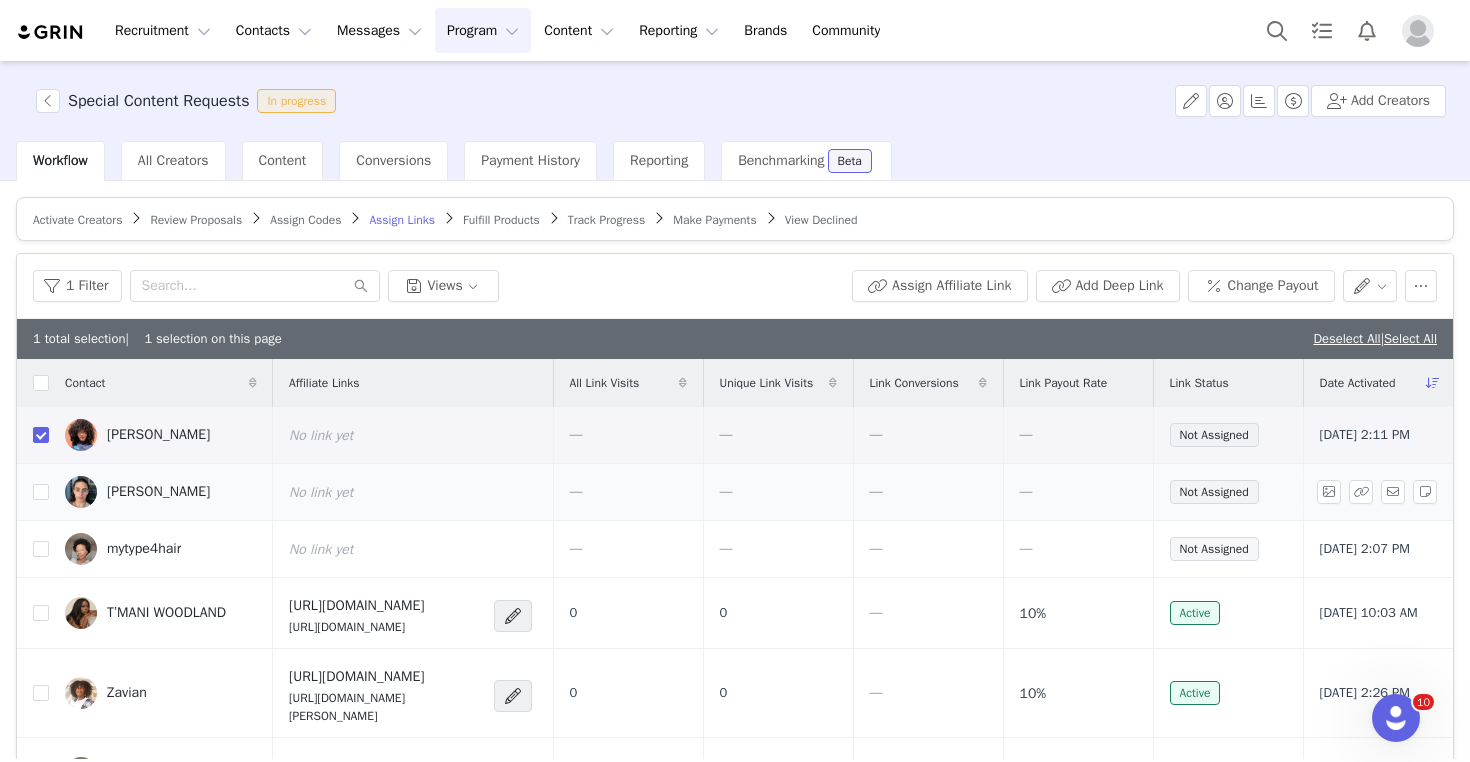 click on "[PERSON_NAME]" at bounding box center (161, 492) 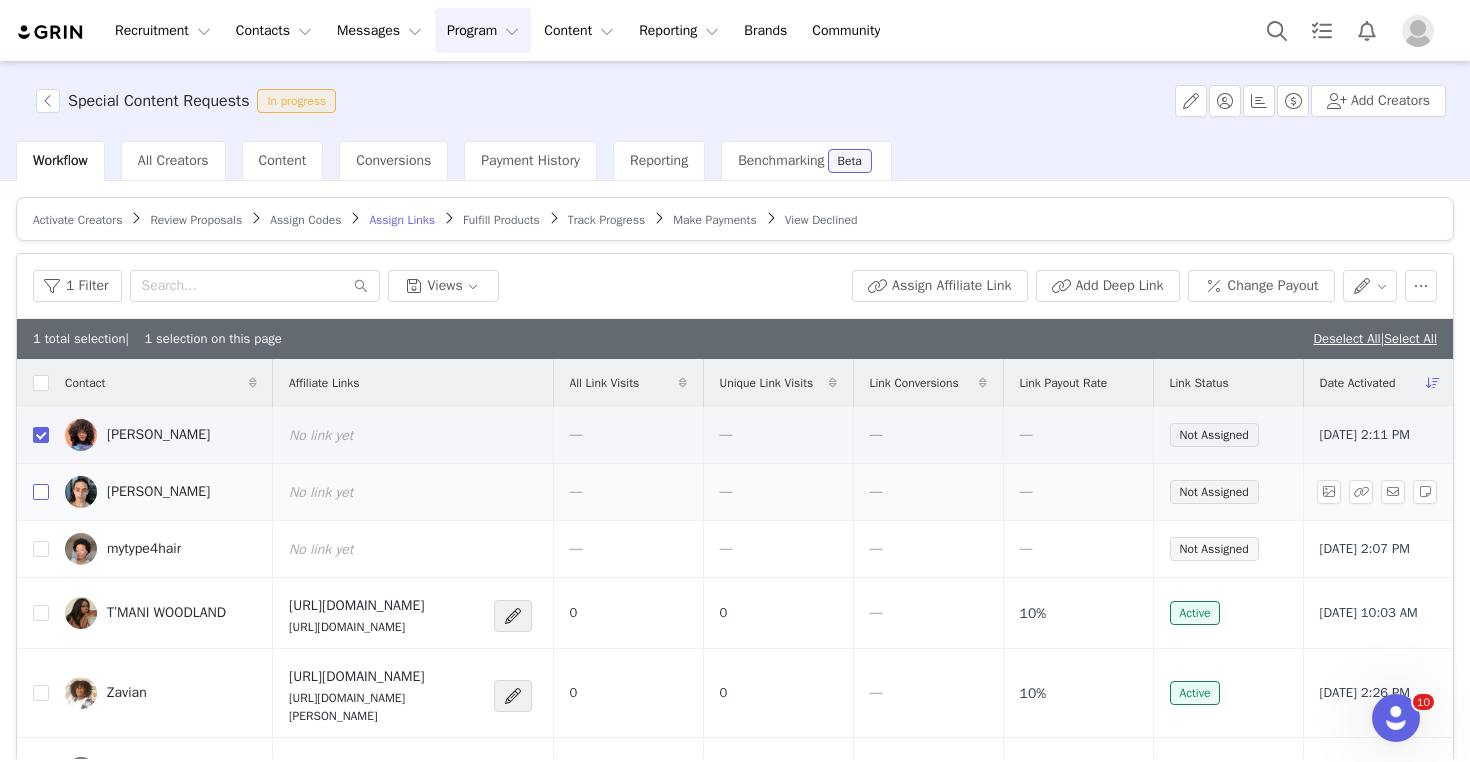 click at bounding box center (41, 492) 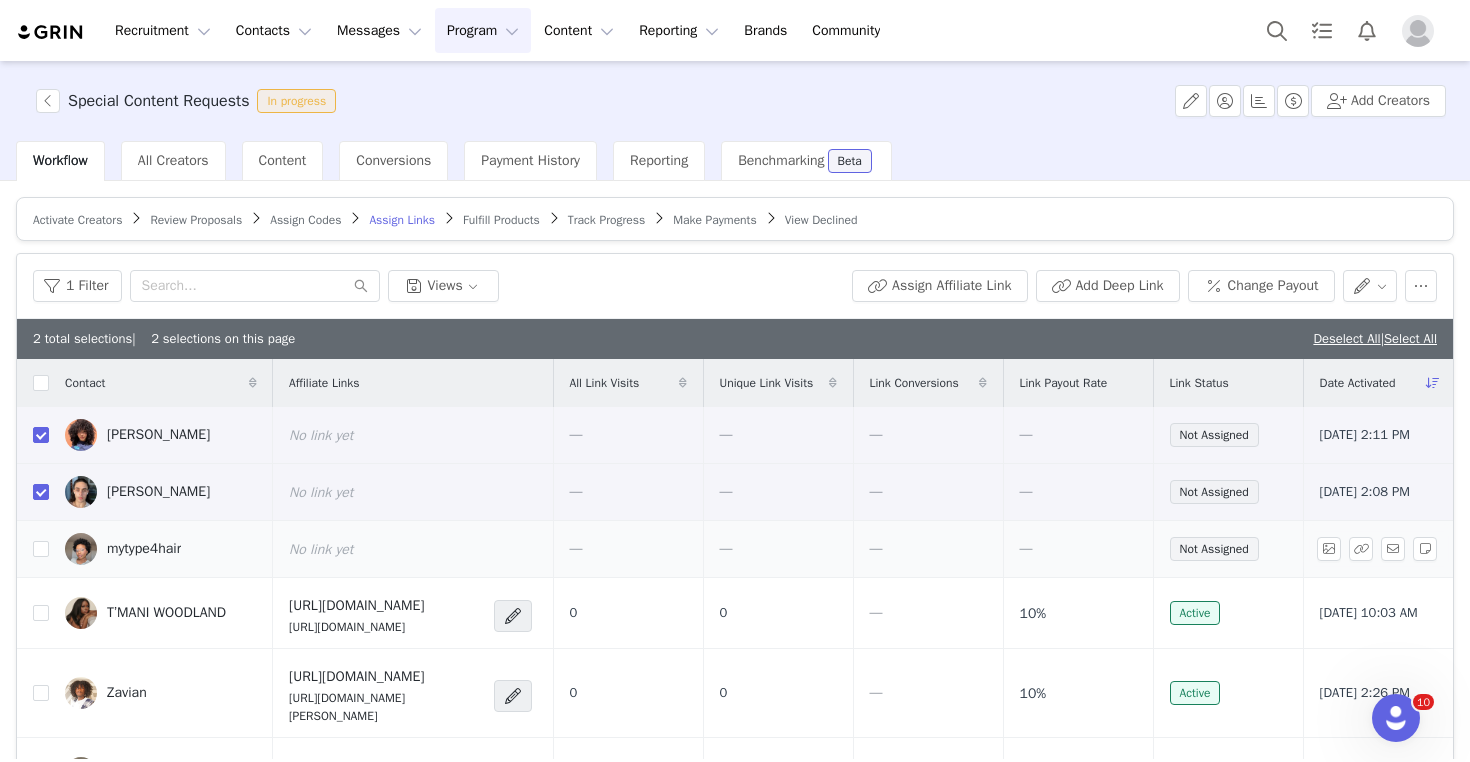 click at bounding box center [33, 549] 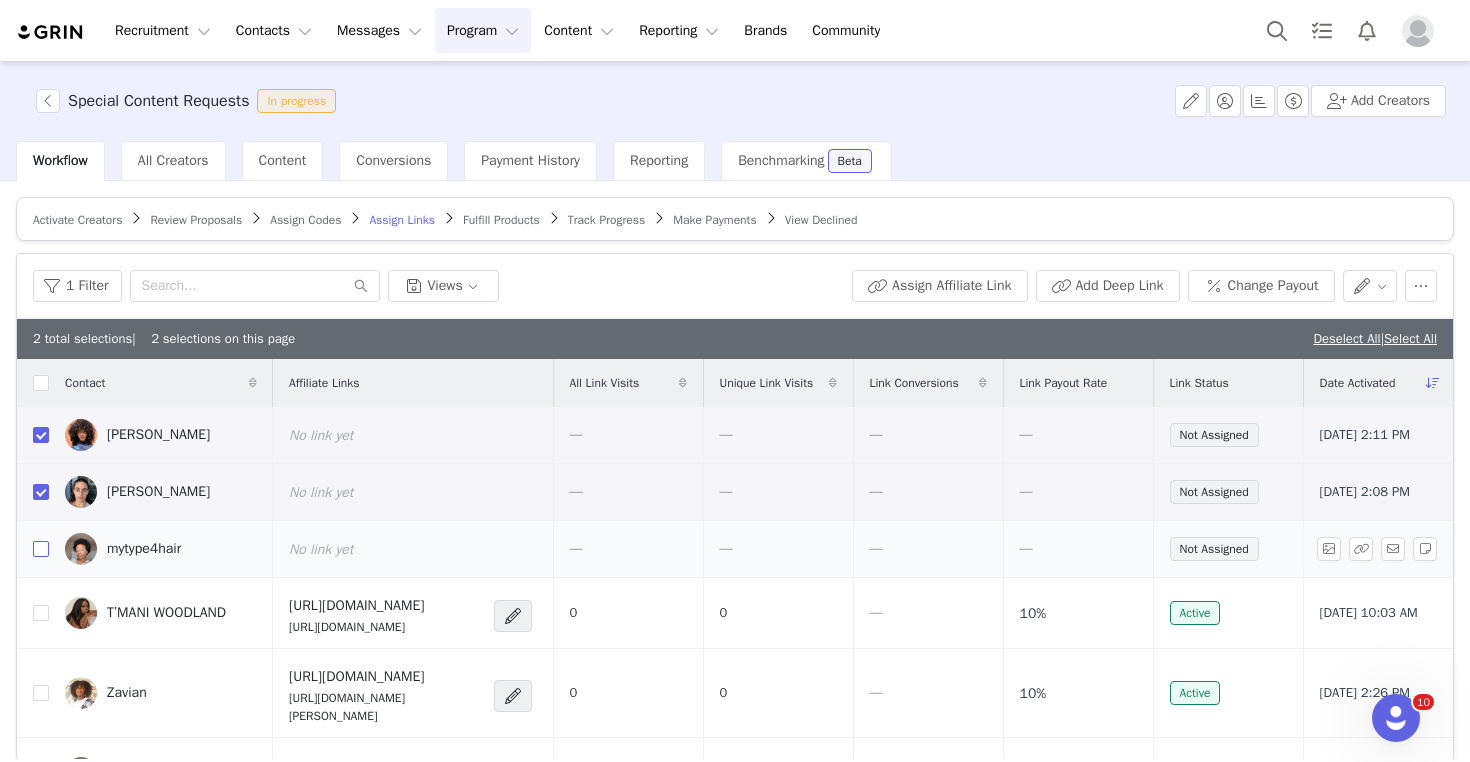 click at bounding box center (41, 549) 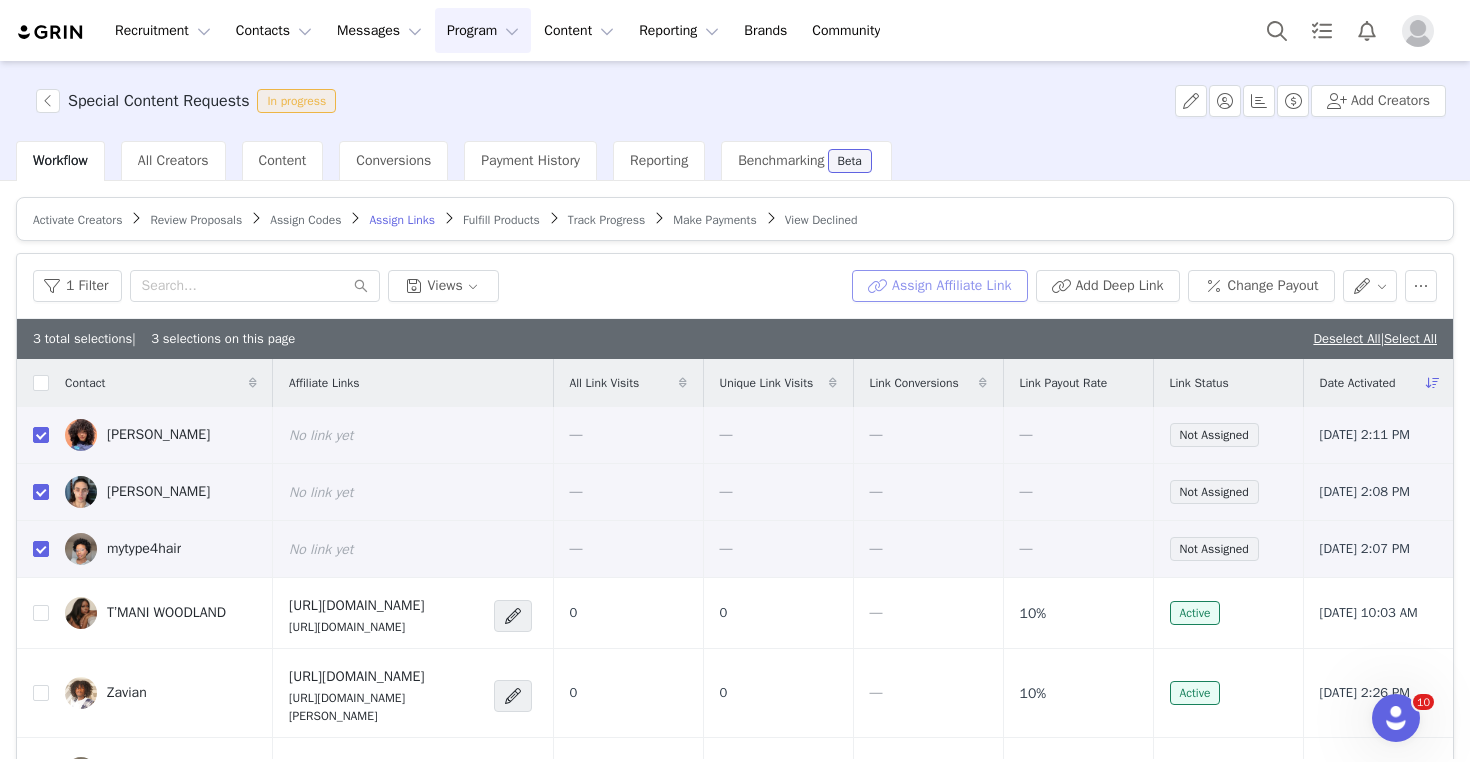click on "Assign Affiliate Link" at bounding box center (939, 286) 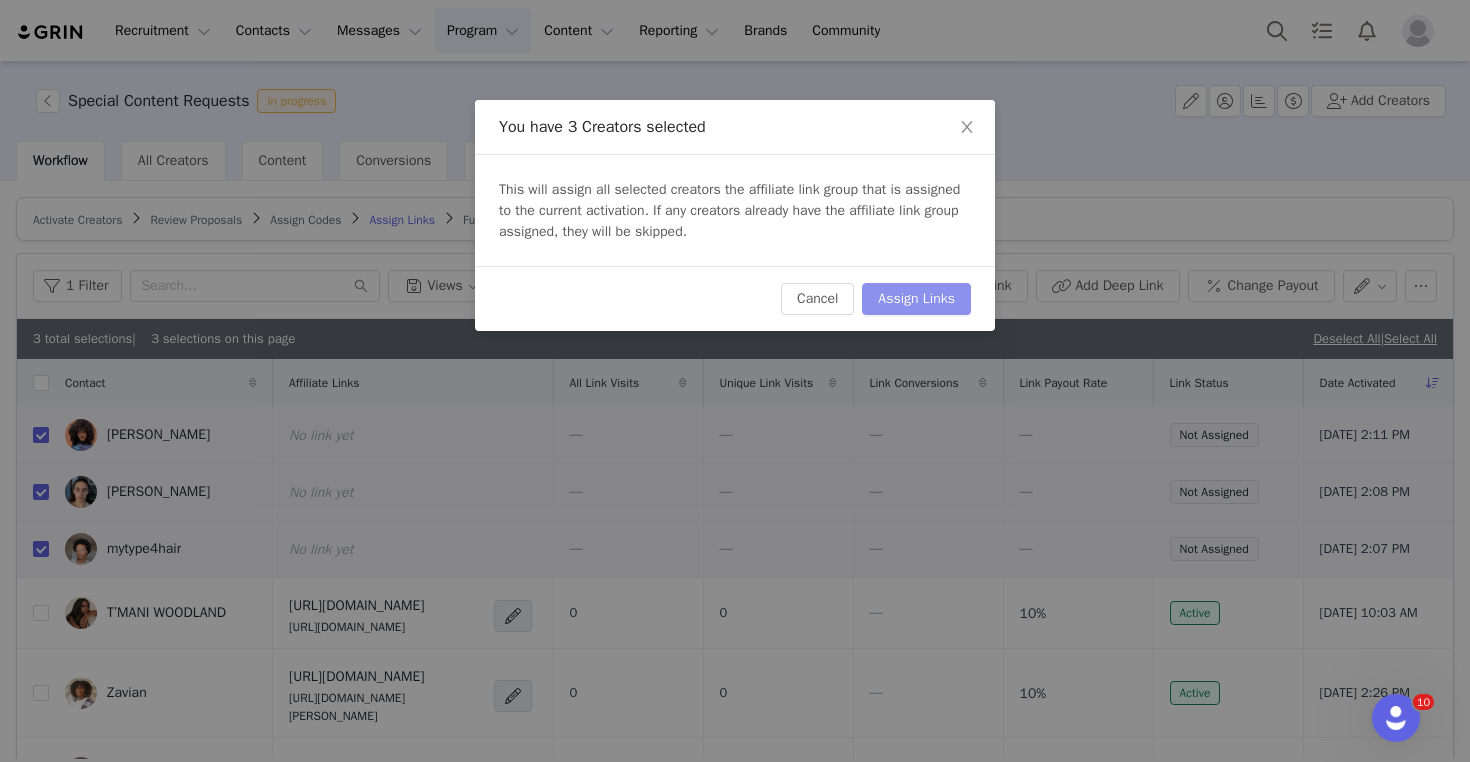 click on "Assign Links" at bounding box center (916, 299) 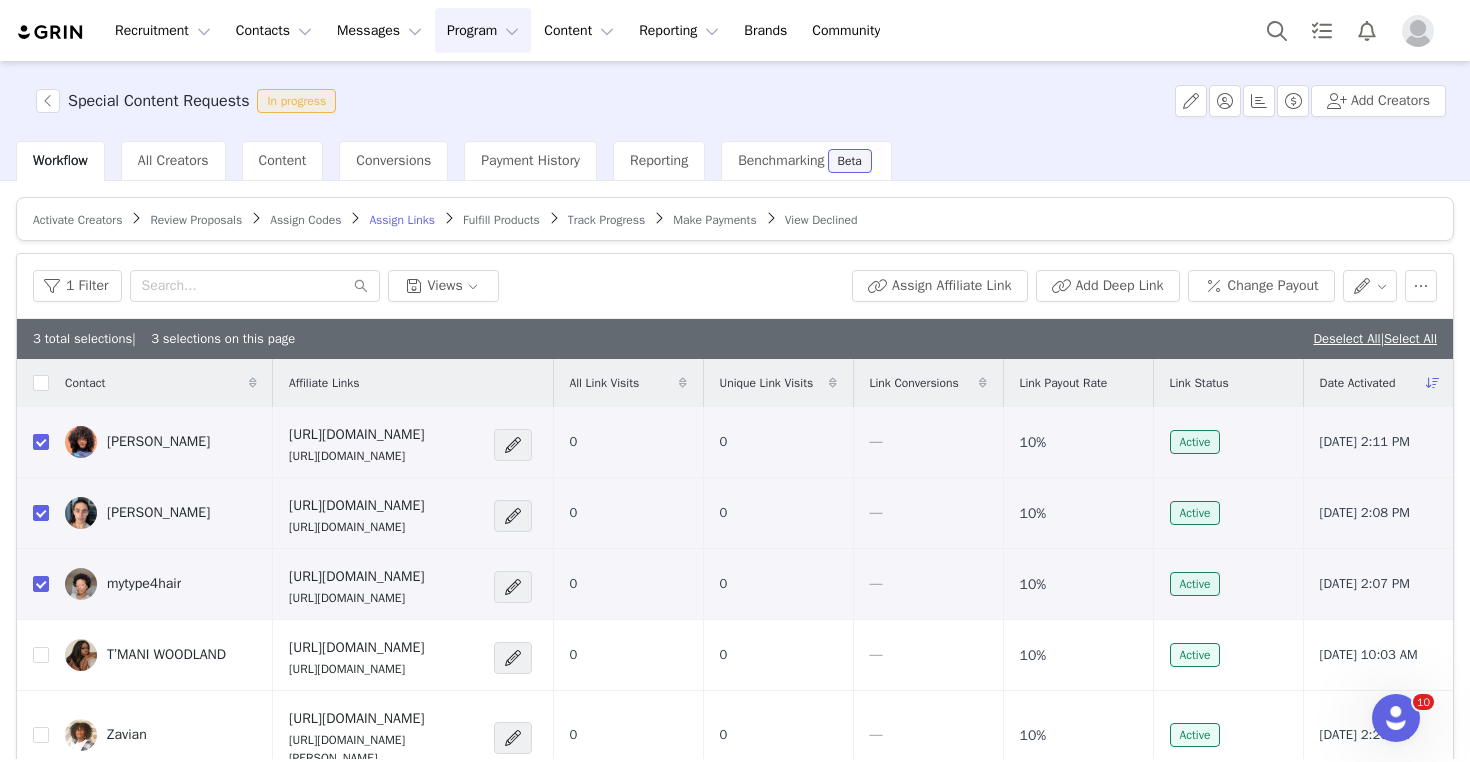click on "Fulfill Products" at bounding box center (501, 220) 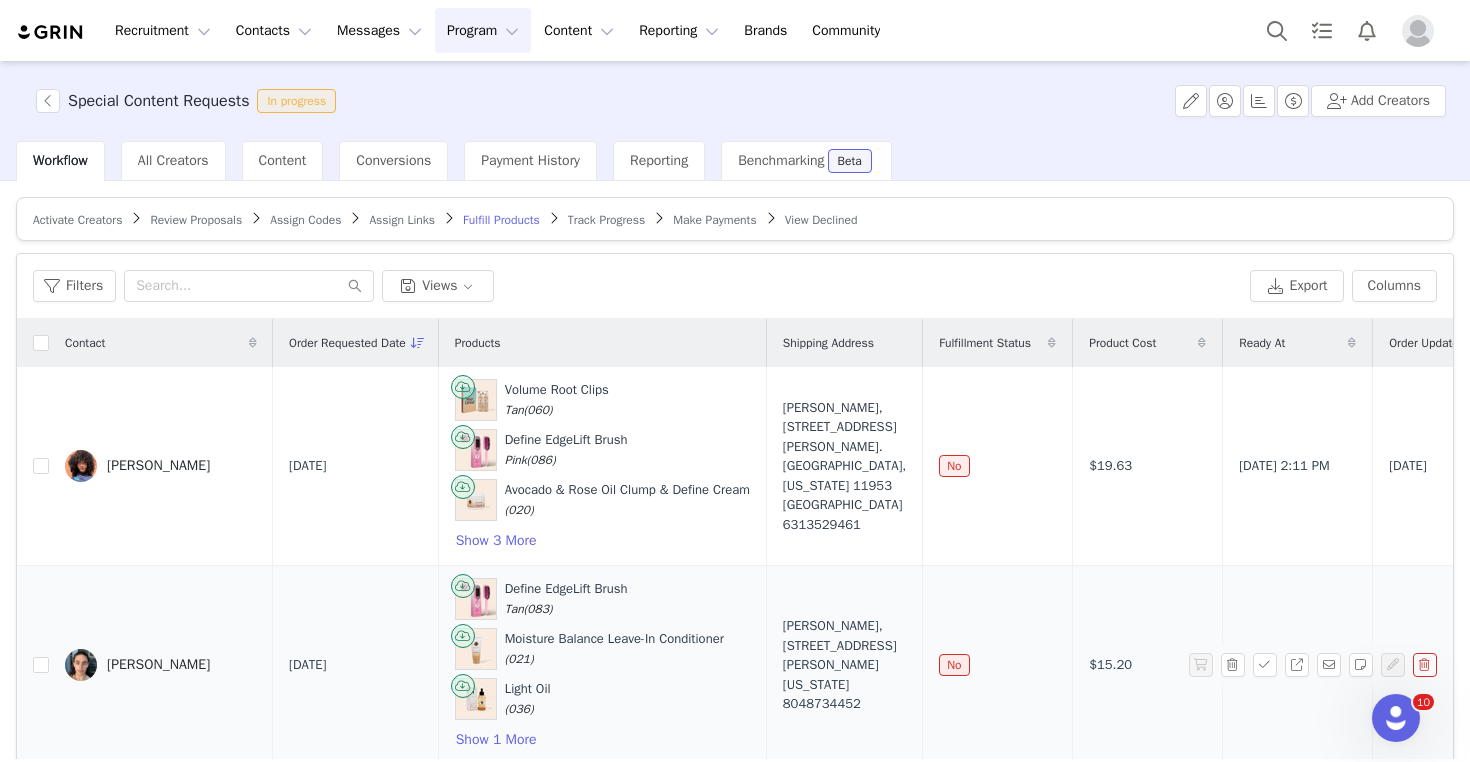 scroll, scrollTop: 204, scrollLeft: 577, axis: both 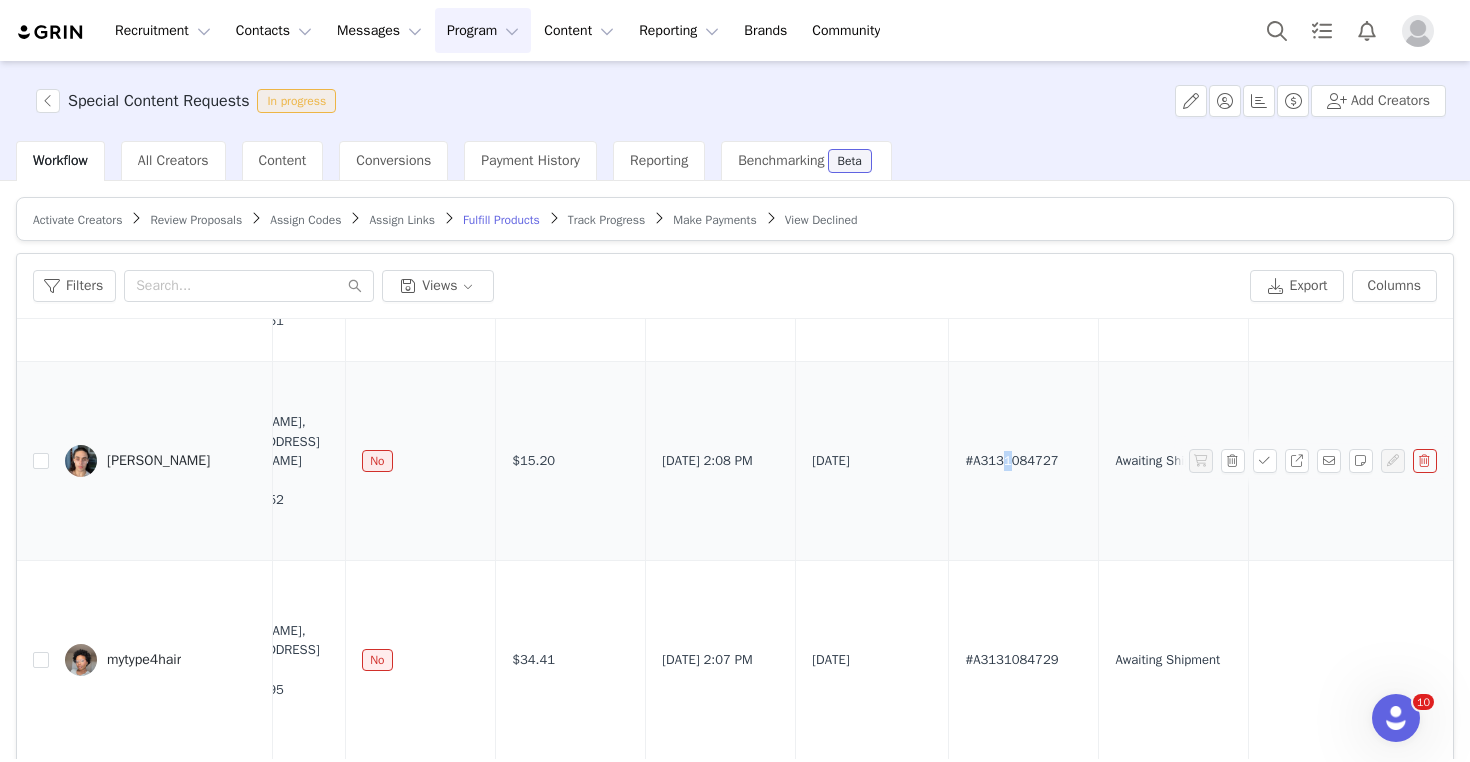 click on "#A3131084727" at bounding box center [1011, 461] 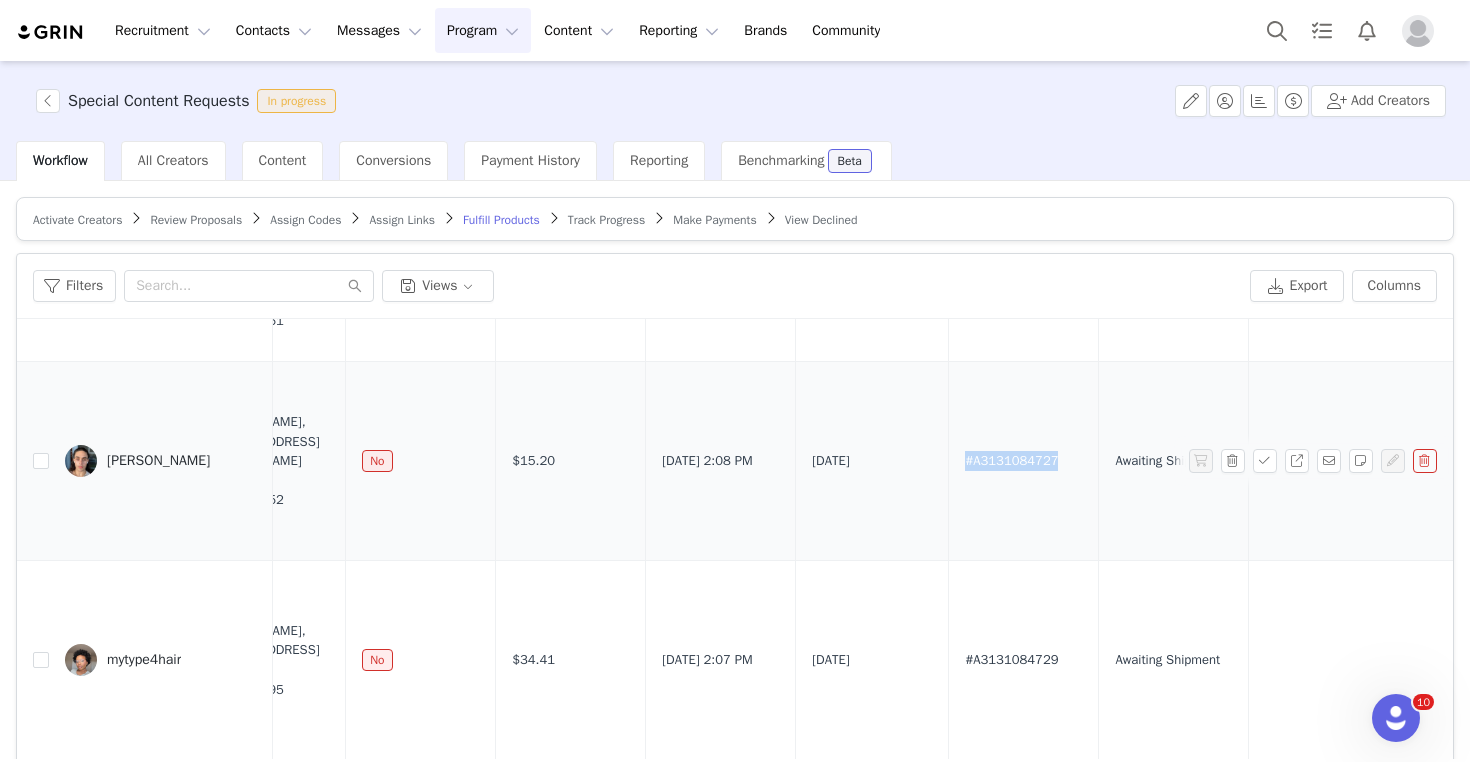click on "#A3131084727" at bounding box center (1011, 461) 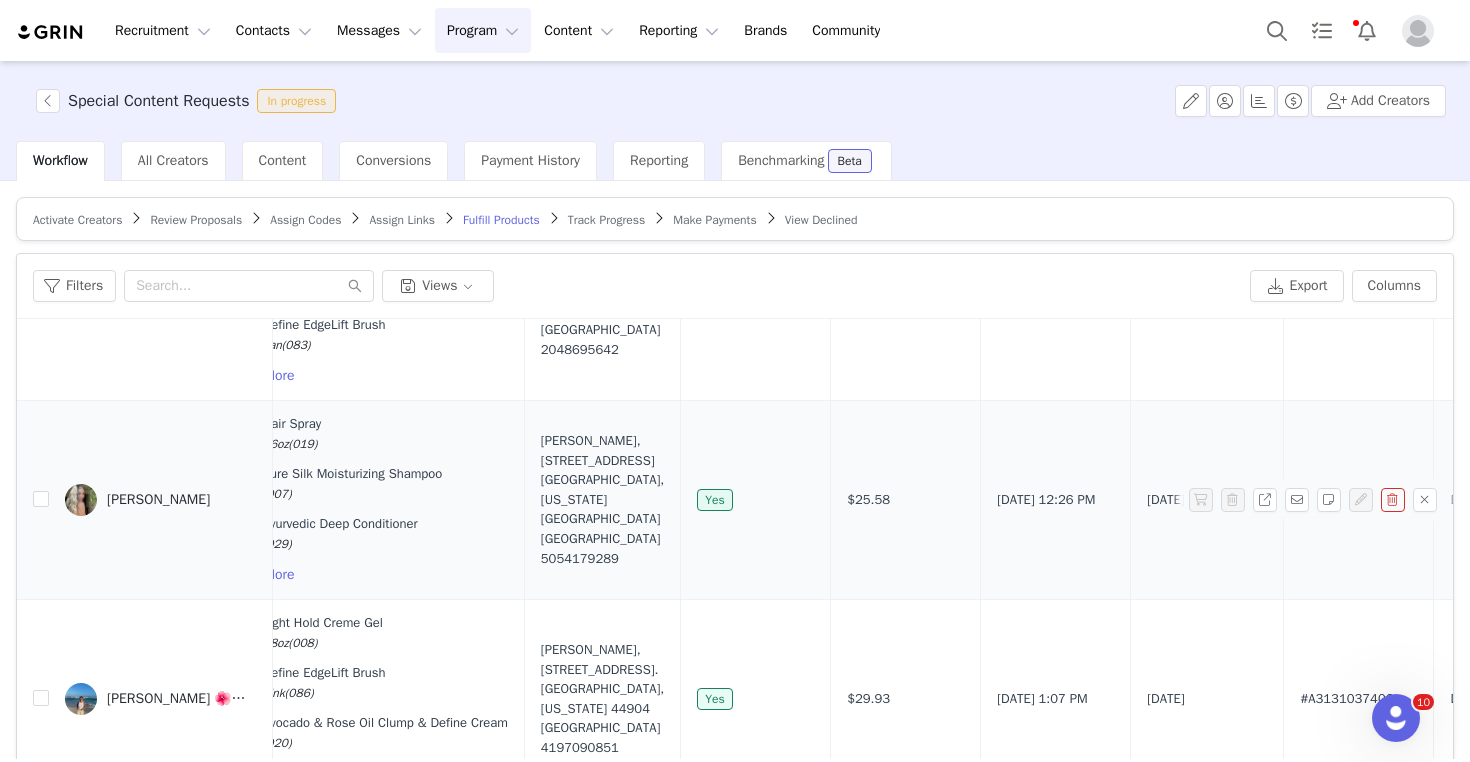 scroll, scrollTop: 4250, scrollLeft: 0, axis: vertical 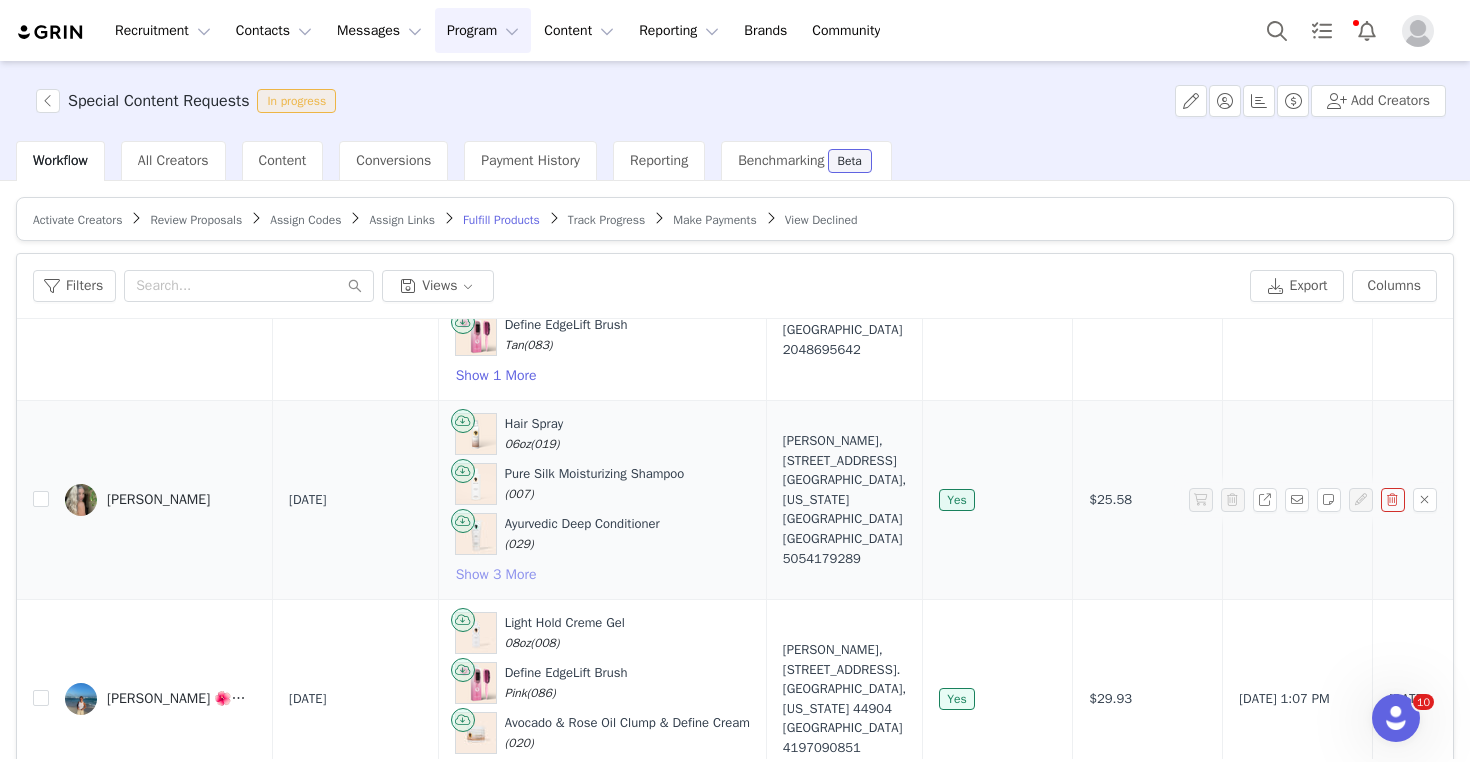 click on "Hair Spray  06oz   (019)   Pure Silk Moisturizing Shampoo     (007)   Ayurvedic Deep Conditioner     (029)  Show 3 More" at bounding box center [602, 500] 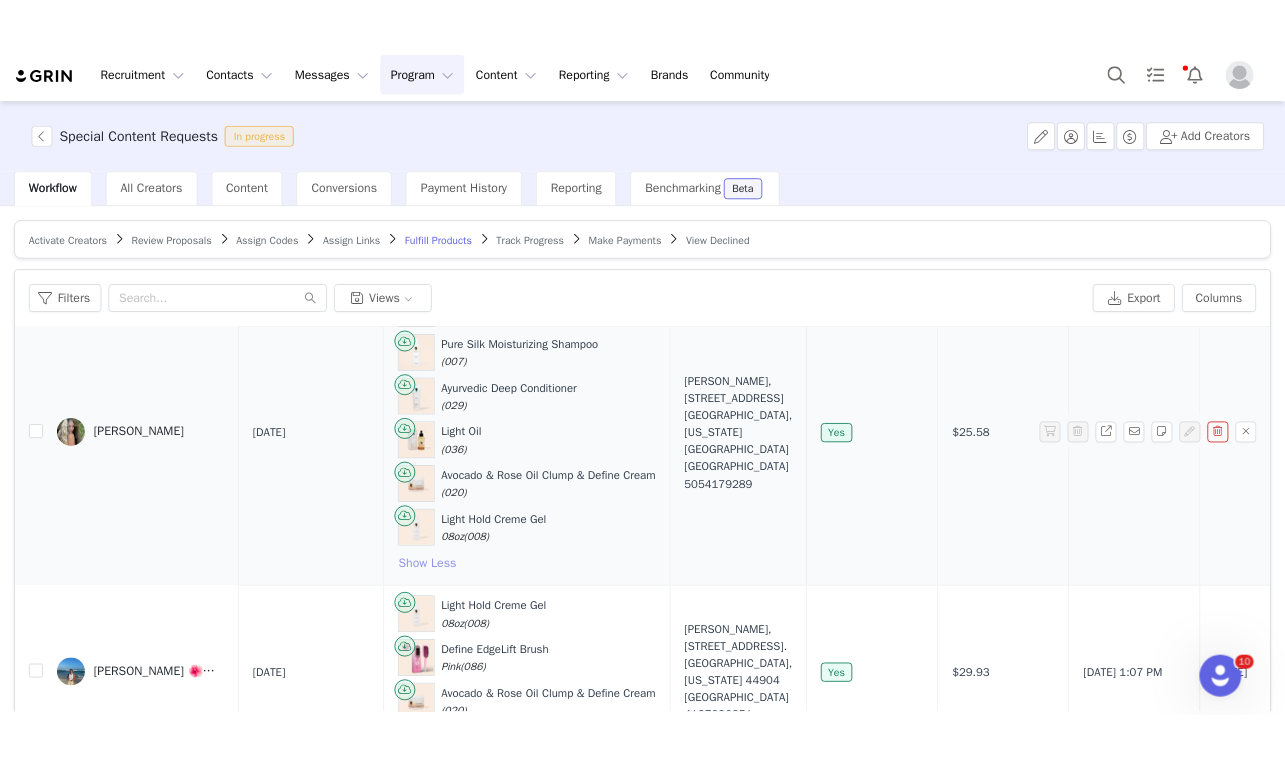 scroll, scrollTop: 4396, scrollLeft: 0, axis: vertical 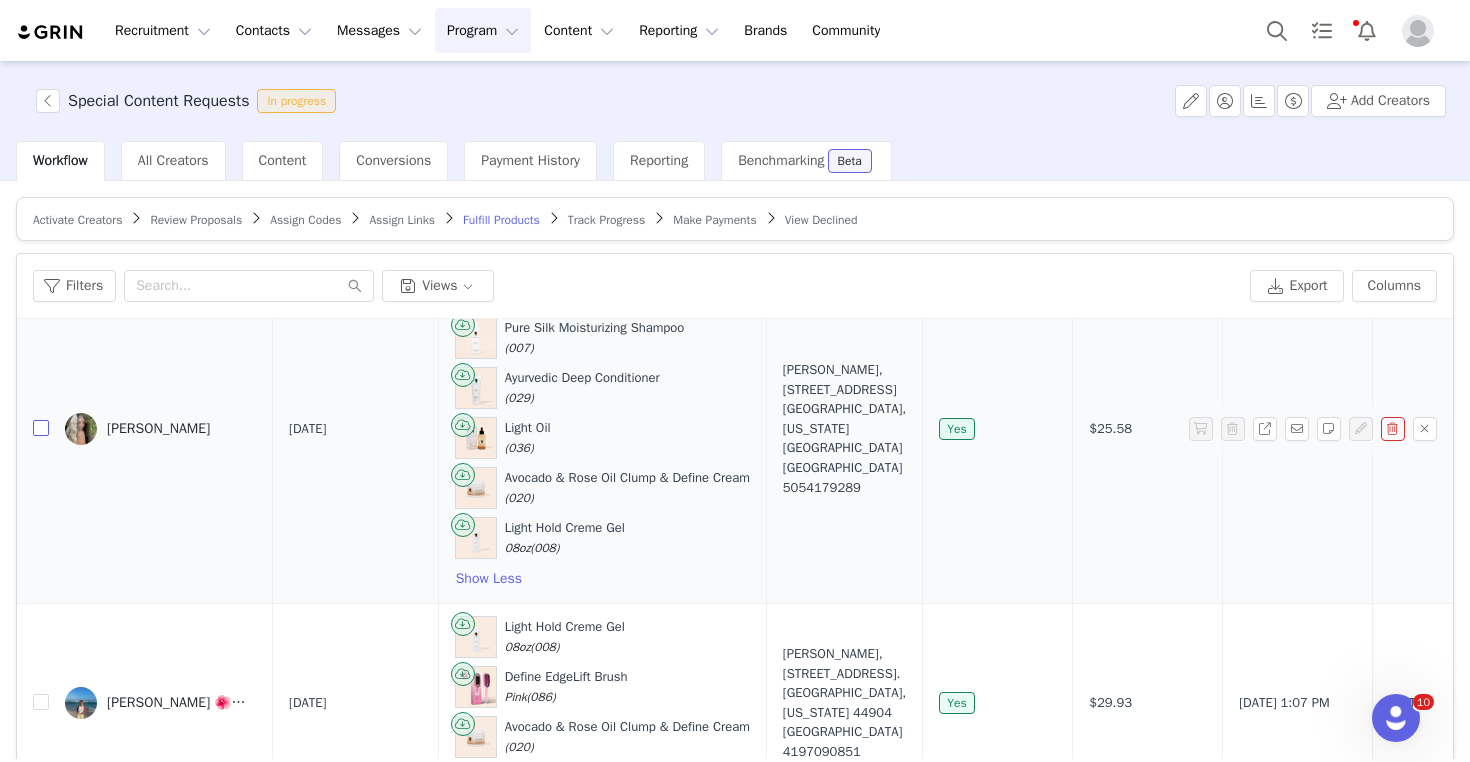 click at bounding box center (41, 428) 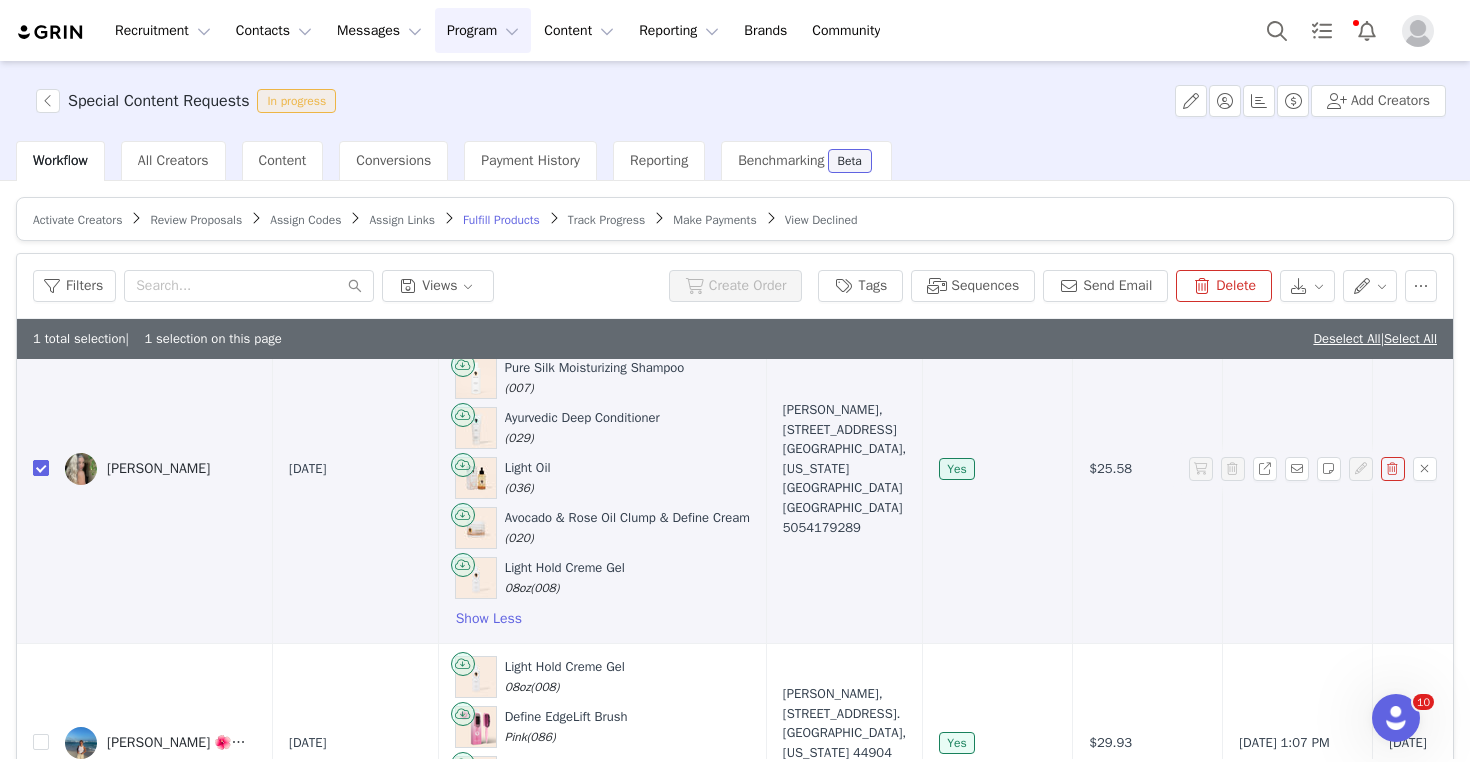 click at bounding box center [41, 468] 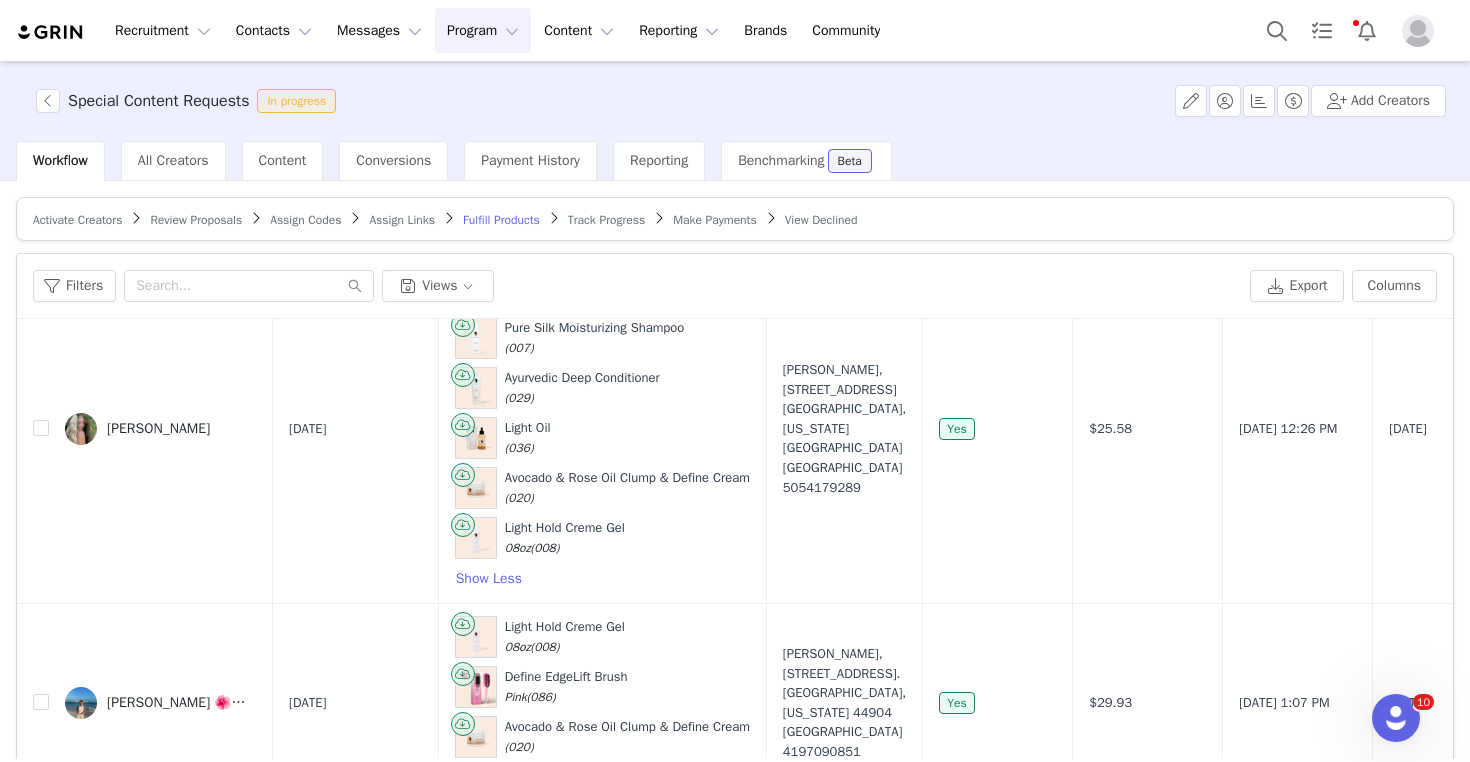 click on "Track Progress" at bounding box center (606, 220) 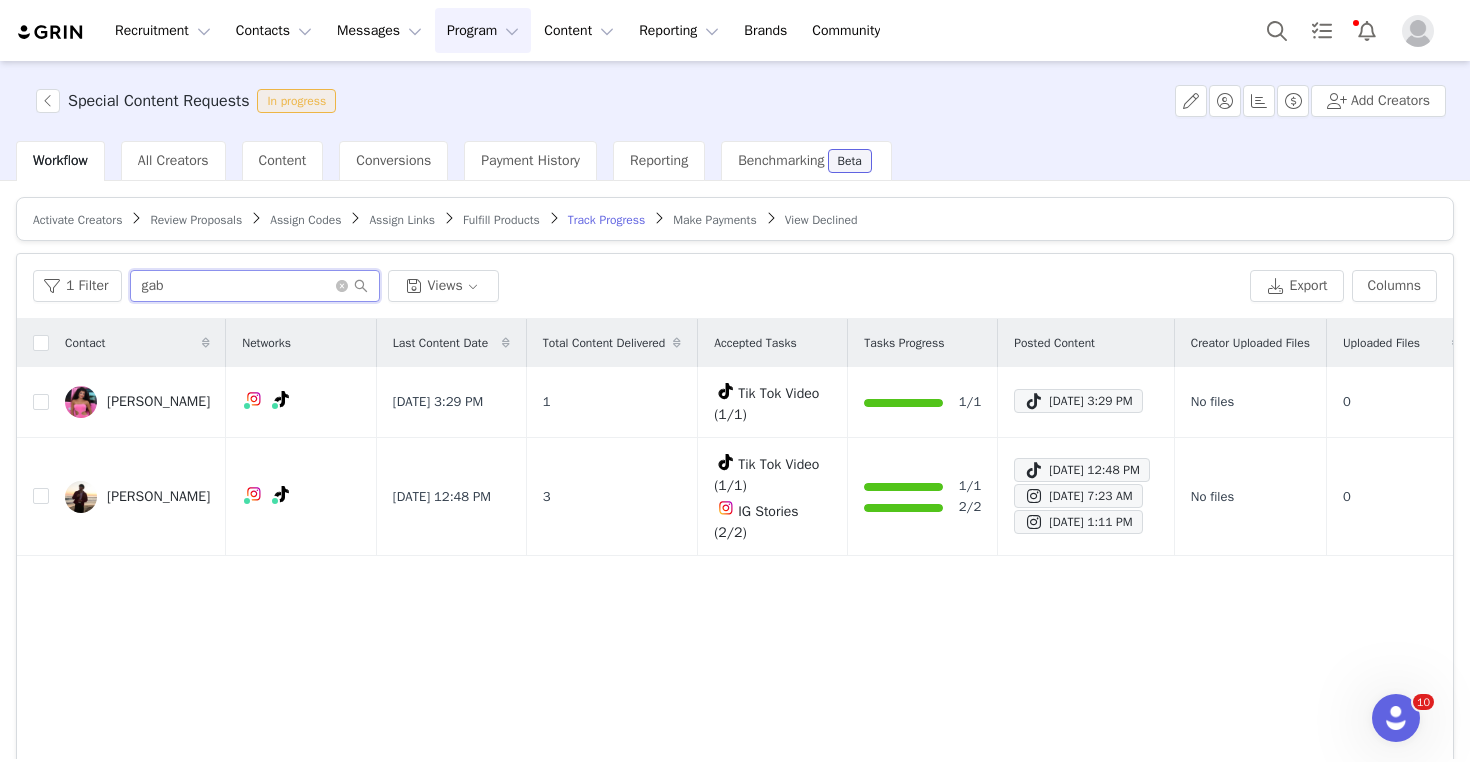click on "gab" at bounding box center (255, 286) 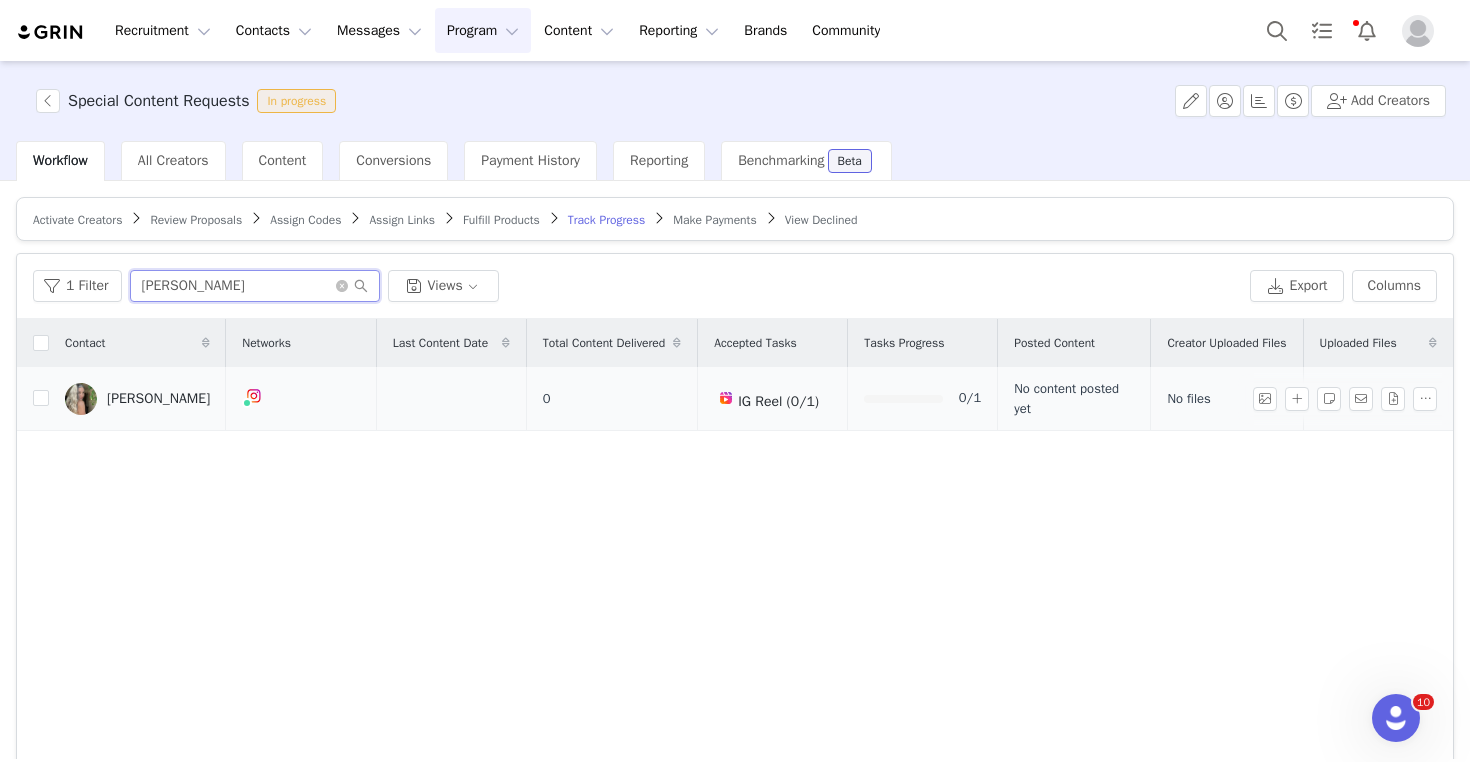type on "[PERSON_NAME]" 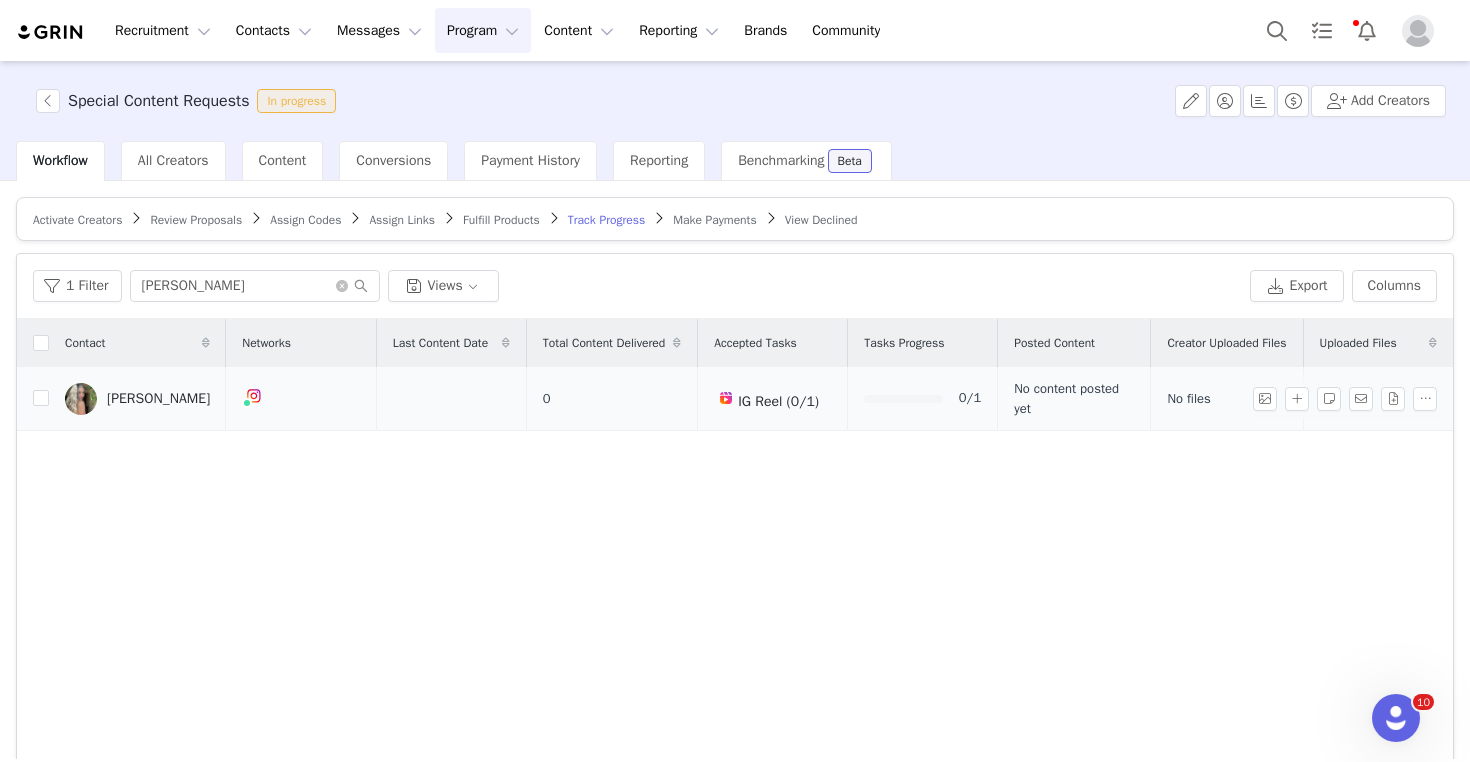 click on "[PERSON_NAME]" at bounding box center (158, 399) 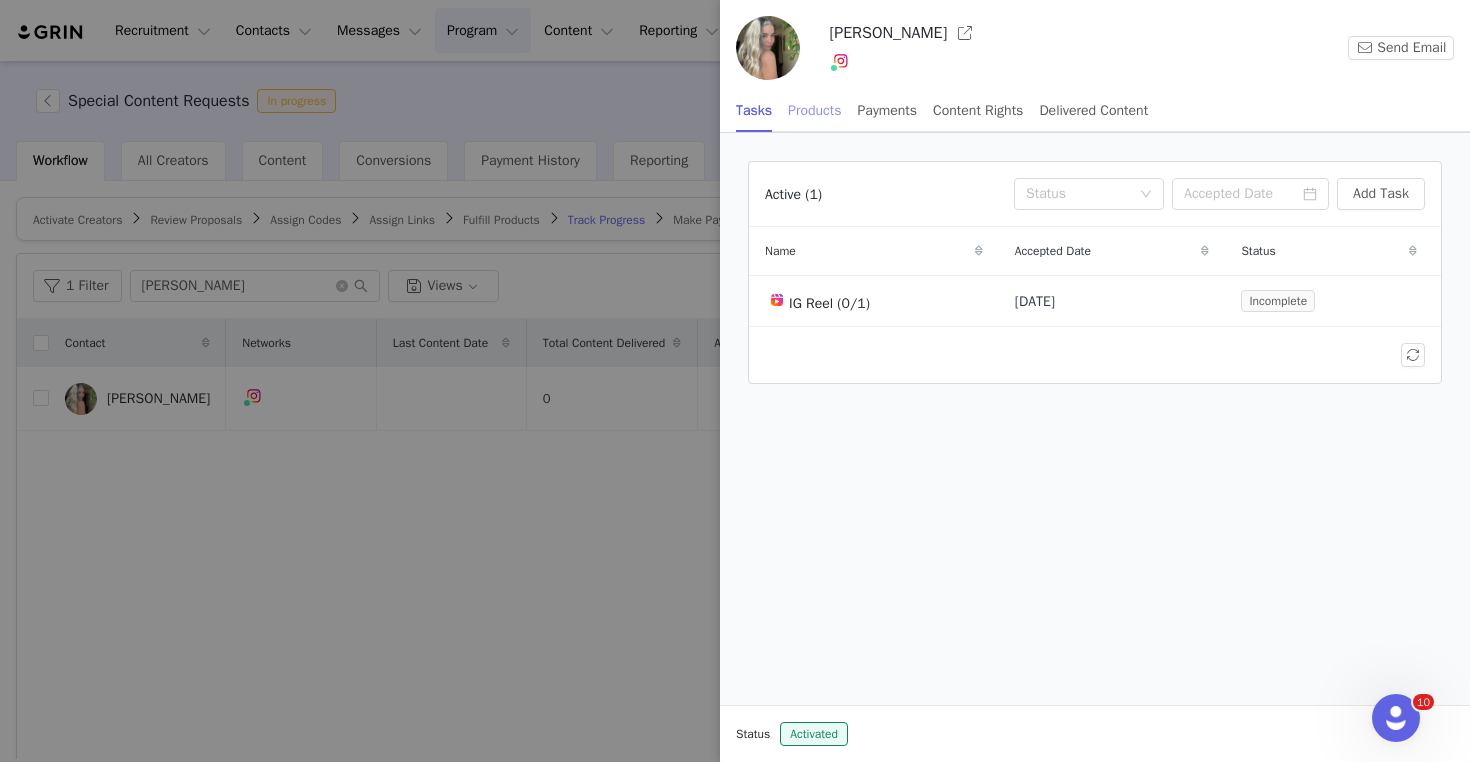 click on "Products" at bounding box center [814, 110] 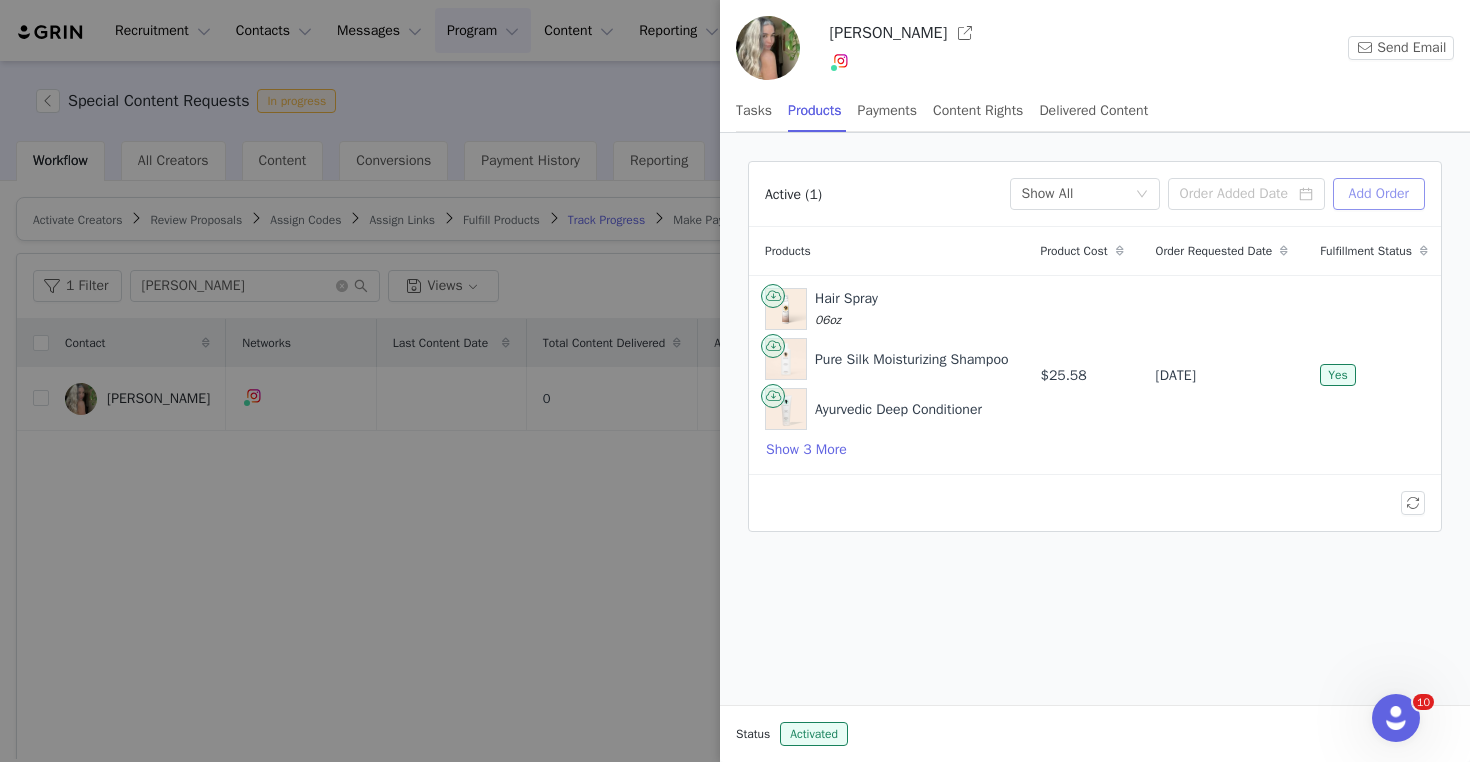 click on "Add Order" at bounding box center (1379, 194) 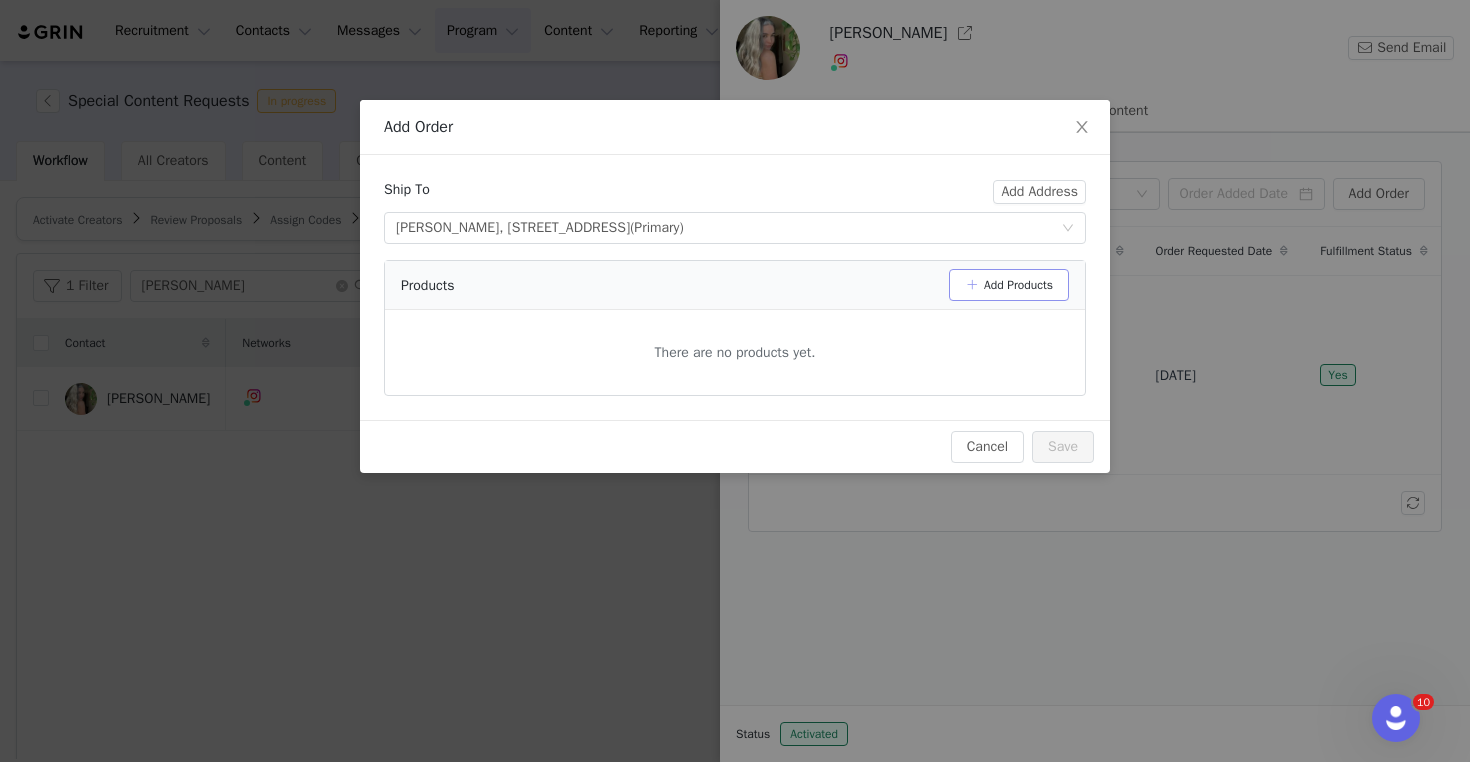 click on "Add Products" at bounding box center (1009, 285) 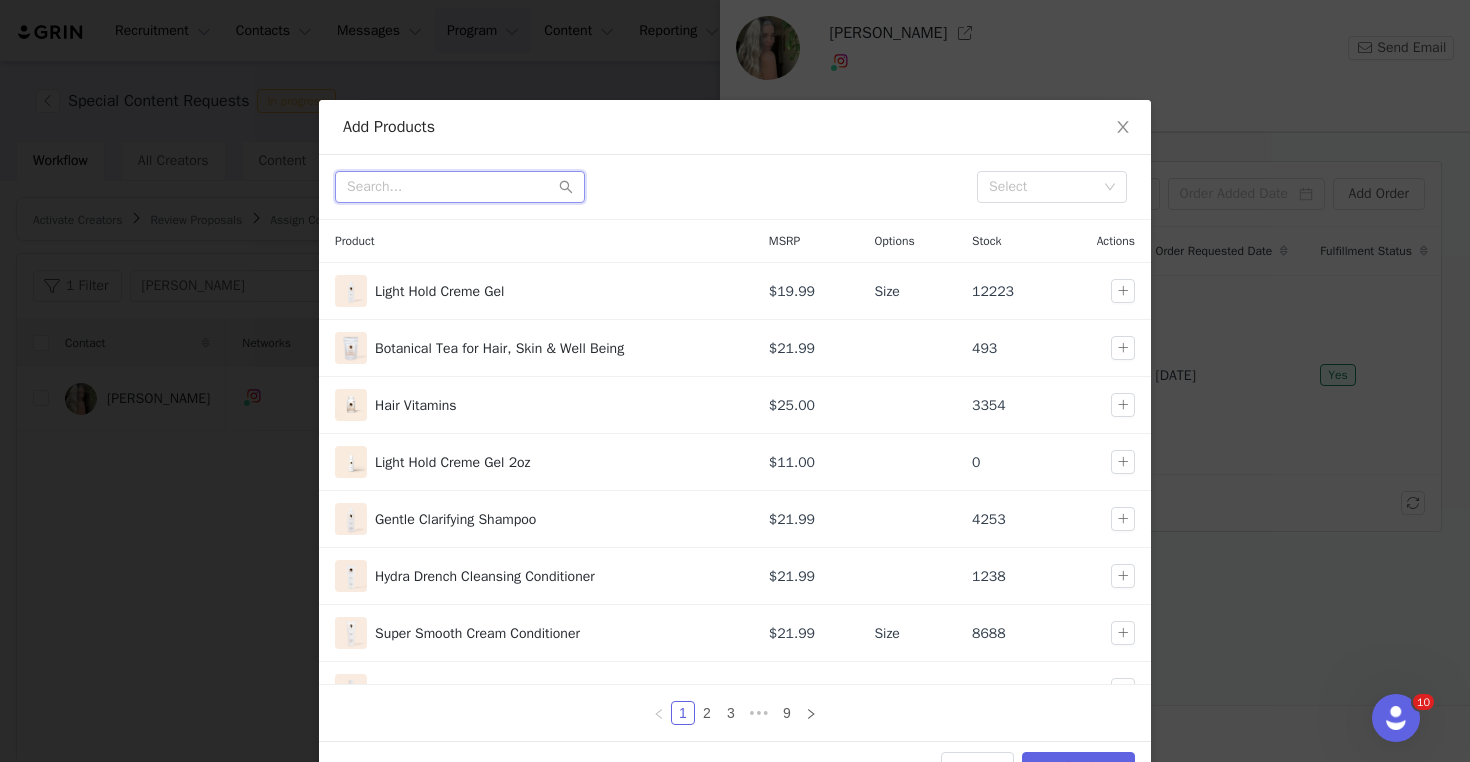 click at bounding box center (460, 187) 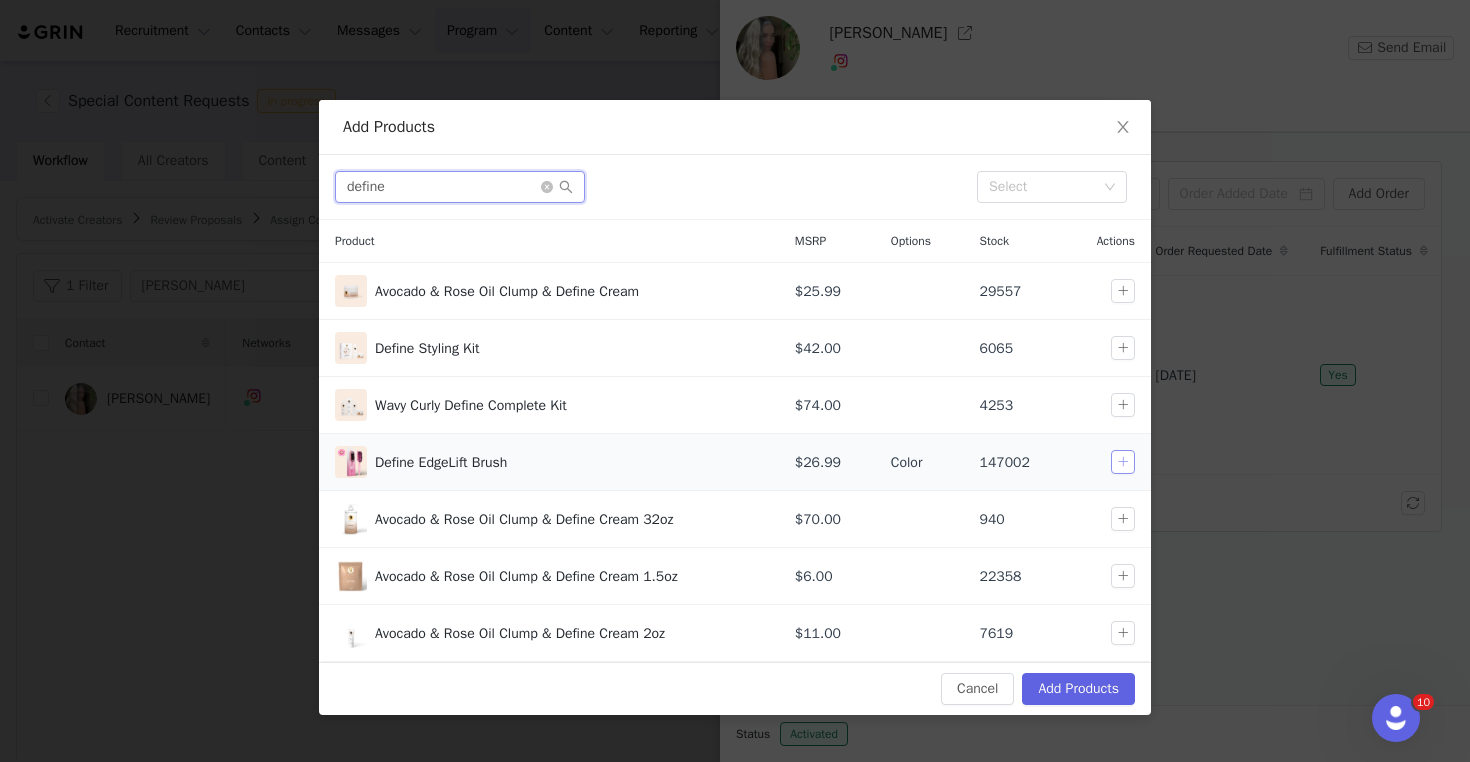 type on "define" 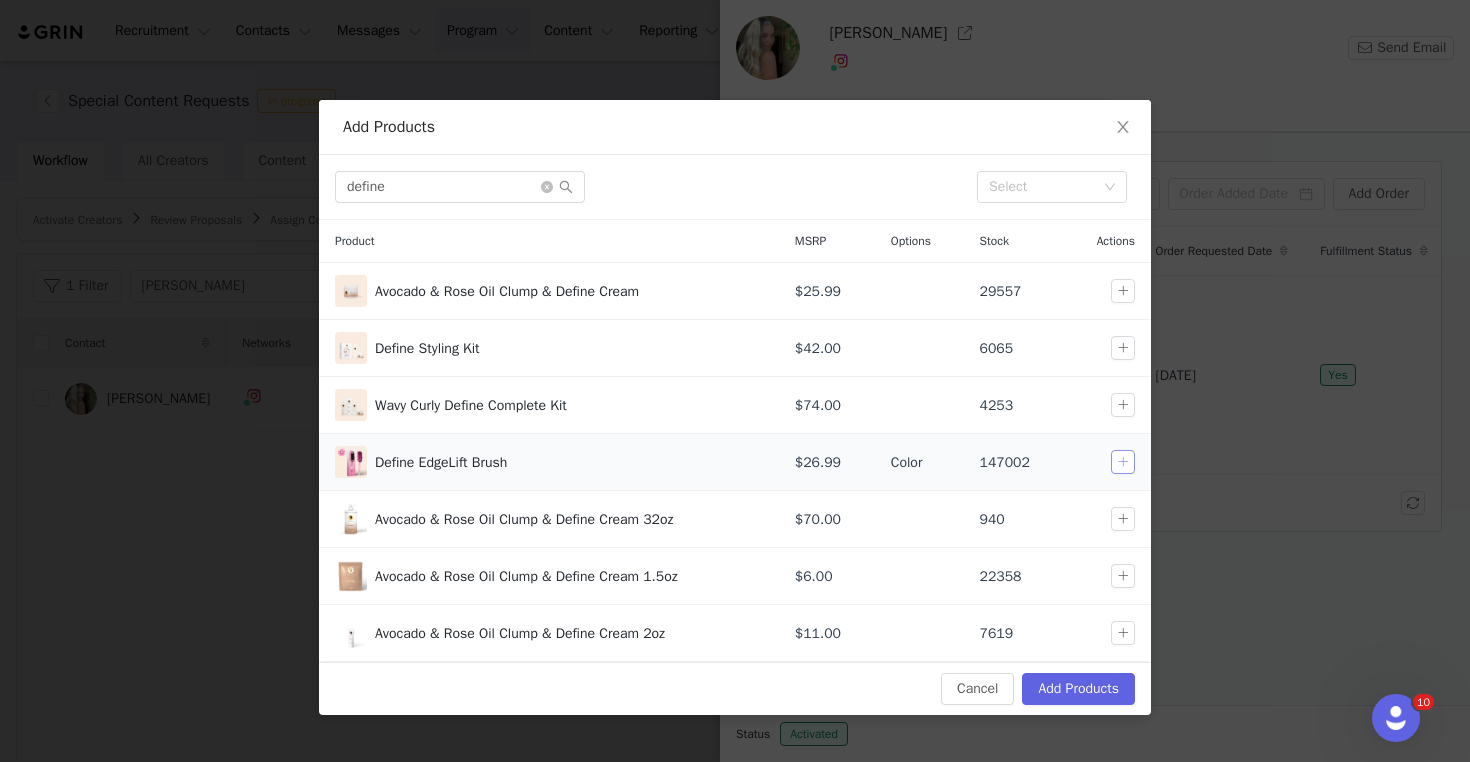 click at bounding box center (1123, 462) 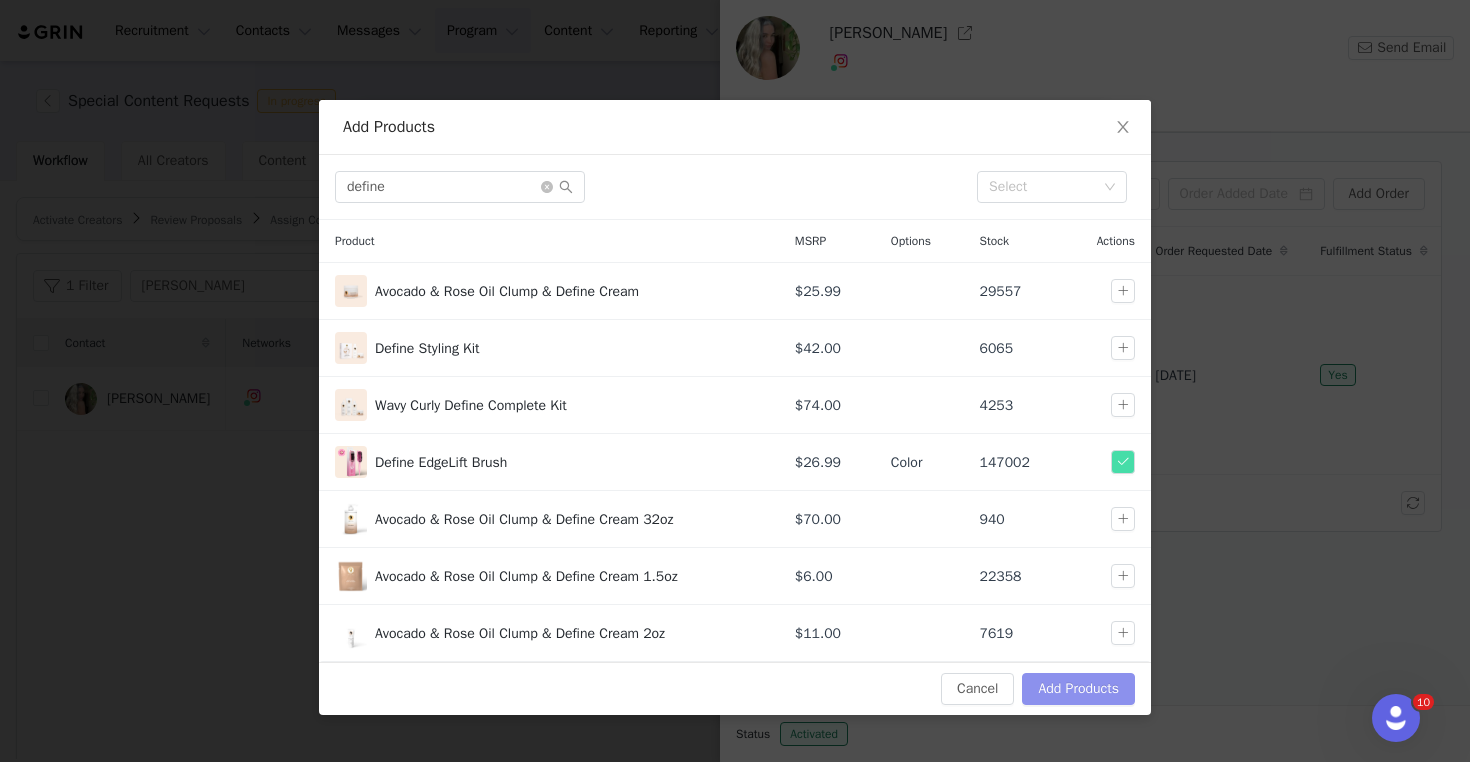 click on "Add Products" at bounding box center (1078, 689) 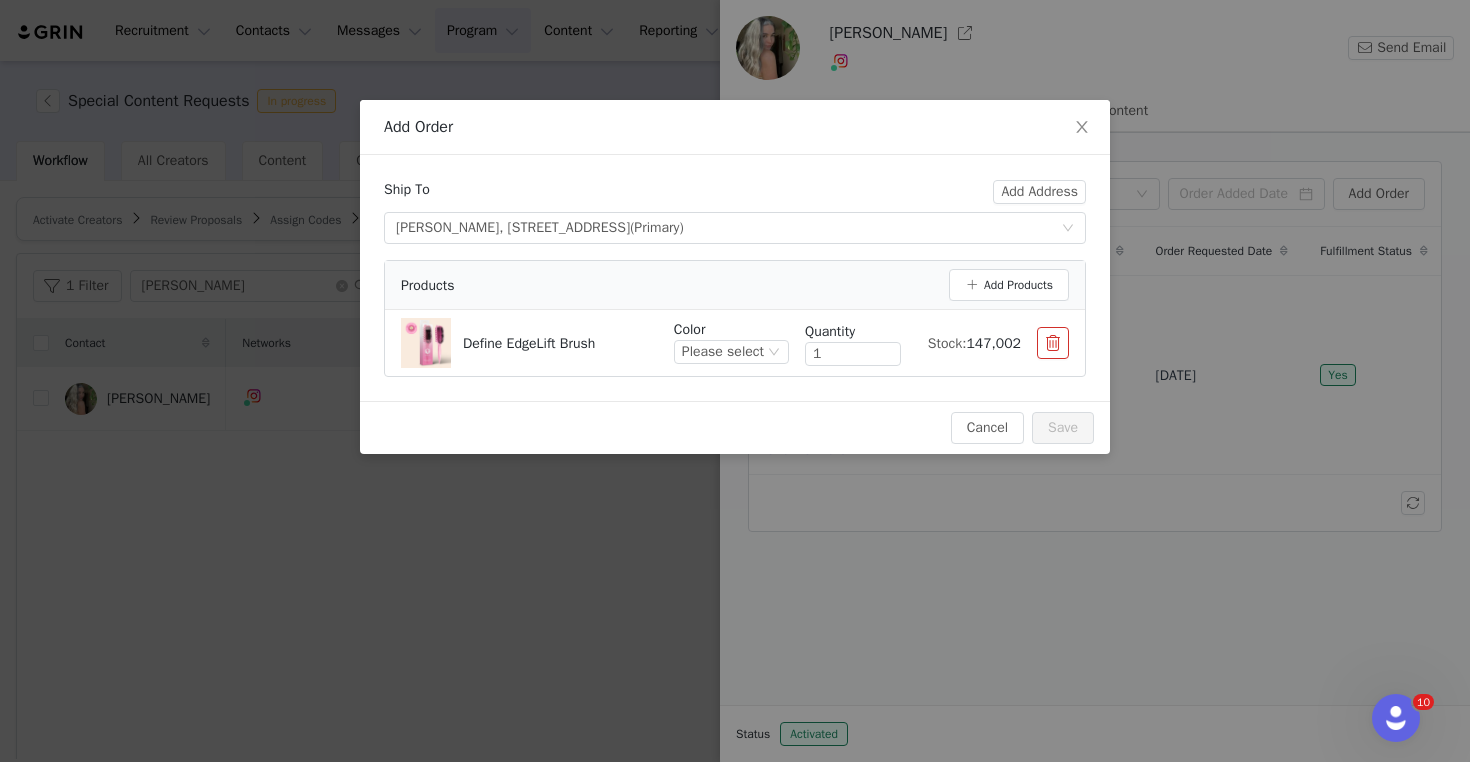 click on "Define EdgeLift Brush     Color Please select Quantity 1  Stock:  147,002" at bounding box center [735, 343] 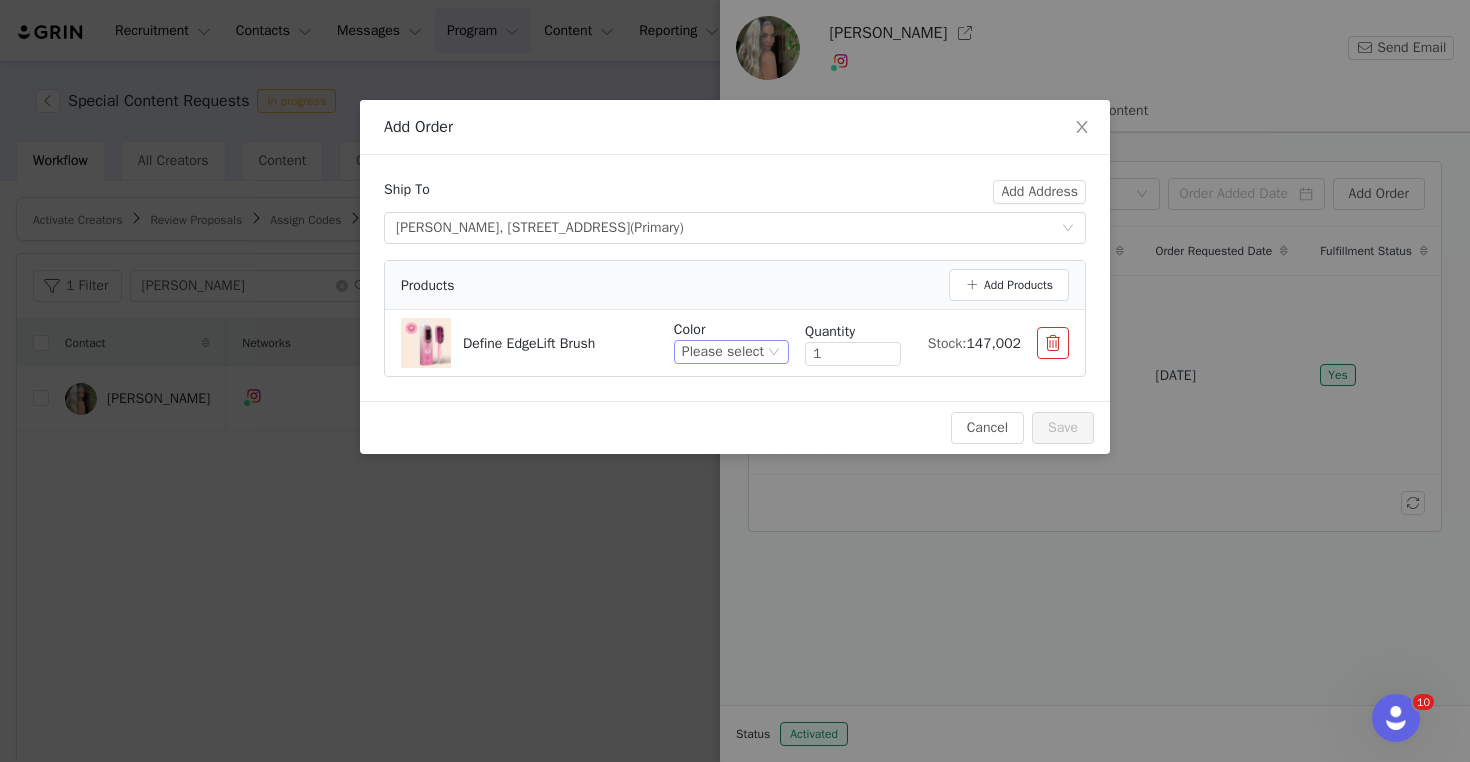 click on "Please select" at bounding box center [723, 352] 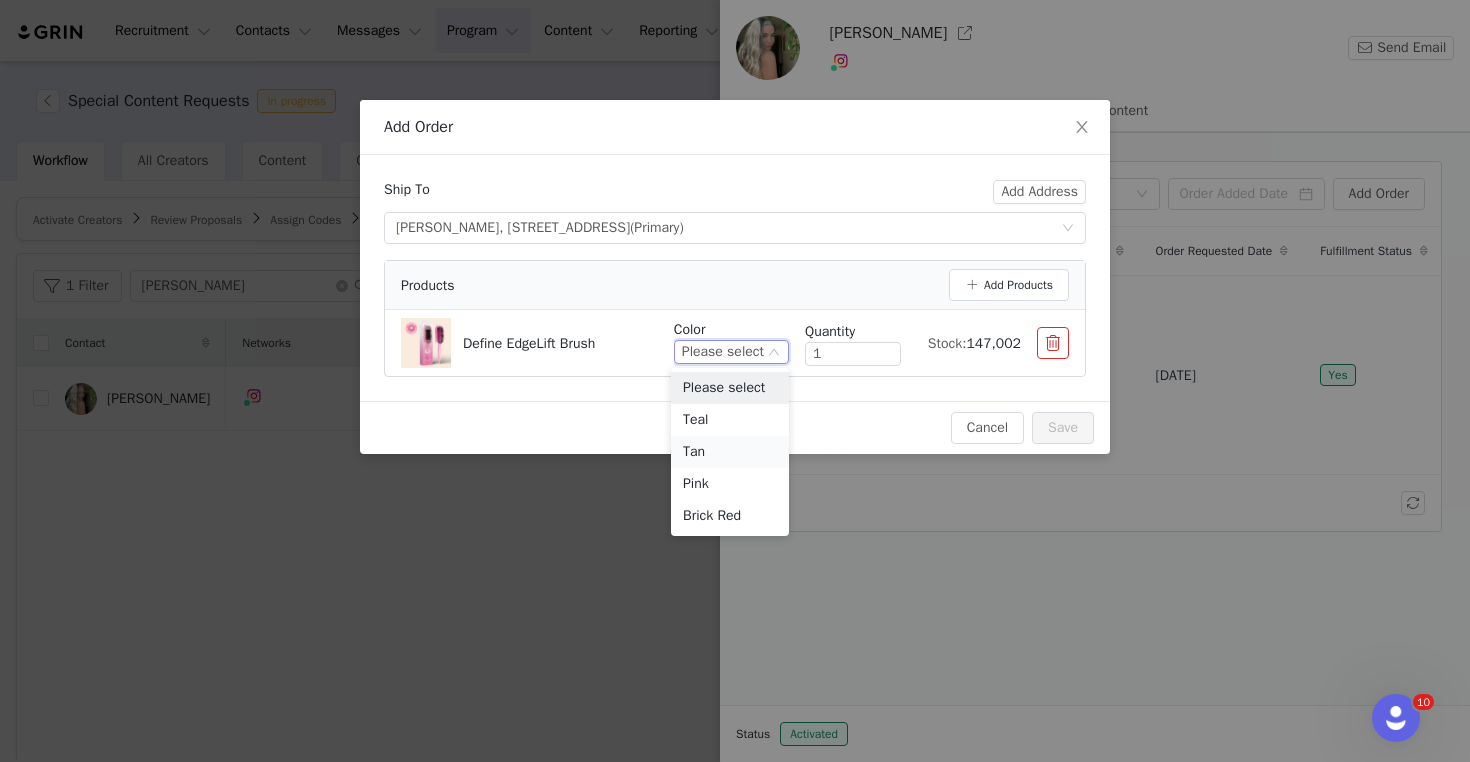 click on "Tan" at bounding box center (730, 452) 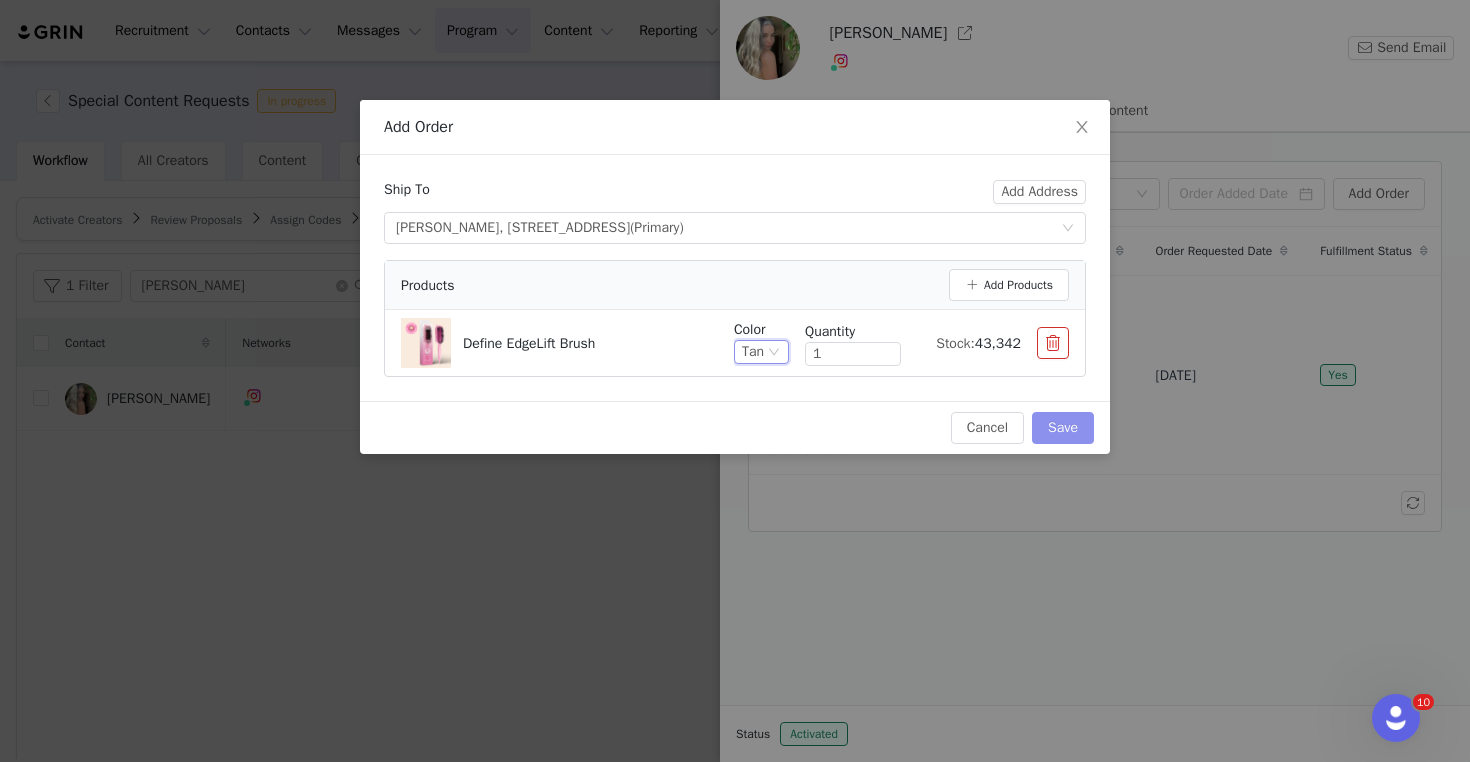 click on "Save" at bounding box center (1063, 428) 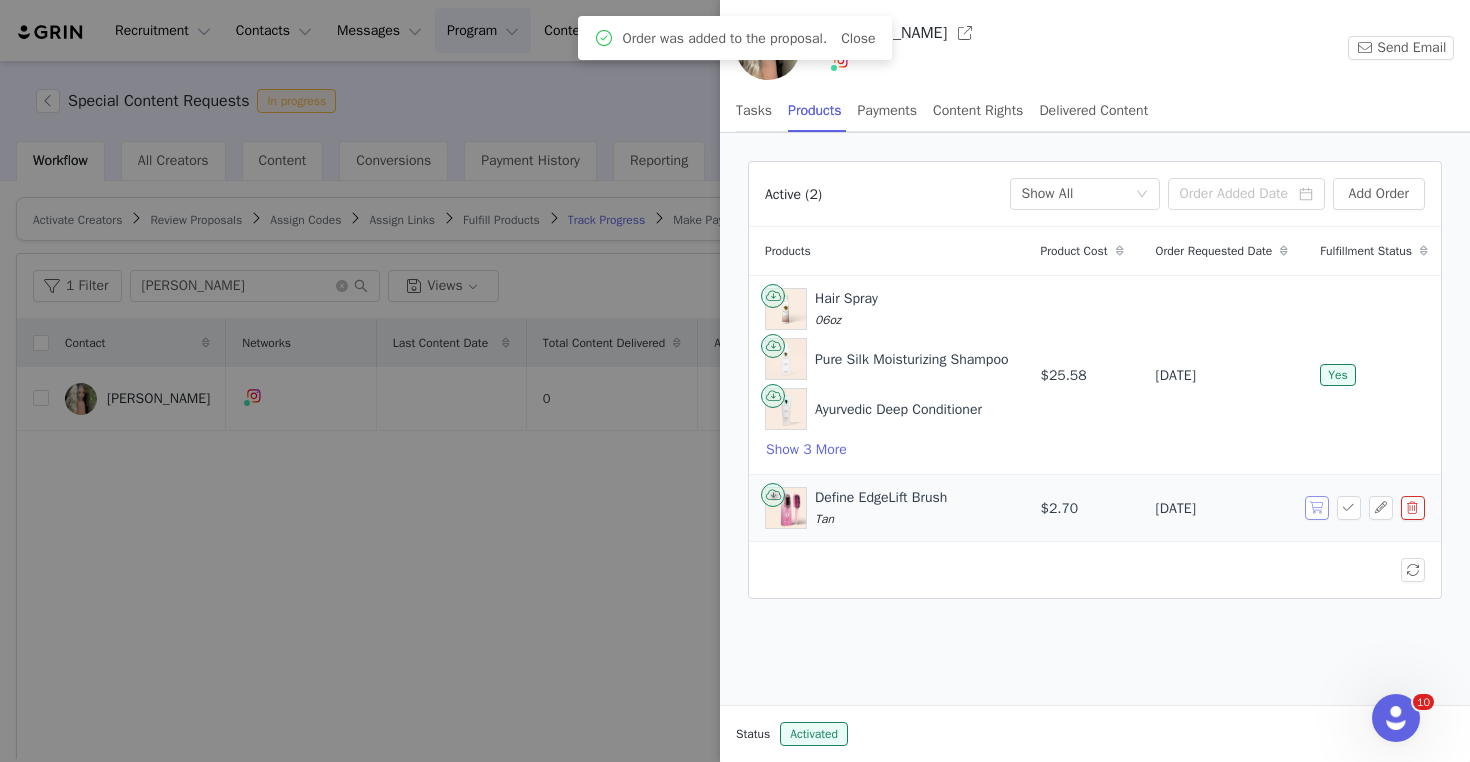 click at bounding box center (1317, 508) 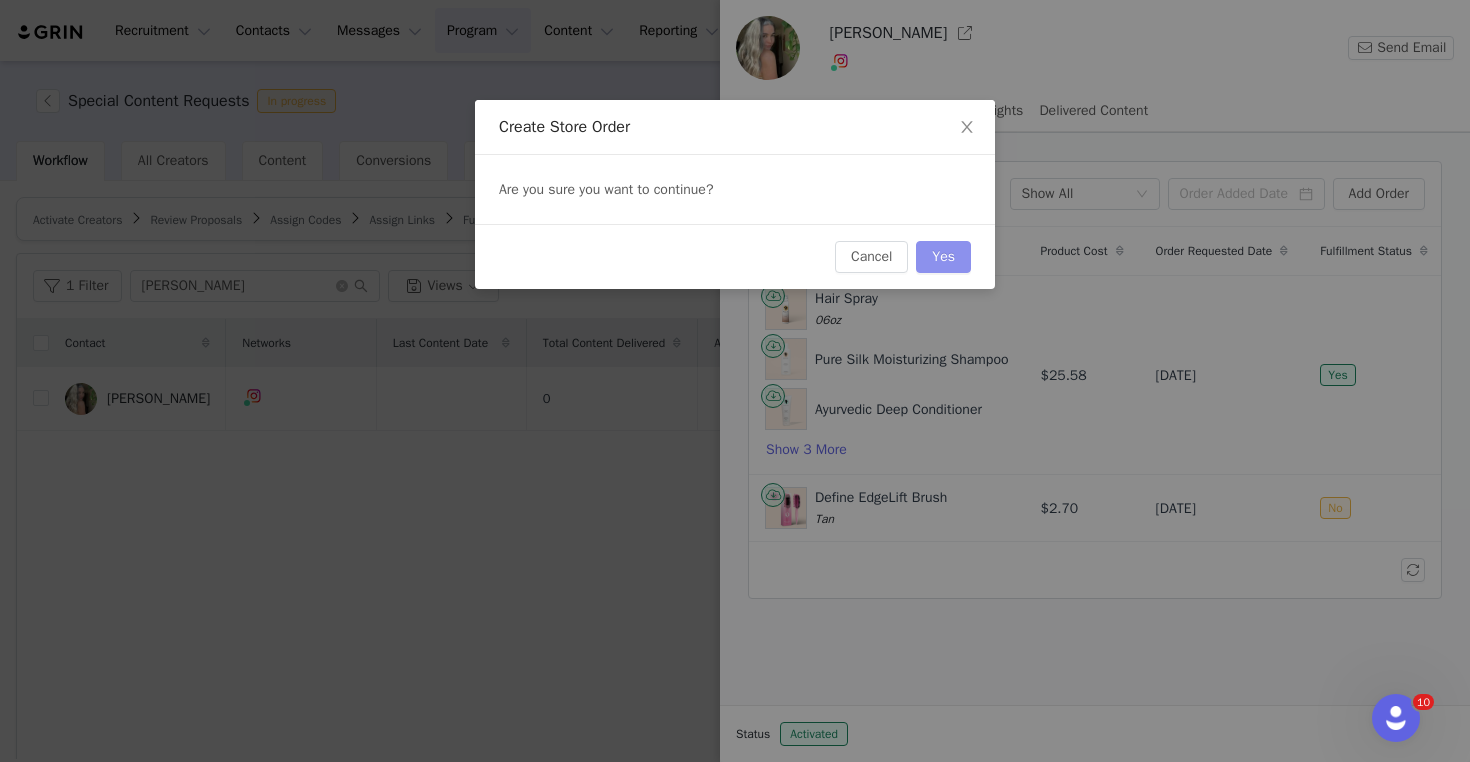 click on "Yes" at bounding box center [943, 257] 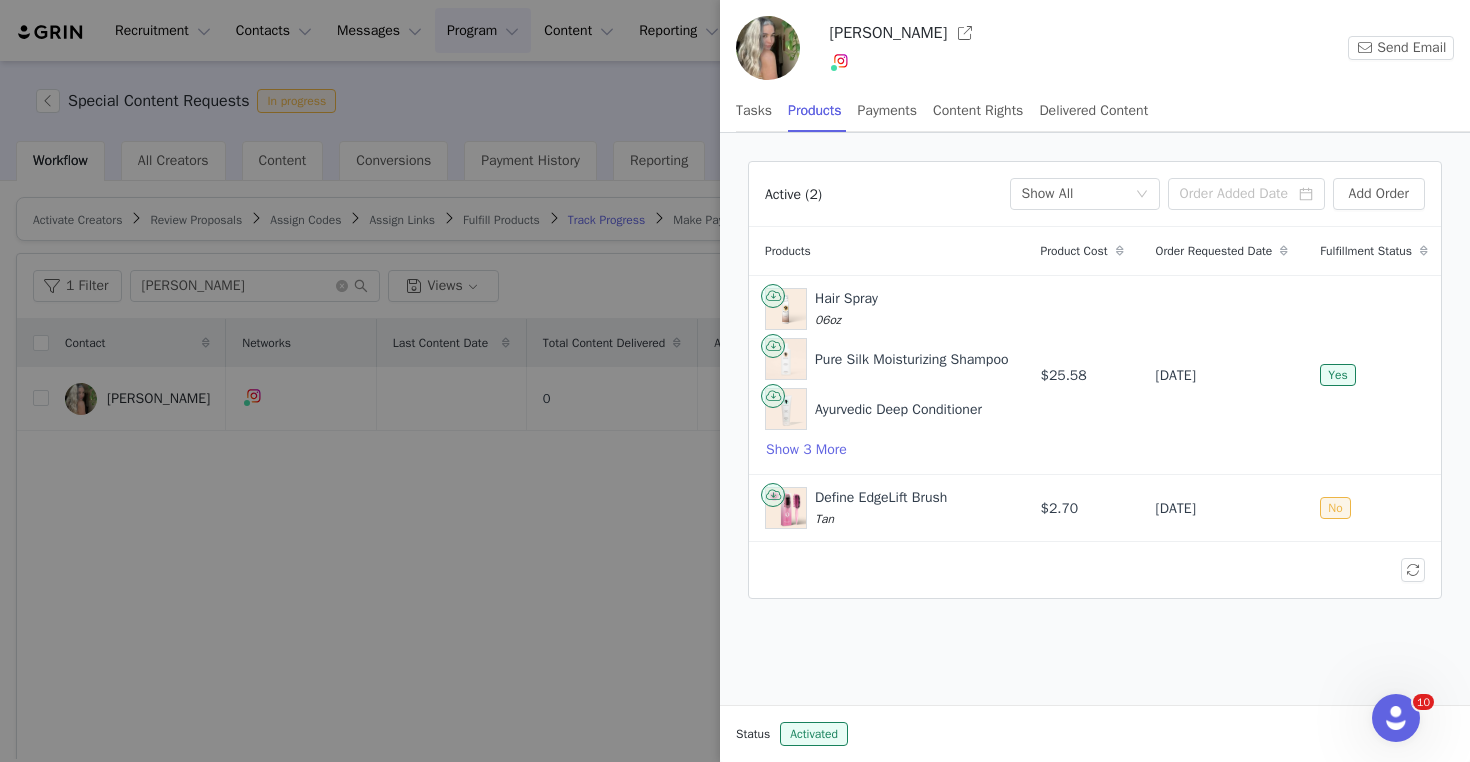 click at bounding box center (735, 381) 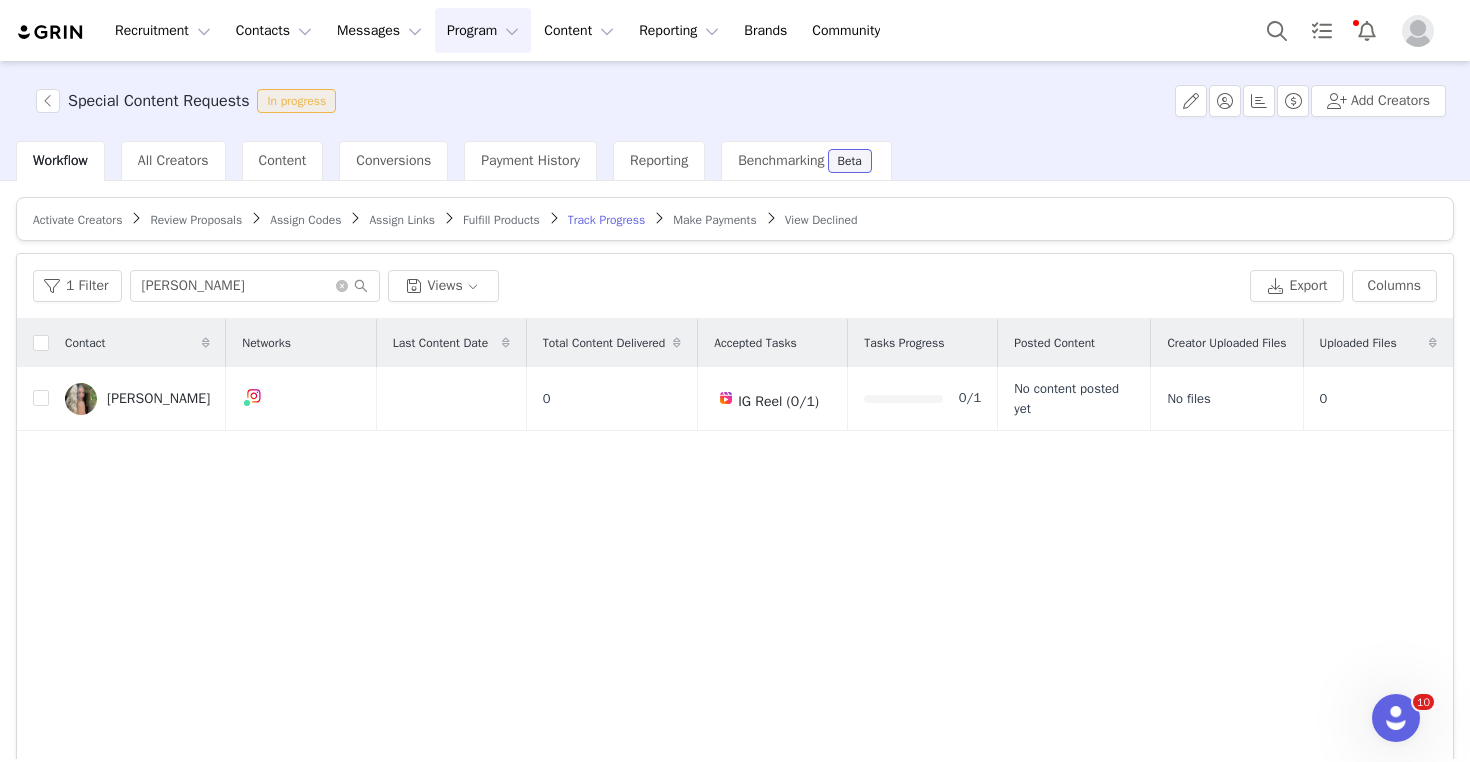 click on "Review Proposals" at bounding box center [196, 220] 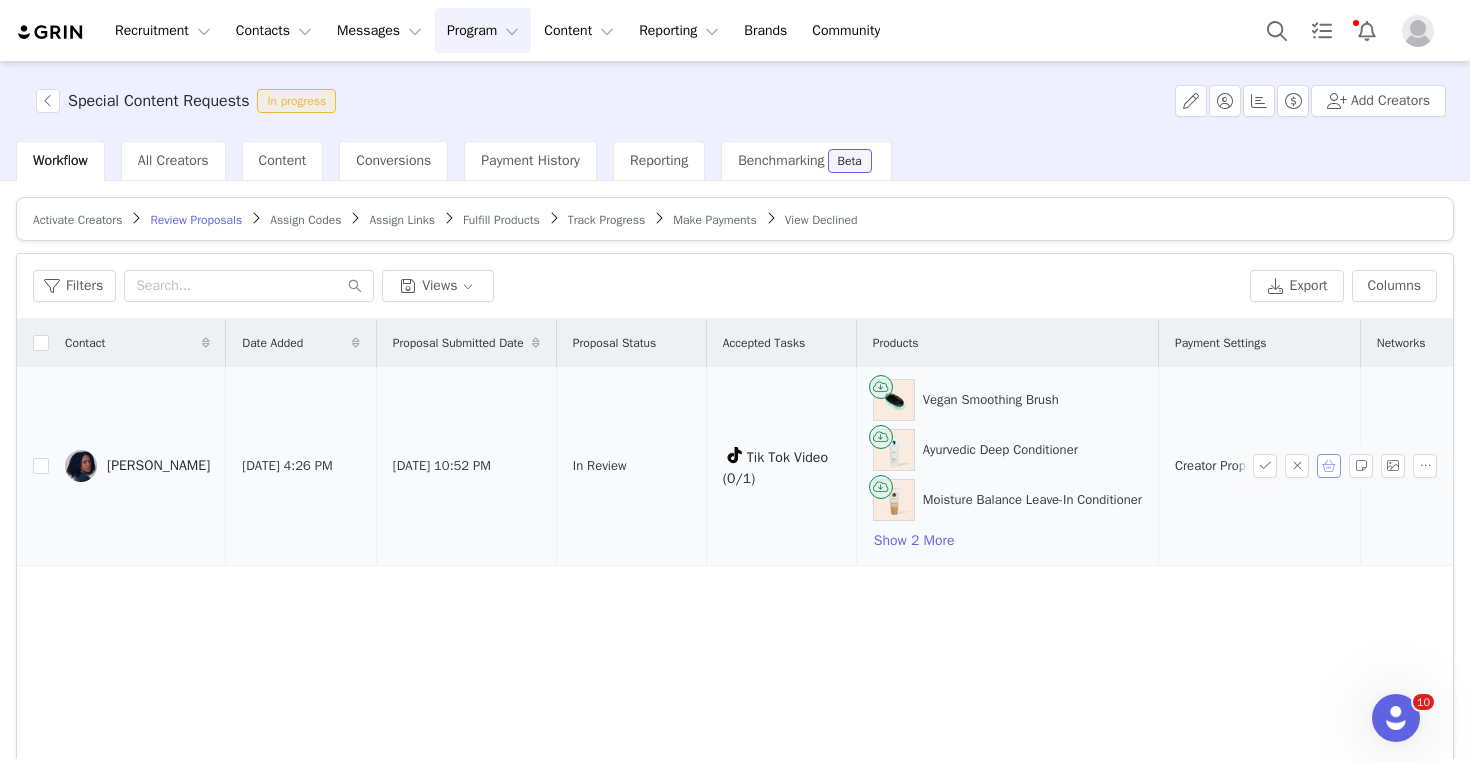 click at bounding box center (1329, 466) 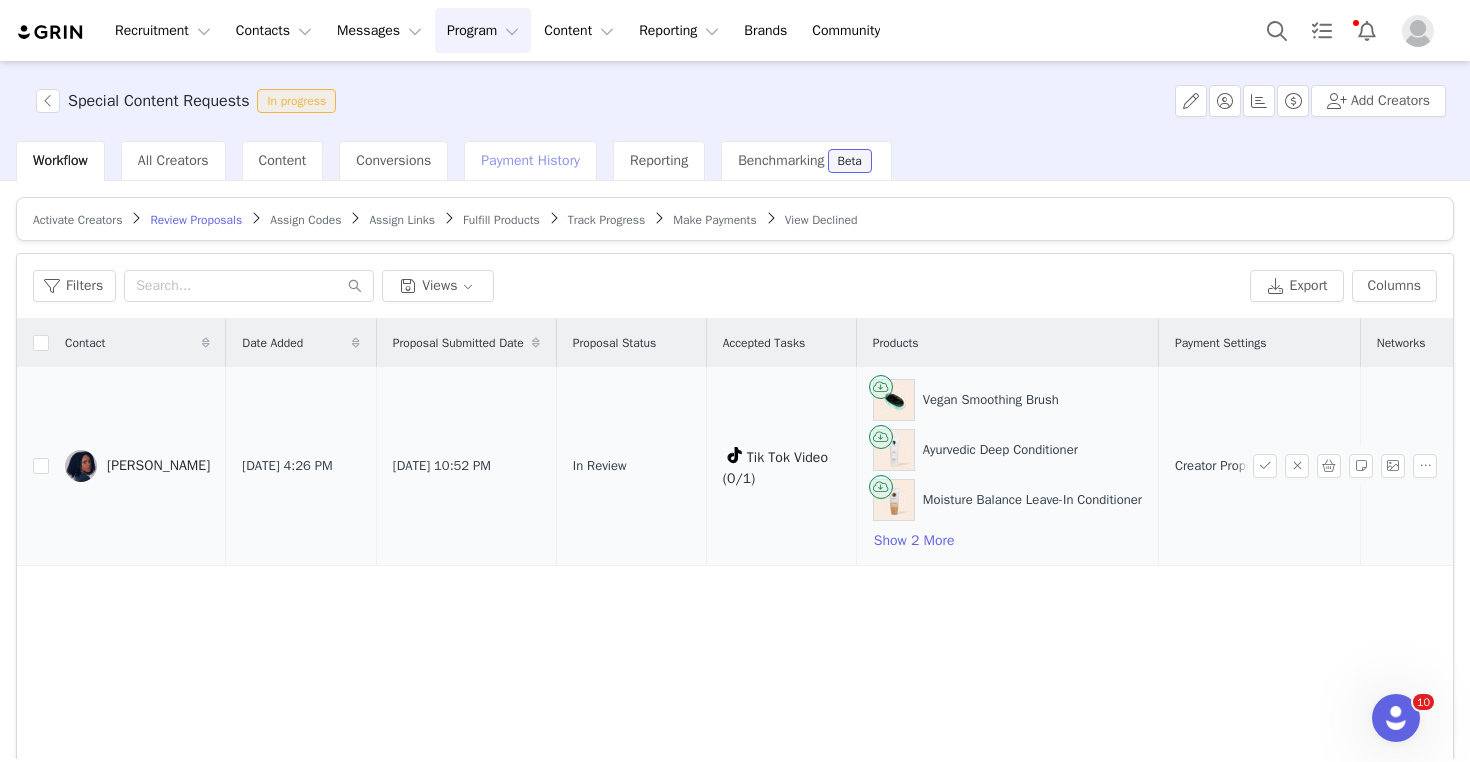 click on "Payment History" at bounding box center [530, 160] 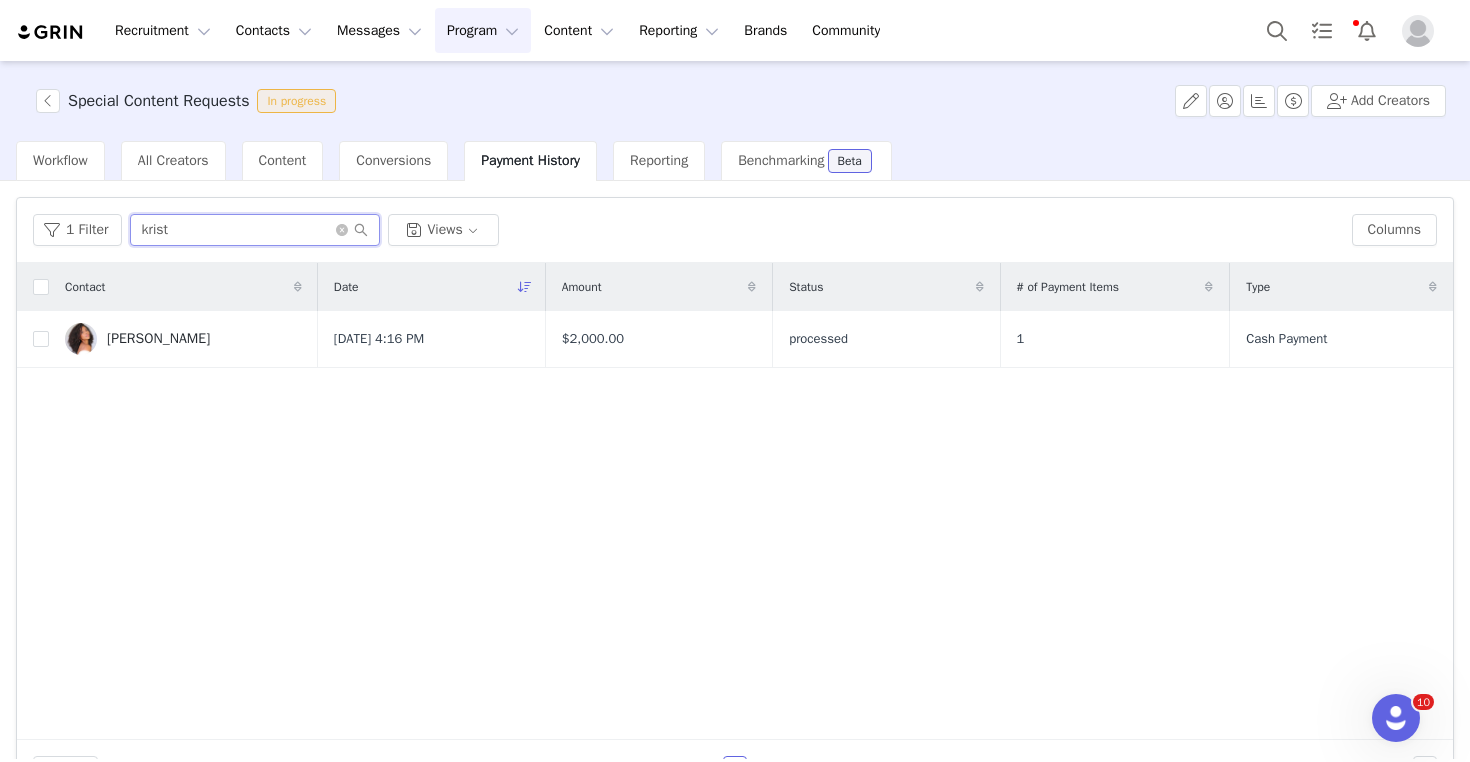 click on "krist" at bounding box center (255, 230) 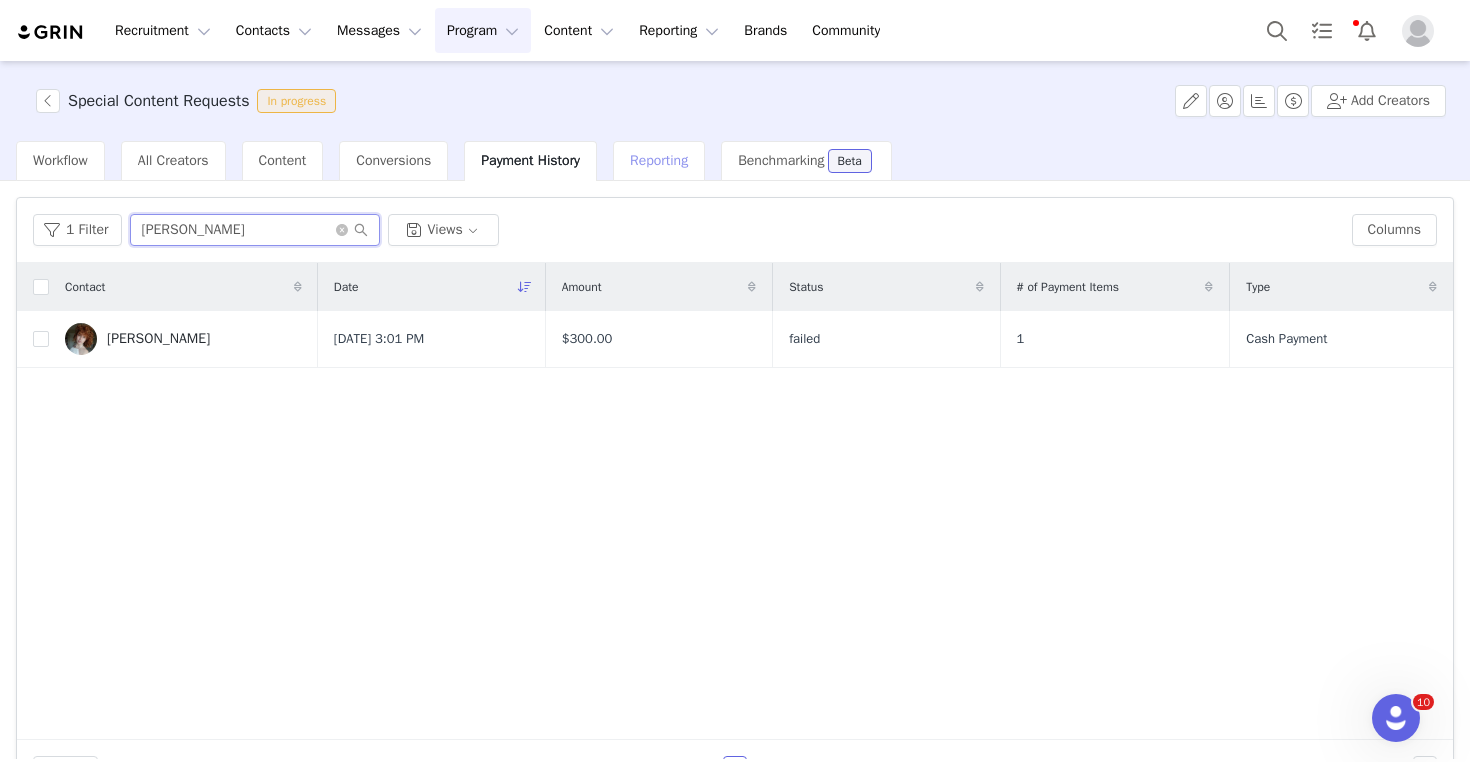 type on "[PERSON_NAME]" 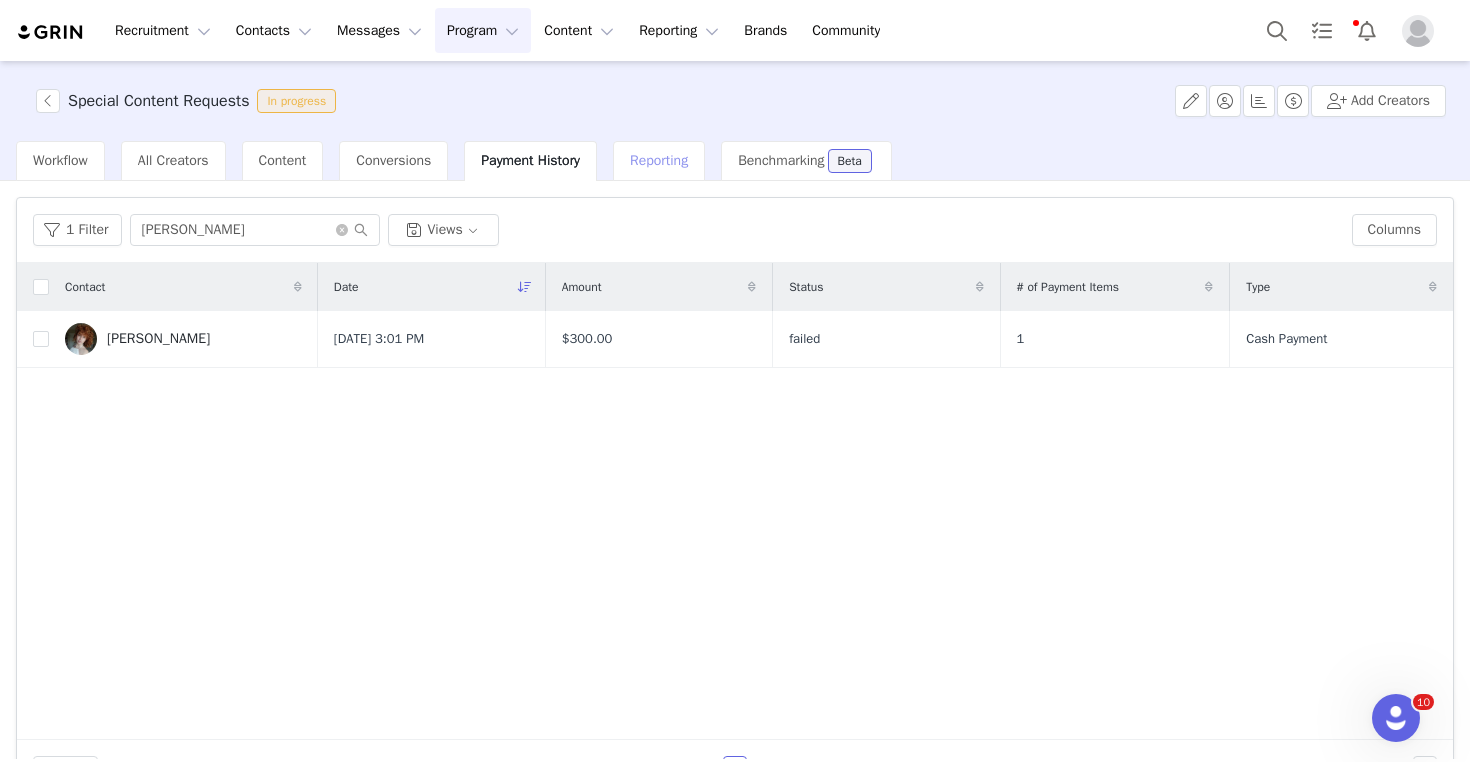 click on "Reporting" at bounding box center [659, 161] 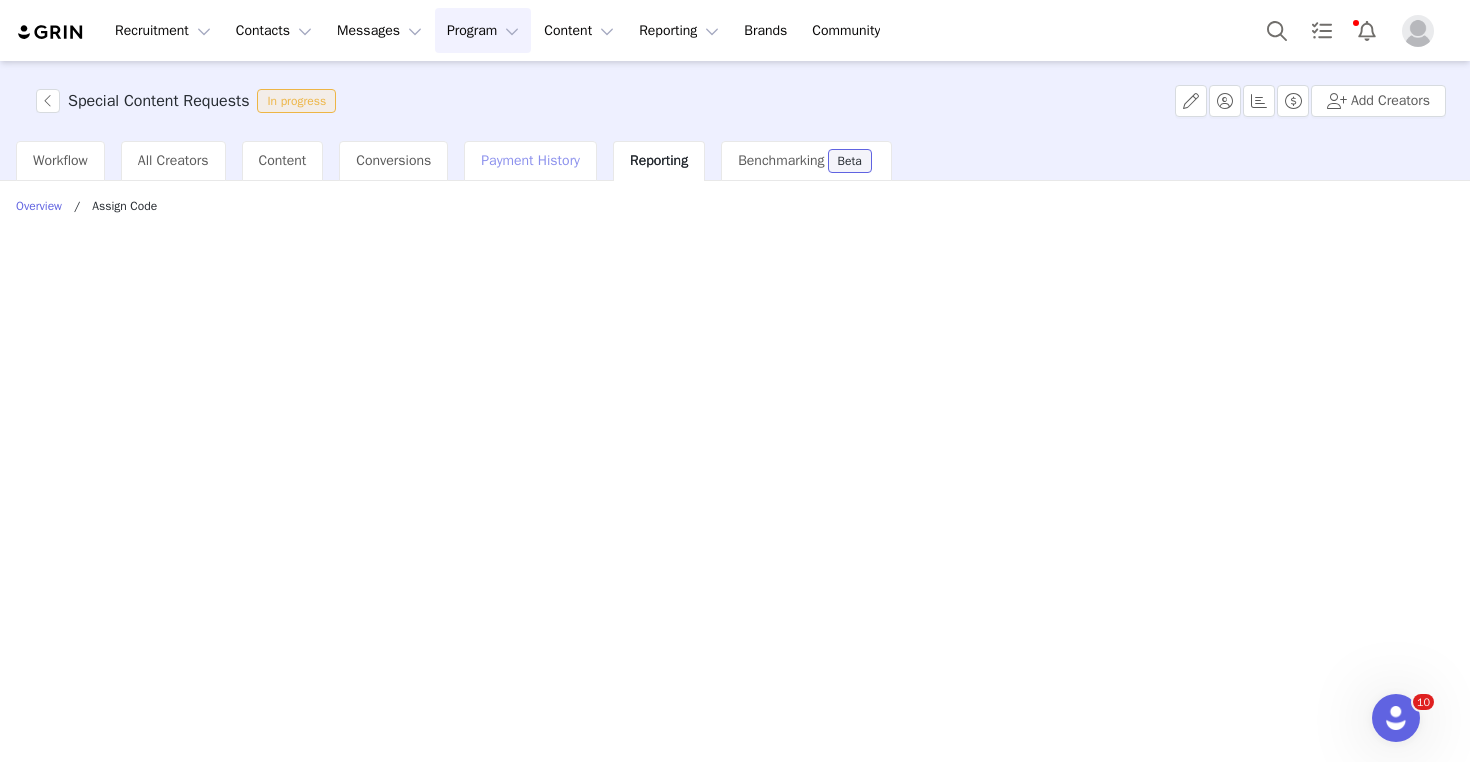 click on "Payment History" at bounding box center (530, 160) 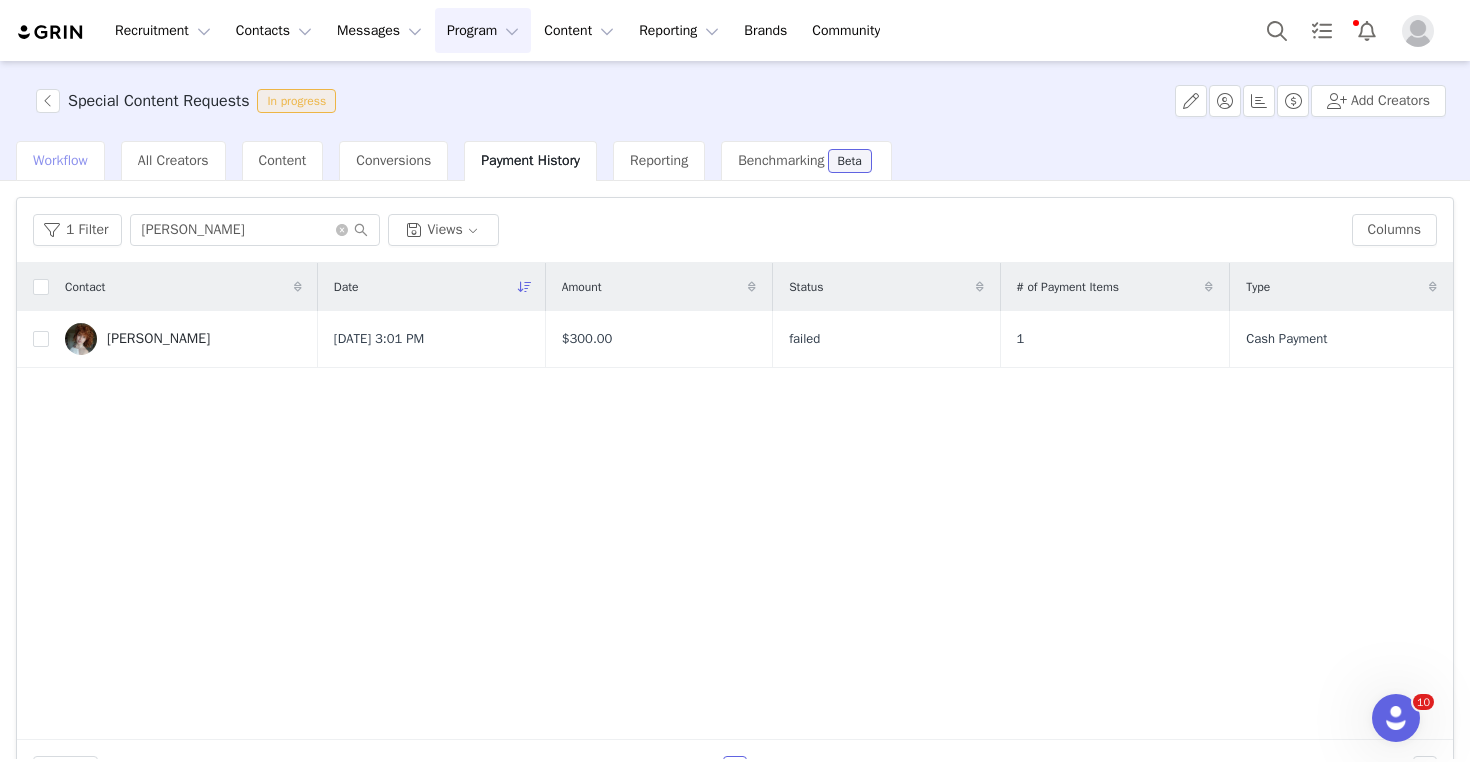 click on "Workflow" at bounding box center (60, 160) 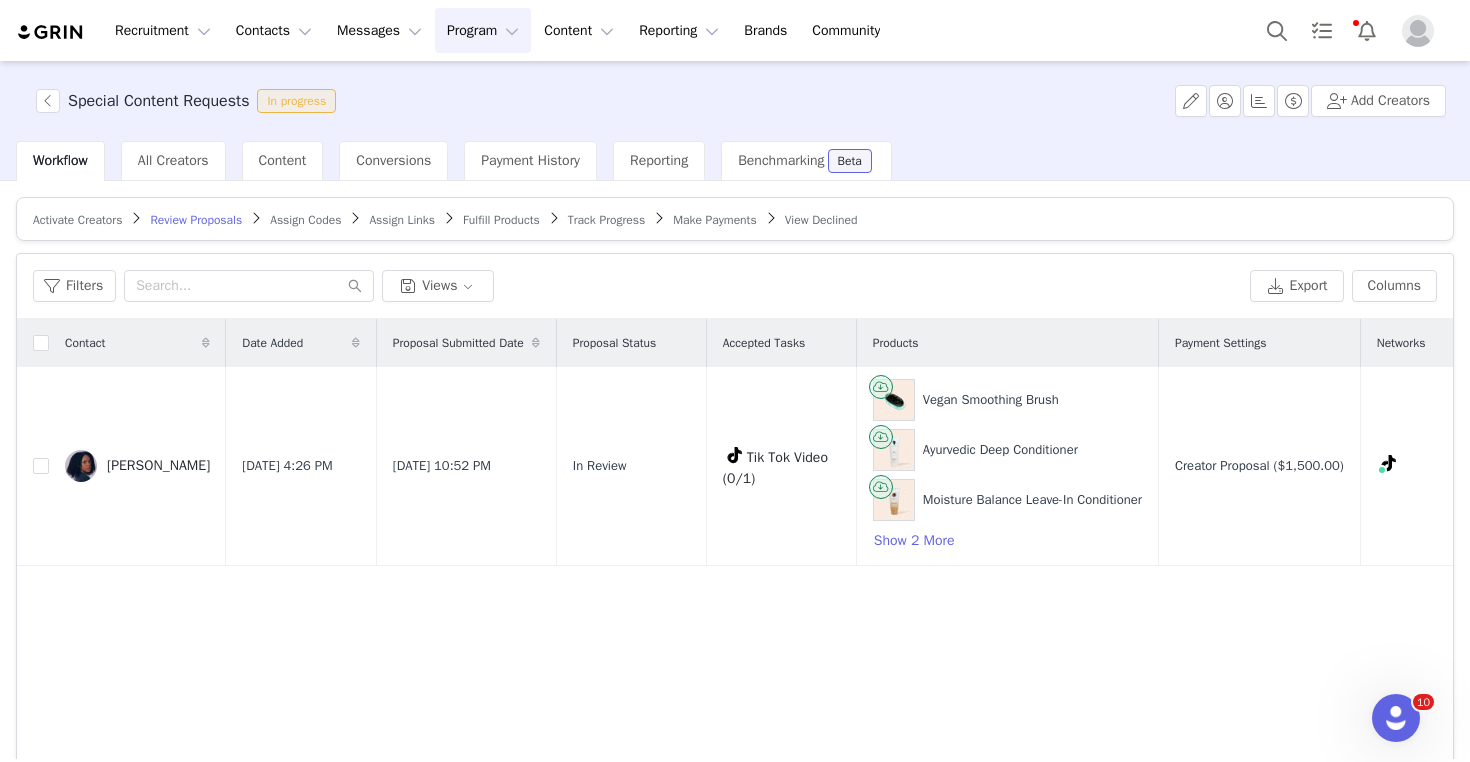 click on "Make Payments" at bounding box center (714, 220) 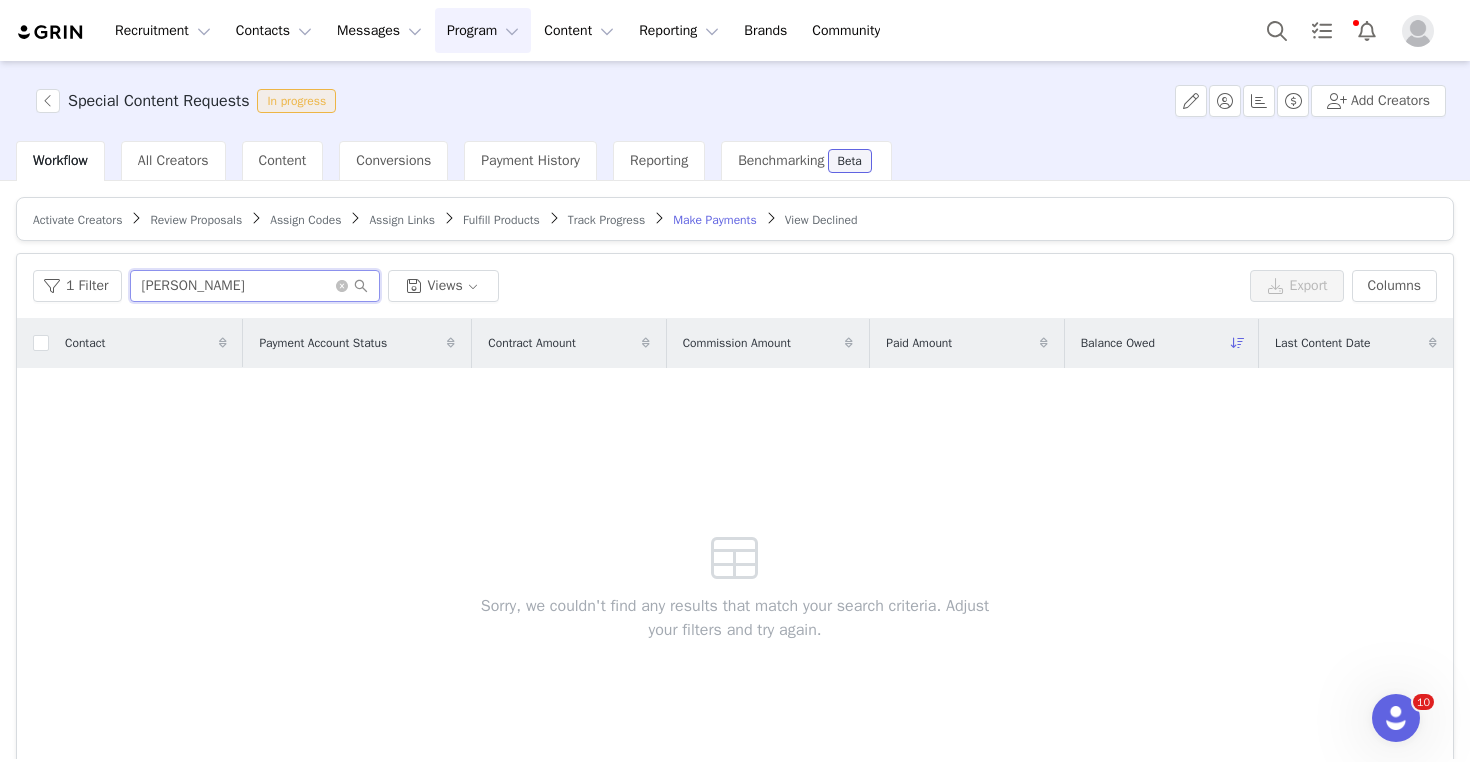 click on "[PERSON_NAME]" at bounding box center (255, 286) 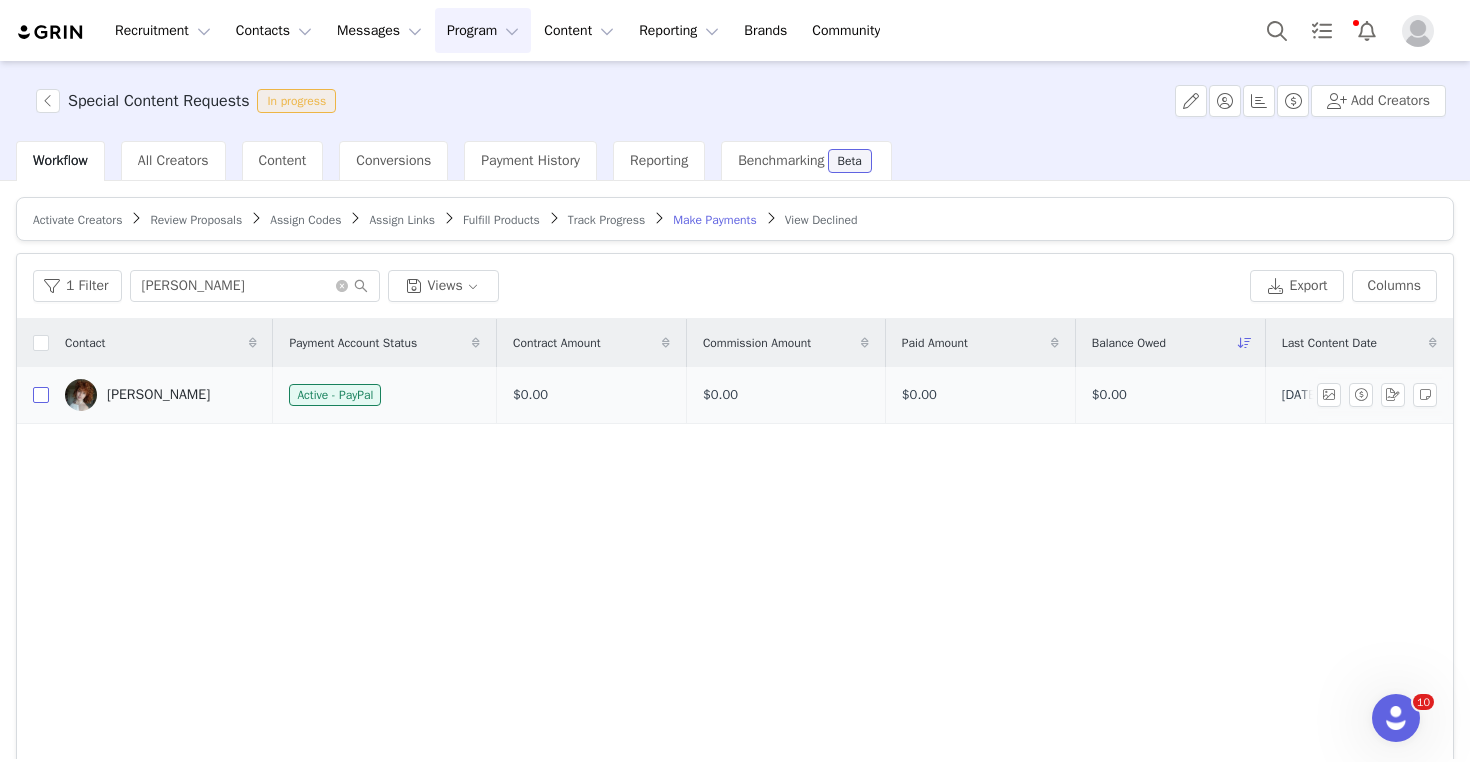 click at bounding box center (41, 395) 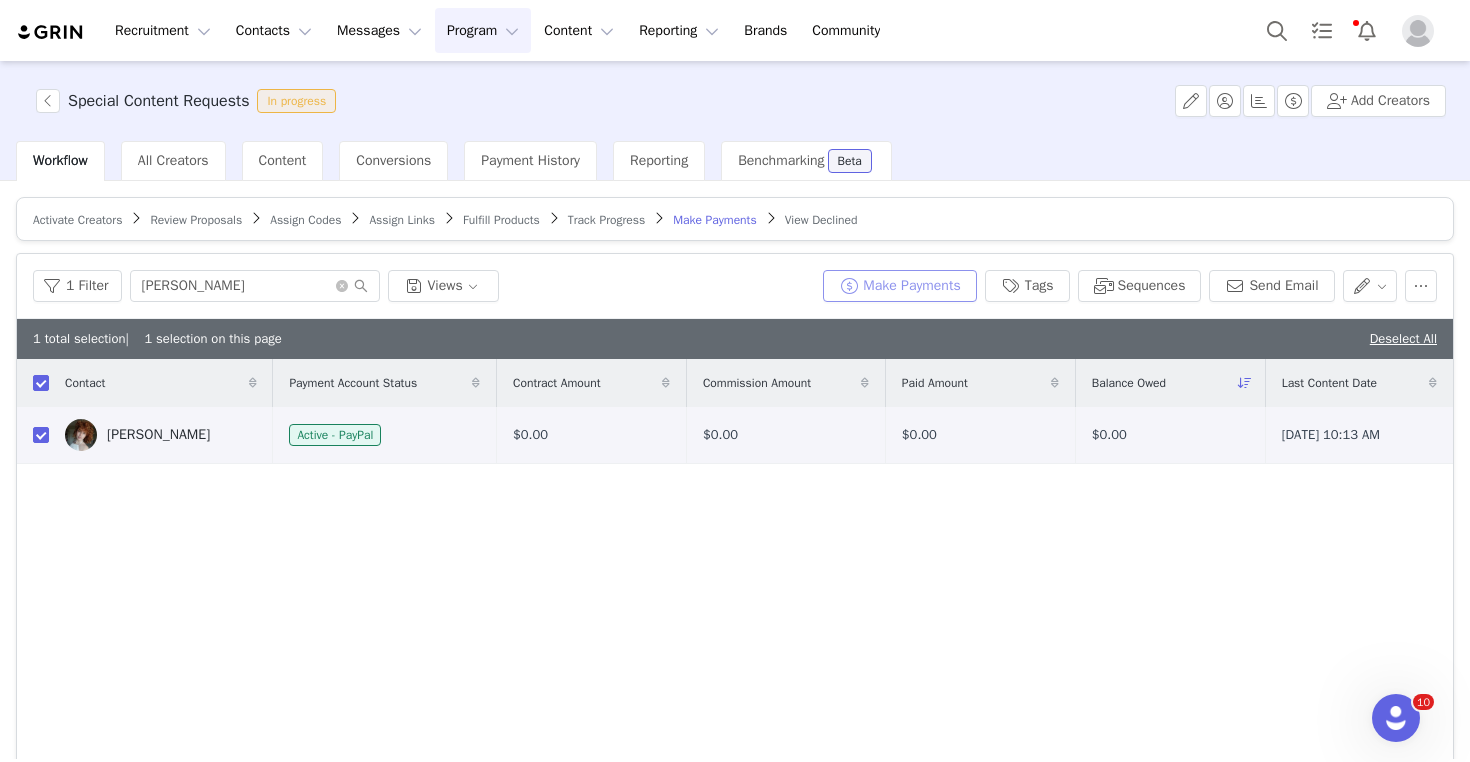 click on "Make Payments" at bounding box center (899, 286) 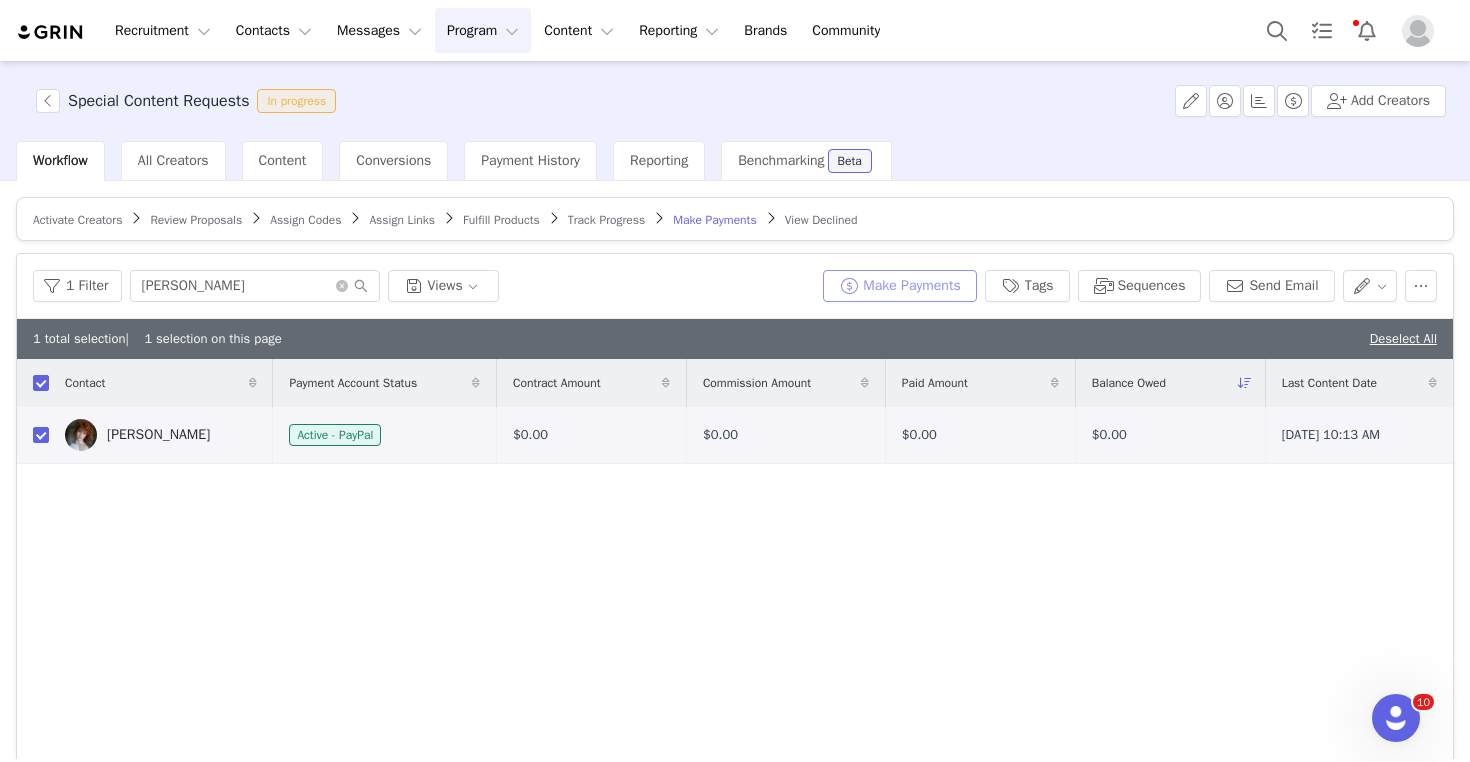 type 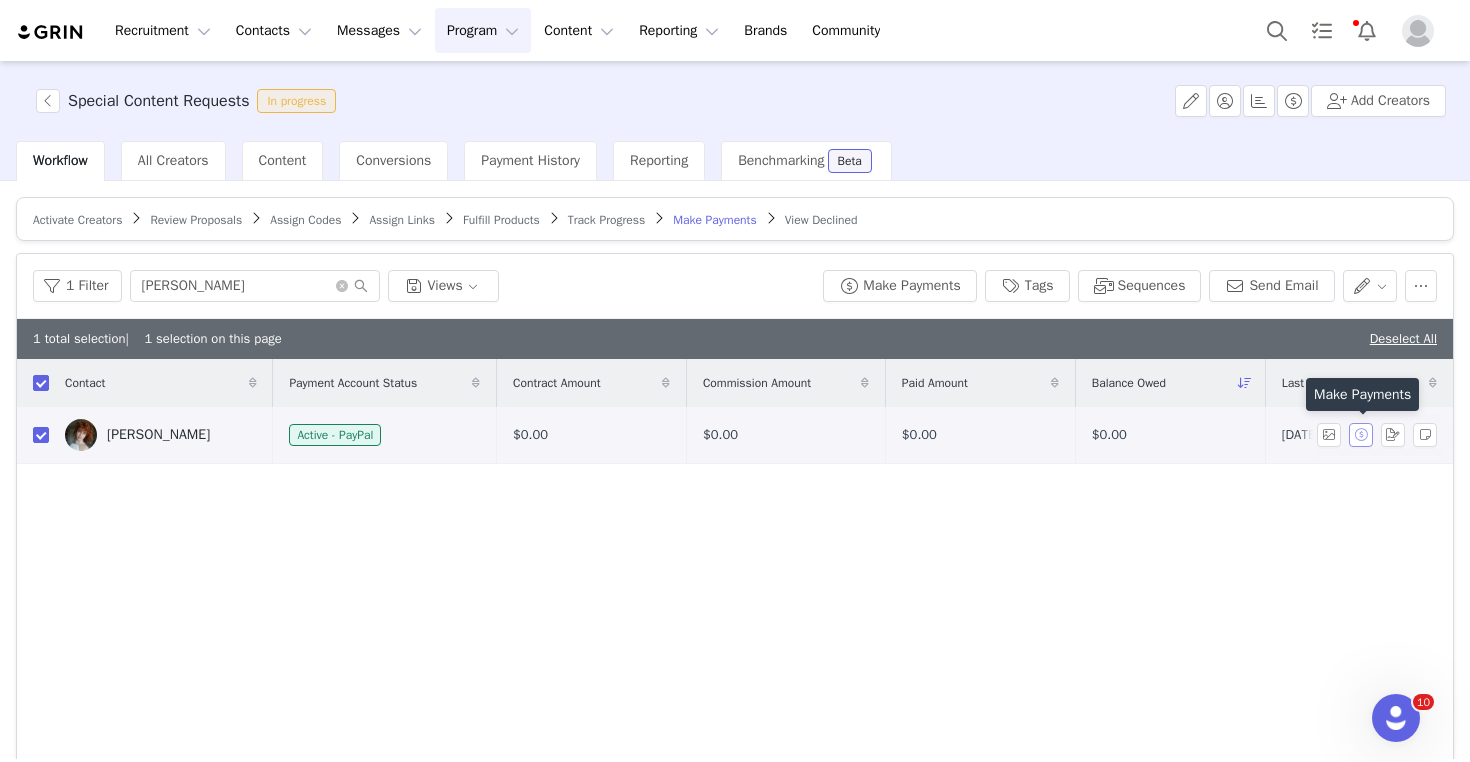 click at bounding box center (1361, 435) 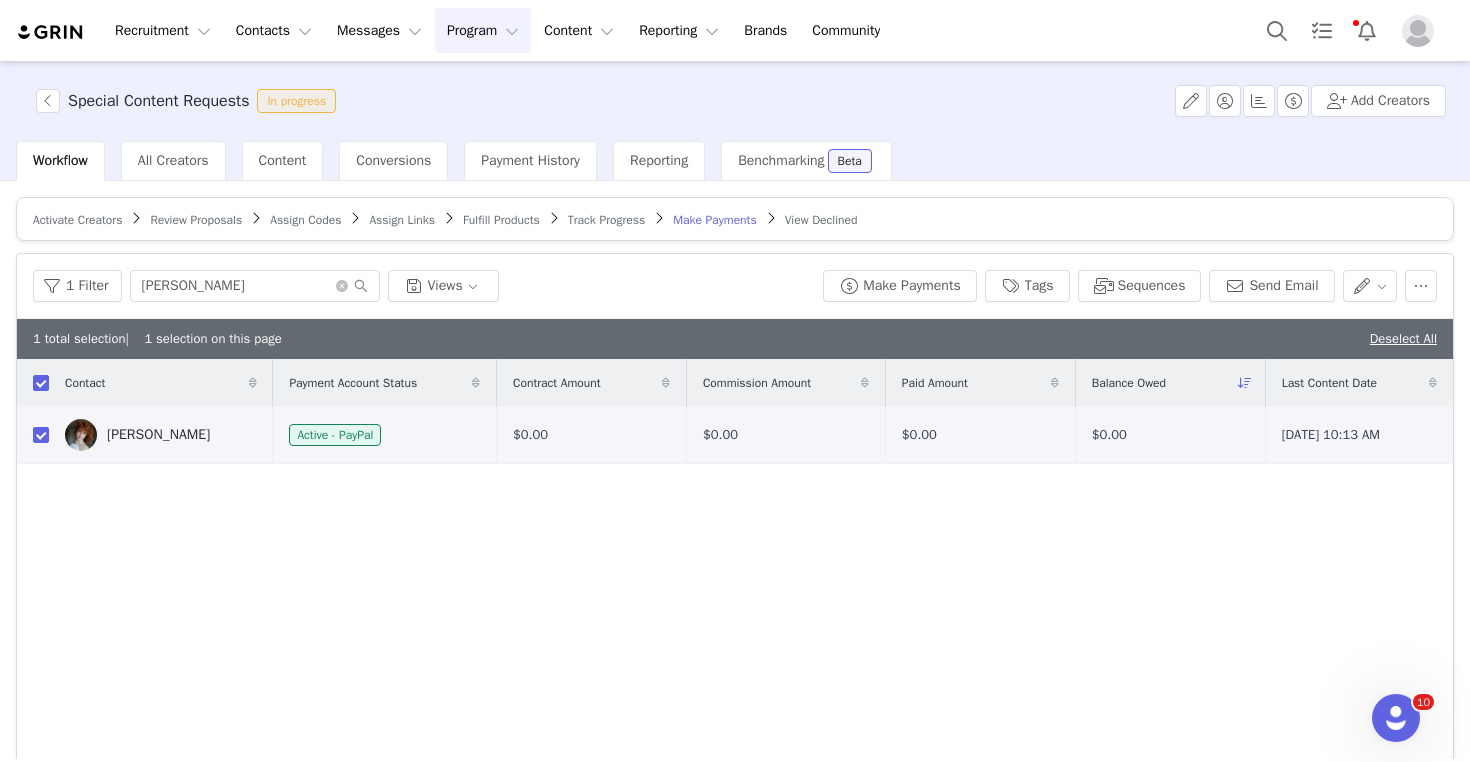 type 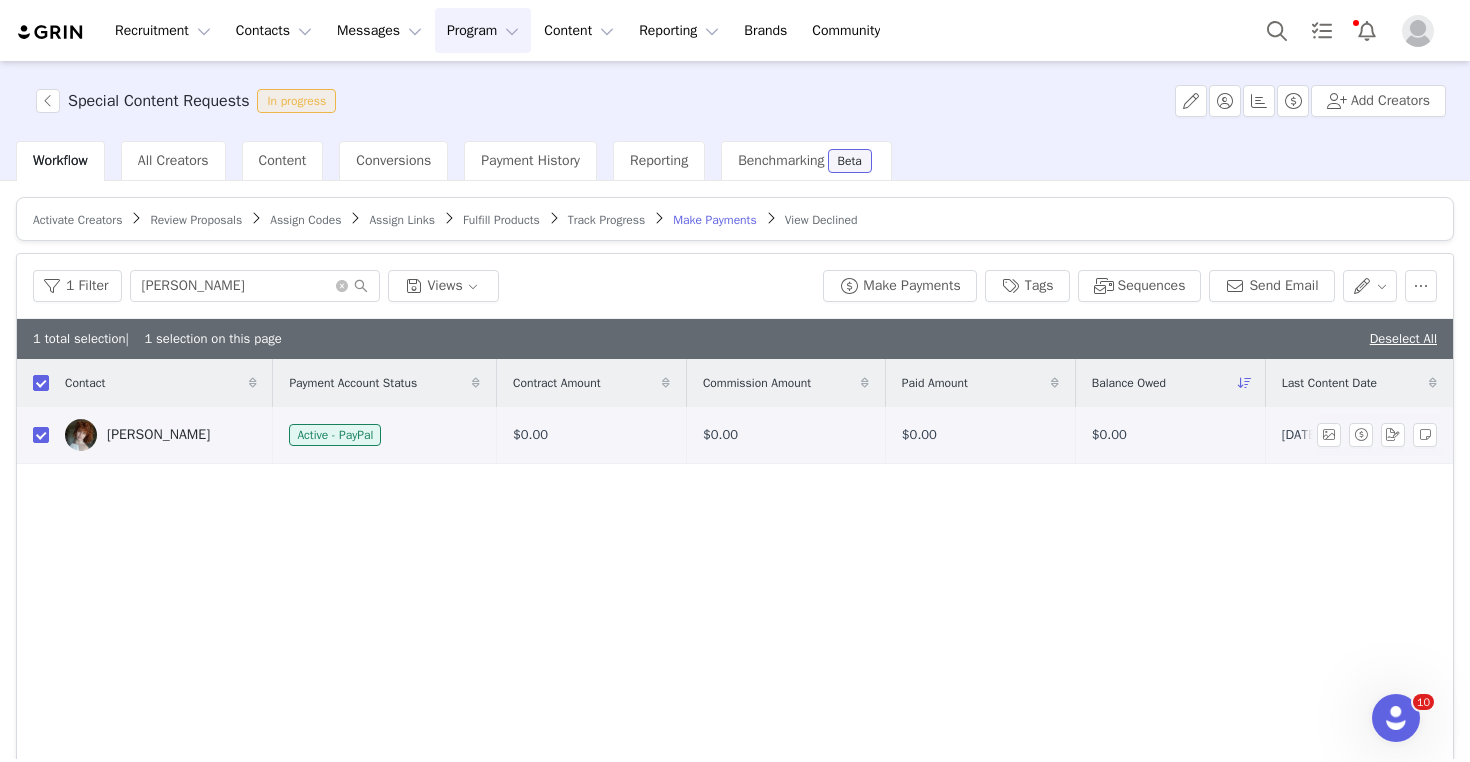 click on "[PERSON_NAME]" at bounding box center (158, 435) 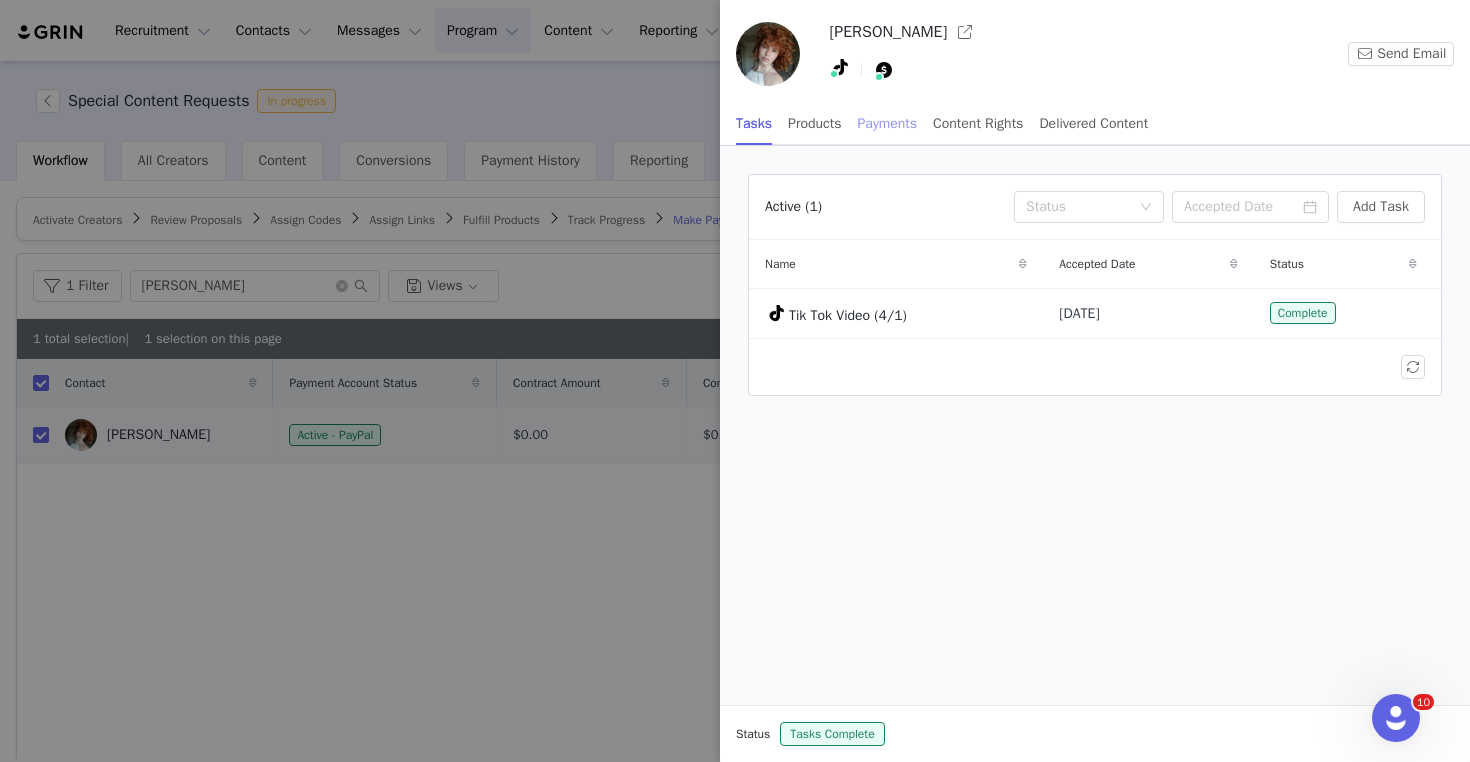 click on "Payments" at bounding box center [888, 123] 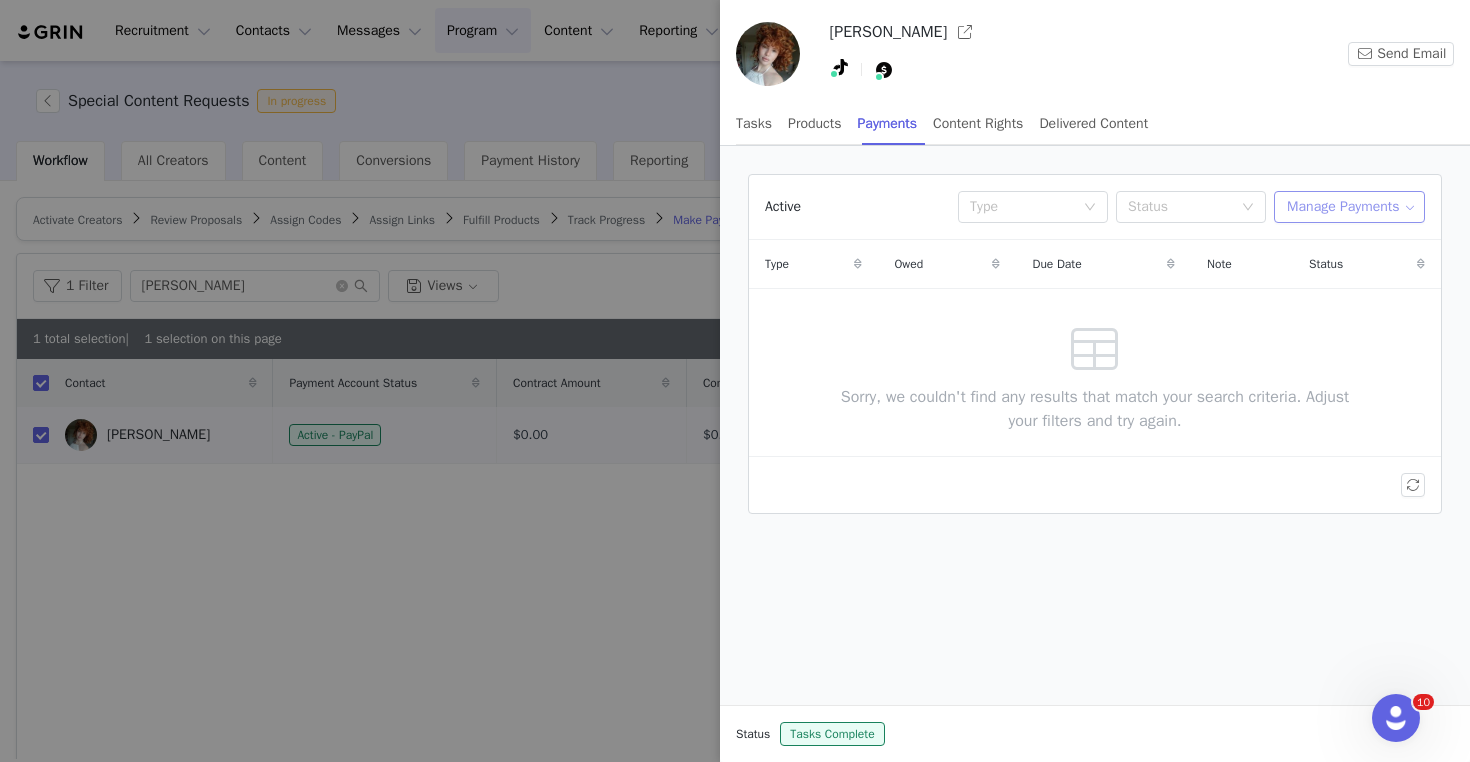 click on "Manage Payments" at bounding box center (1349, 207) 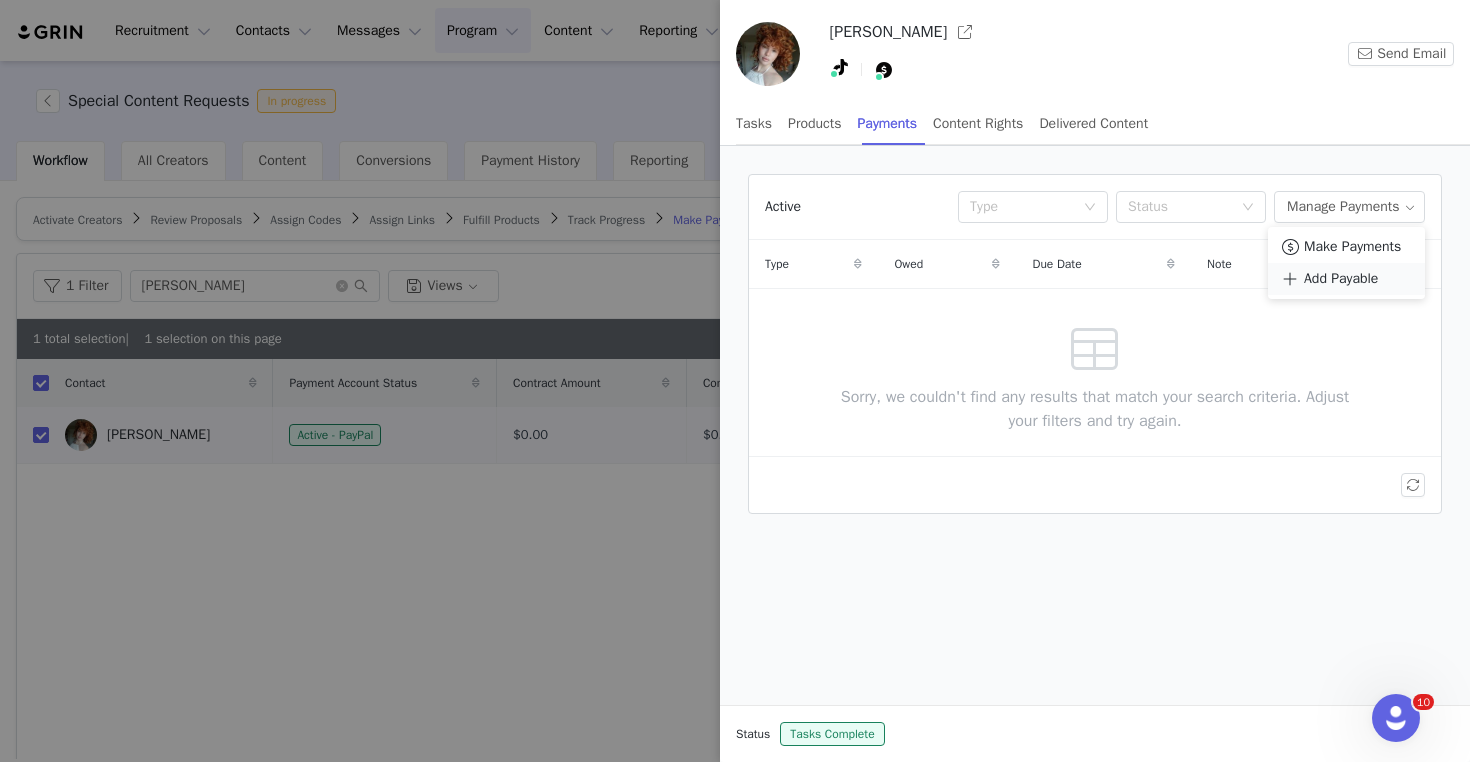 click on "Add Payable" at bounding box center [1341, 279] 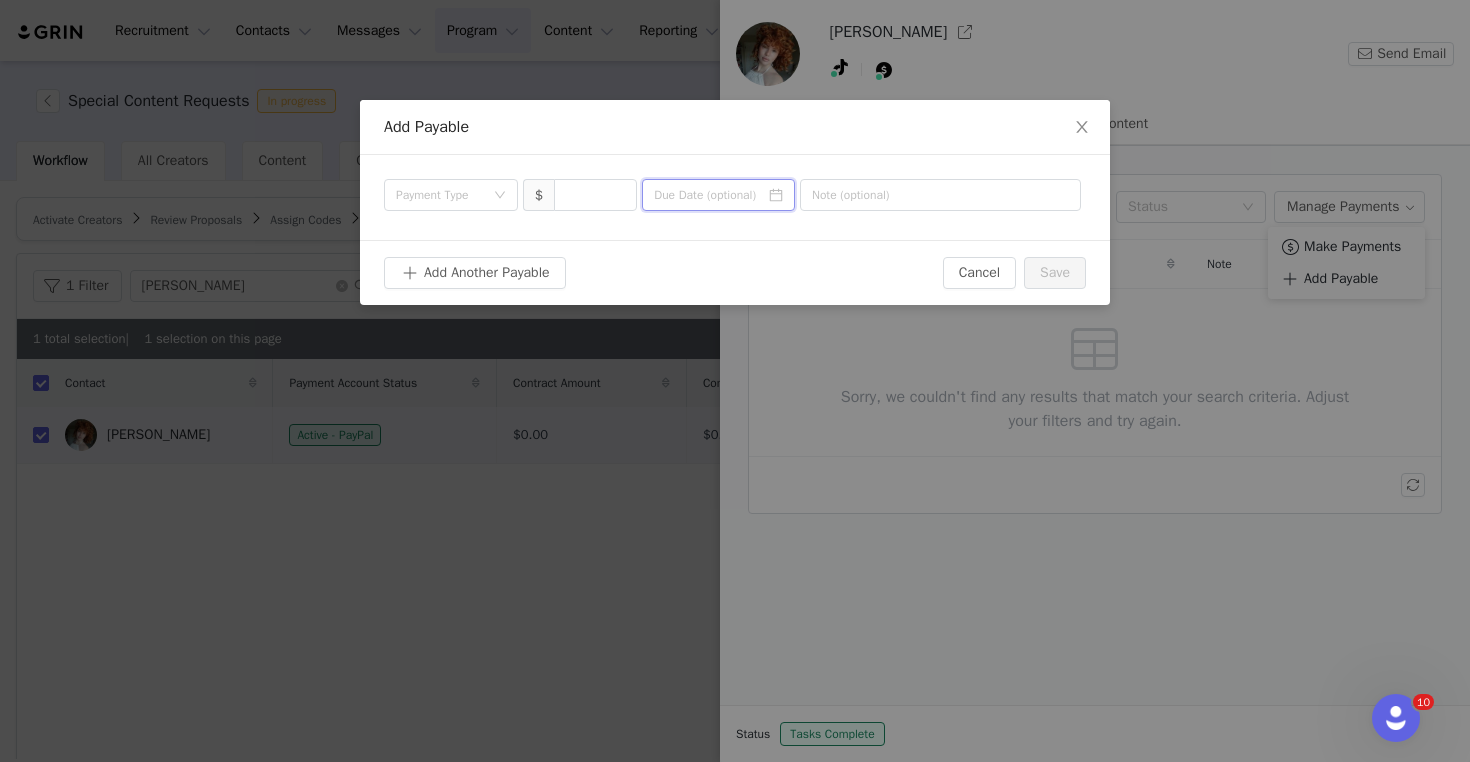click at bounding box center [718, 195] 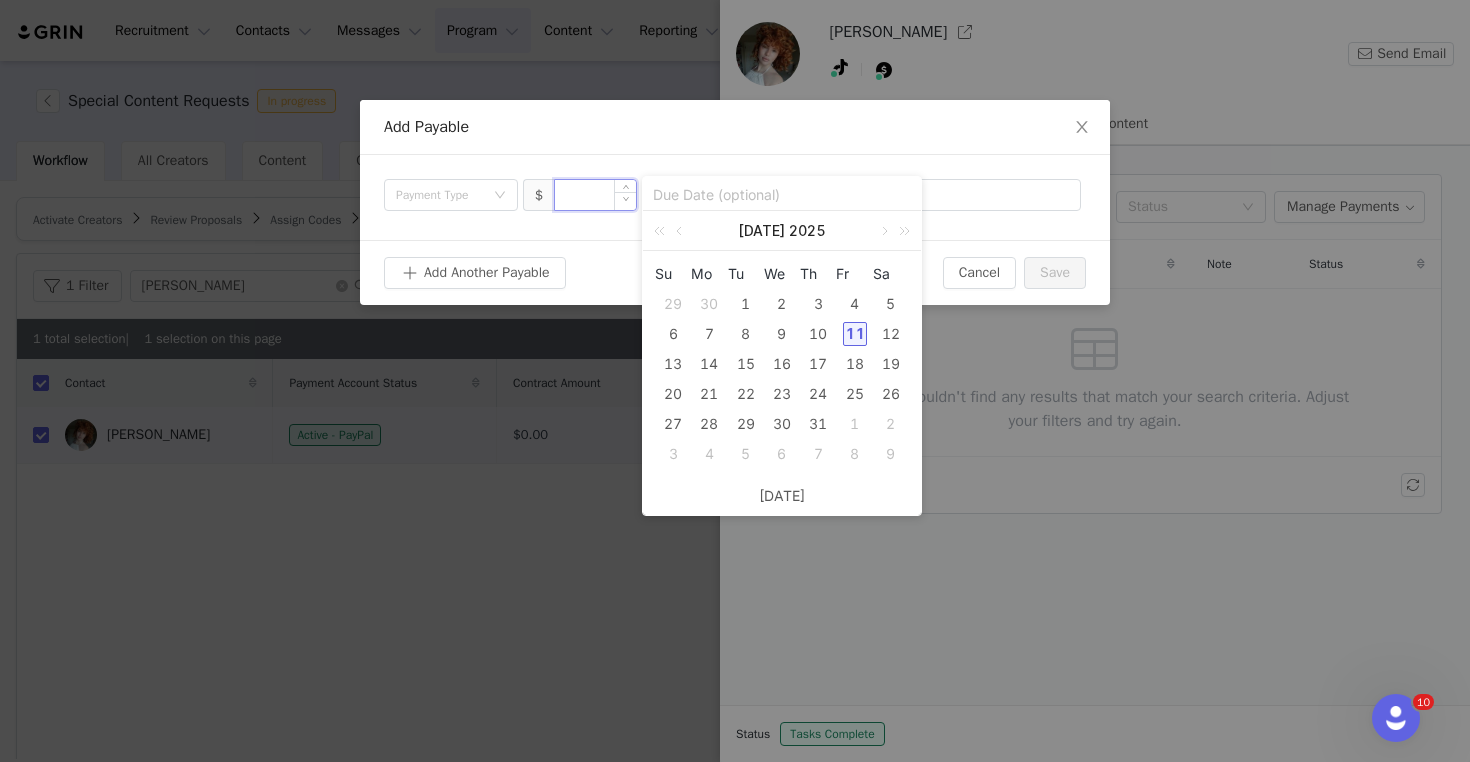 click at bounding box center [625, 195] 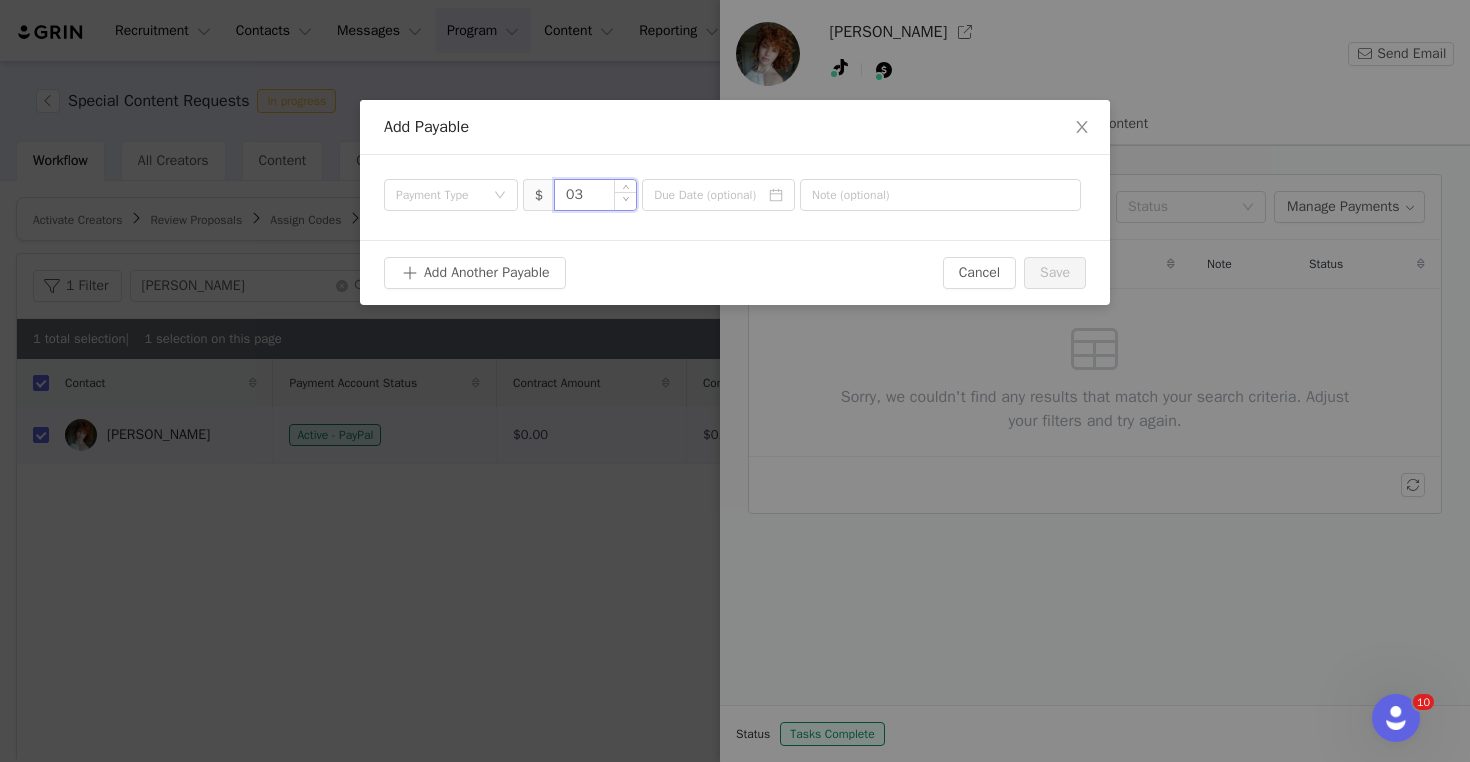 type on "0" 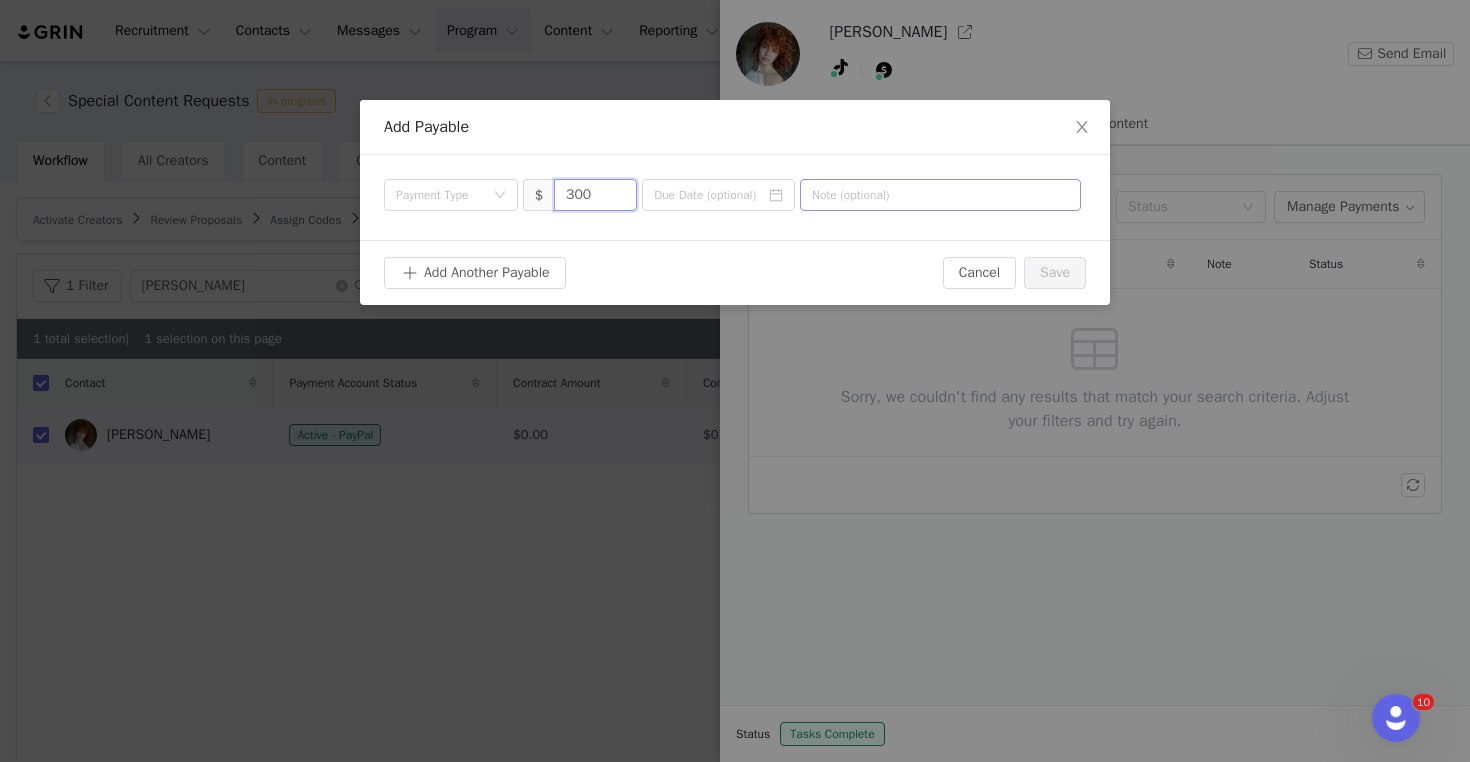 type on "300" 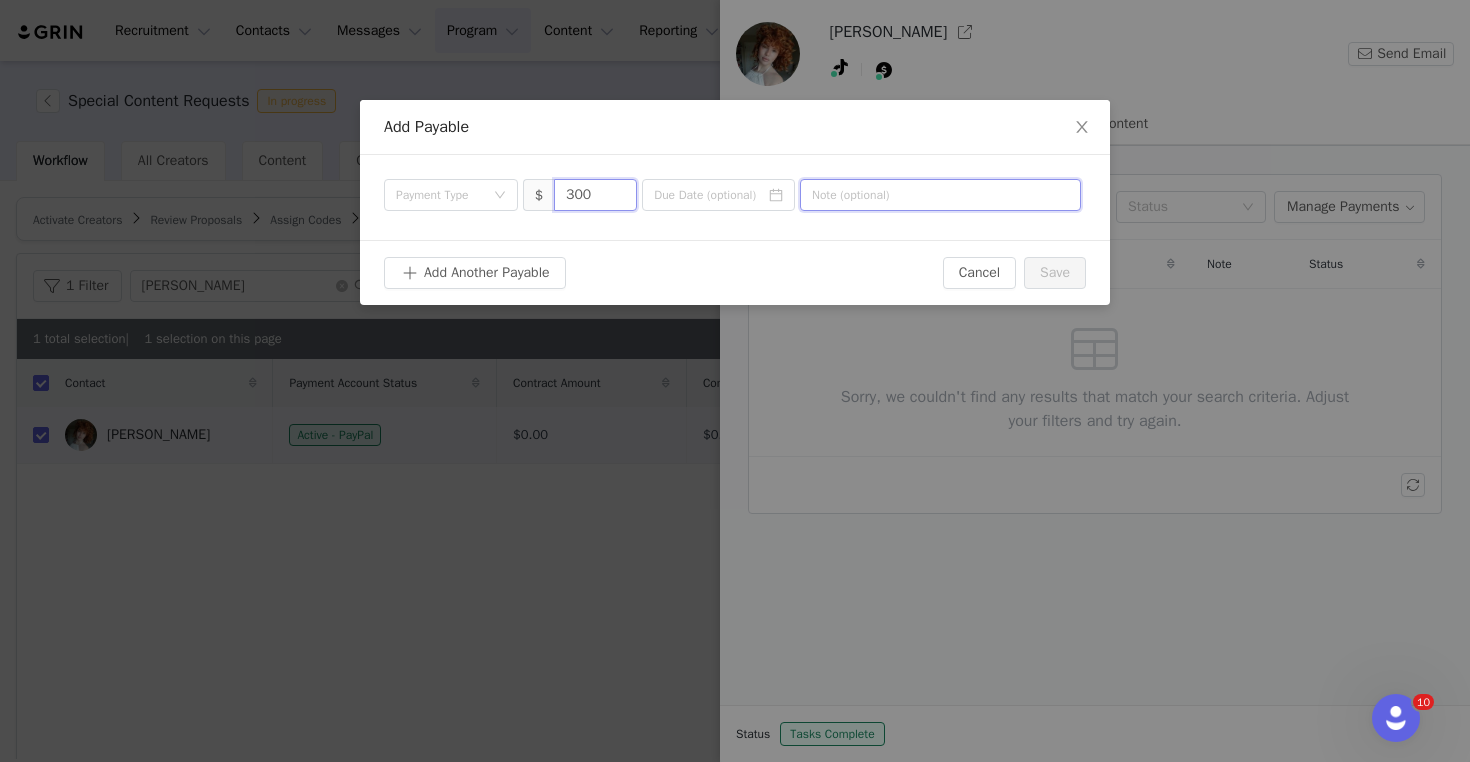 click at bounding box center (940, 195) 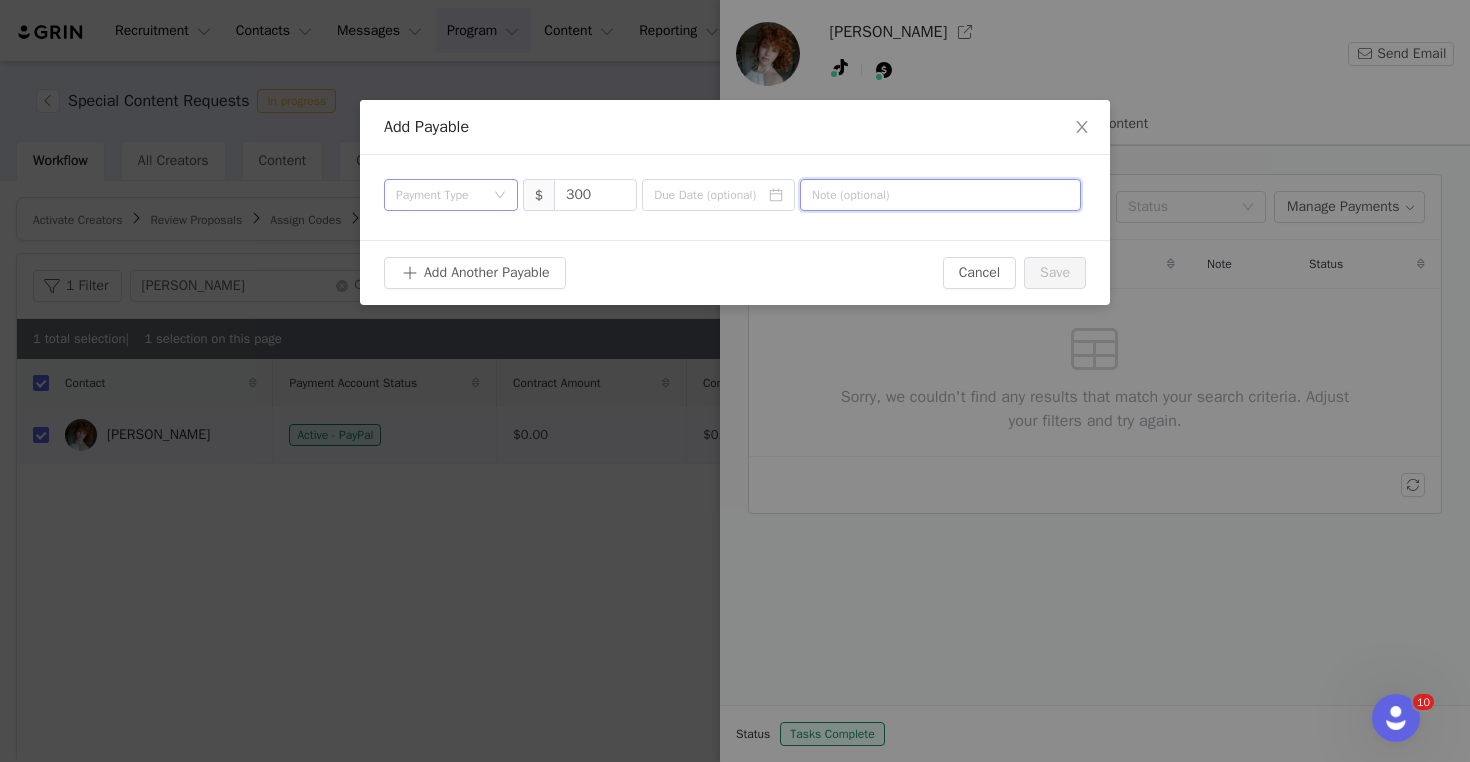 click on "Payment Type" at bounding box center (440, 195) 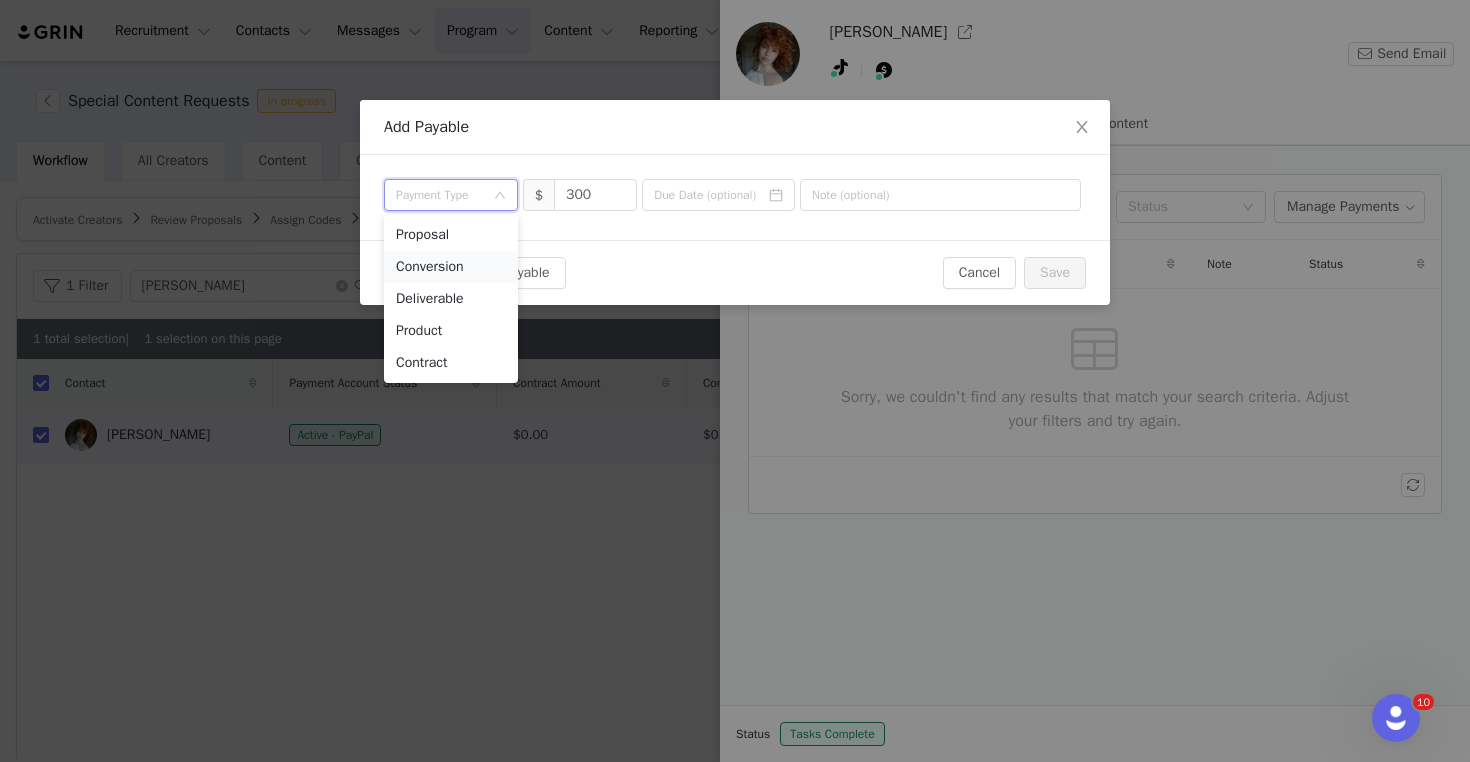 click on "Conversion" at bounding box center [451, 267] 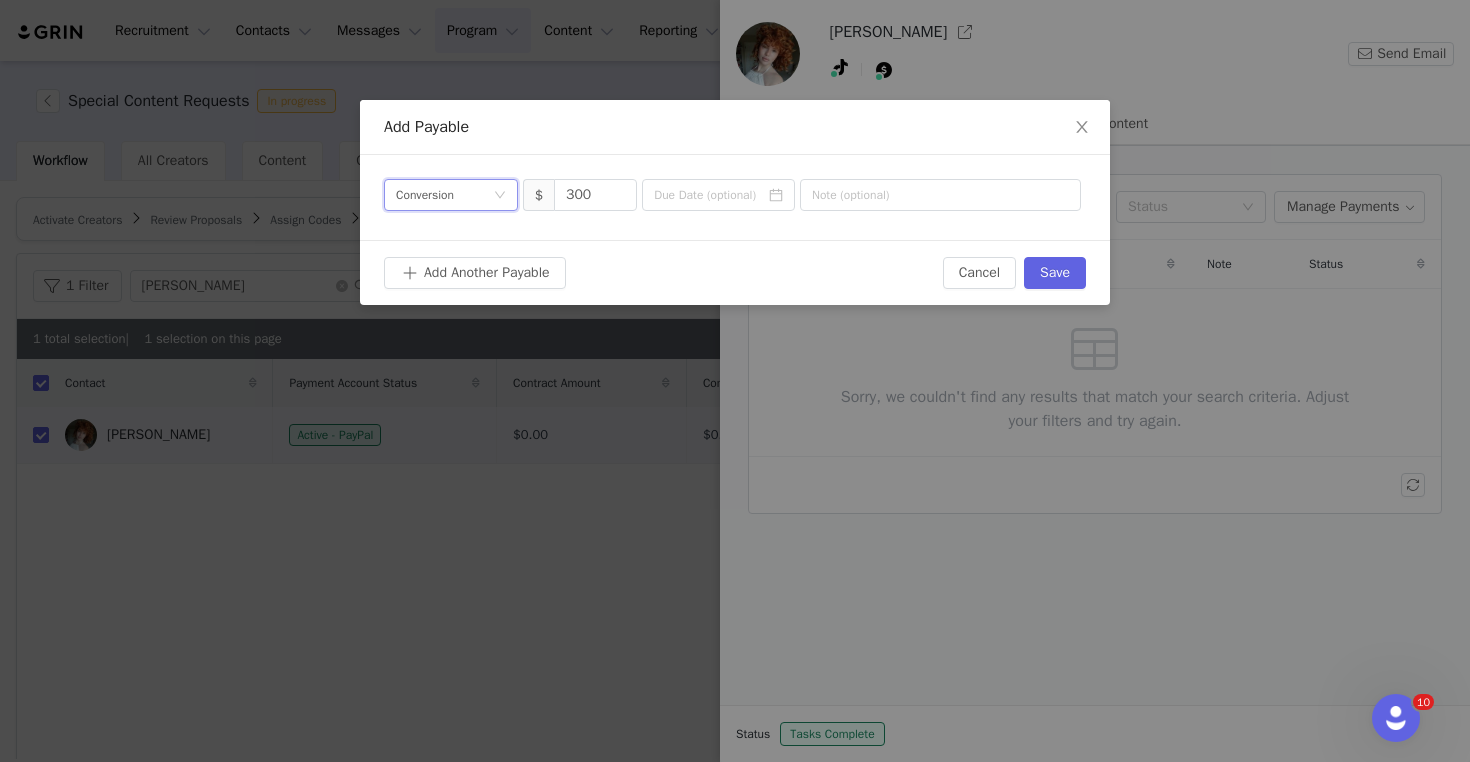 click on "Conversion" at bounding box center [425, 195] 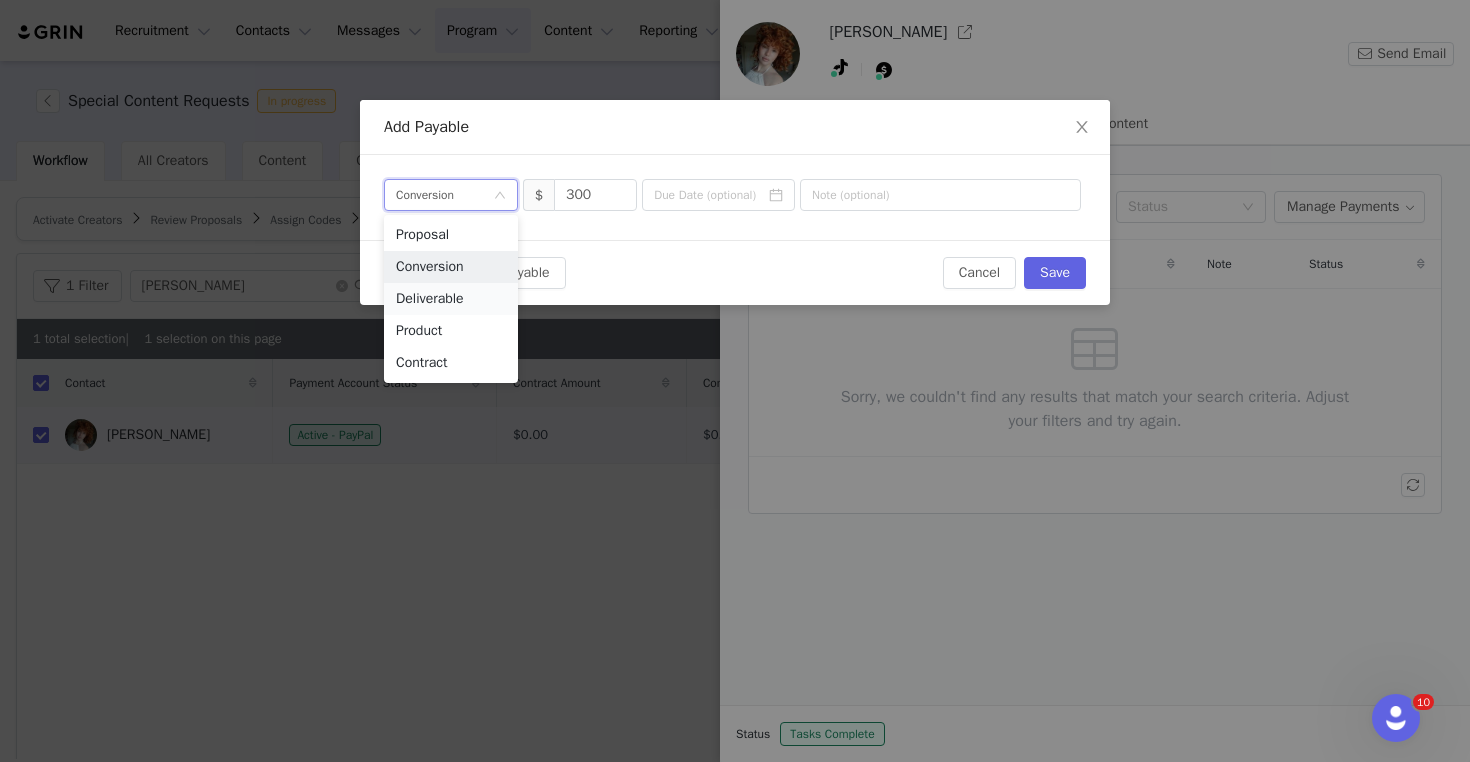click on "Deliverable" at bounding box center (451, 299) 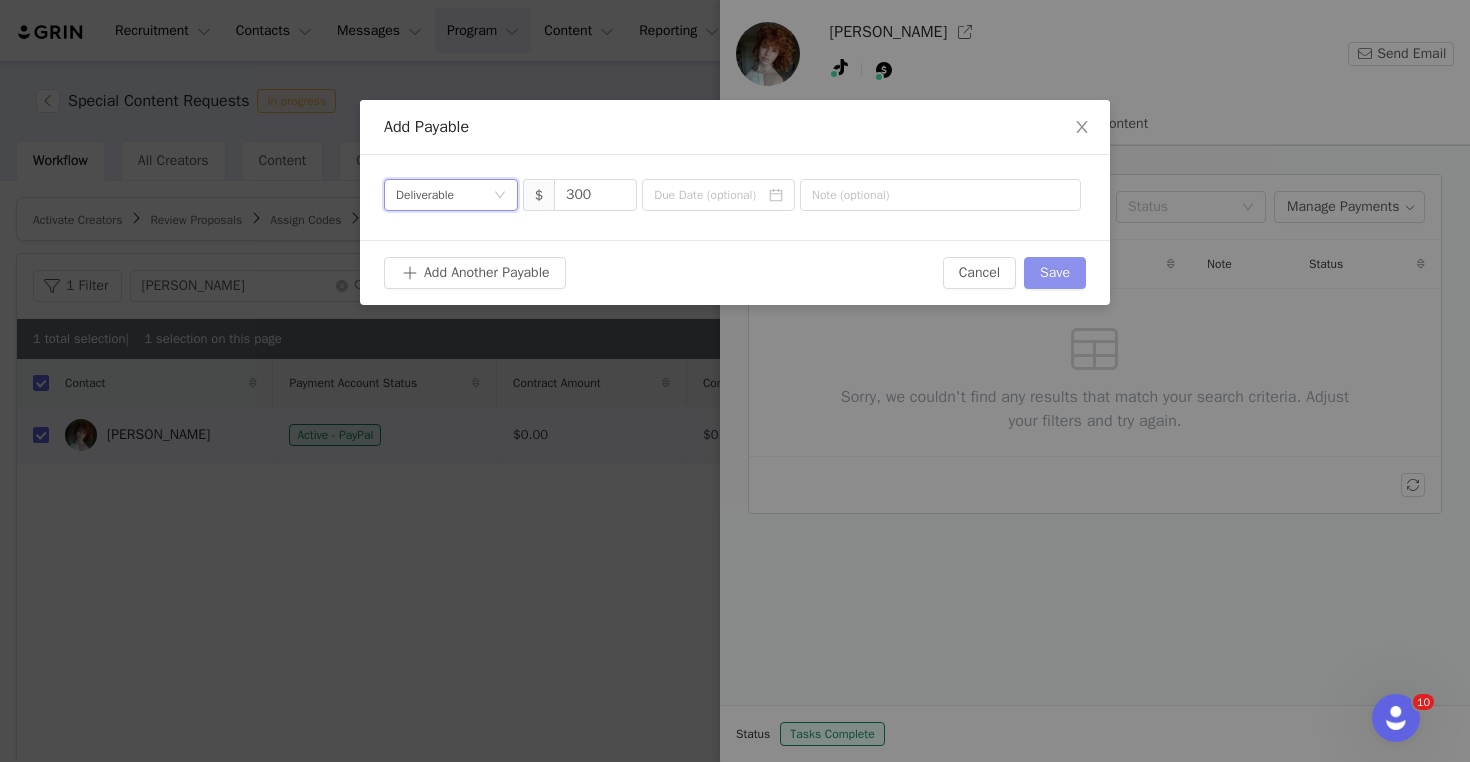 click on "Save" at bounding box center (1055, 273) 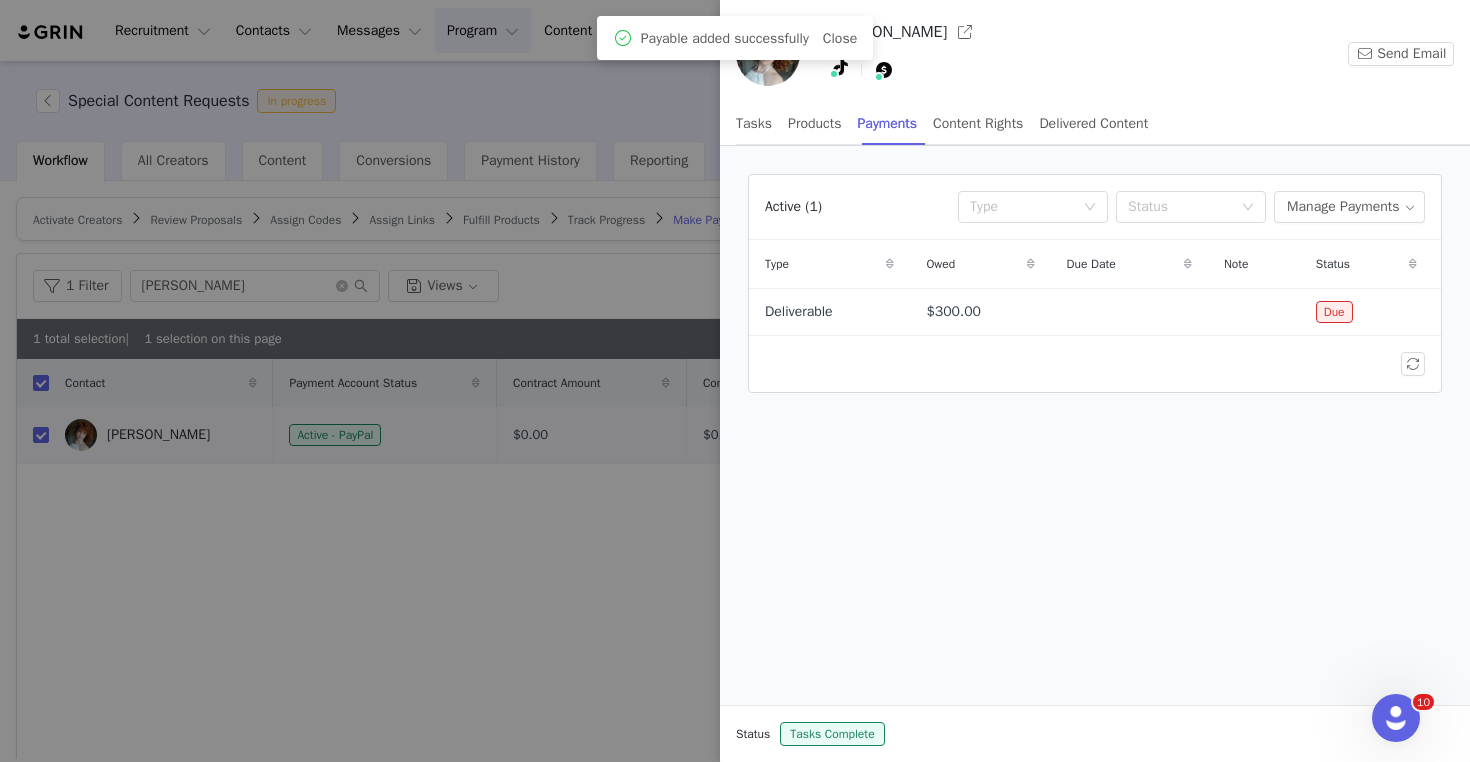 click at bounding box center [735, 381] 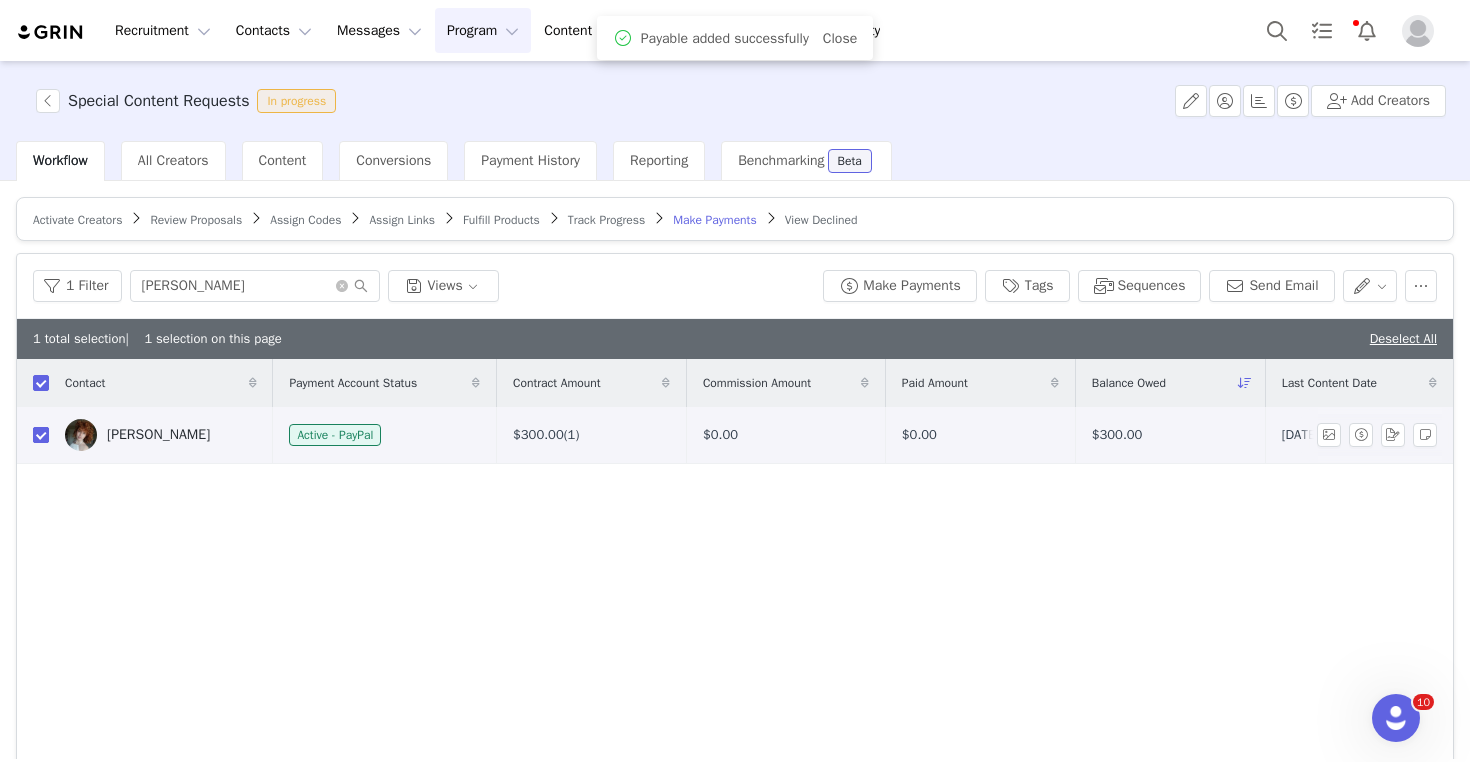 click at bounding box center (41, 435) 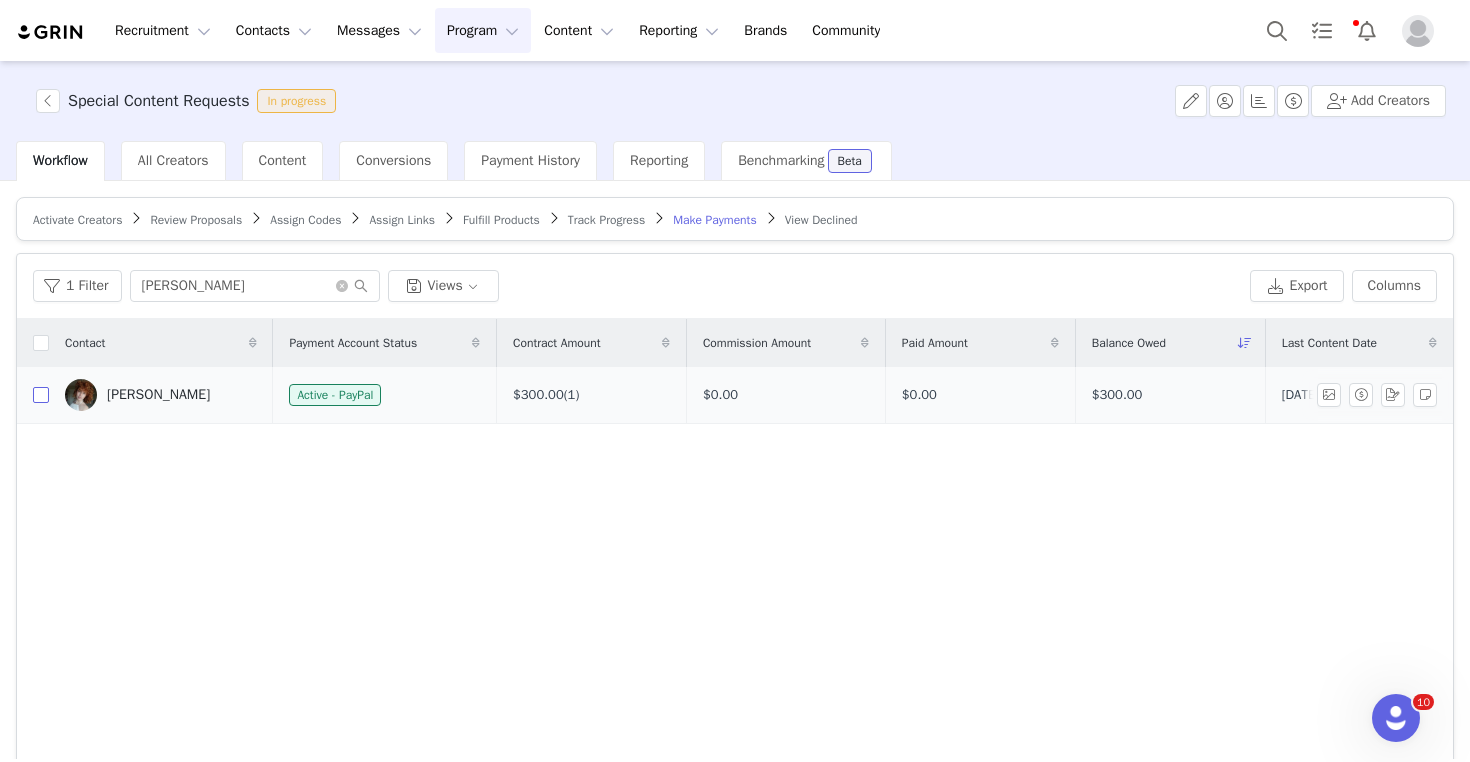 click at bounding box center (41, 395) 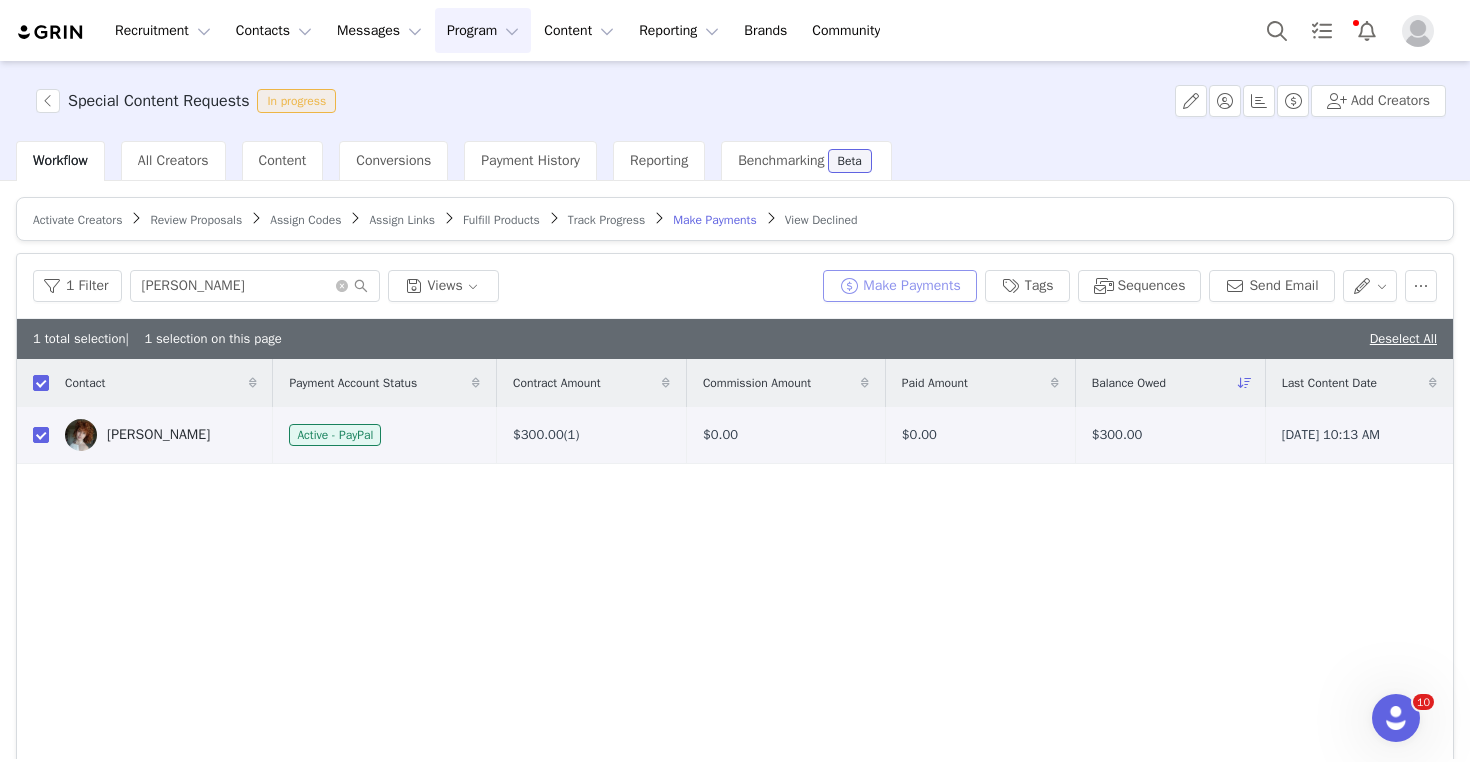 click on "Make Payments" at bounding box center (899, 286) 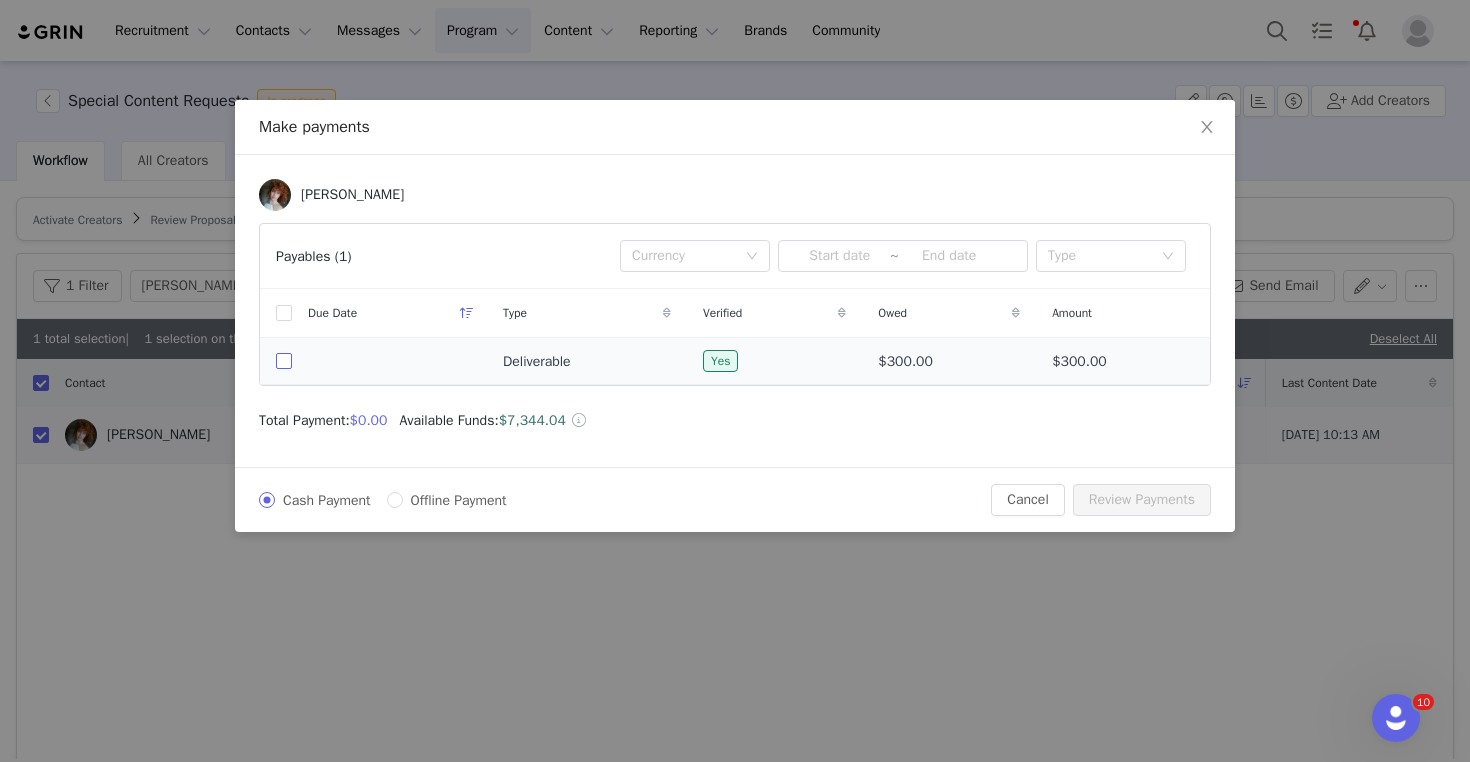 click at bounding box center (284, 361) 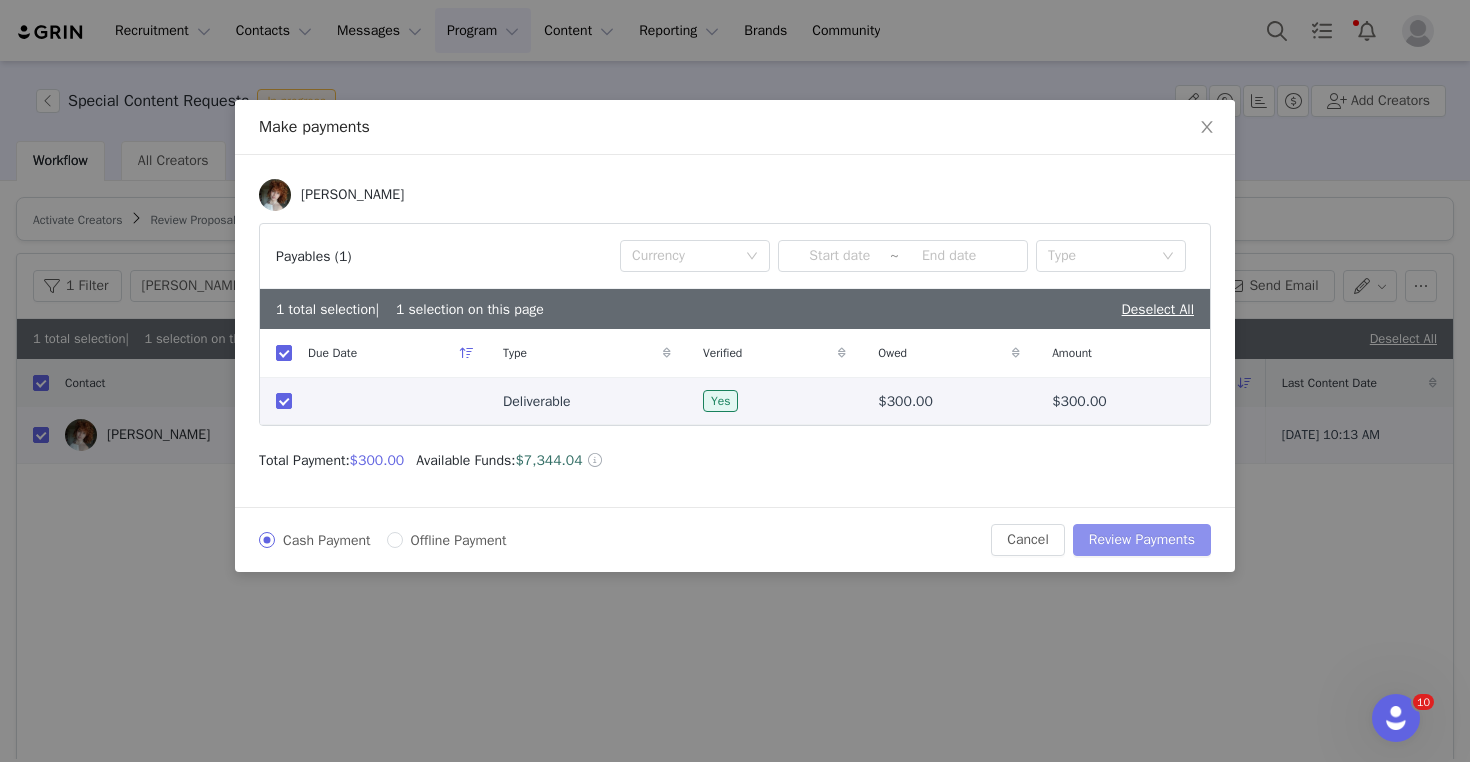 click on "Review Payments" at bounding box center [1142, 540] 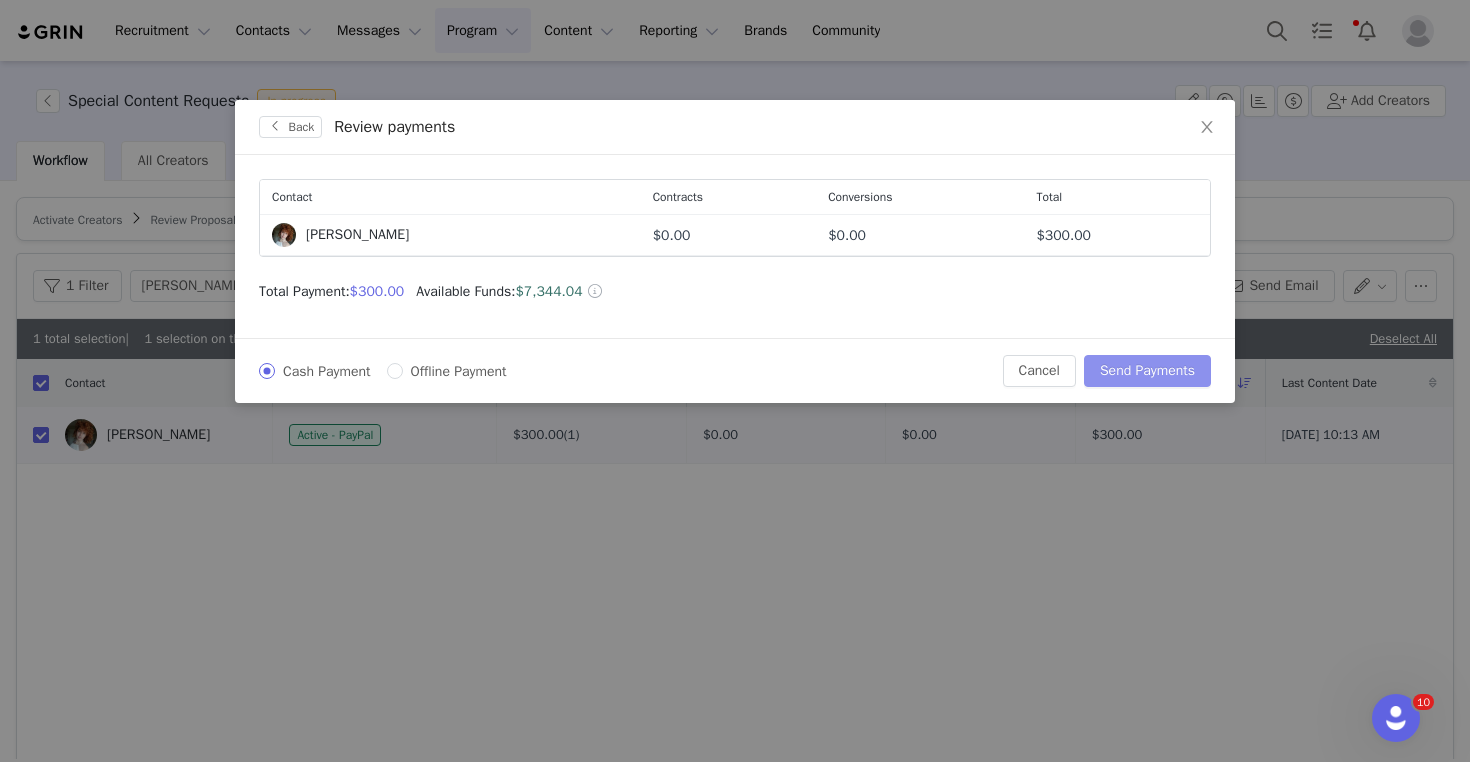 click on "Send Payments" at bounding box center (1147, 371) 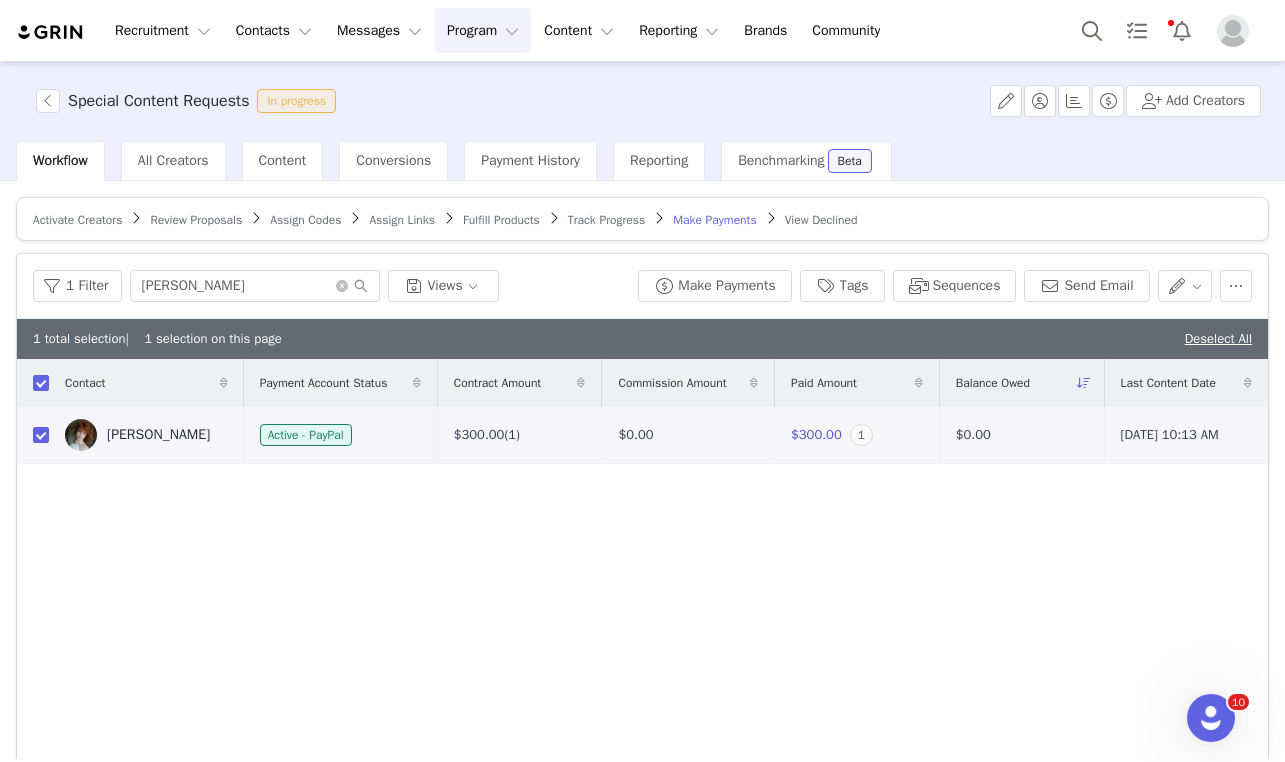 click on "Fulfill Products" at bounding box center (501, 220) 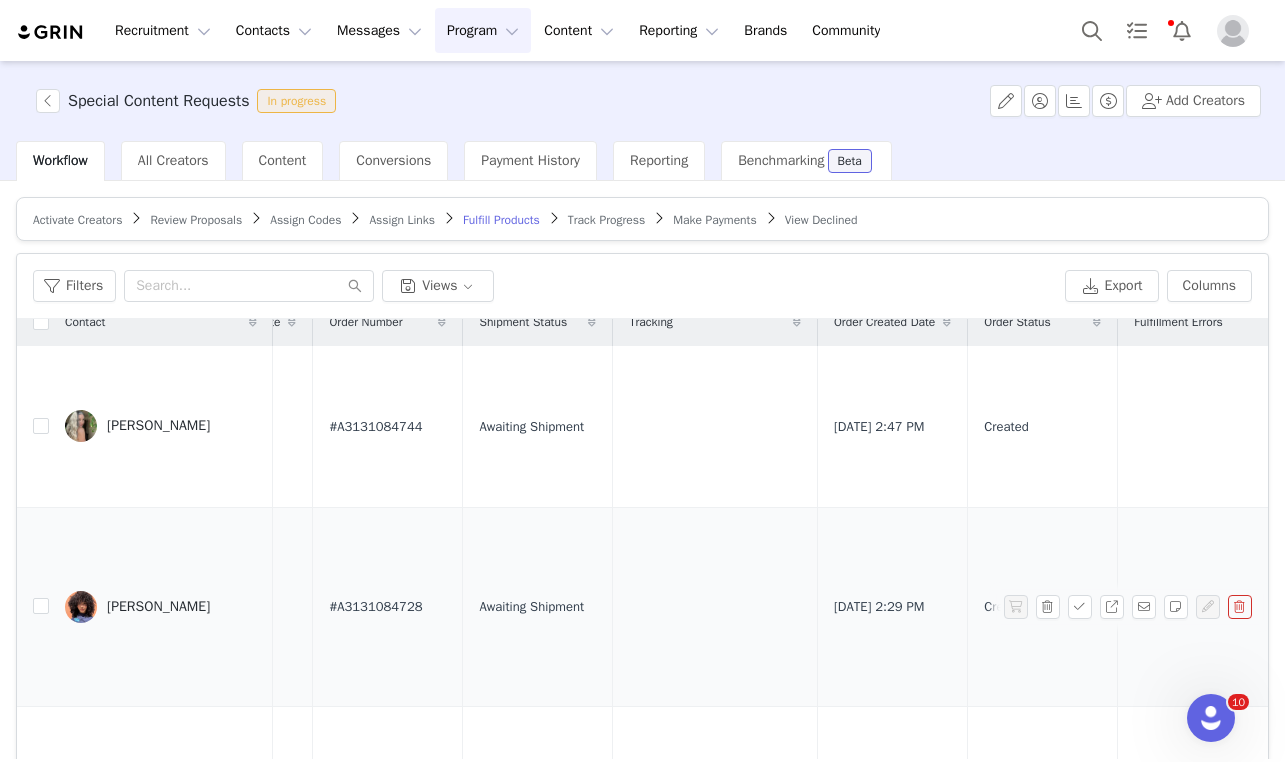 scroll, scrollTop: 21, scrollLeft: 1283, axis: both 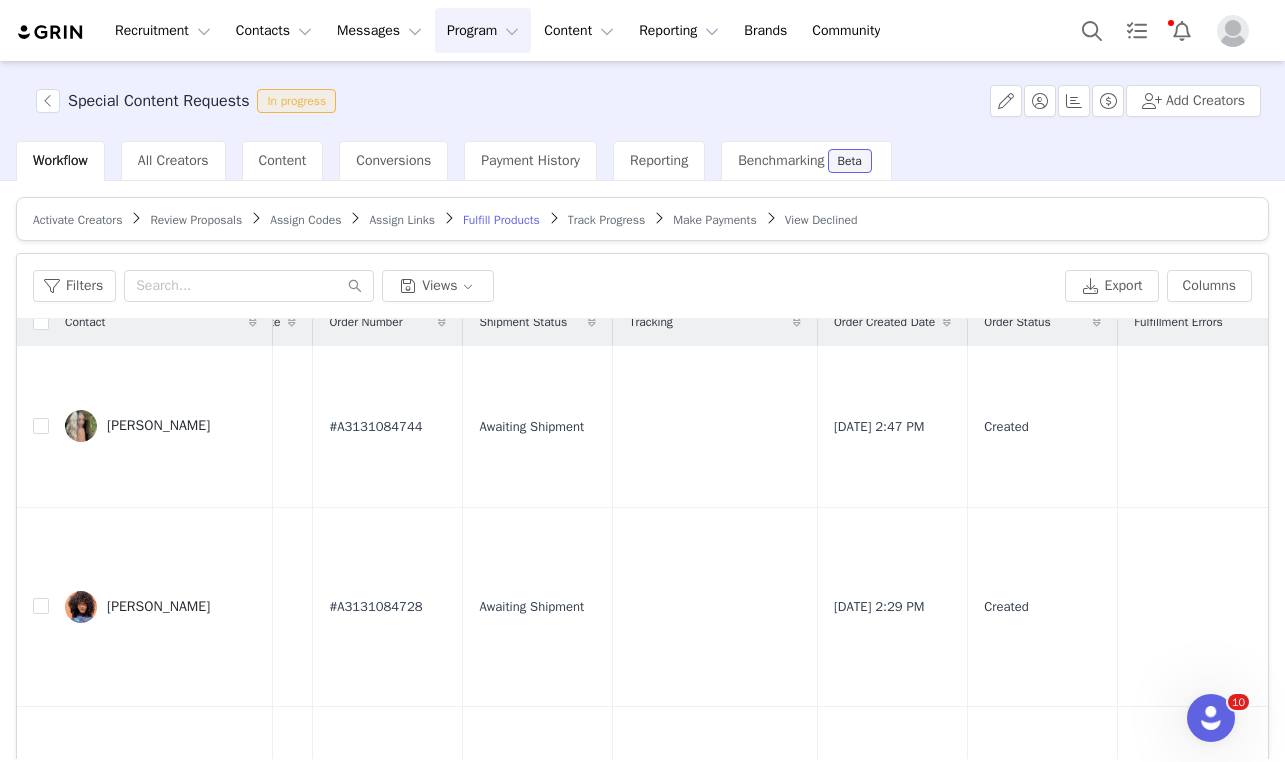 click on "Track Progress" at bounding box center (606, 220) 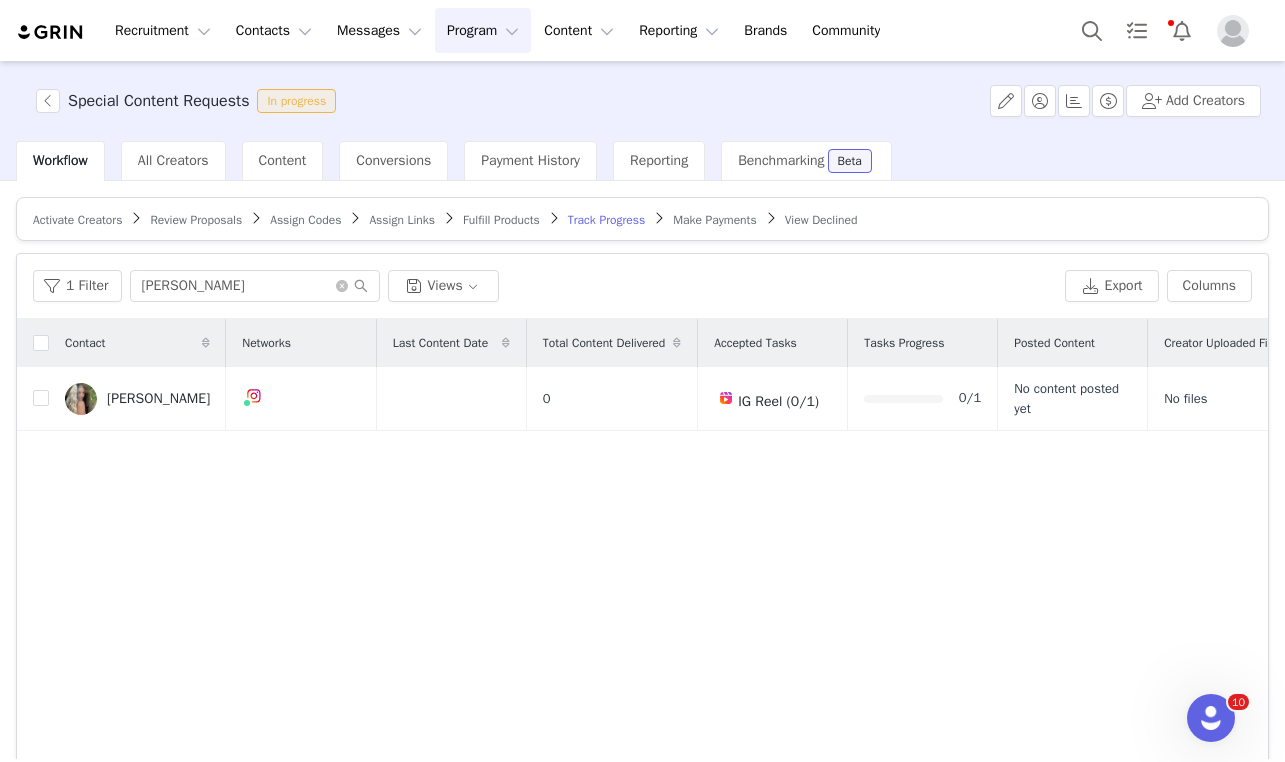 click on "Make Payments" at bounding box center (714, 220) 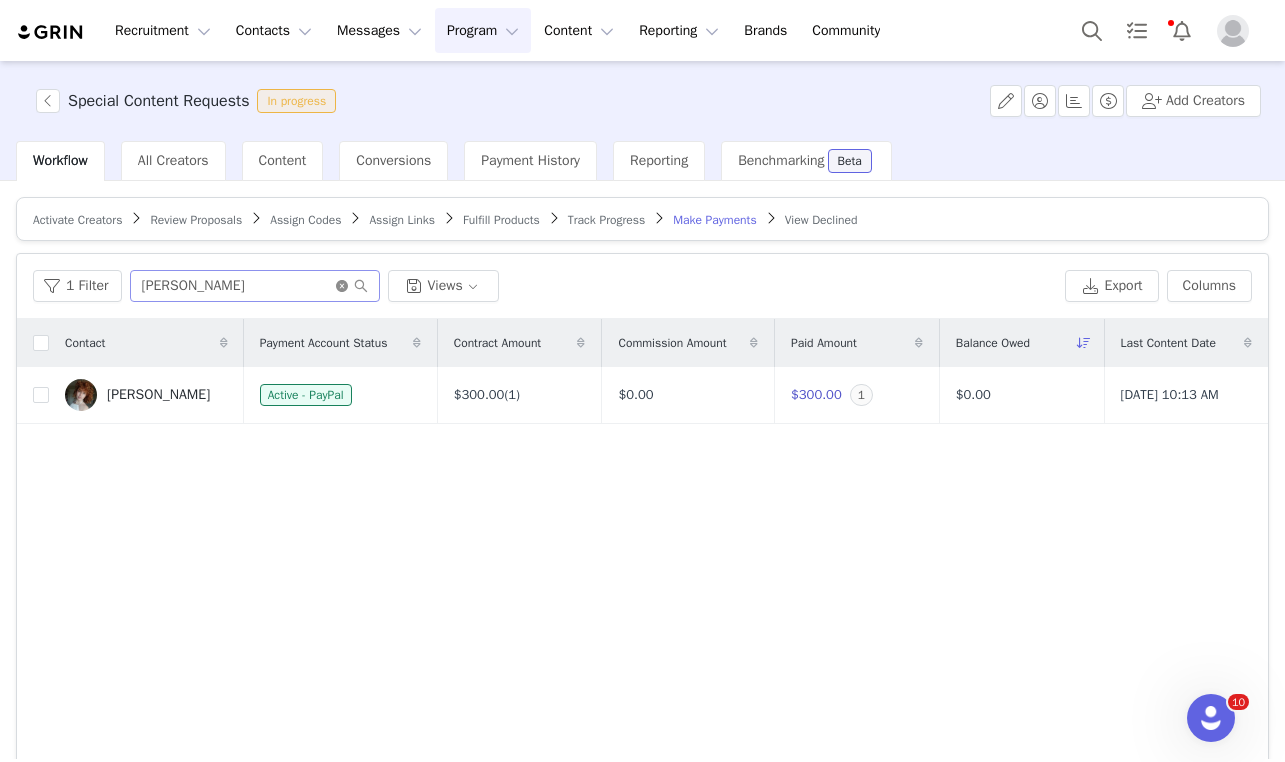 click 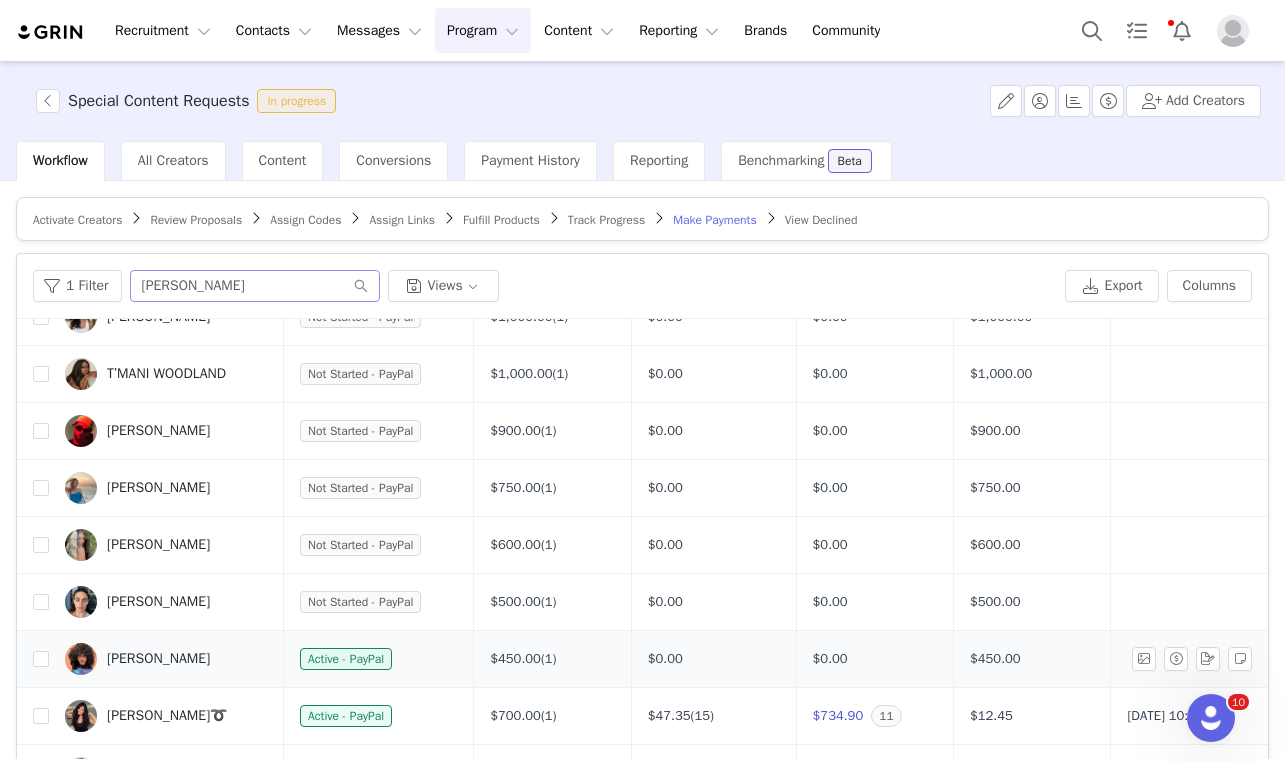 scroll, scrollTop: 0, scrollLeft: 0, axis: both 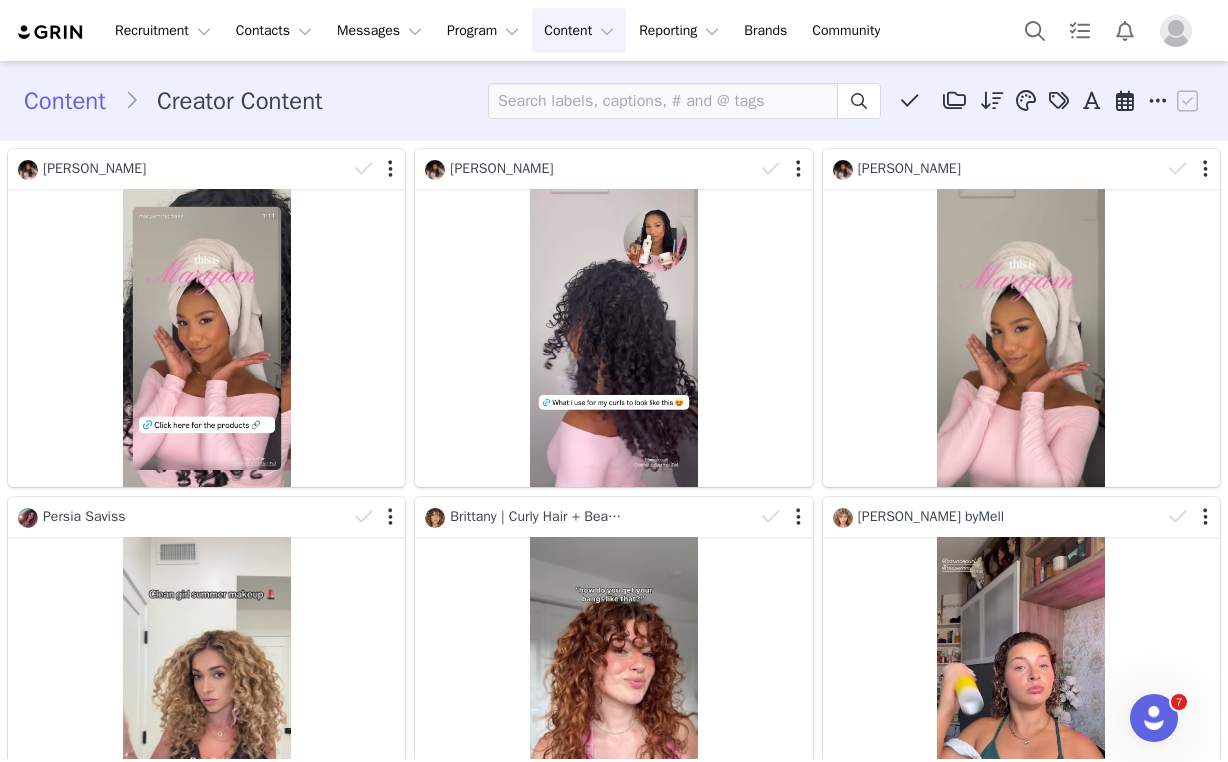 click on "Content Creator Content  Media Library  (0)  Brush Content  (0)  New Folder   Edit Folders   Descending order, go  ascending .   Relevance   Like Count   Comment Count   Engagements   Engagement Rate   Story Reply Rate   Video View Count   Date Posted   Peach Gifting Posts   Manage Tags   Apply   Eyebrow (608)   Smile (547)   Eyelash (540)   Font (531)   Hair (529)   Lip (526)   Apply  Posted On or After Posted On or Before  Apply  Contact Owner All  Bounce [PERSON_NAME]   [PERSON_NAME]   [PERSON_NAME] Wholesale  Media Type All  Image   Video  Network All  YouTube   Twitter   Facebook   Twitch   Instagram   Pinterest   TikTok   Other Uploads  Campaign All  [PERSON_NAME] Curl Brushes Campaign   Monthly Models   Story Campaigns   Coily Type 4 Hair   [PERSON_NAME] - Monthly Influencer Collabs   Brush Campaign   Nano Influencers Campaign.   [PERSON_NAME] - One Time Collabs   Leave In Campaign   [DATE] Campaign   Minimalist 4 Products Challenge.   Affiliate Evergreen 10%   One Time Collaboration.   Gift Box Campaign" at bounding box center [614, 101] 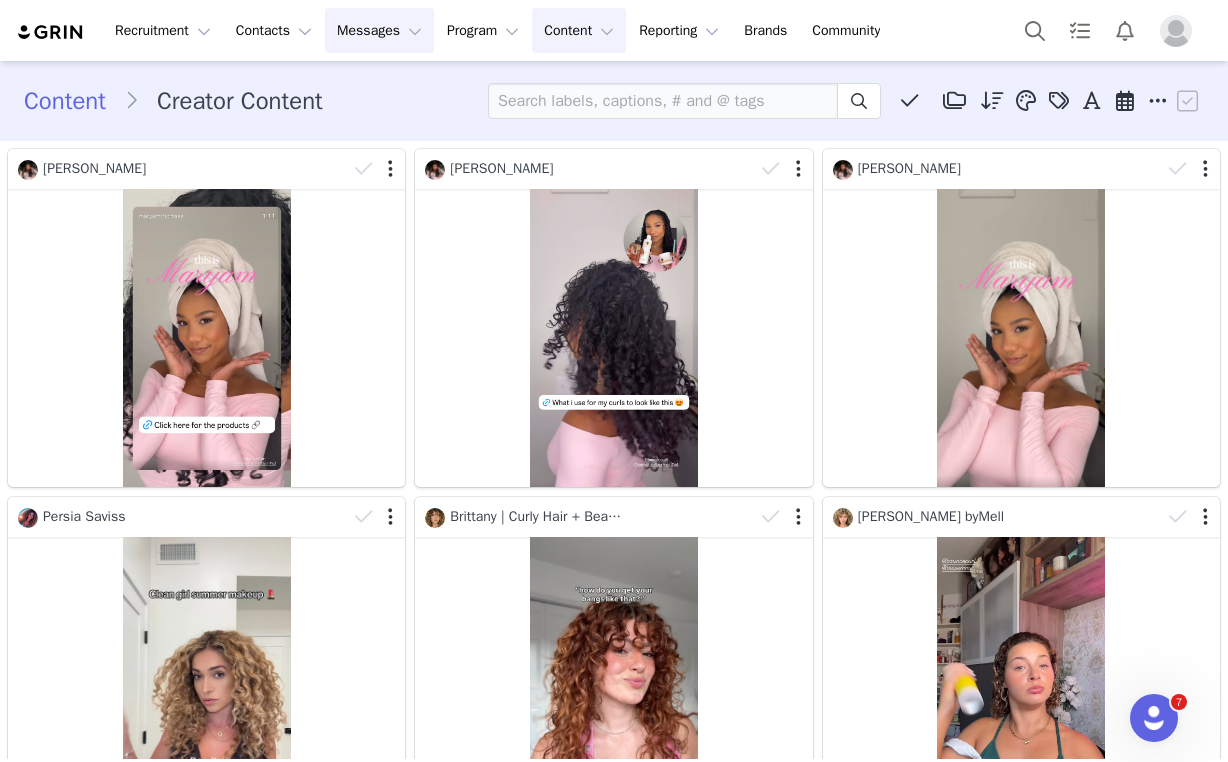 click on "Messages Messages" at bounding box center [379, 30] 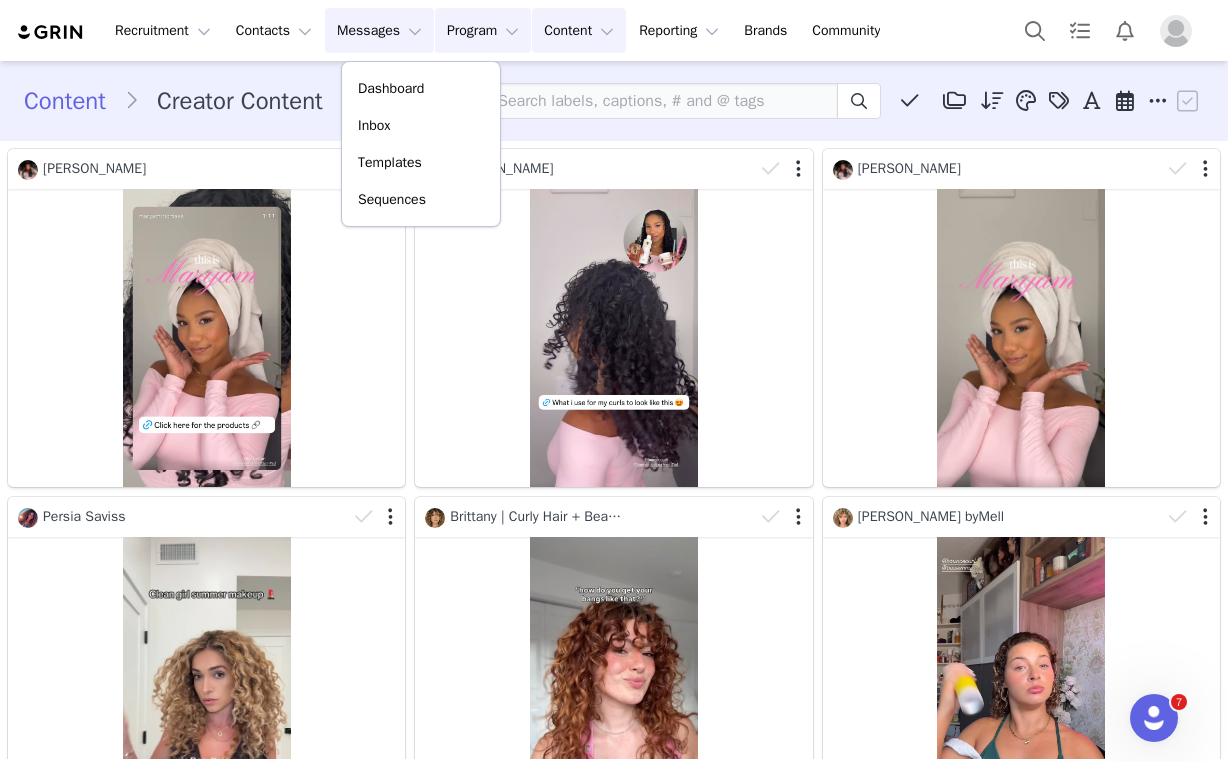 click on "Program Program" at bounding box center [483, 30] 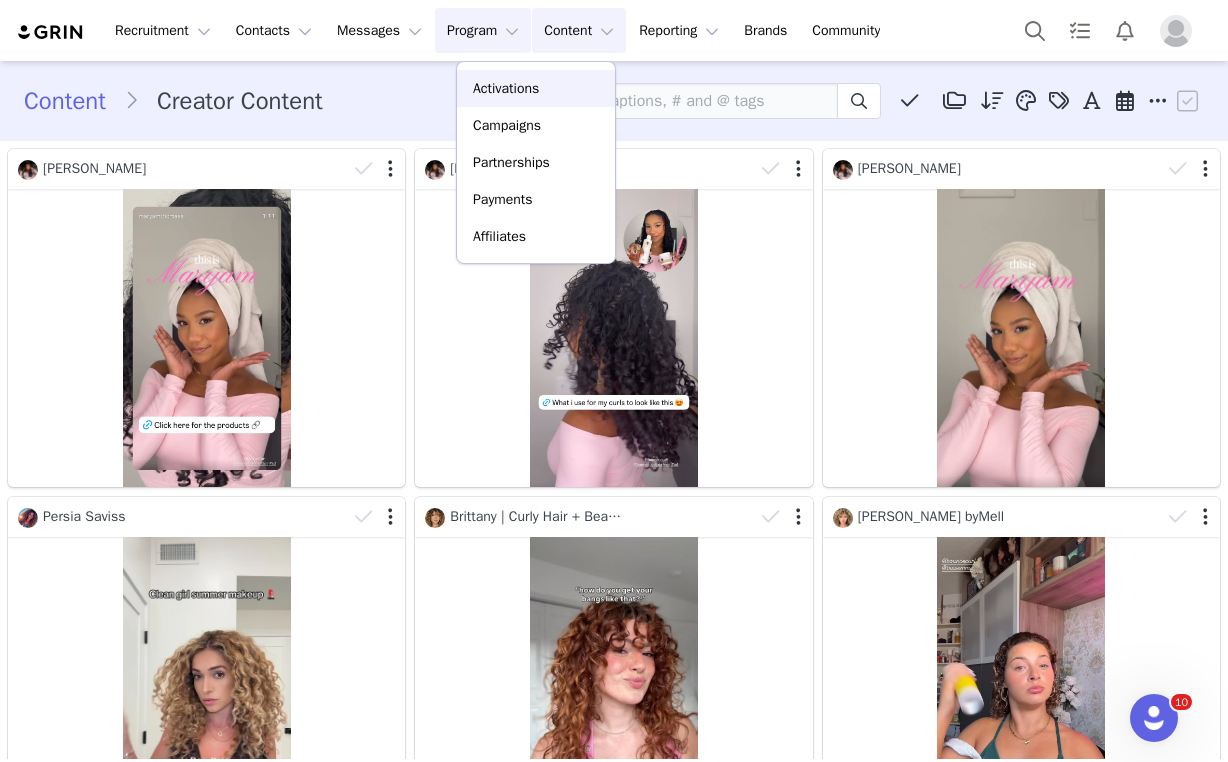 click on "Activations" at bounding box center [506, 88] 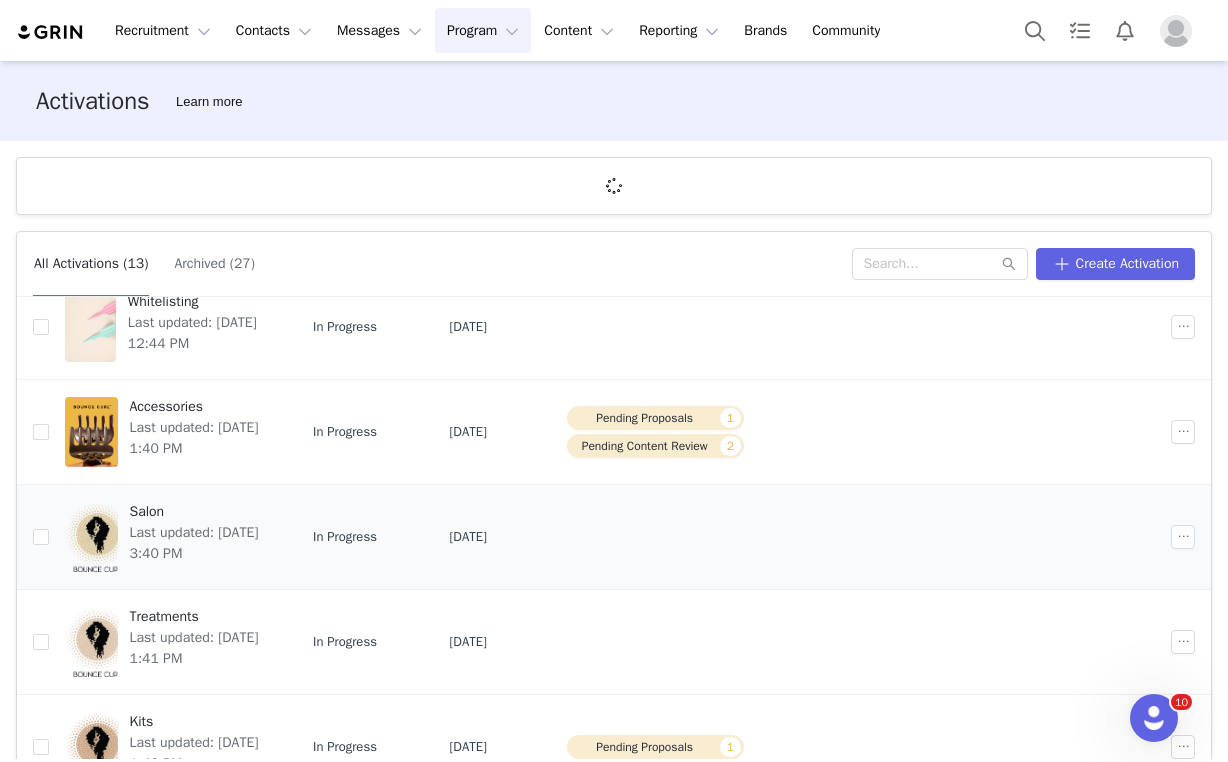 scroll, scrollTop: 190, scrollLeft: 0, axis: vertical 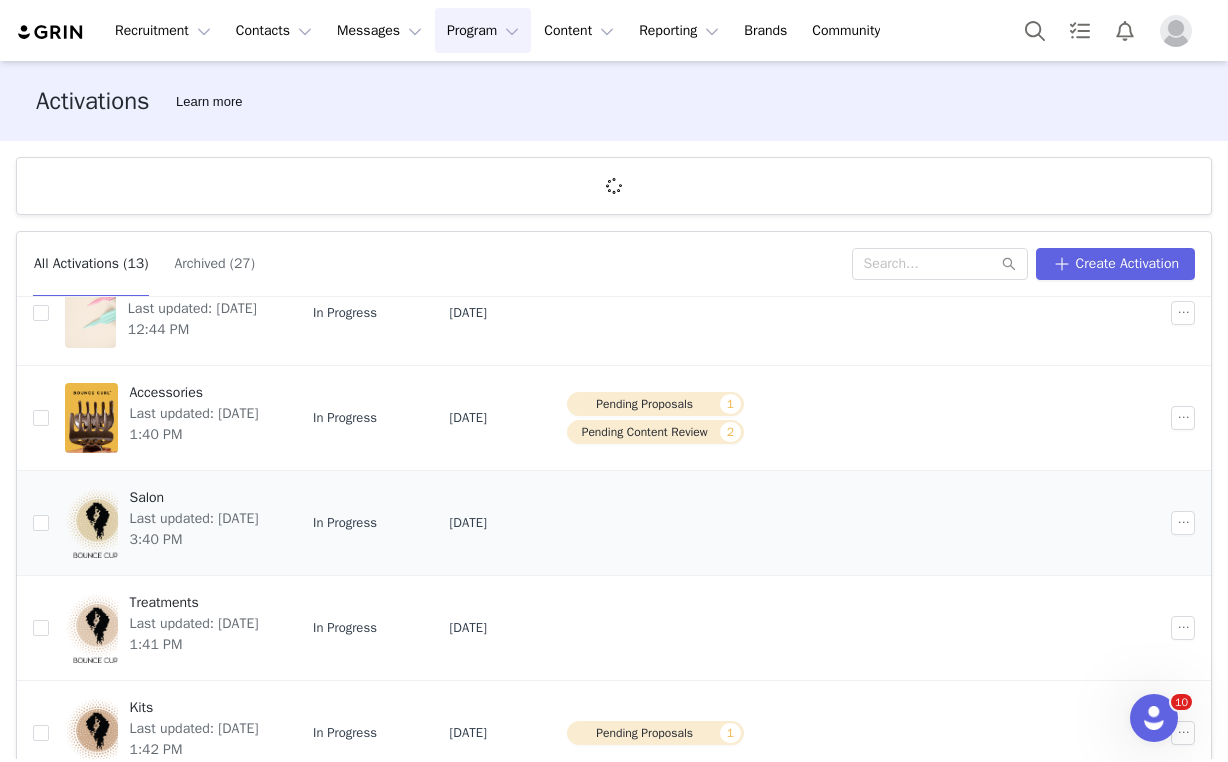 click at bounding box center [91, 523] 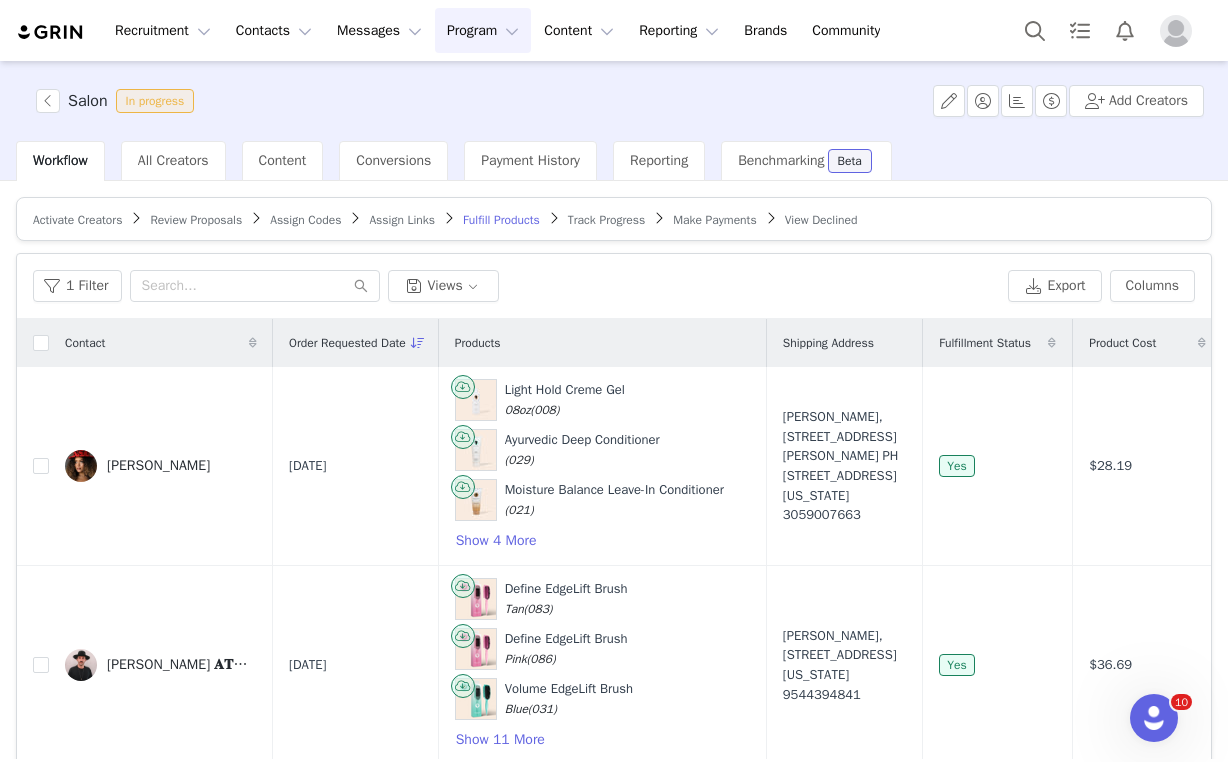 scroll, scrollTop: 270, scrollLeft: 0, axis: vertical 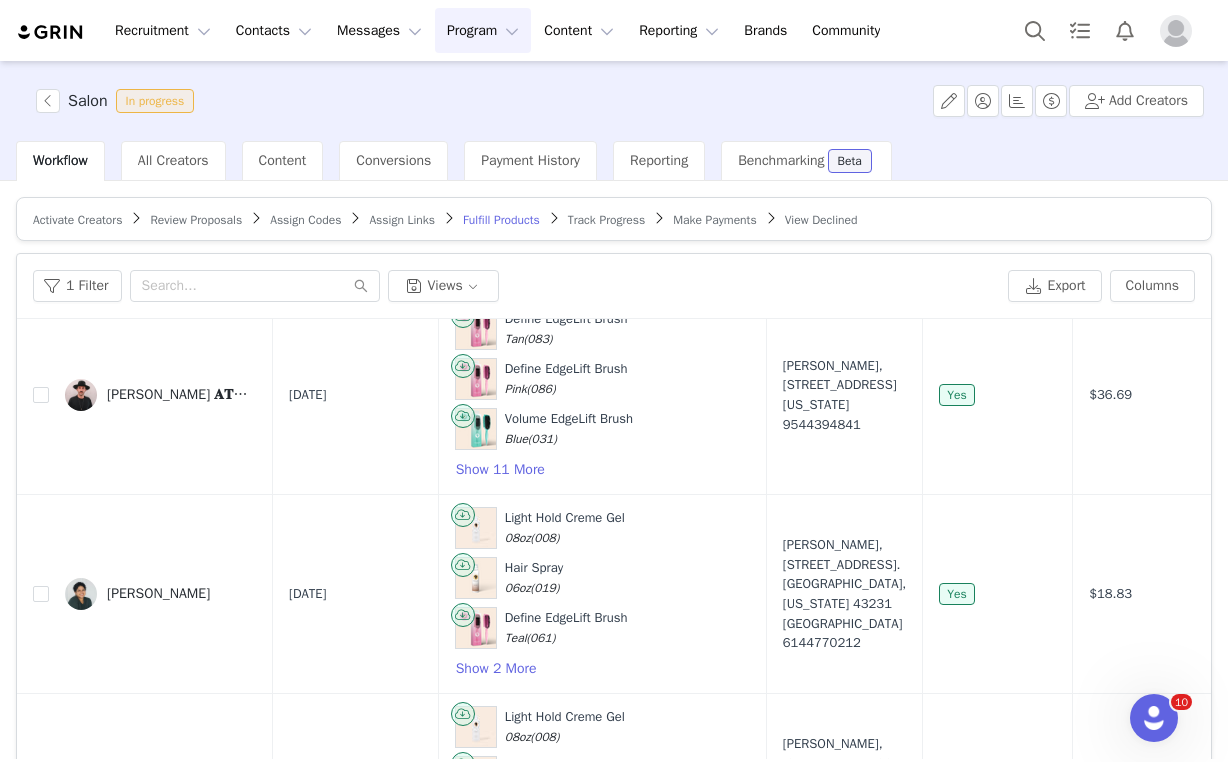 click on "Assign Links" at bounding box center (402, 220) 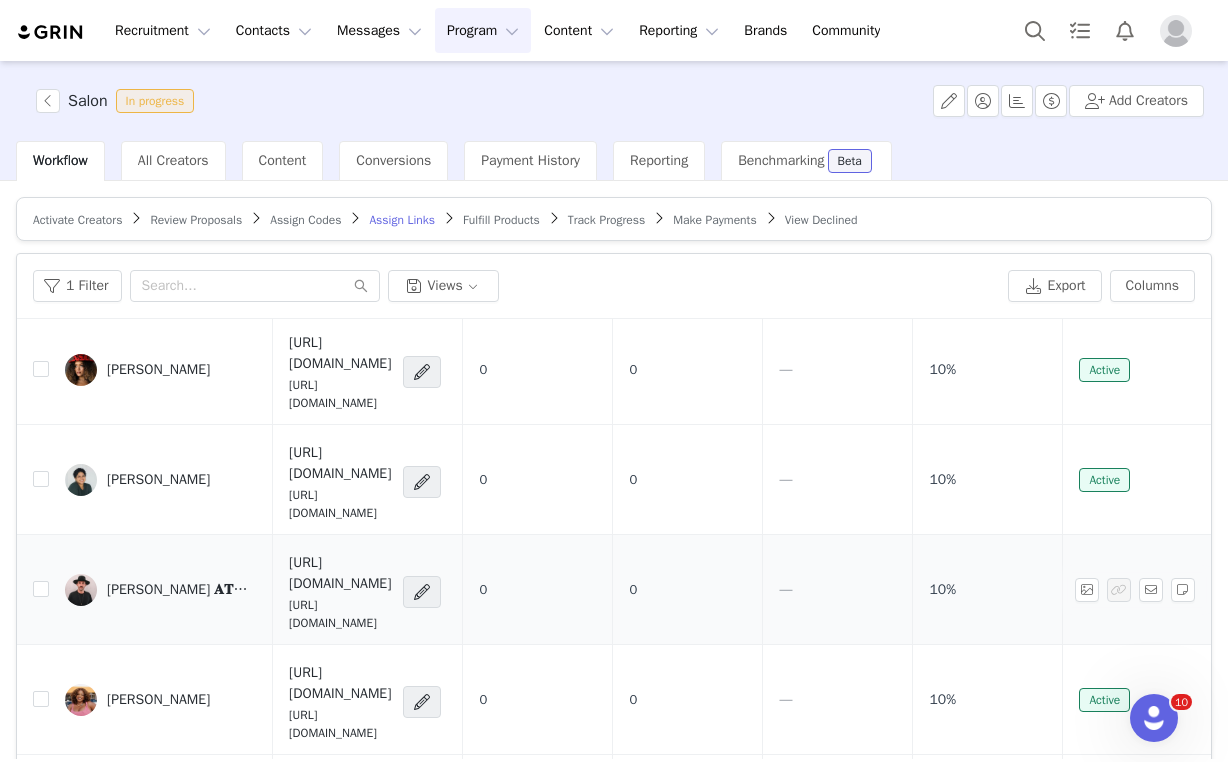 scroll, scrollTop: 63, scrollLeft: 0, axis: vertical 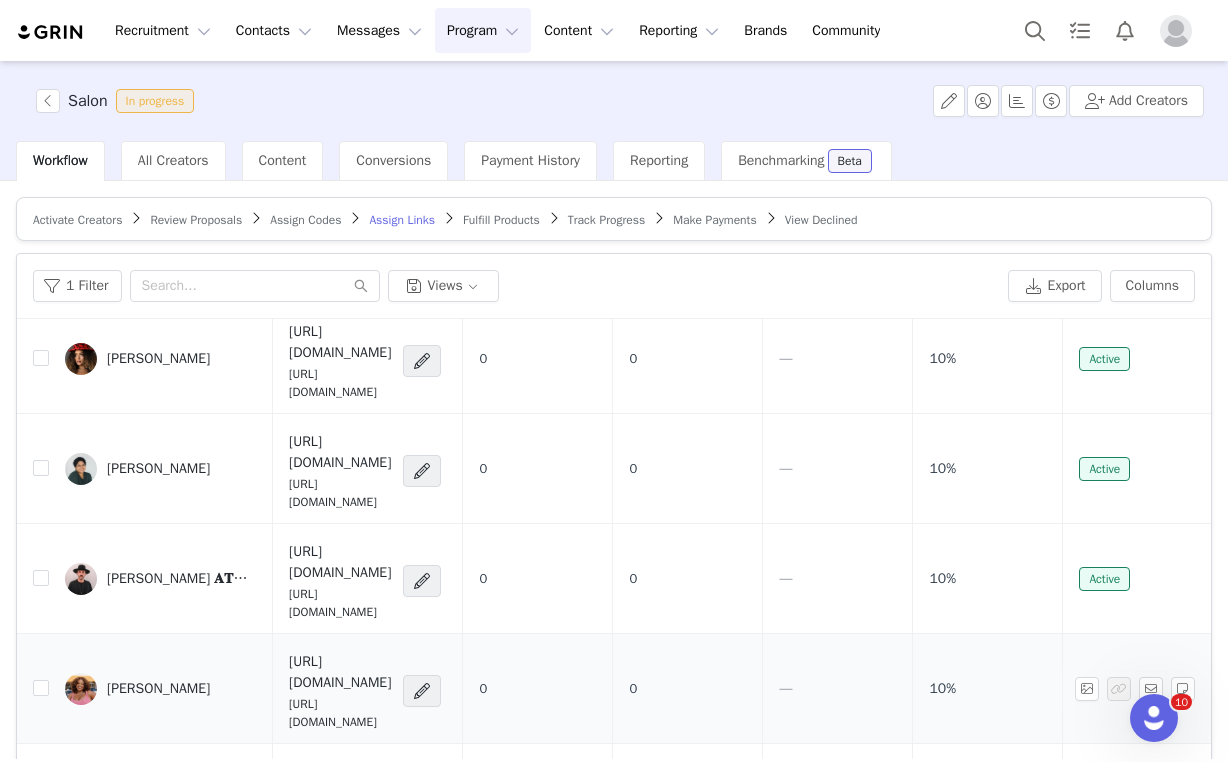 click on "https://glnk.io/lyy9/rozdidthat" at bounding box center [340, 713] 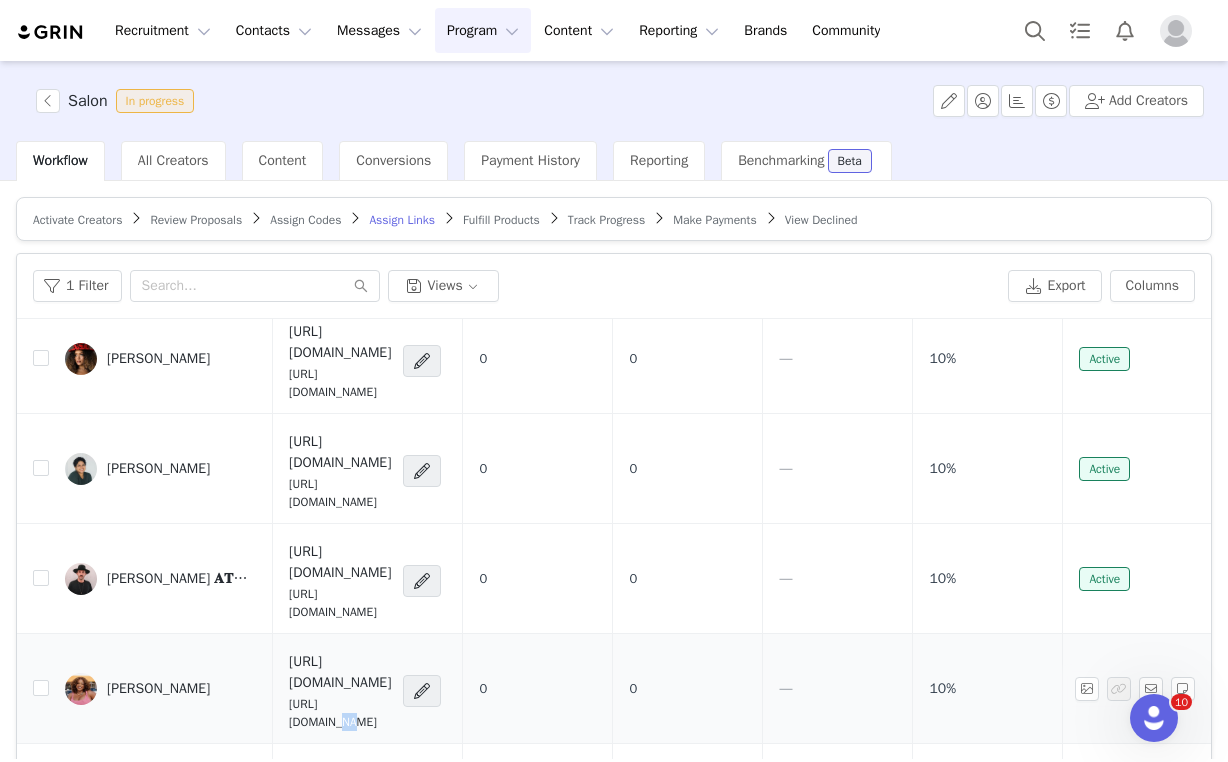 click on "https://glnk.io/lyy9/rozdidthat" at bounding box center [340, 713] 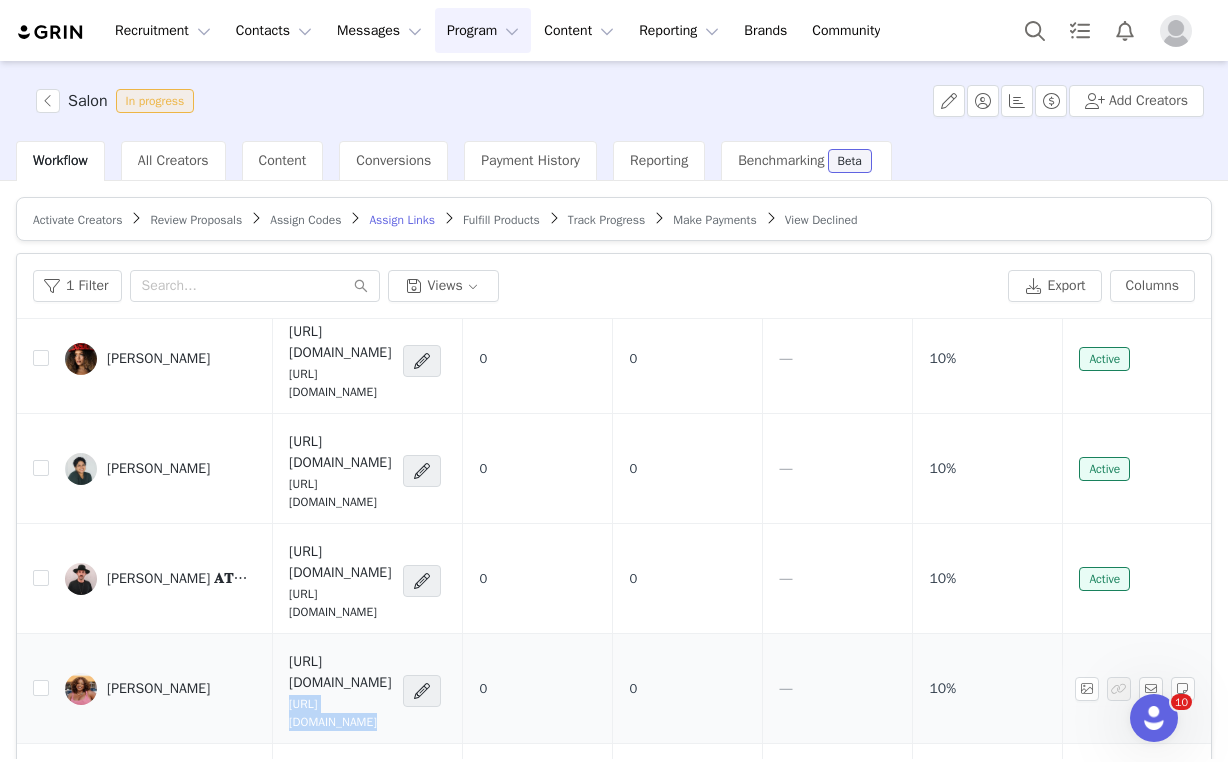 click on "https://glnk.io/lyy9/rozdidthat" at bounding box center [340, 713] 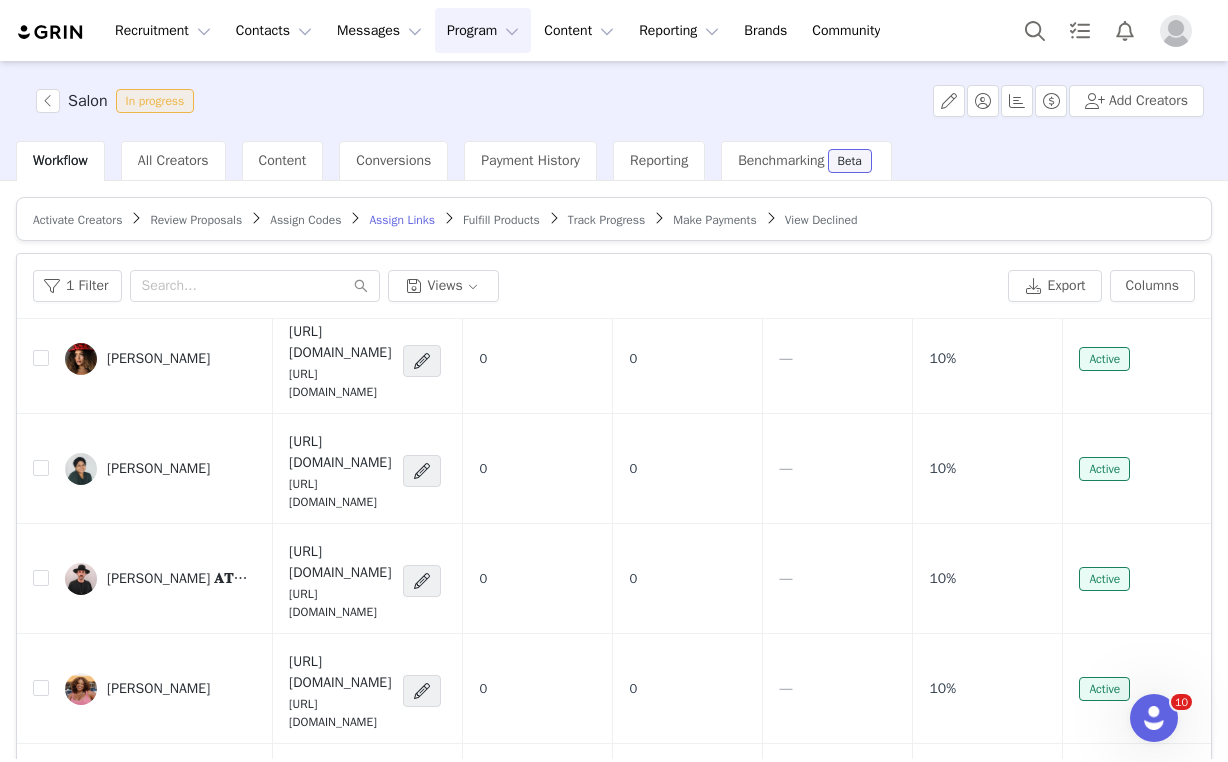click on "Activate Creators Review Proposals Assign Codes Assign Links Fulfill Products Track Progress Make Payments View Declined" at bounding box center [614, 219] 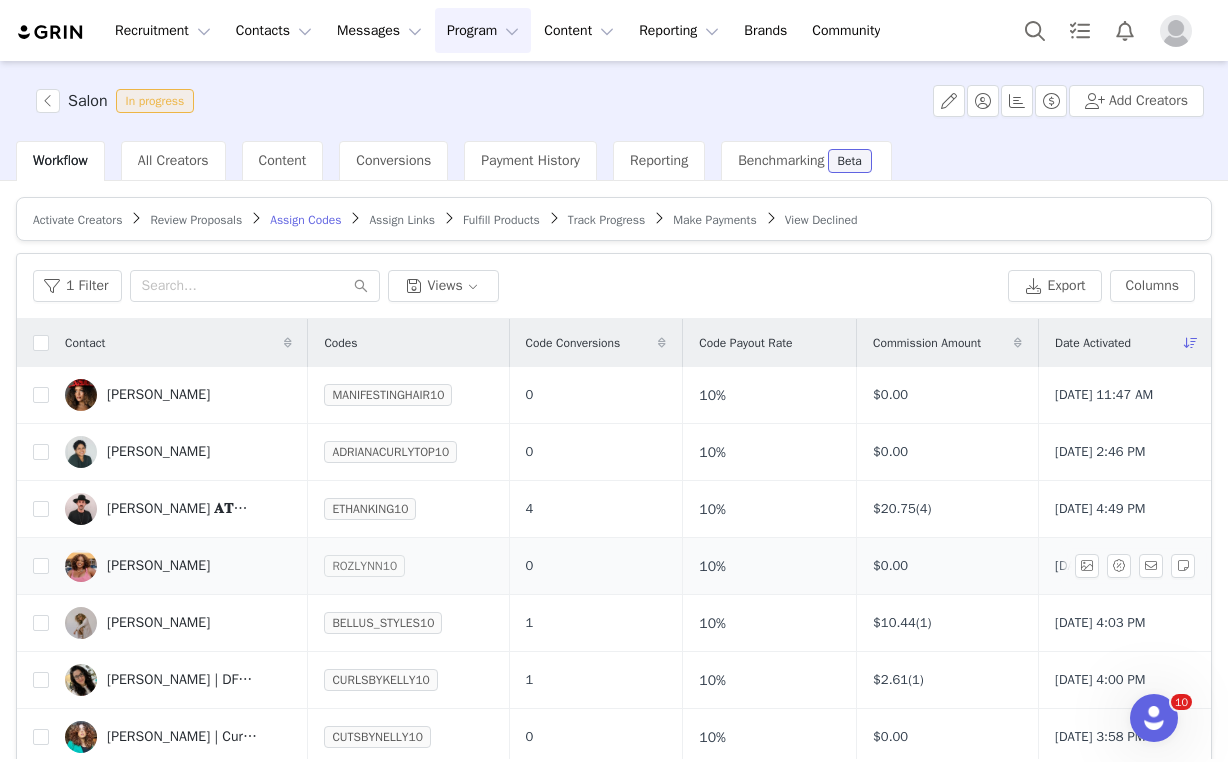 click on "ROZLYNN10" at bounding box center [364, 566] 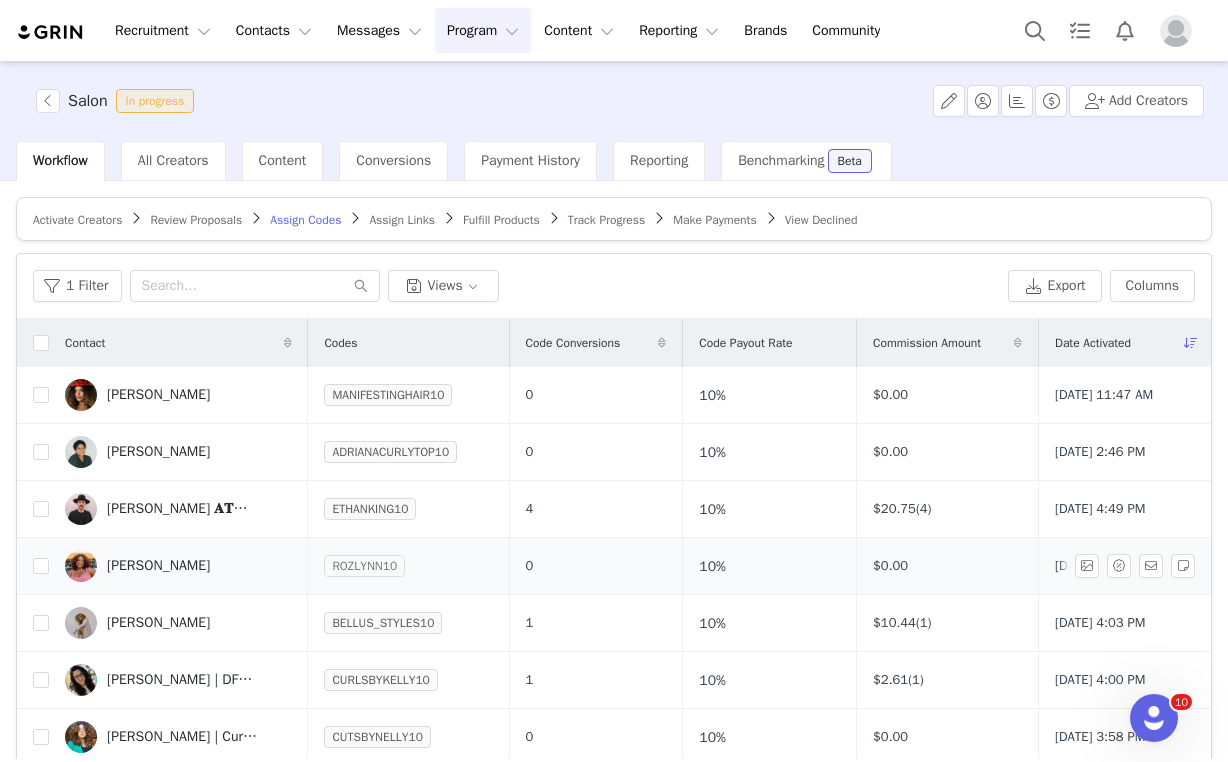 click at bounding box center (401, 558) 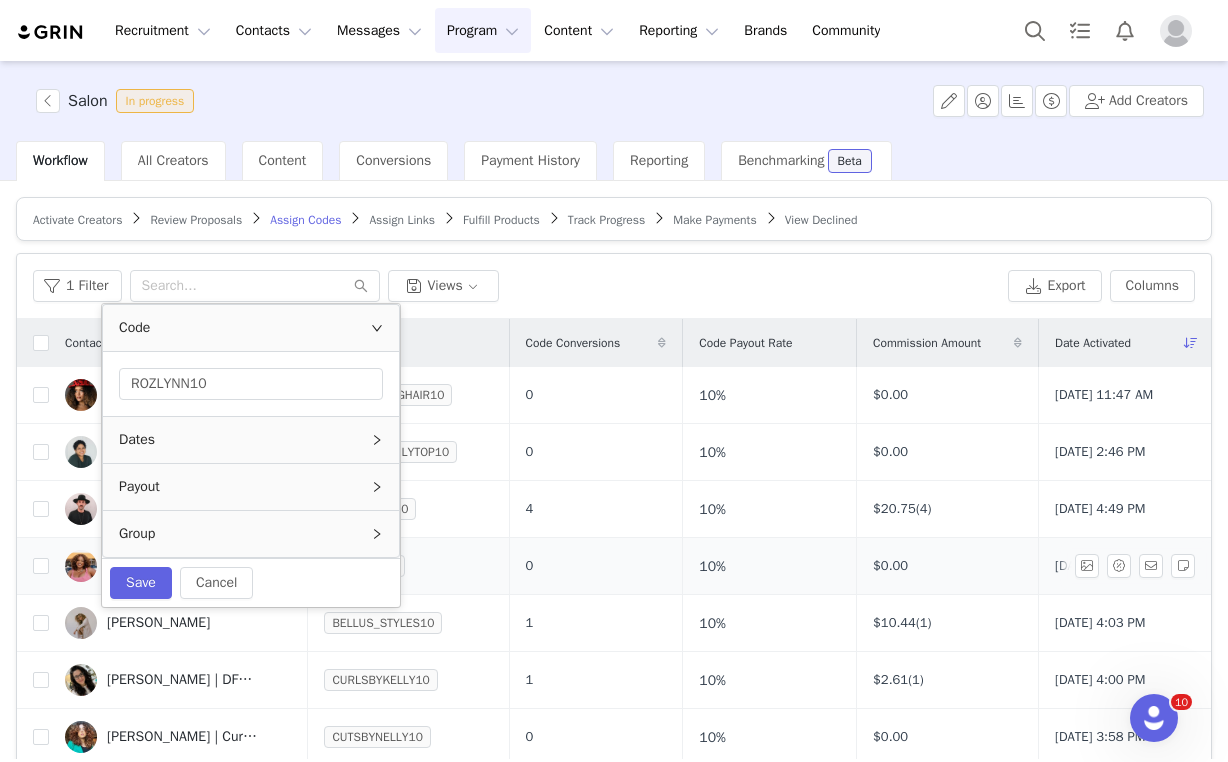 click on "ROZLYNN10" at bounding box center (408, 566) 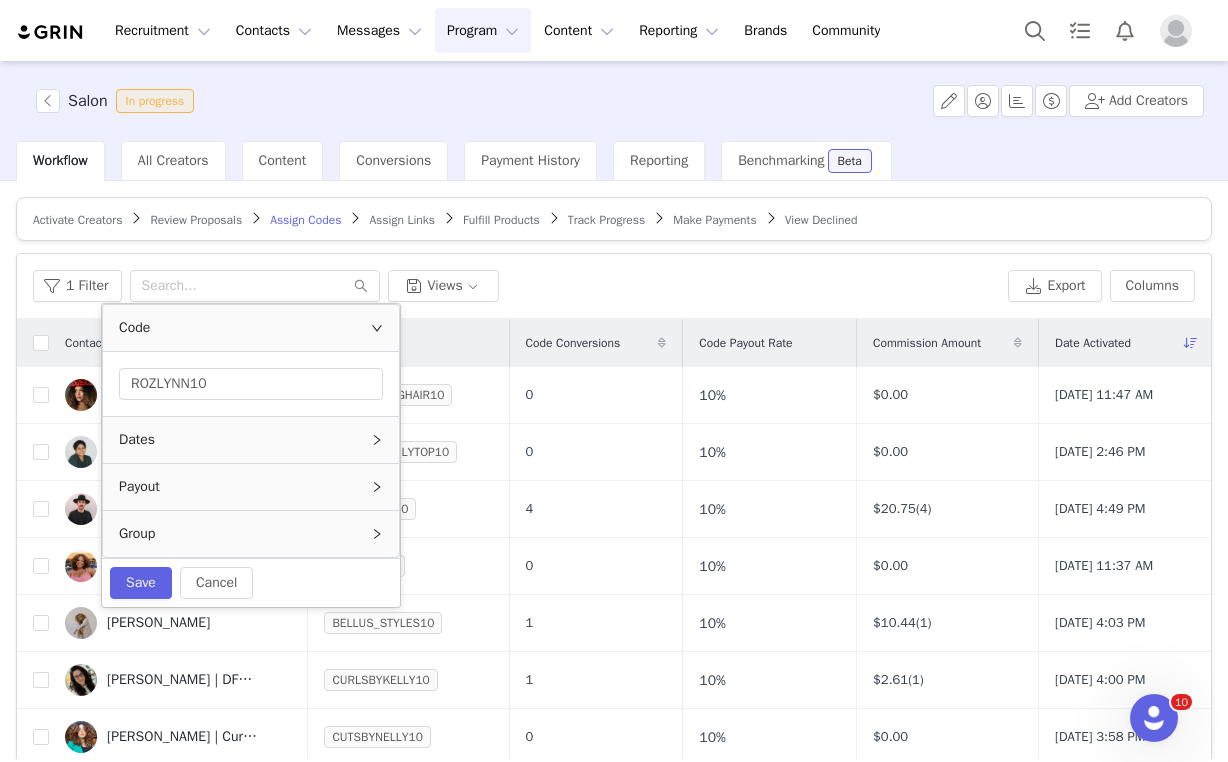 click on "Code" at bounding box center (251, 328) 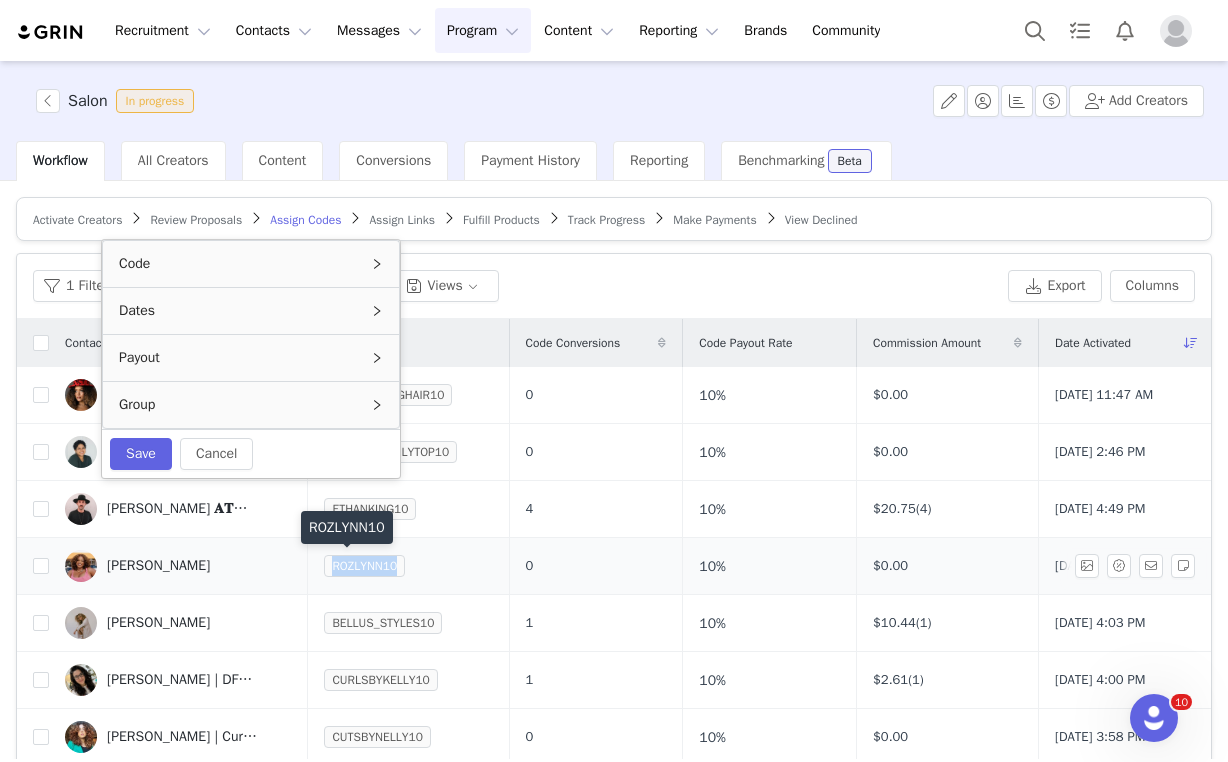 drag, startPoint x: 389, startPoint y: 560, endPoint x: 298, endPoint y: 562, distance: 91.02197 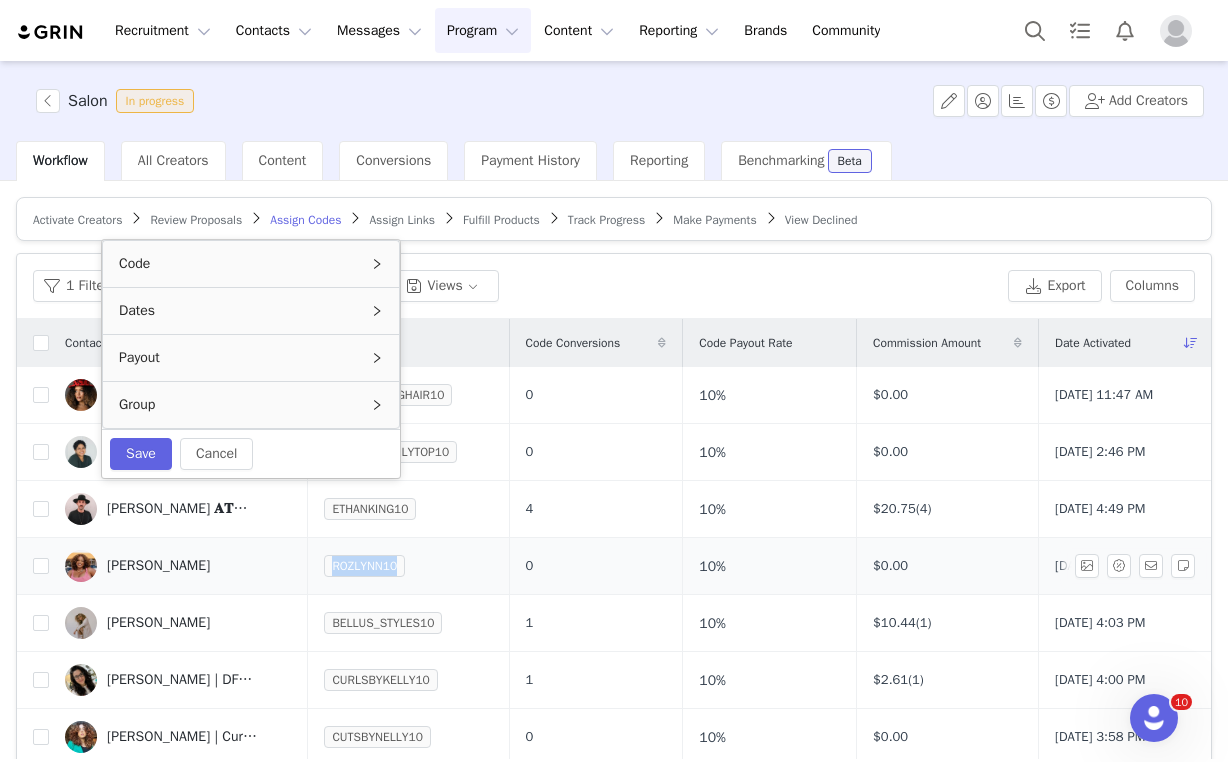copy on "ROZLYNN10" 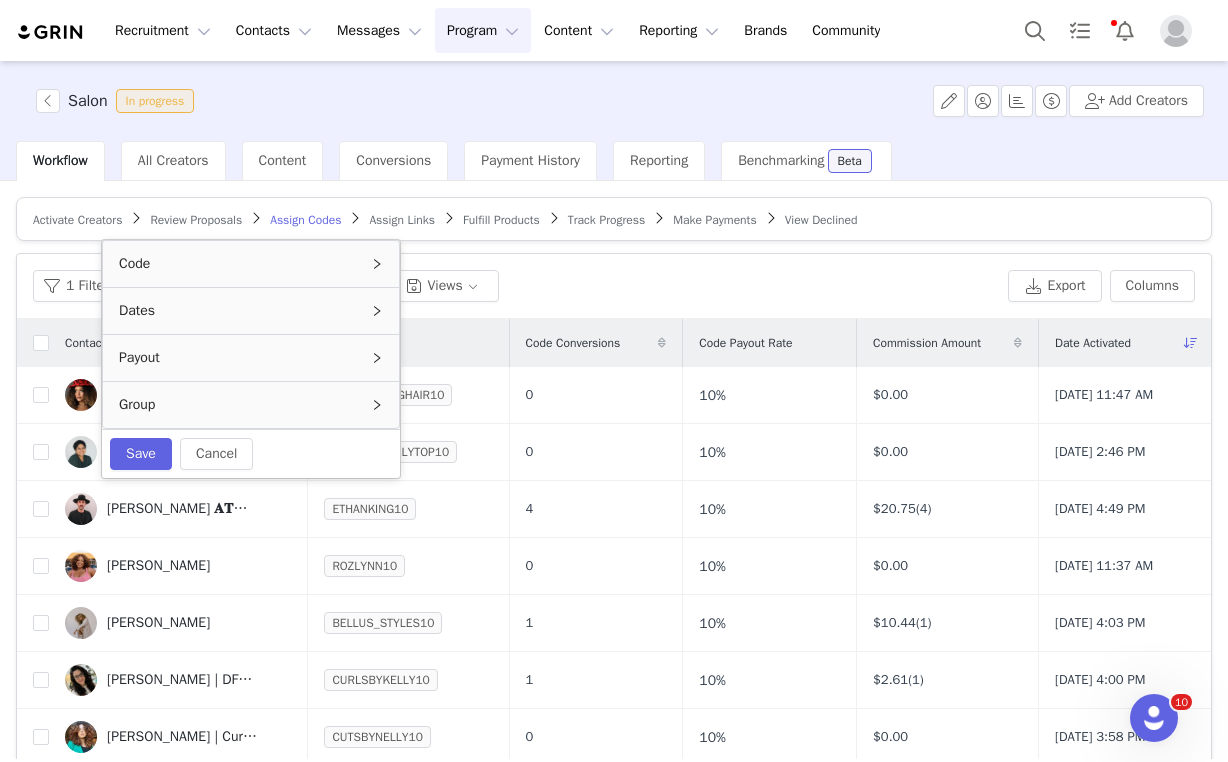 click on "1 Filter Views     Export     Columns" at bounding box center [614, 286] 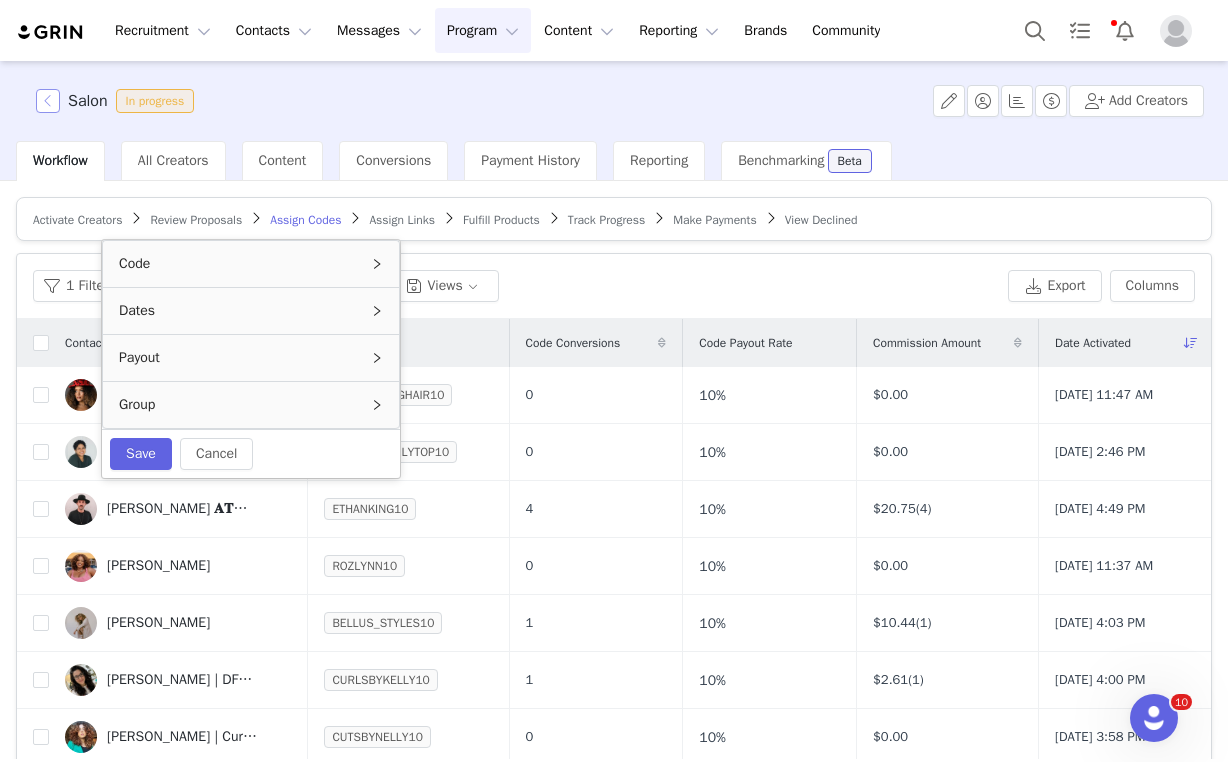 click at bounding box center [48, 101] 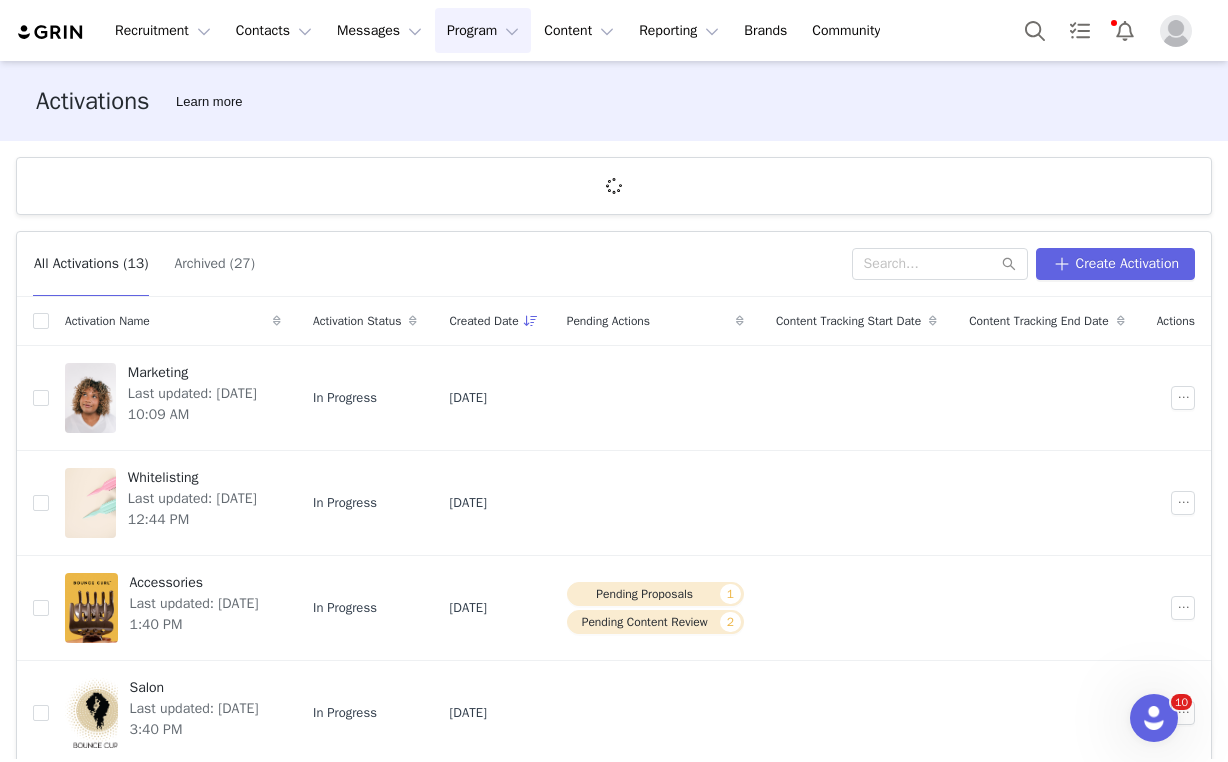 scroll, scrollTop: 652, scrollLeft: 0, axis: vertical 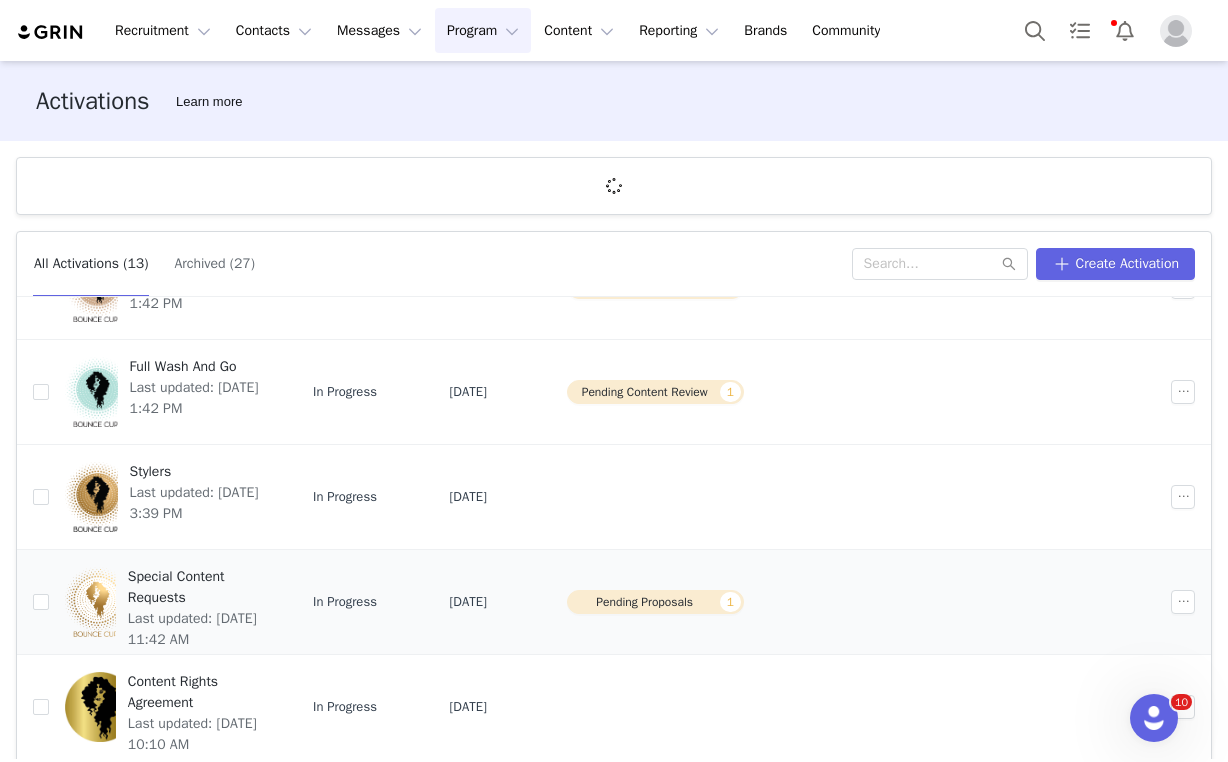 click on "Special Content Requests" at bounding box center [198, 587] 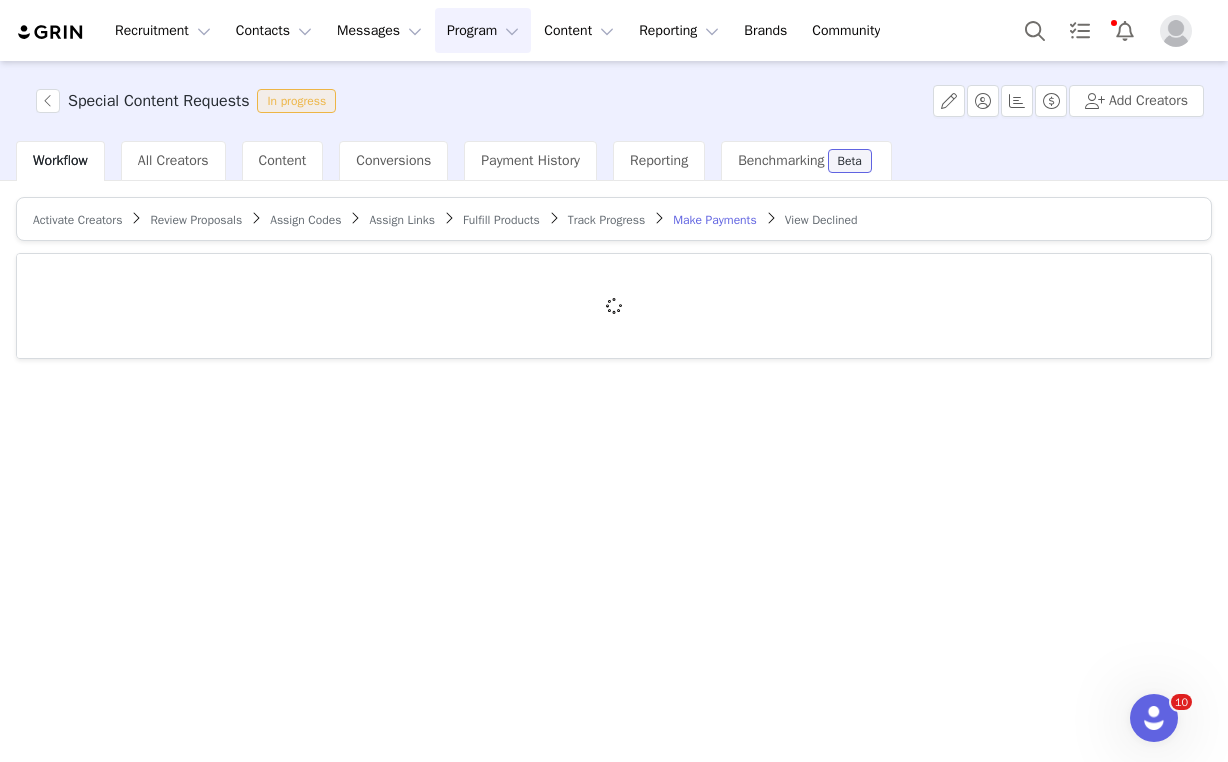 click on "Track Progress" at bounding box center (606, 220) 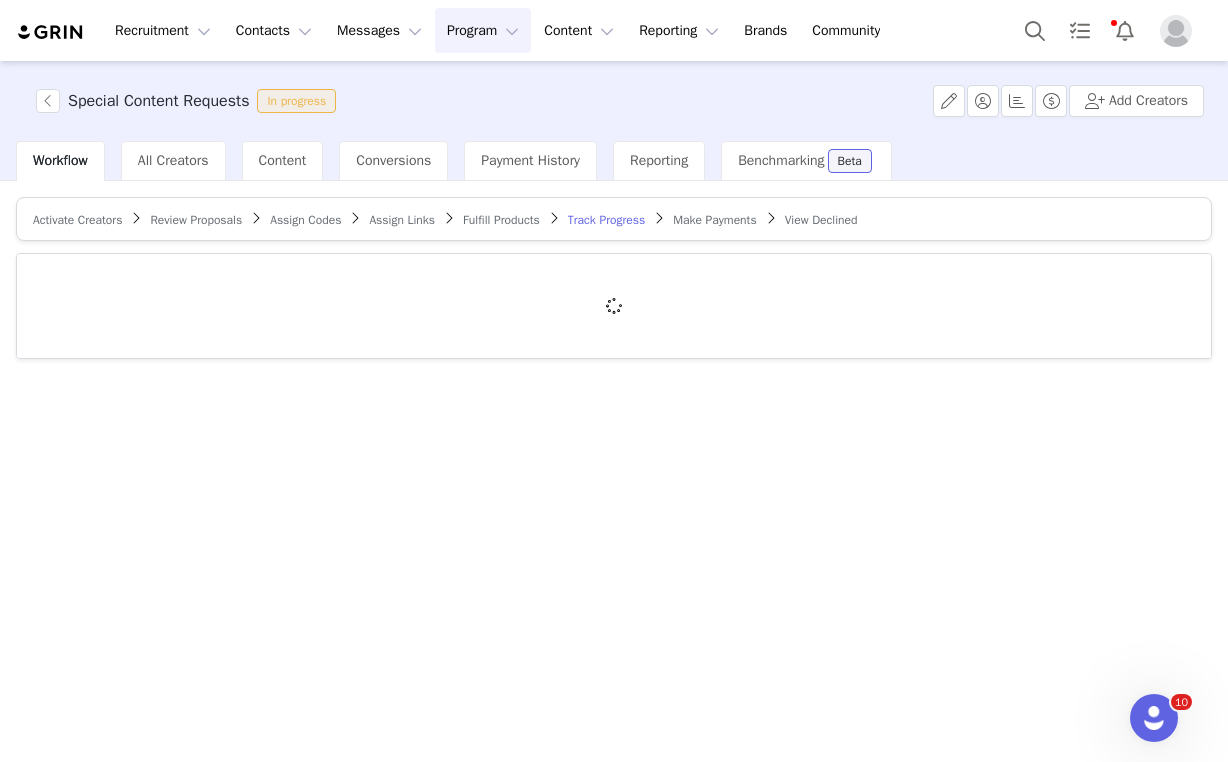 click on "Fulfill Products" at bounding box center (501, 220) 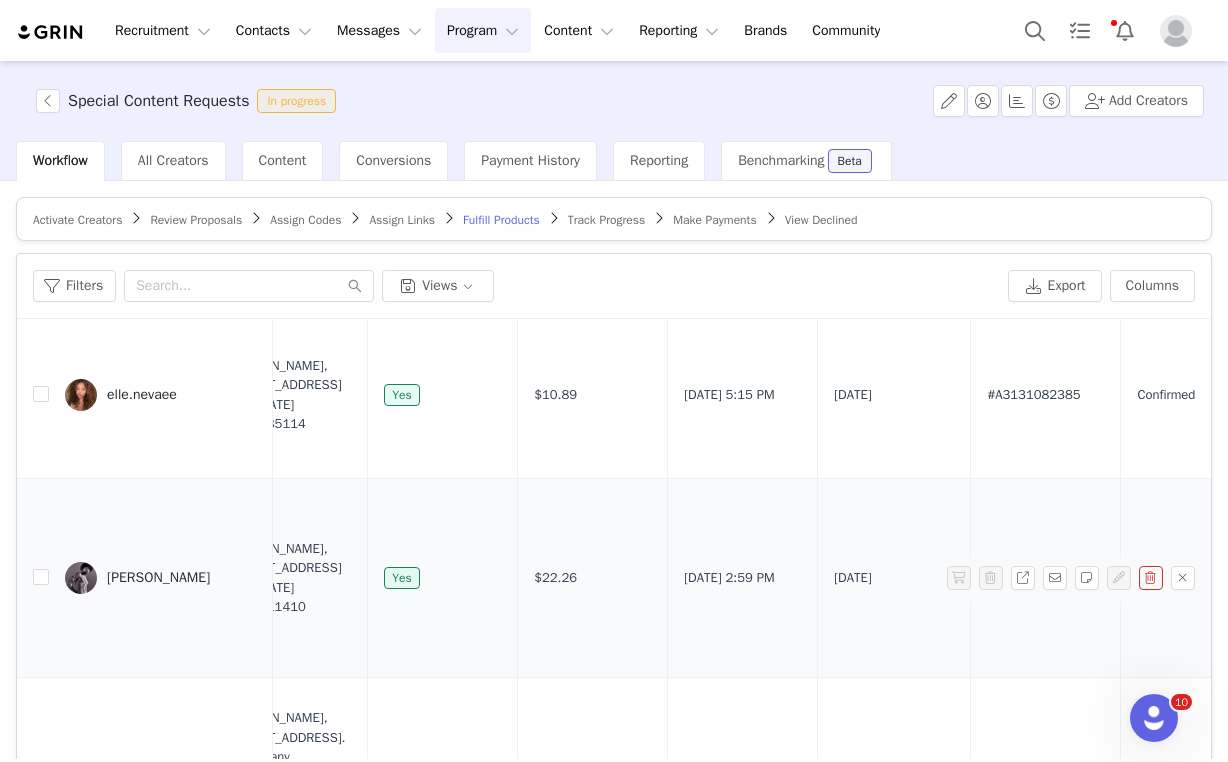 scroll, scrollTop: 1411, scrollLeft: 1087, axis: both 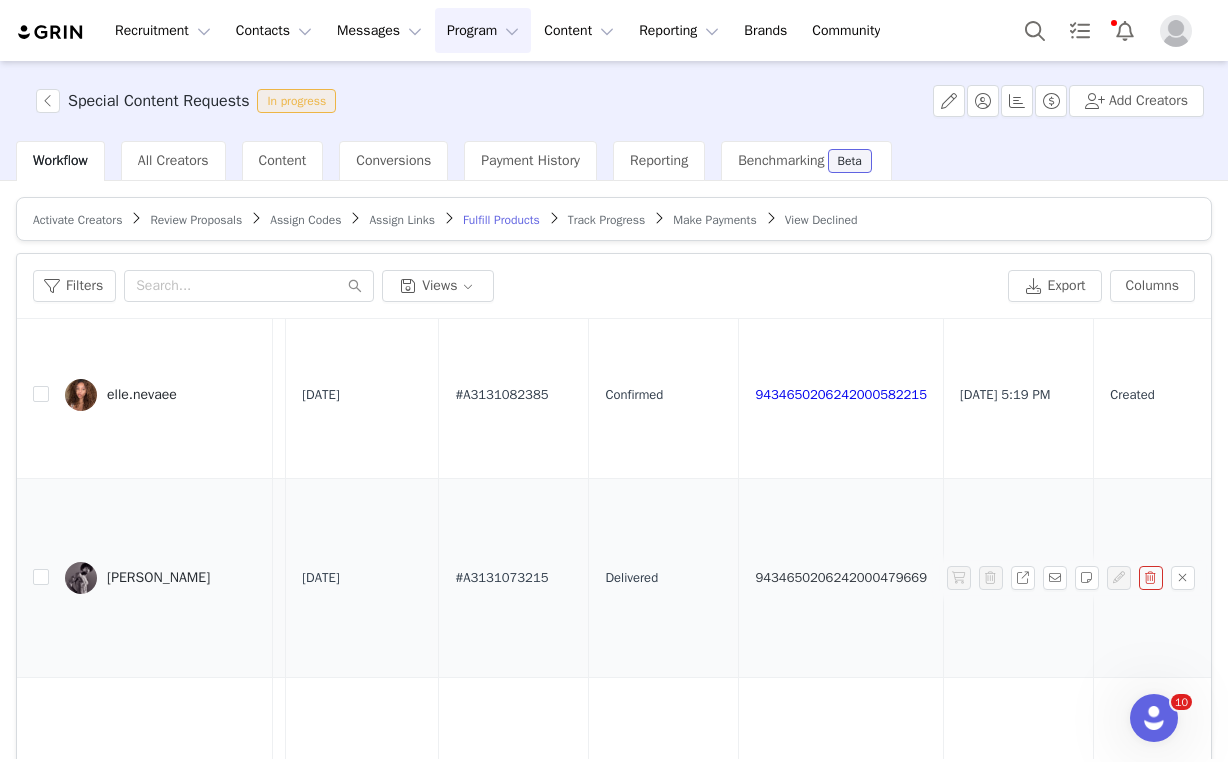 click on "9434650206242000479669" at bounding box center (841, 577) 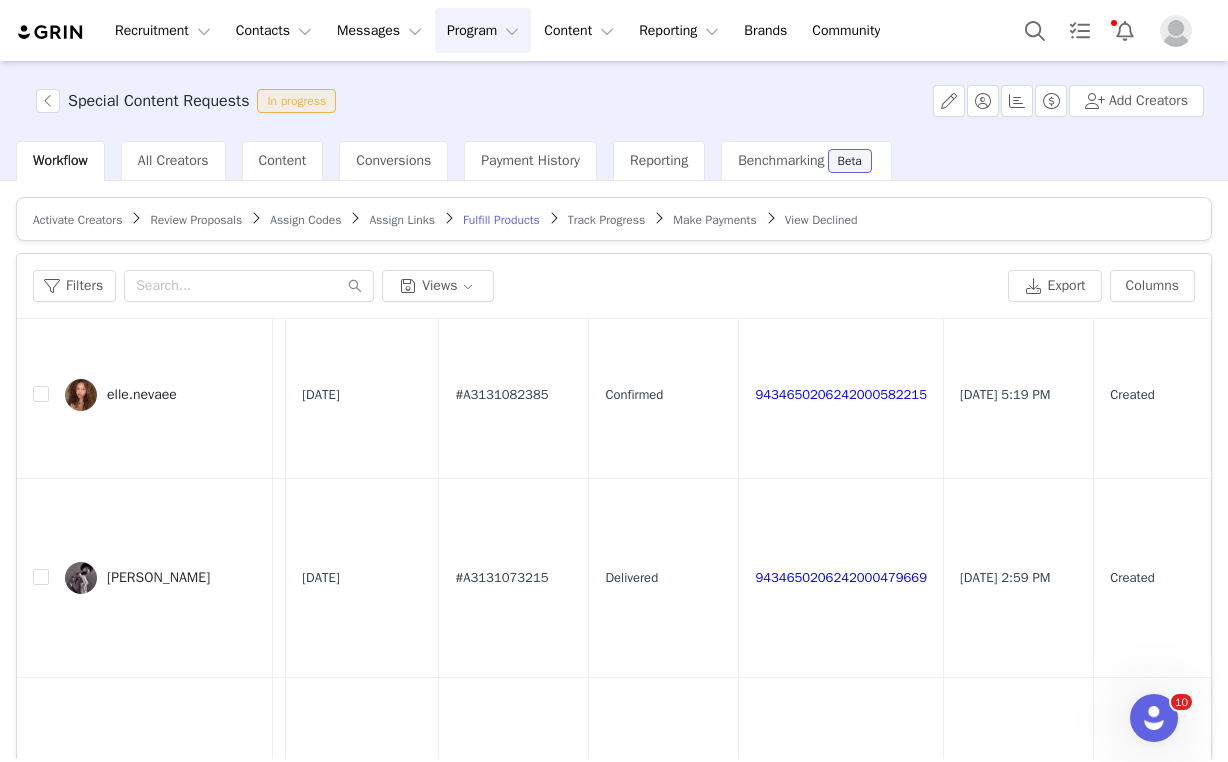 click on "Assign Codes" at bounding box center (305, 220) 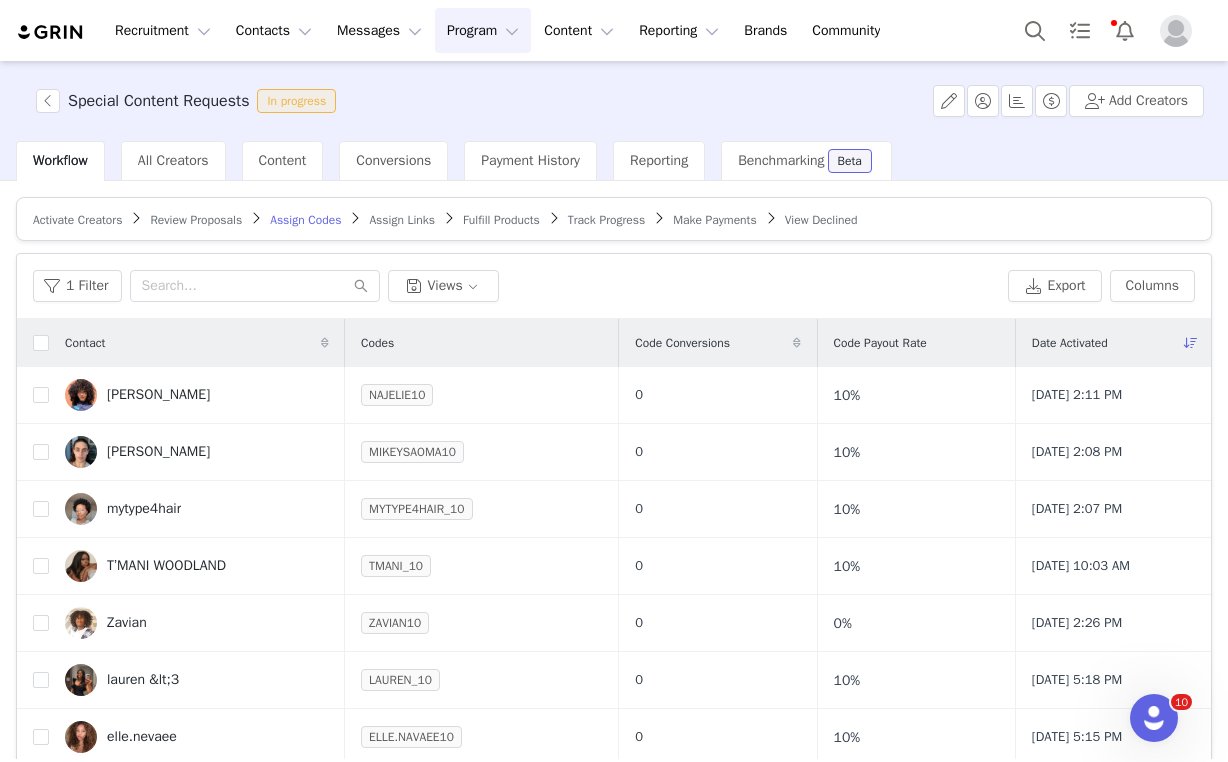 scroll, scrollTop: 6, scrollLeft: 0, axis: vertical 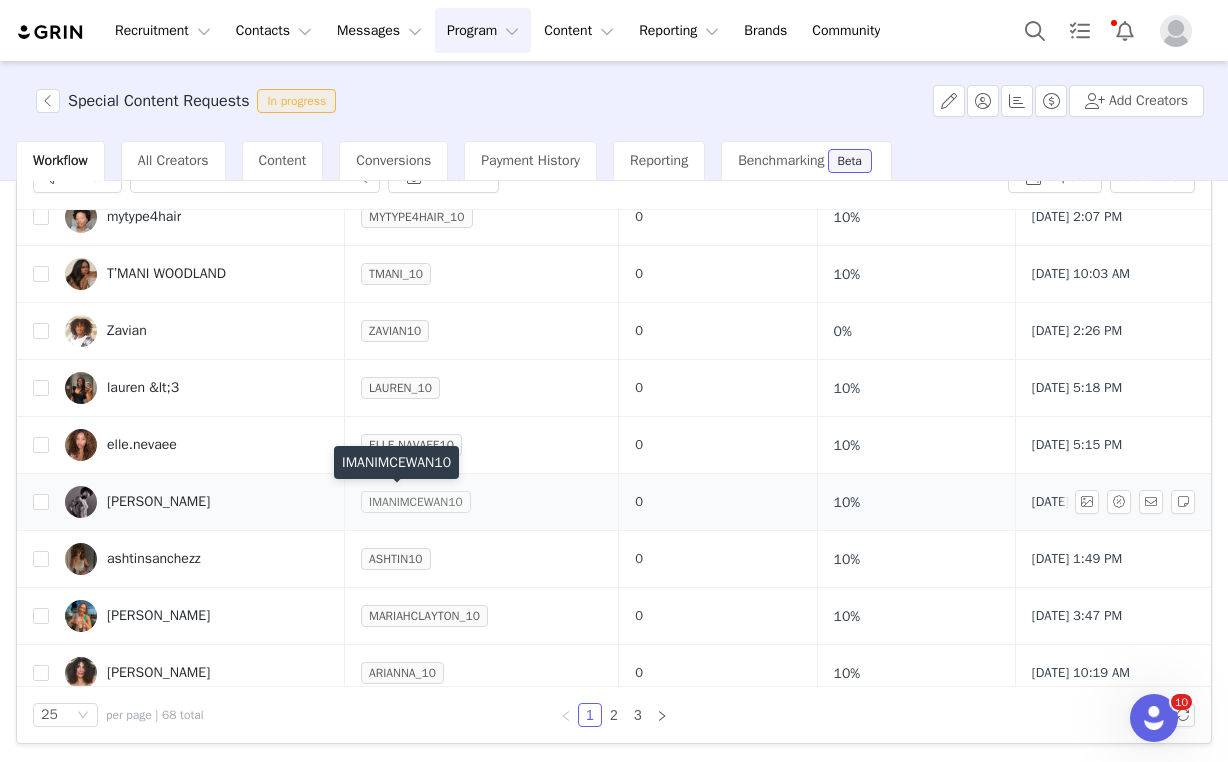 click on "IMANIMCEWAN10" at bounding box center (416, 502) 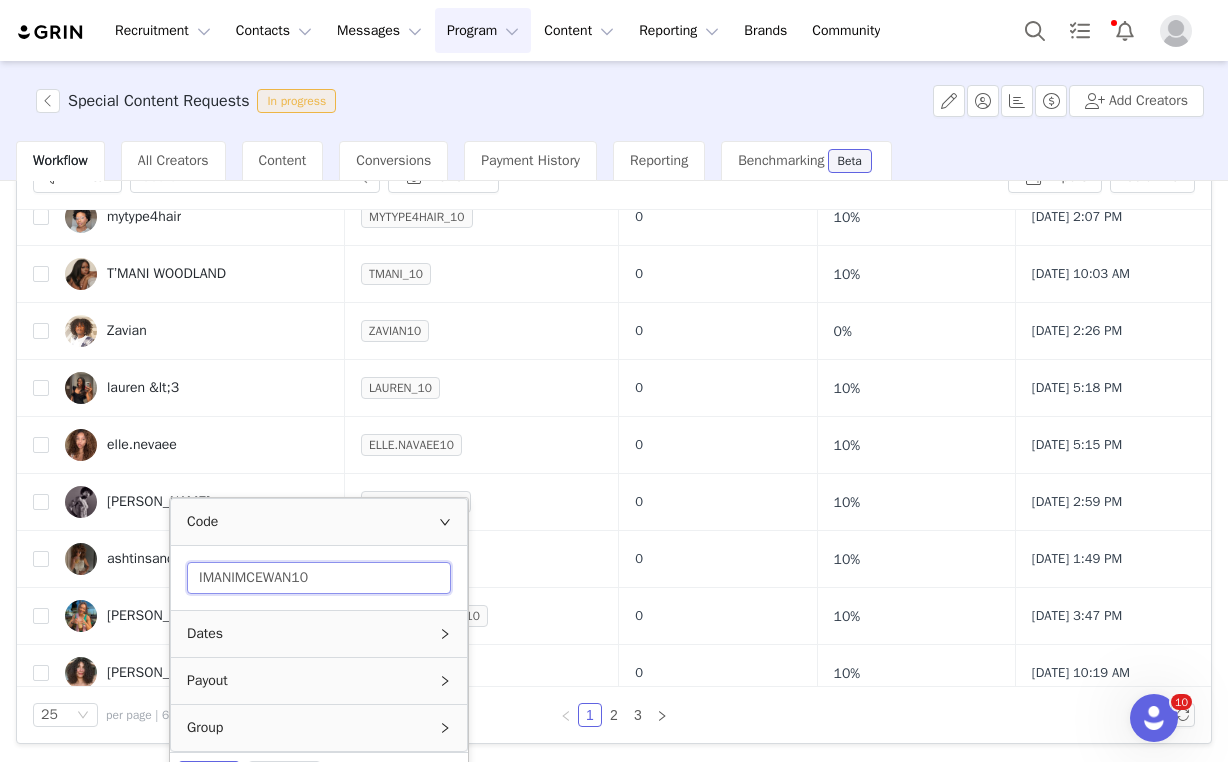 click on "IMANIMCEWAN10" at bounding box center [319, 578] 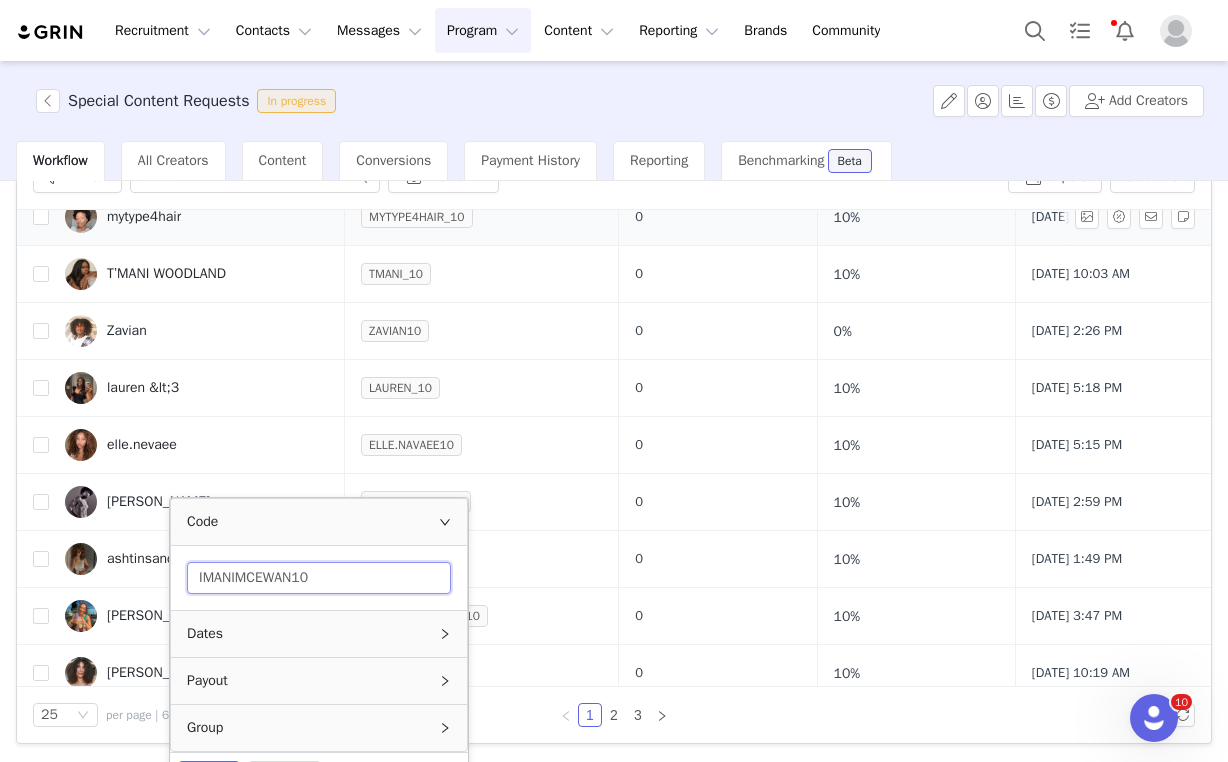 scroll, scrollTop: 0, scrollLeft: 0, axis: both 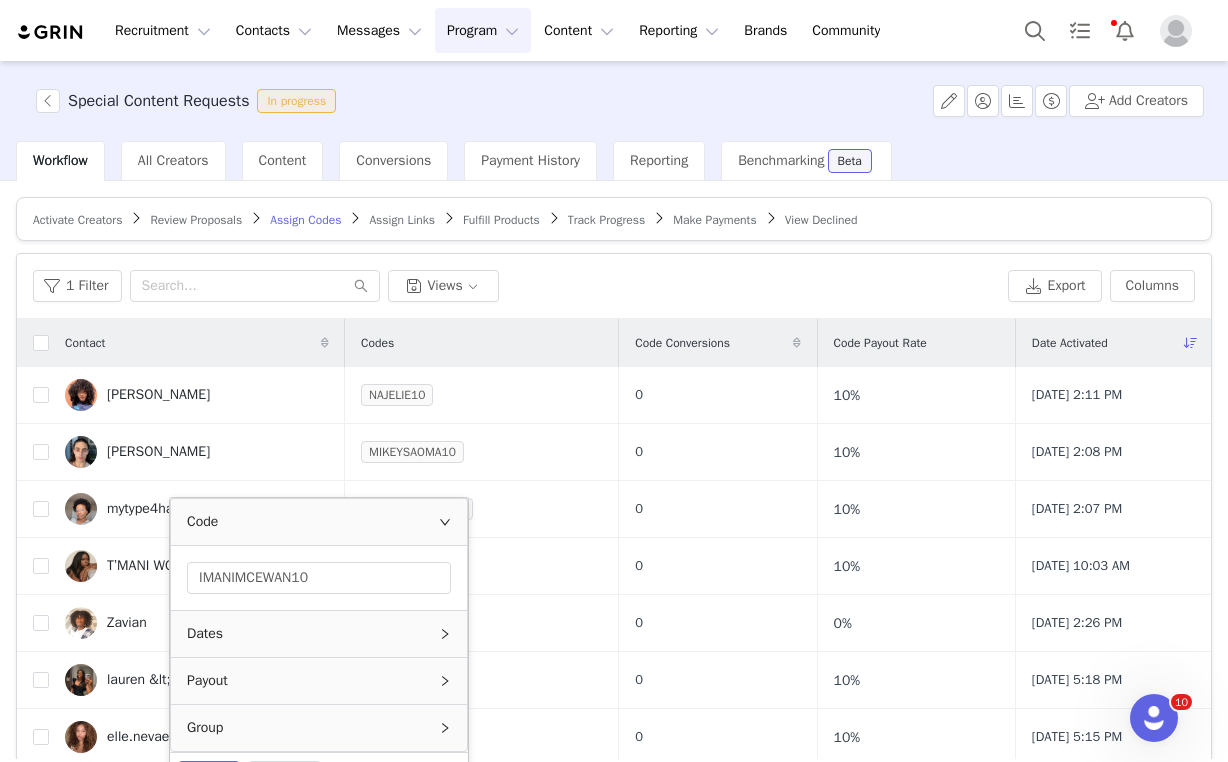 click on "Activate Creators Review Proposals Assign Codes Assign Links Fulfill Products Track Progress Make Payments View Declined" at bounding box center (614, 219) 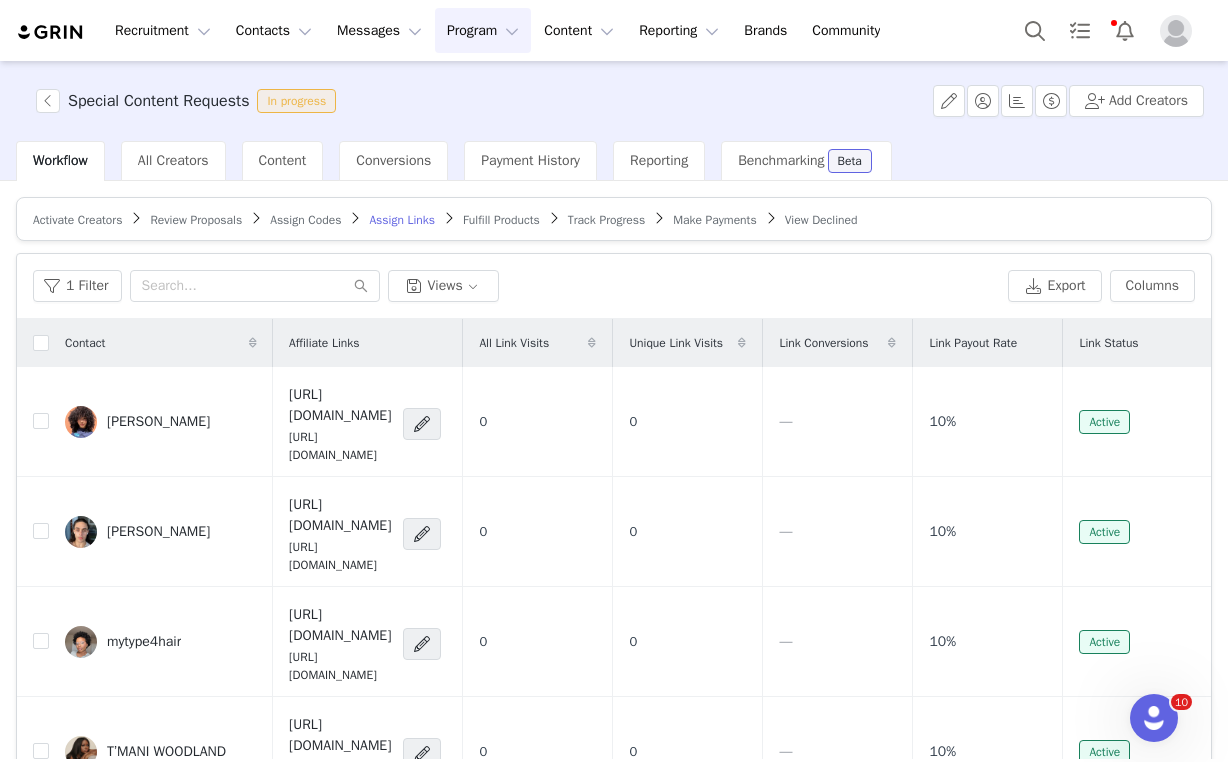 scroll, scrollTop: 341, scrollLeft: 0, axis: vertical 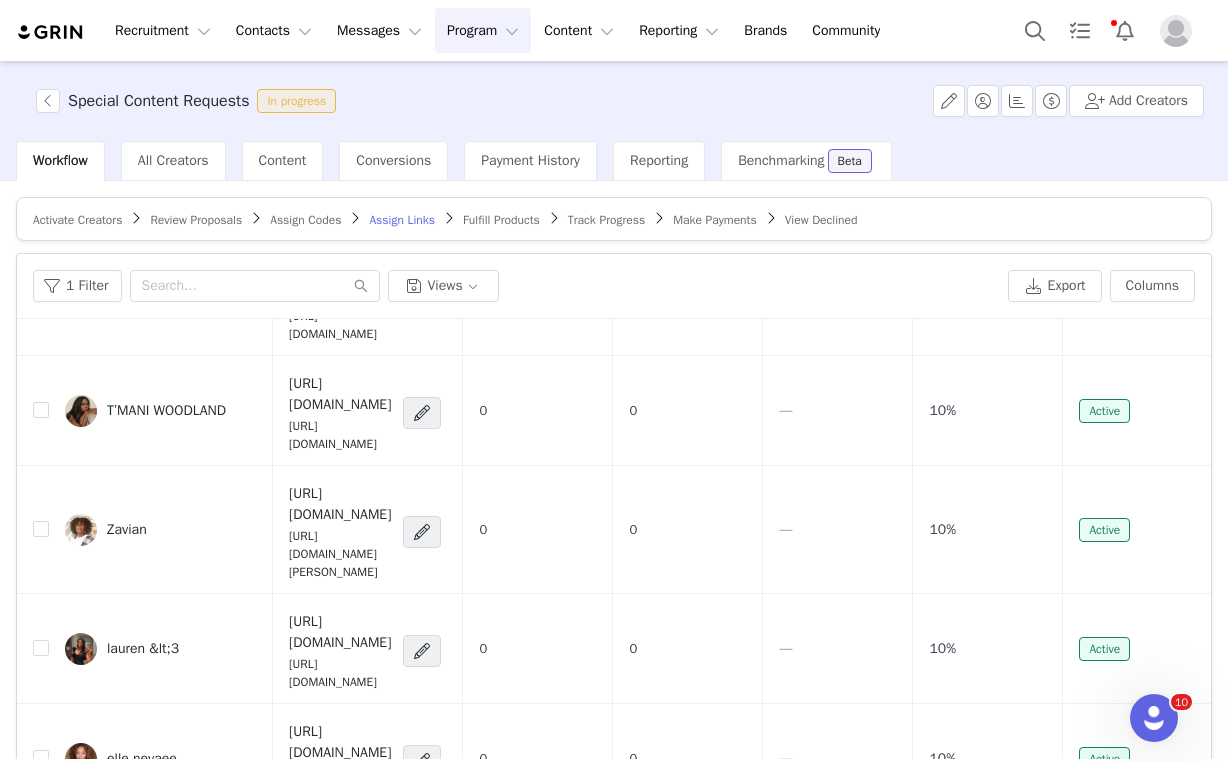 click on "[URL][DOMAIN_NAME]" at bounding box center (340, 893) 